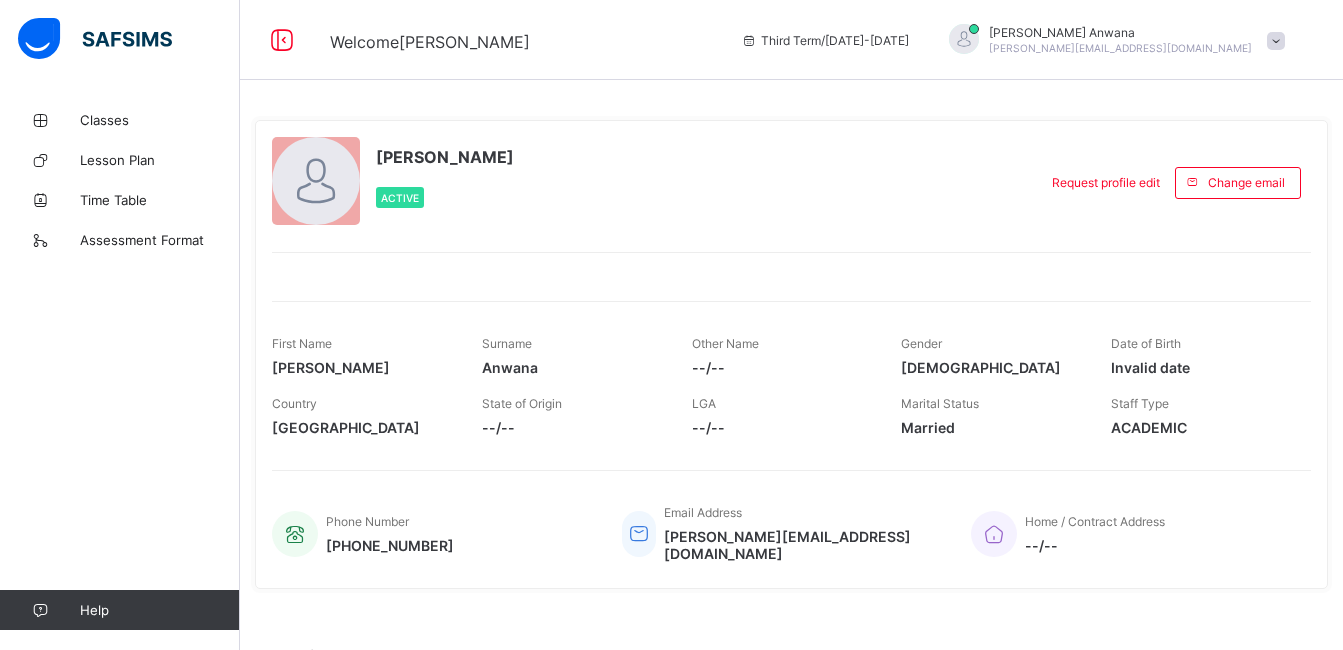 scroll, scrollTop: 0, scrollLeft: 0, axis: both 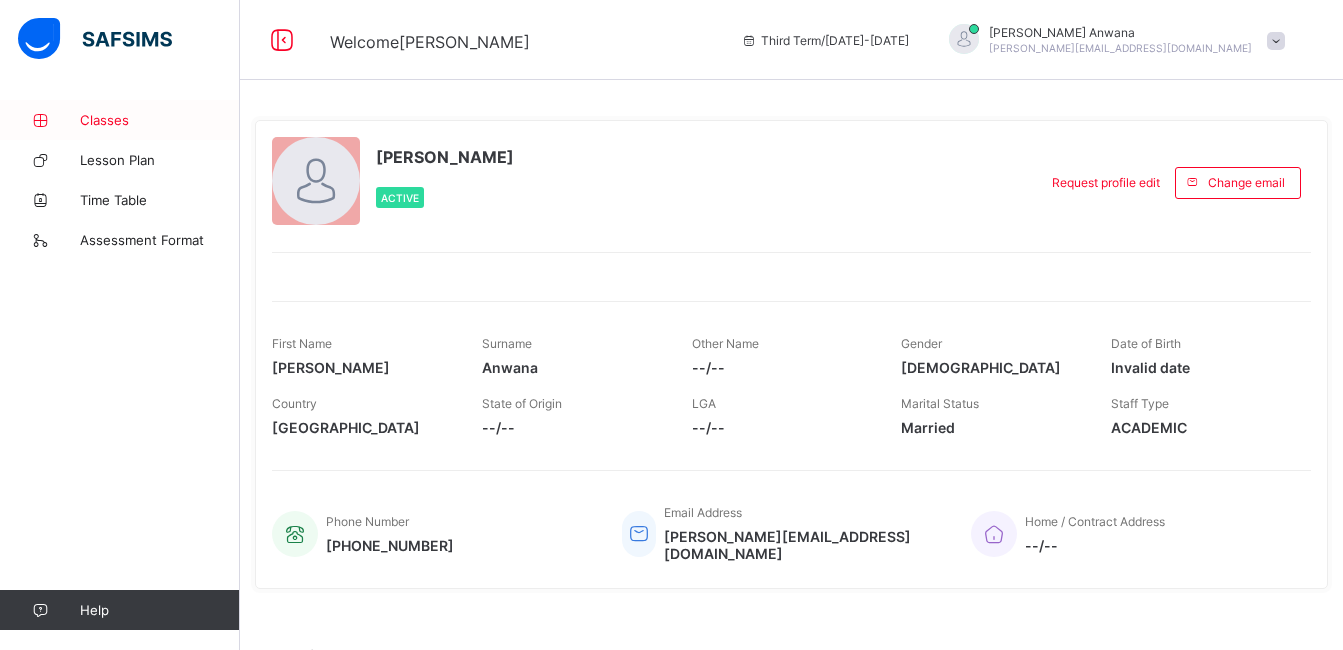 drag, startPoint x: 0, startPoint y: 0, endPoint x: 106, endPoint y: 117, distance: 157.87654 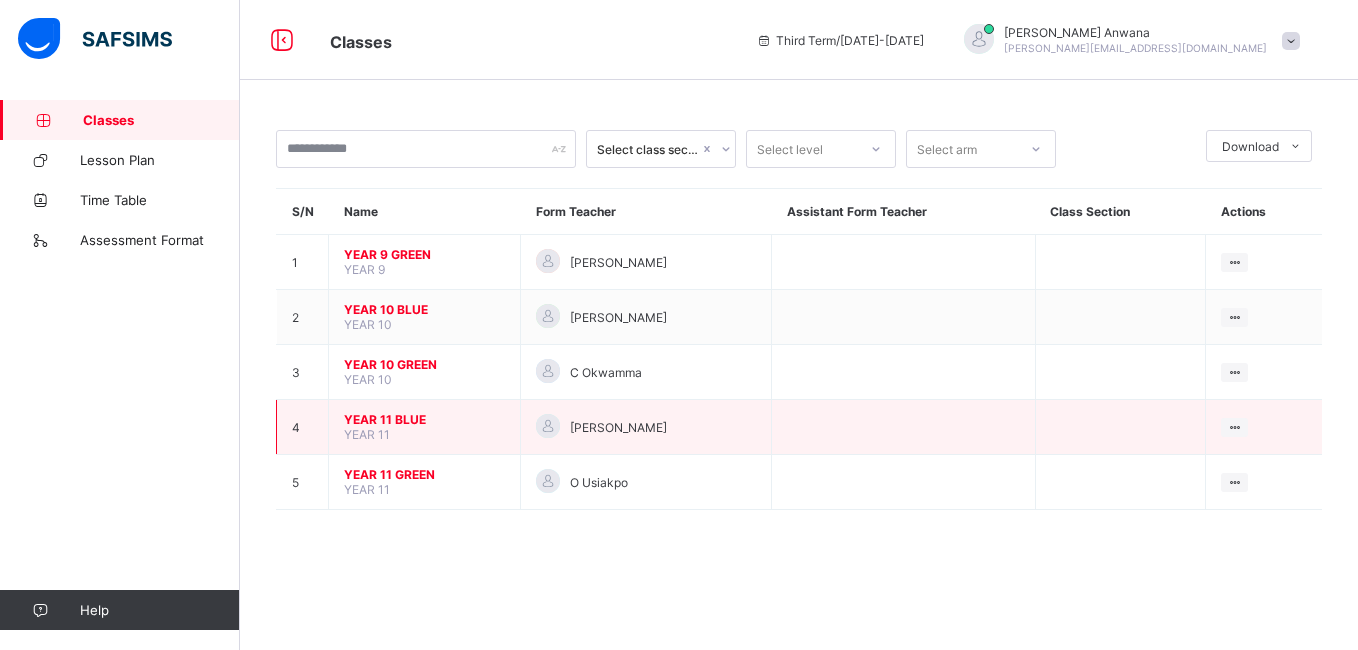 click on "YEAR 11   BLUE   YEAR 11" at bounding box center [425, 427] 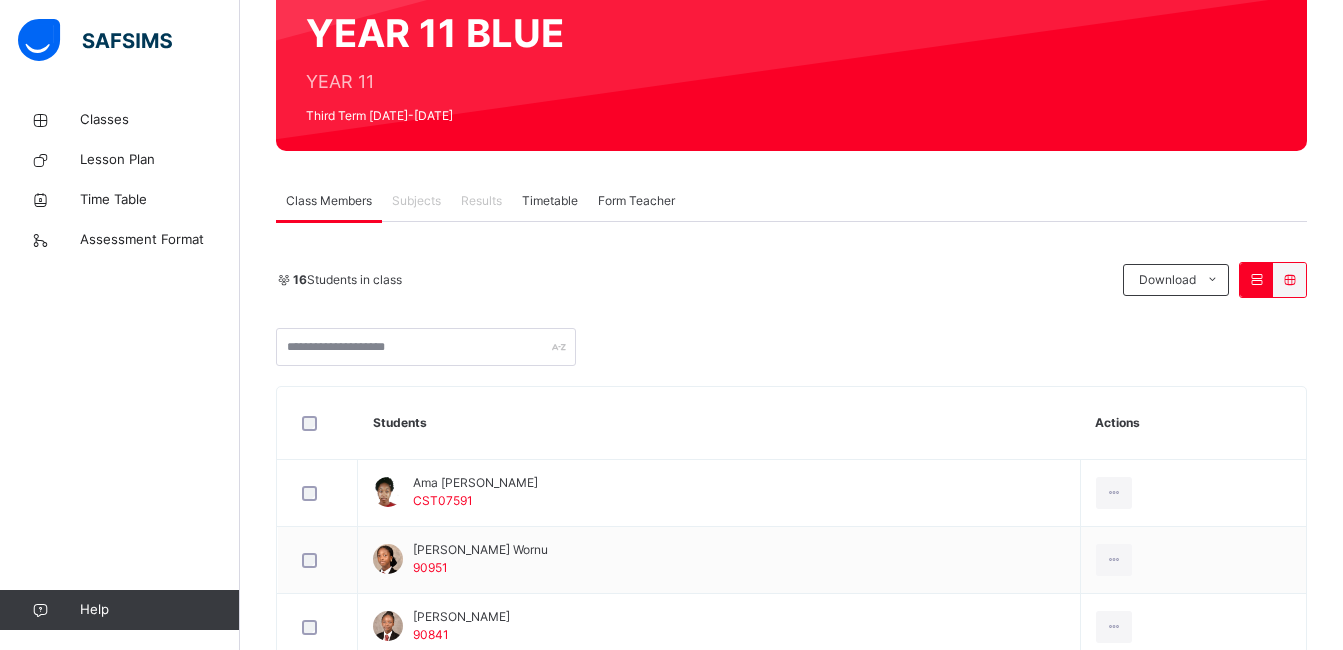 scroll, scrollTop: 194, scrollLeft: 0, axis: vertical 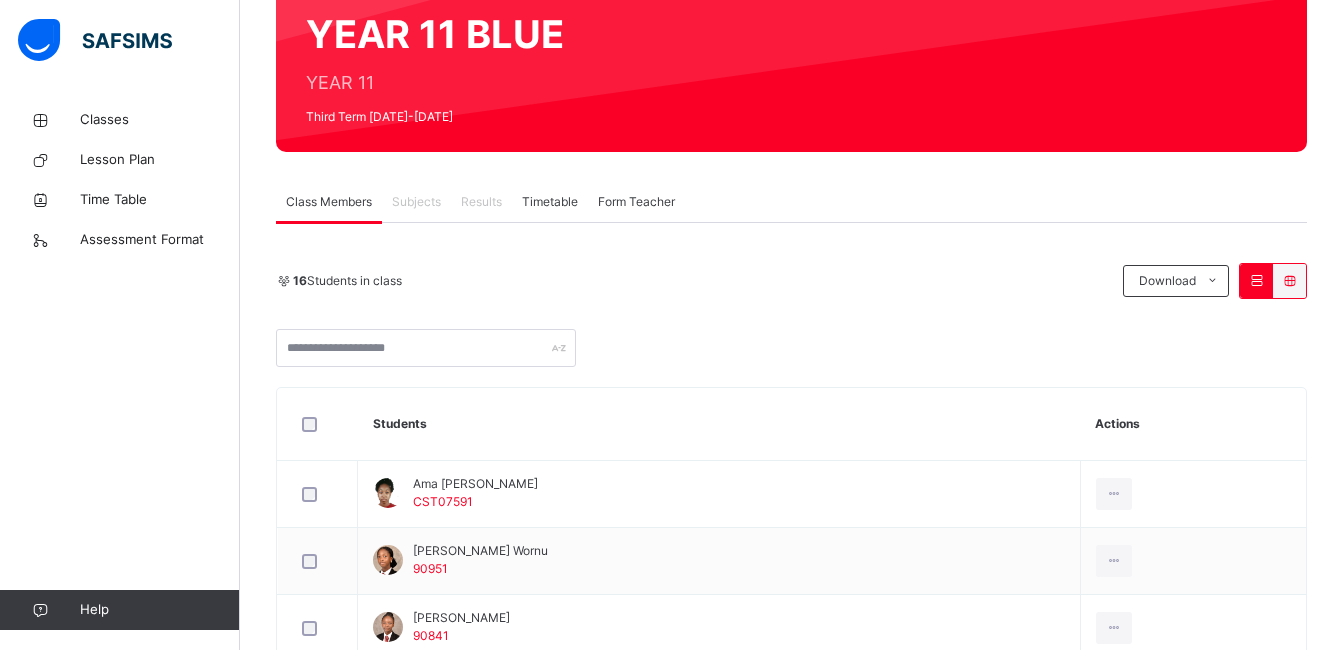 click on "Subjects" at bounding box center (416, 202) 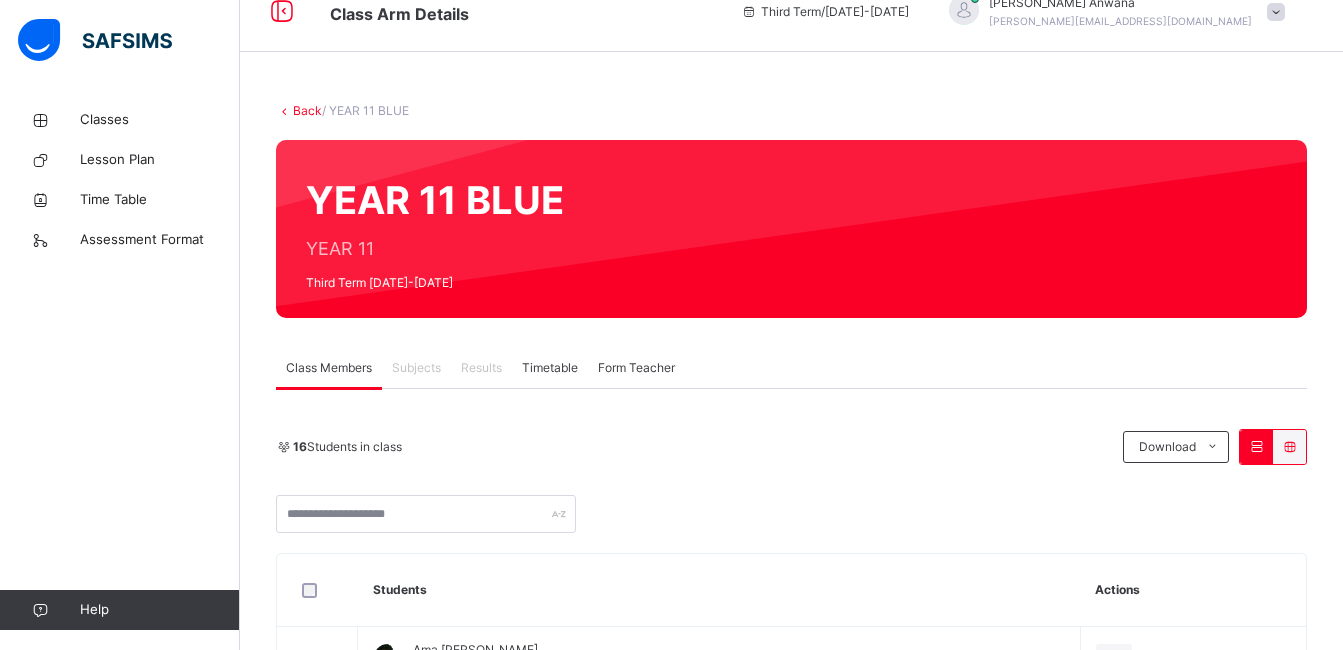 scroll, scrollTop: 0, scrollLeft: 0, axis: both 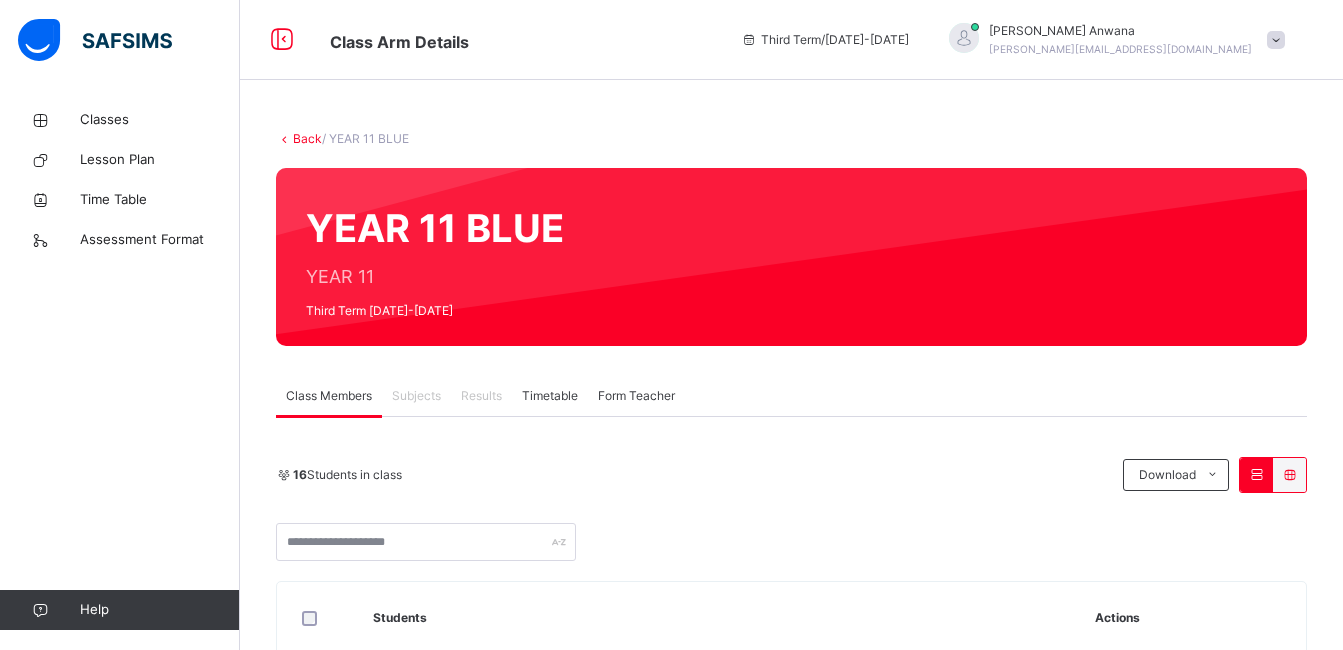 click on "Subjects" at bounding box center [416, 396] 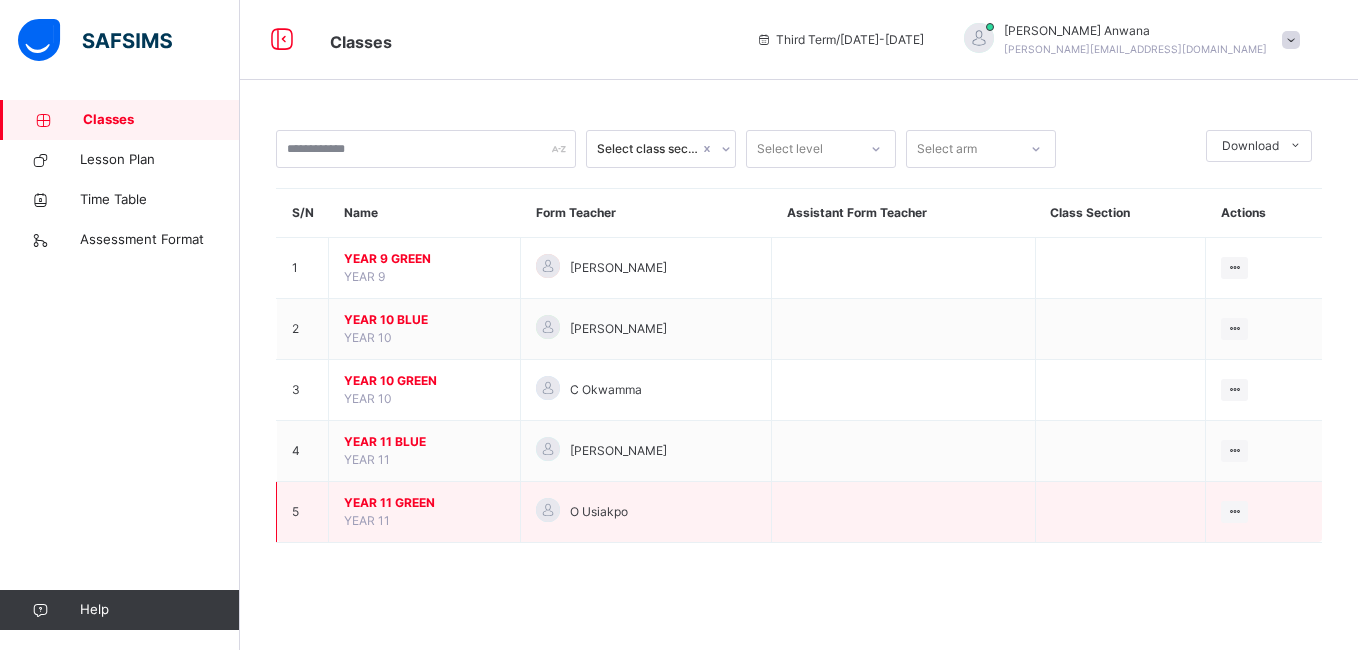 click on "YEAR 11   GREEN   YEAR 11" at bounding box center [425, 512] 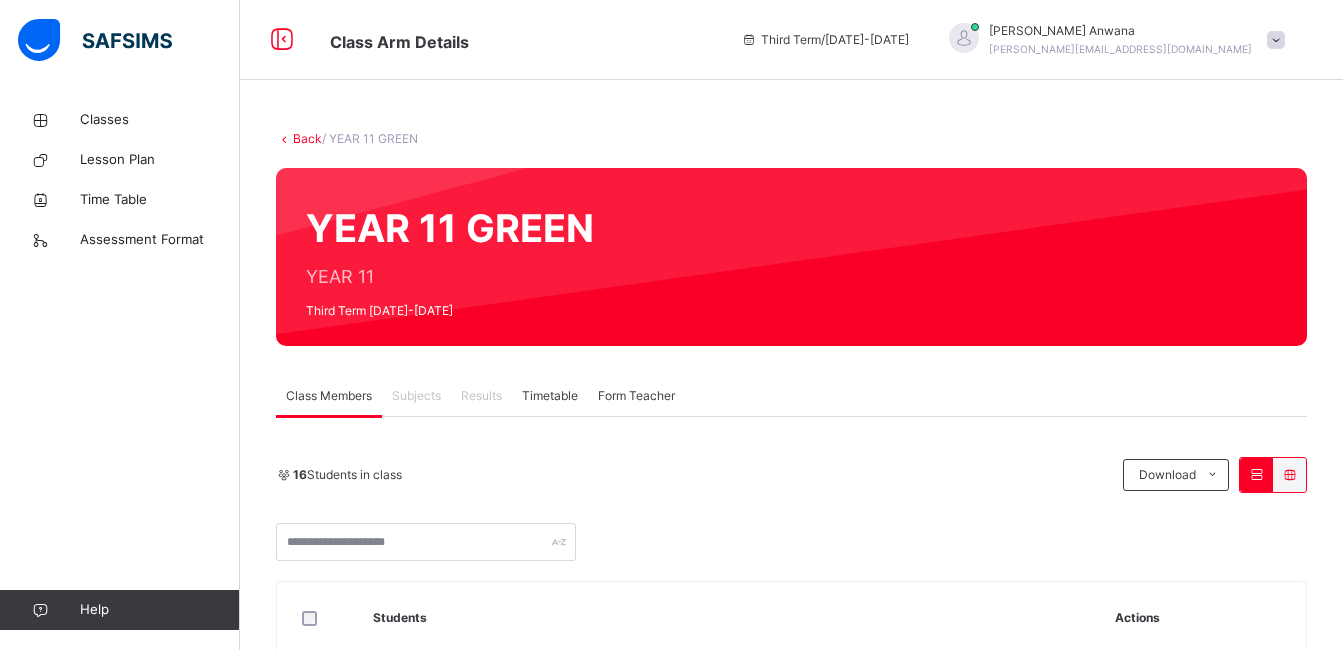 click on "Subjects" at bounding box center [416, 396] 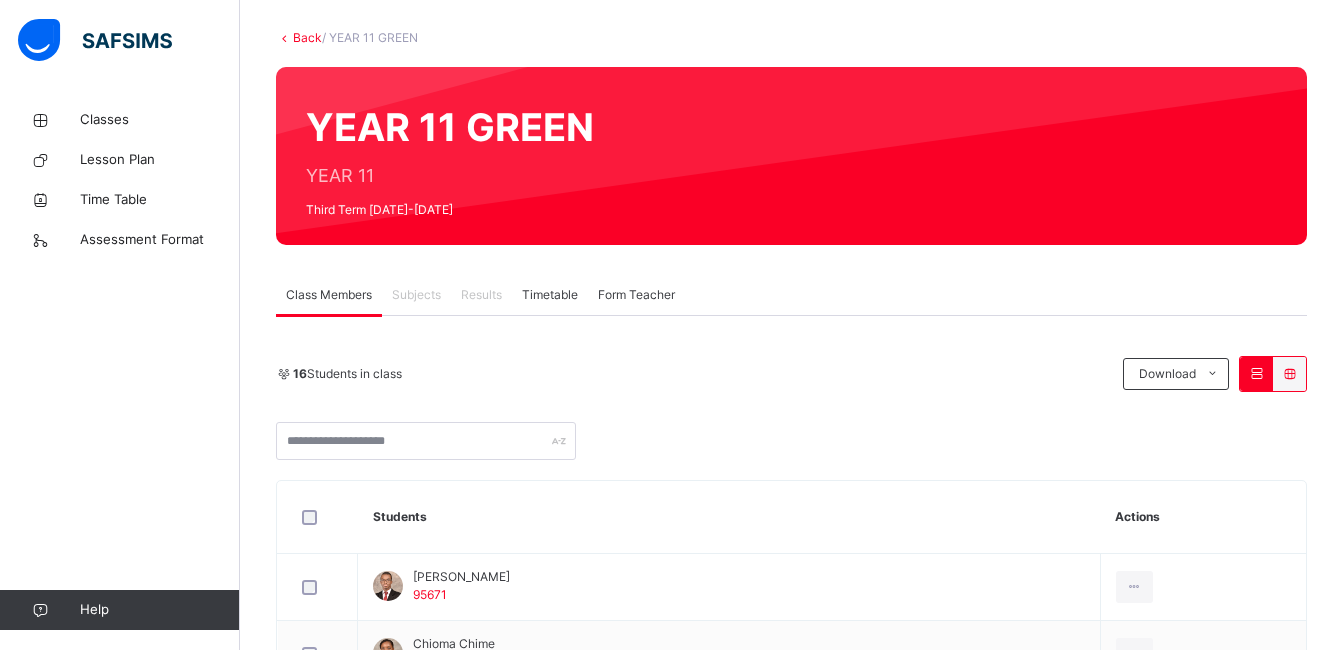 scroll, scrollTop: 107, scrollLeft: 0, axis: vertical 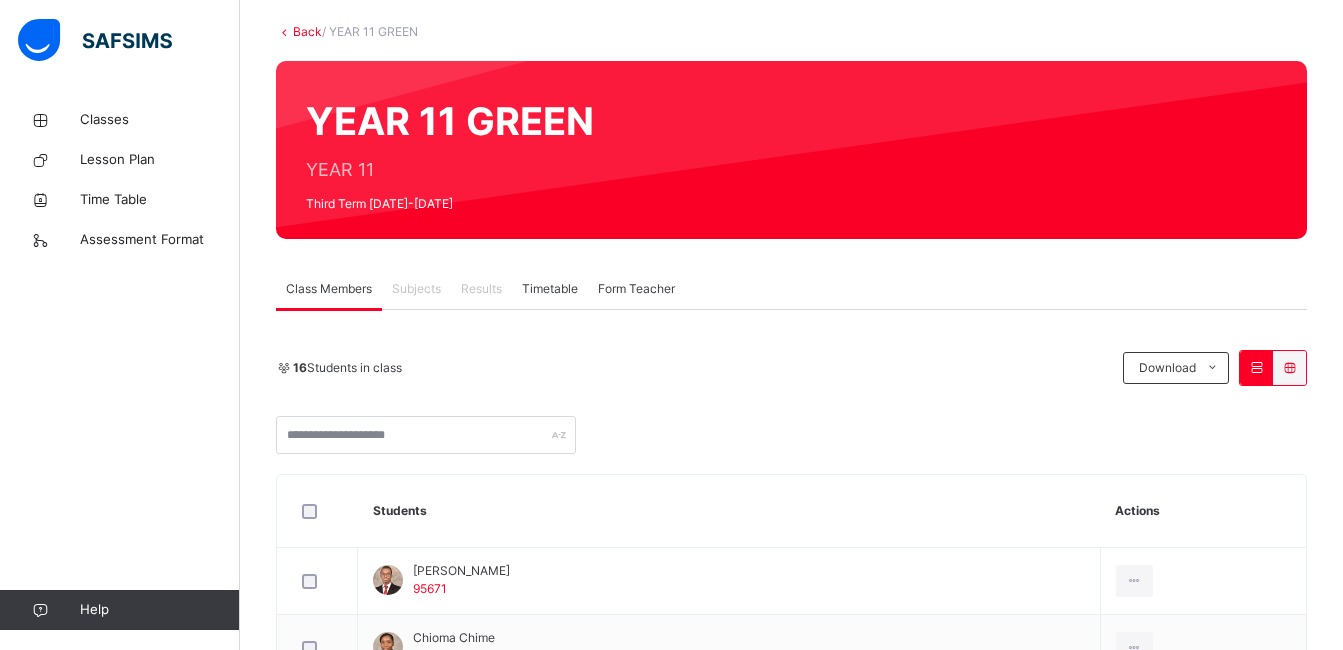 click on "Subjects" at bounding box center [416, 289] 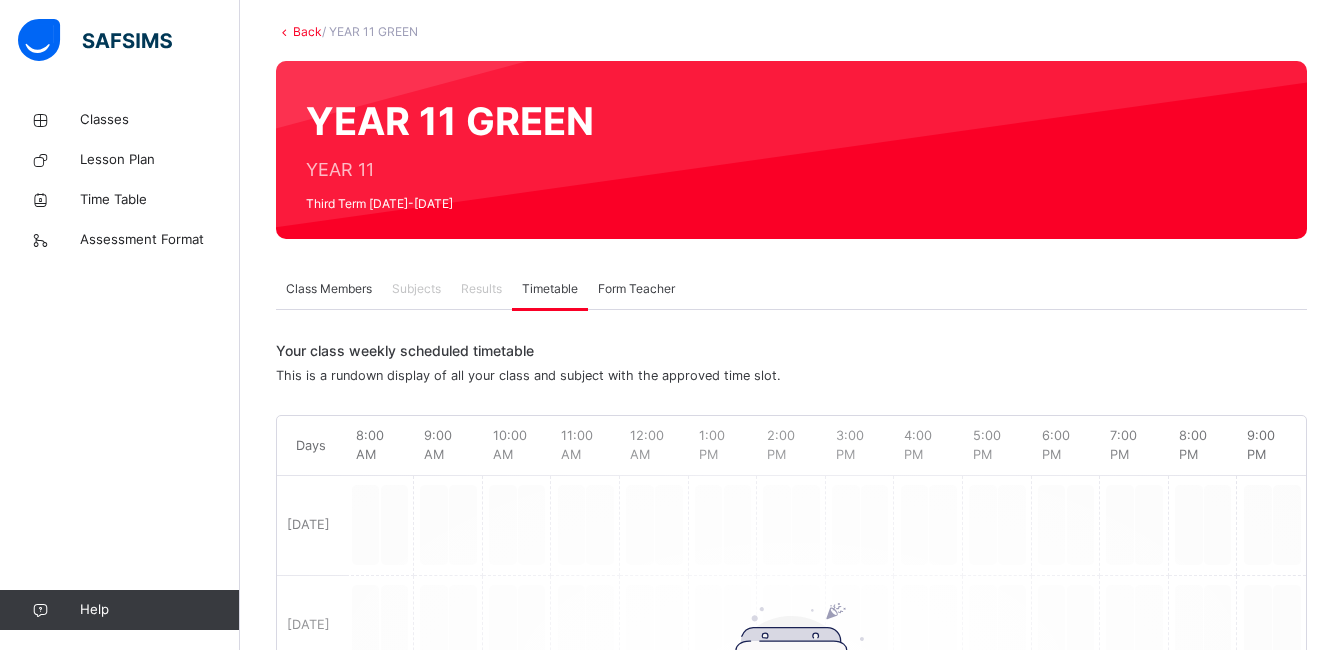 click on "Form Teacher" at bounding box center [636, 289] 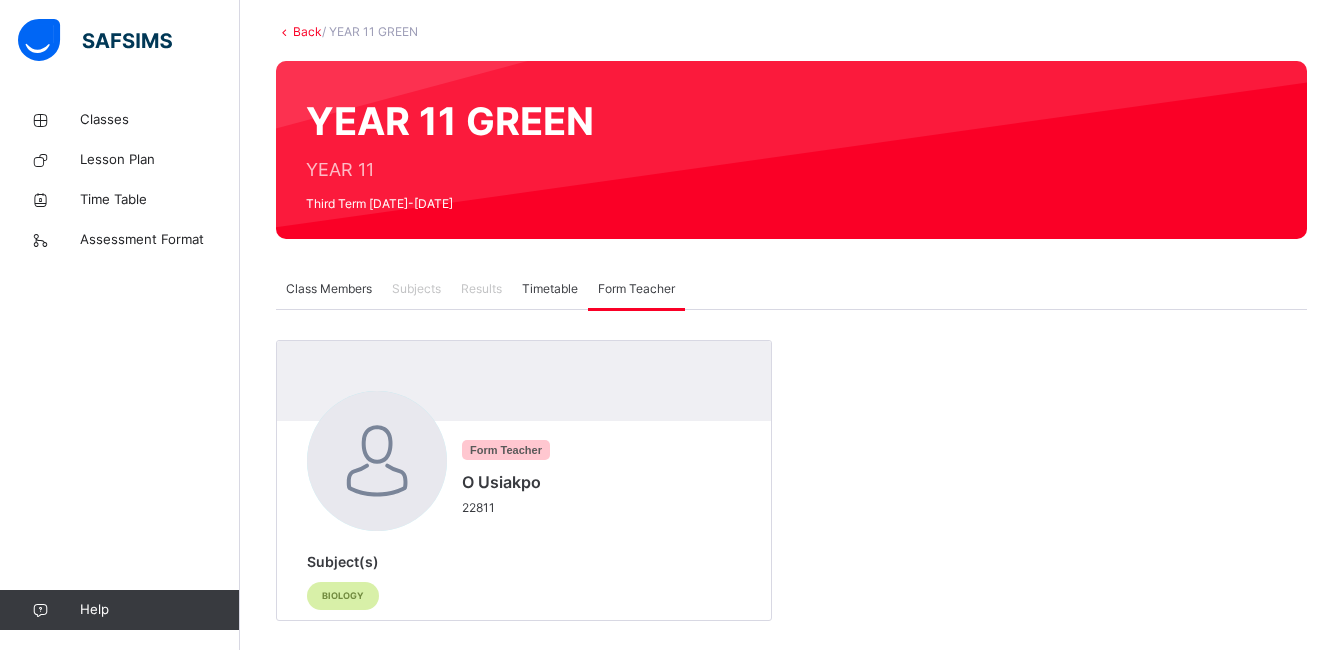 click on "Timetable" at bounding box center (550, 289) 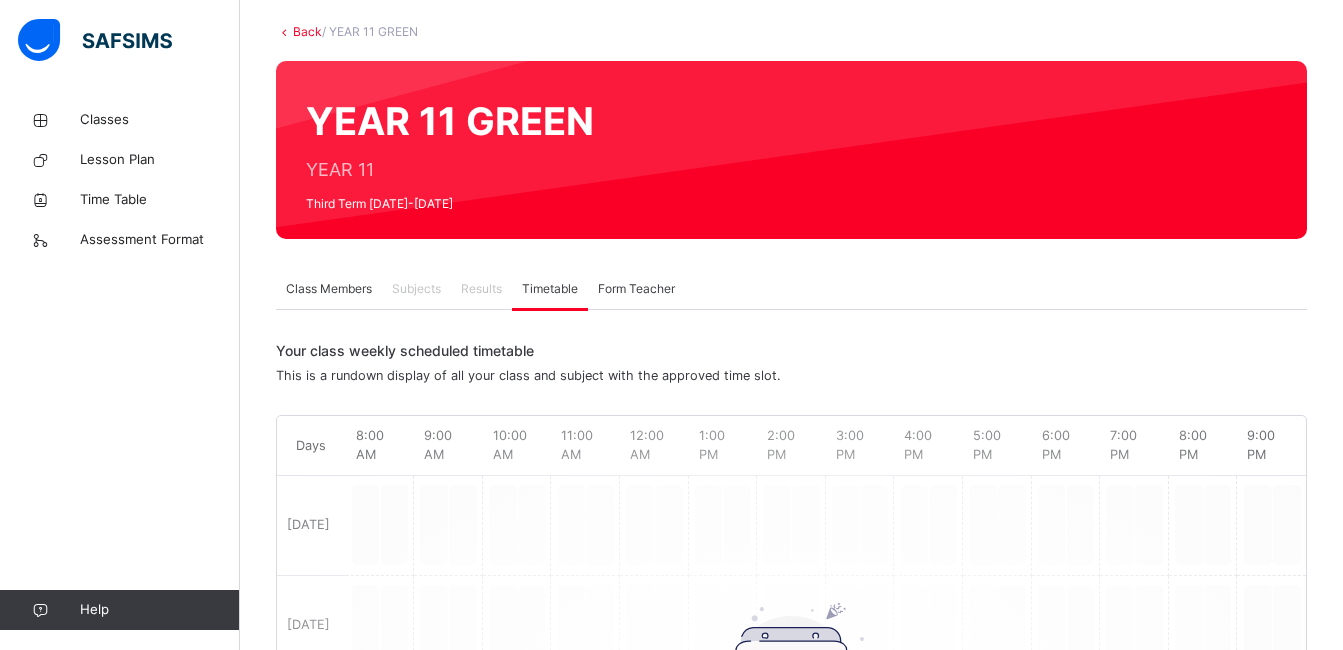click on "Subjects" at bounding box center [416, 289] 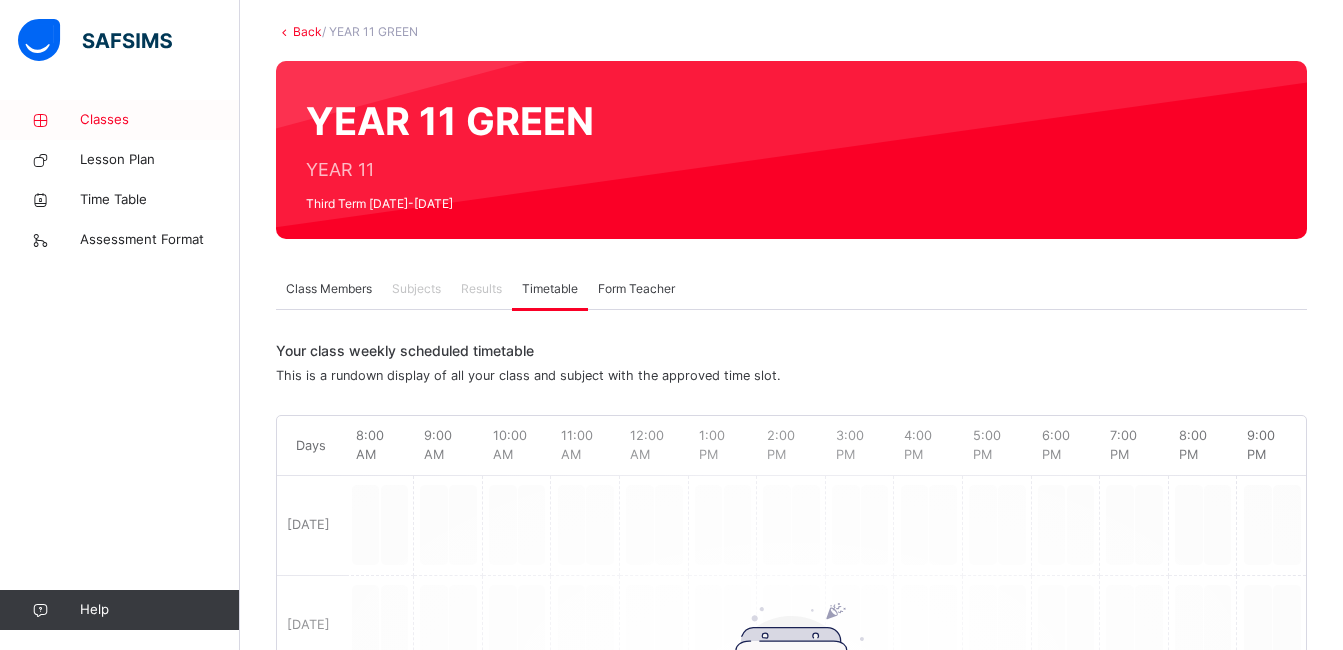 click on "Classes" at bounding box center (160, 120) 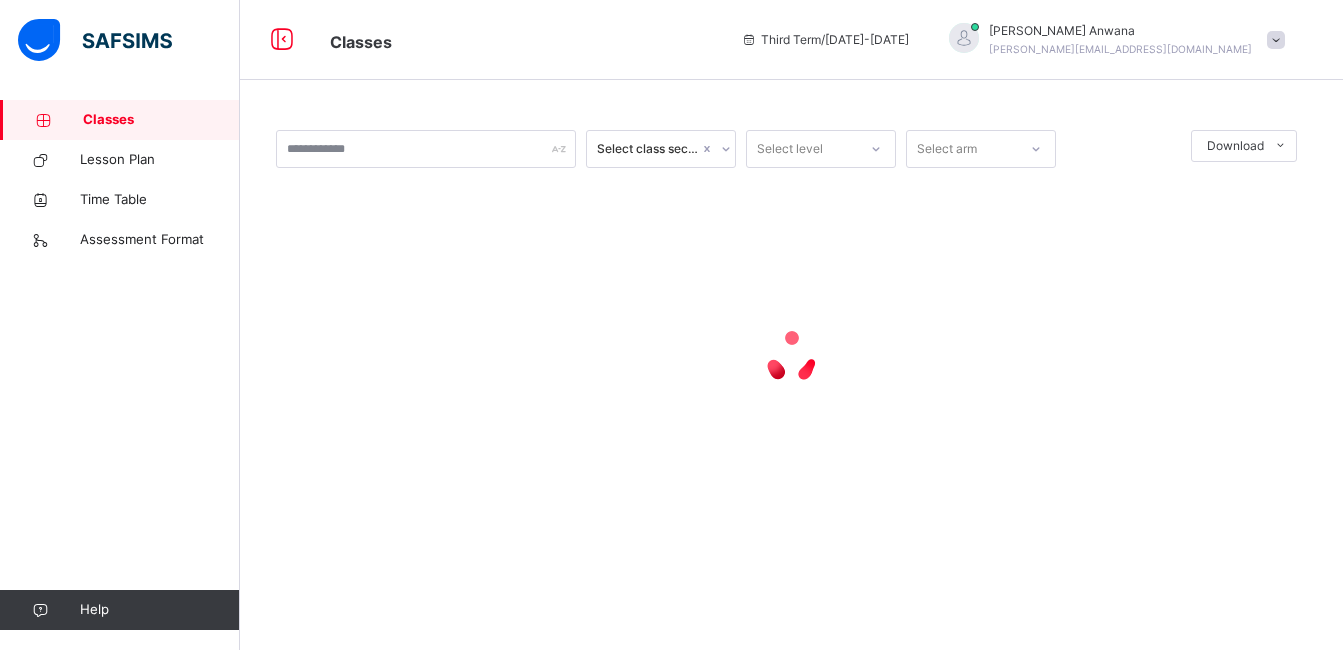 scroll, scrollTop: 0, scrollLeft: 0, axis: both 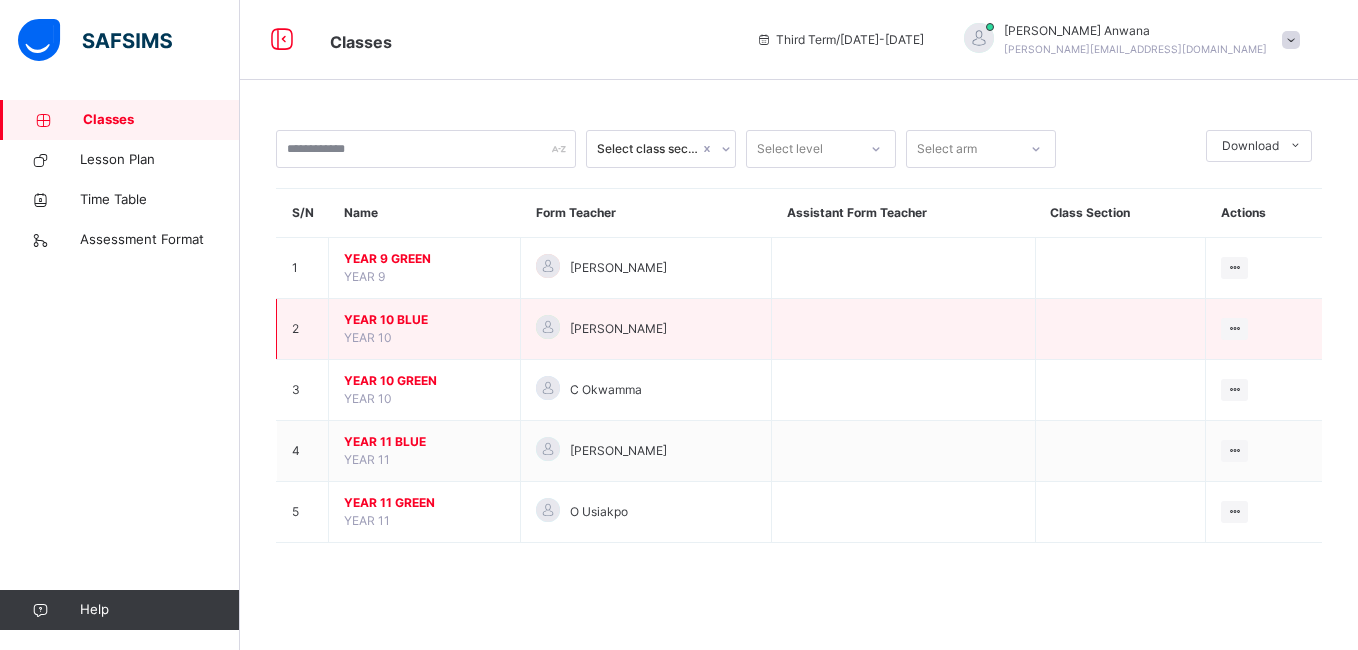 click on "YEAR 10   BLUE" at bounding box center (424, 320) 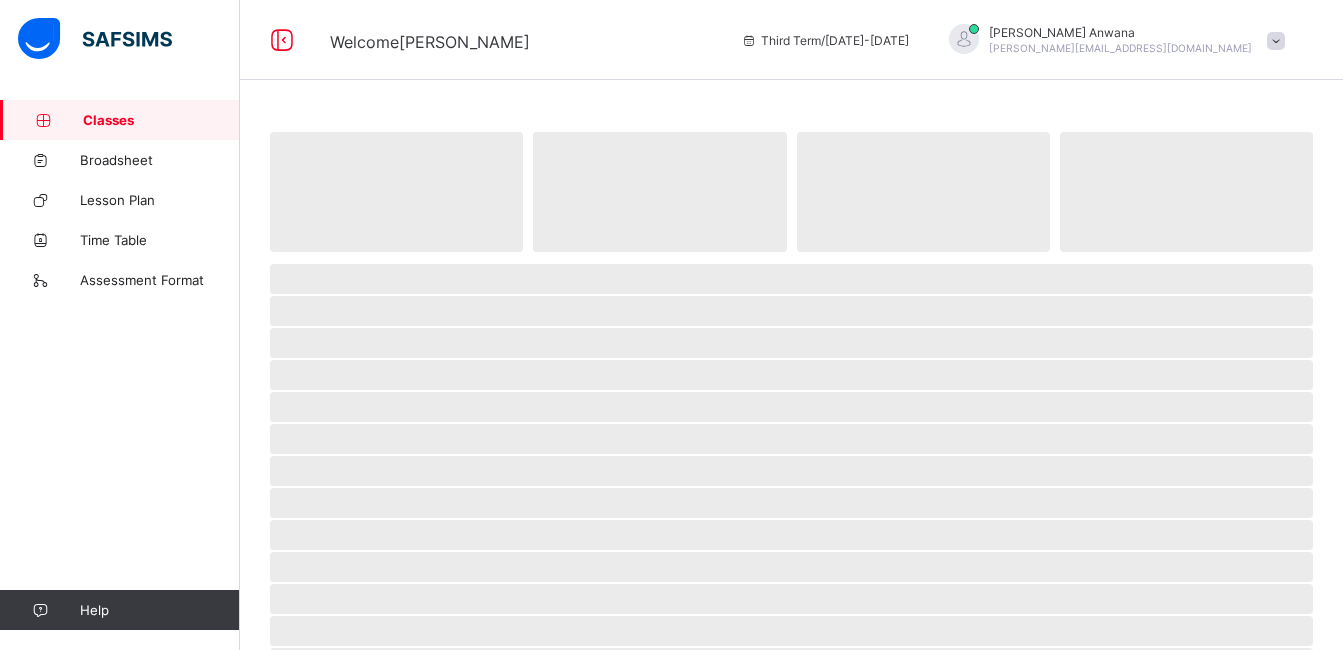 scroll, scrollTop: 0, scrollLeft: 0, axis: both 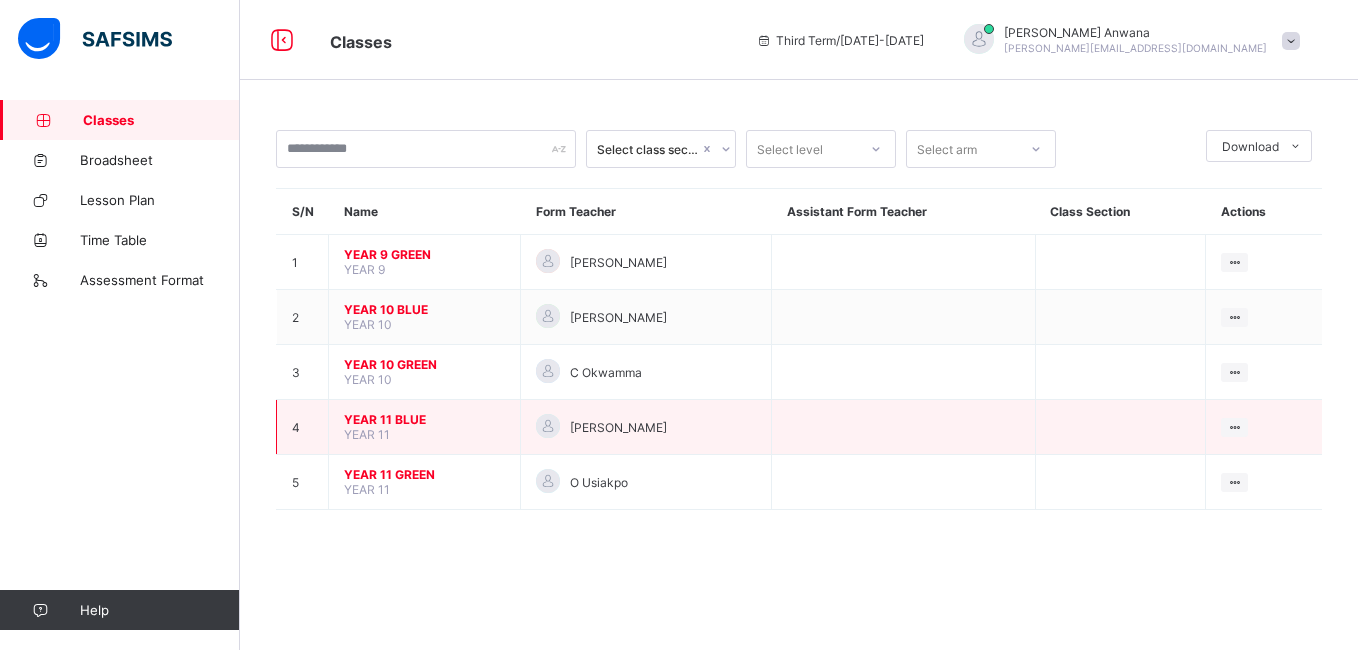 click on "YEAR 11   BLUE" at bounding box center (424, 419) 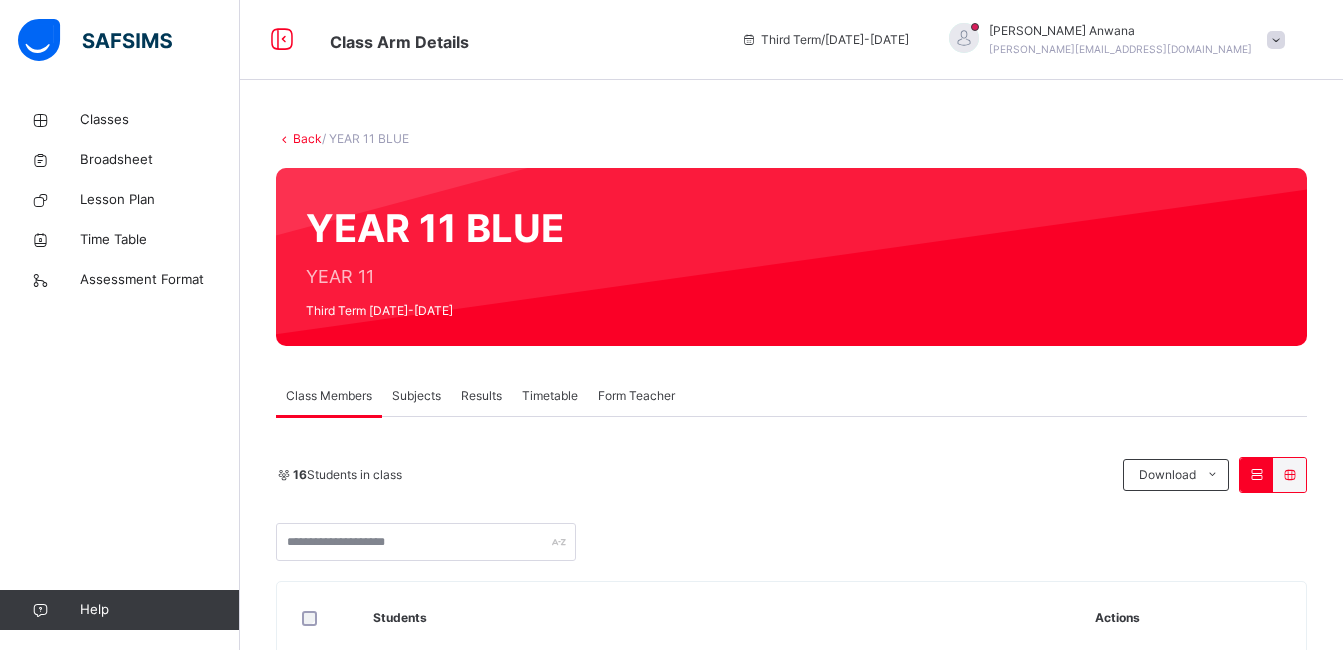 click on "Subjects" at bounding box center (416, 396) 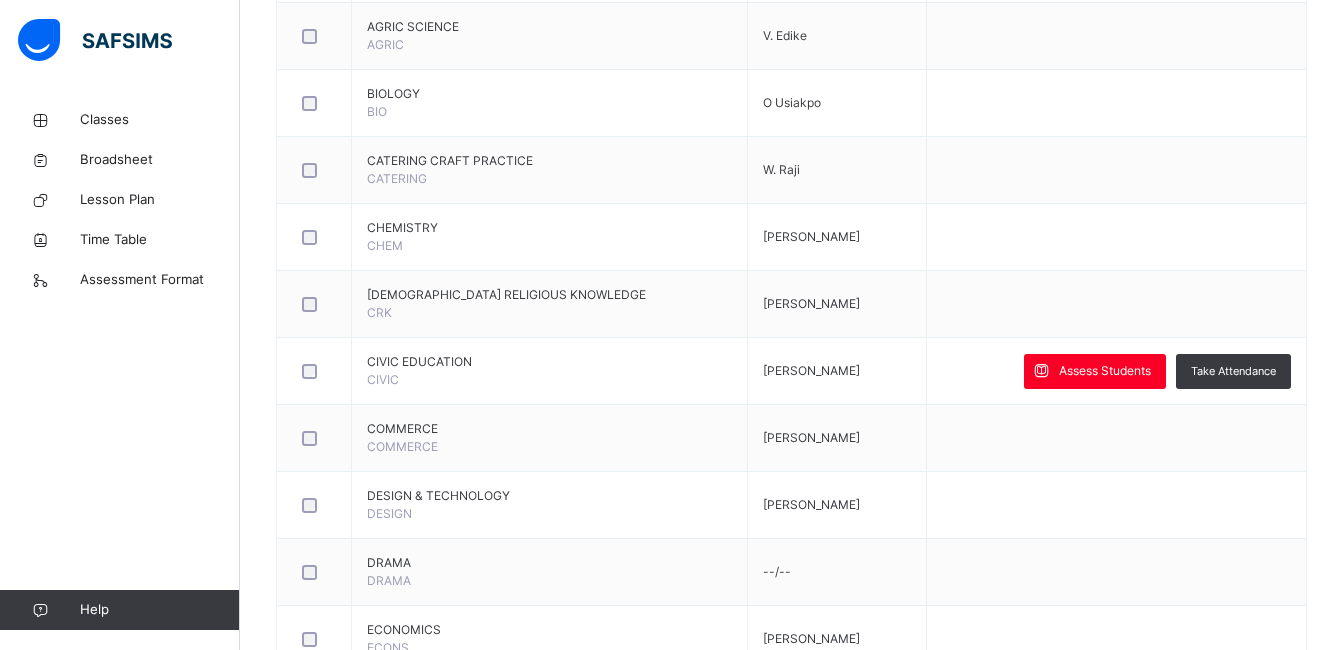 scroll, scrollTop: 639, scrollLeft: 0, axis: vertical 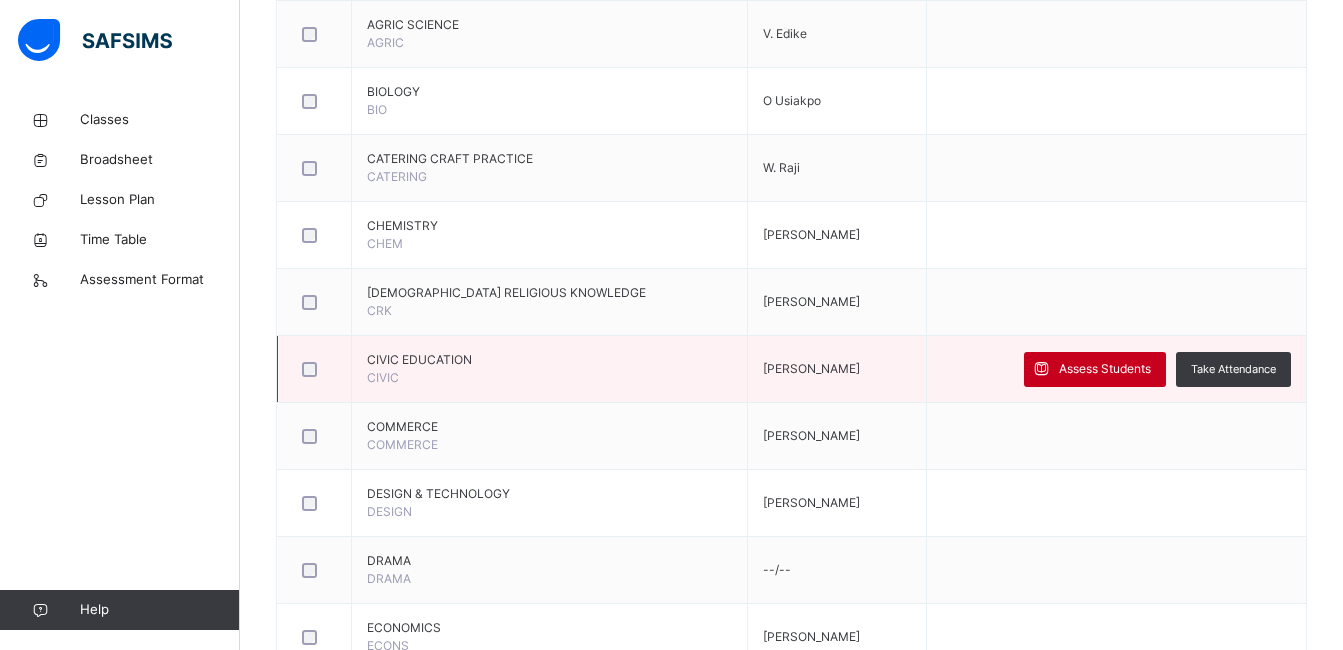 click on "Assess Students" at bounding box center [1105, 369] 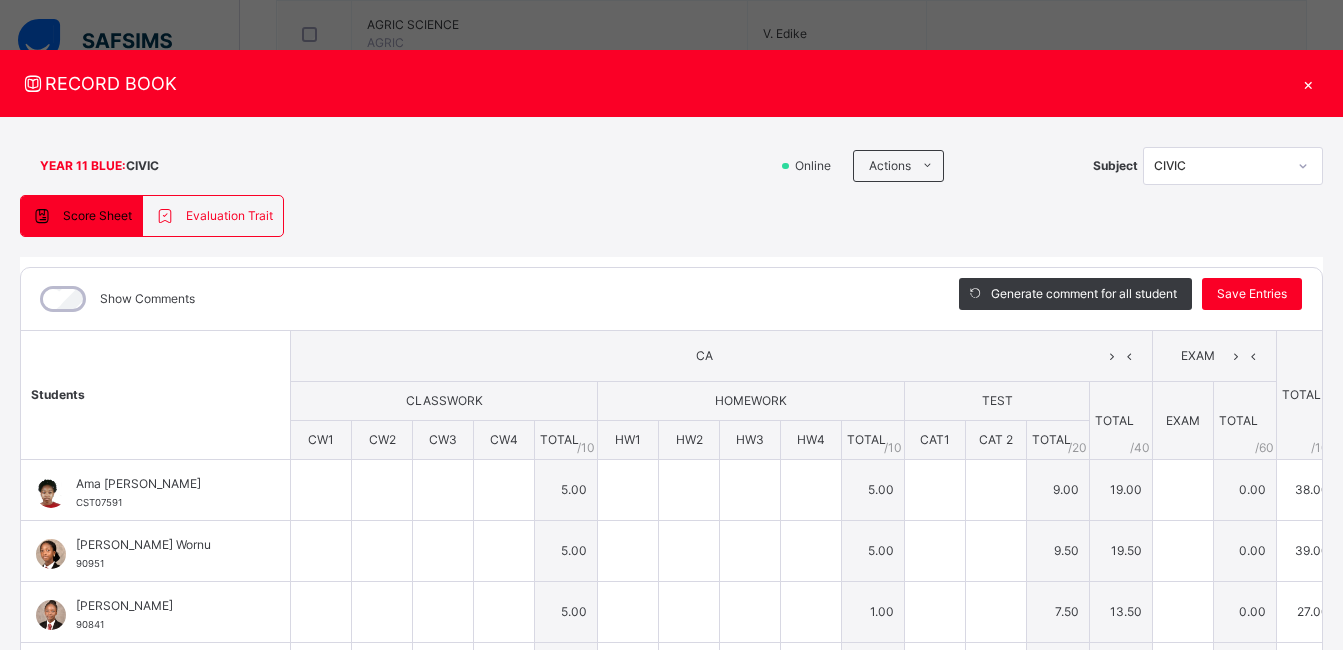 type on "**" 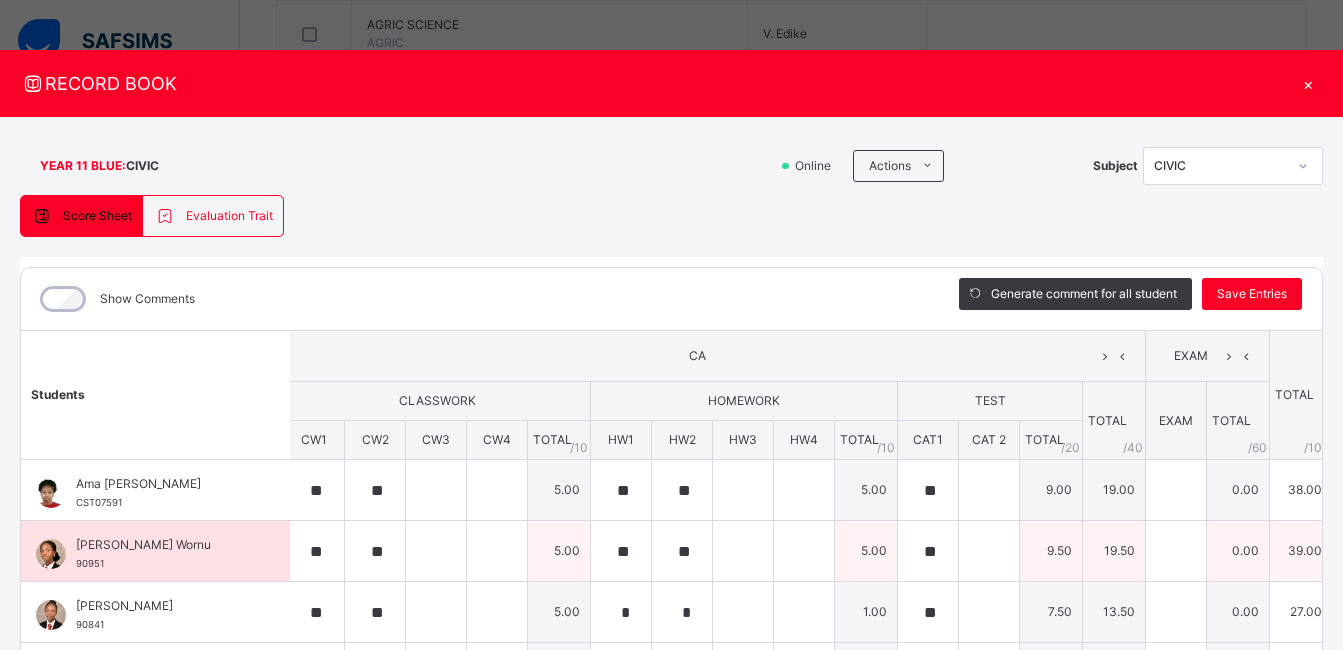 scroll, scrollTop: 0, scrollLeft: 8, axis: horizontal 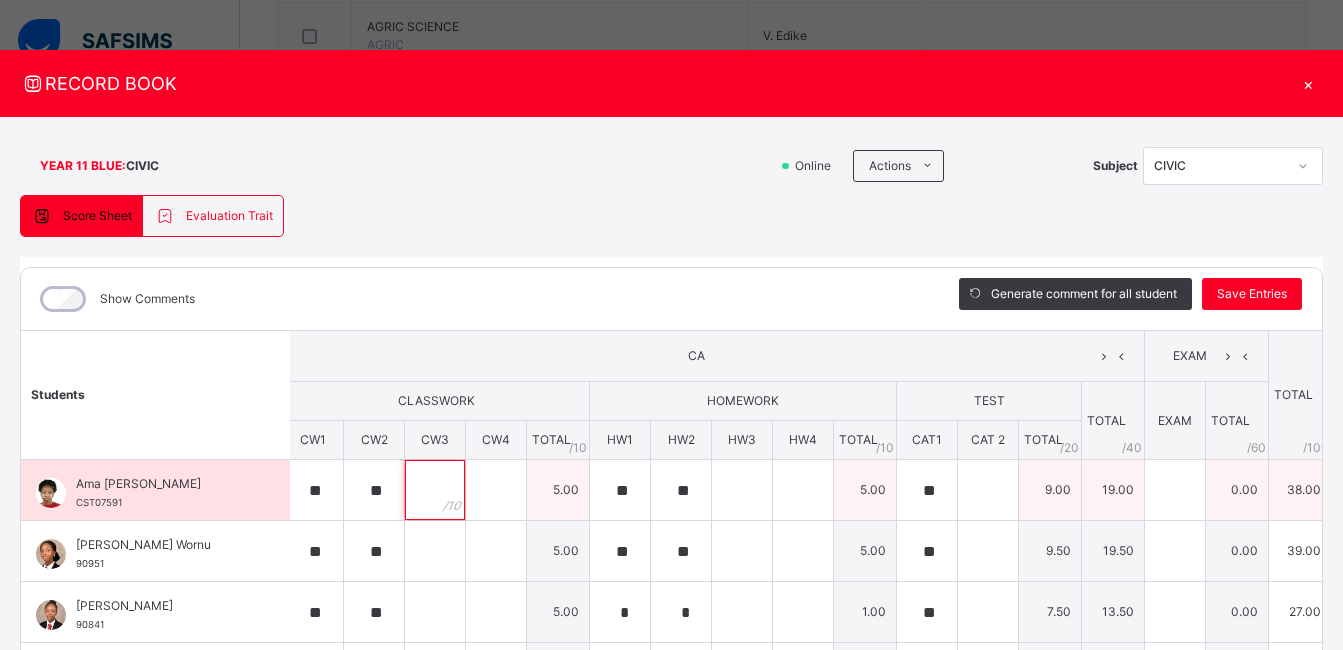 click at bounding box center [435, 490] 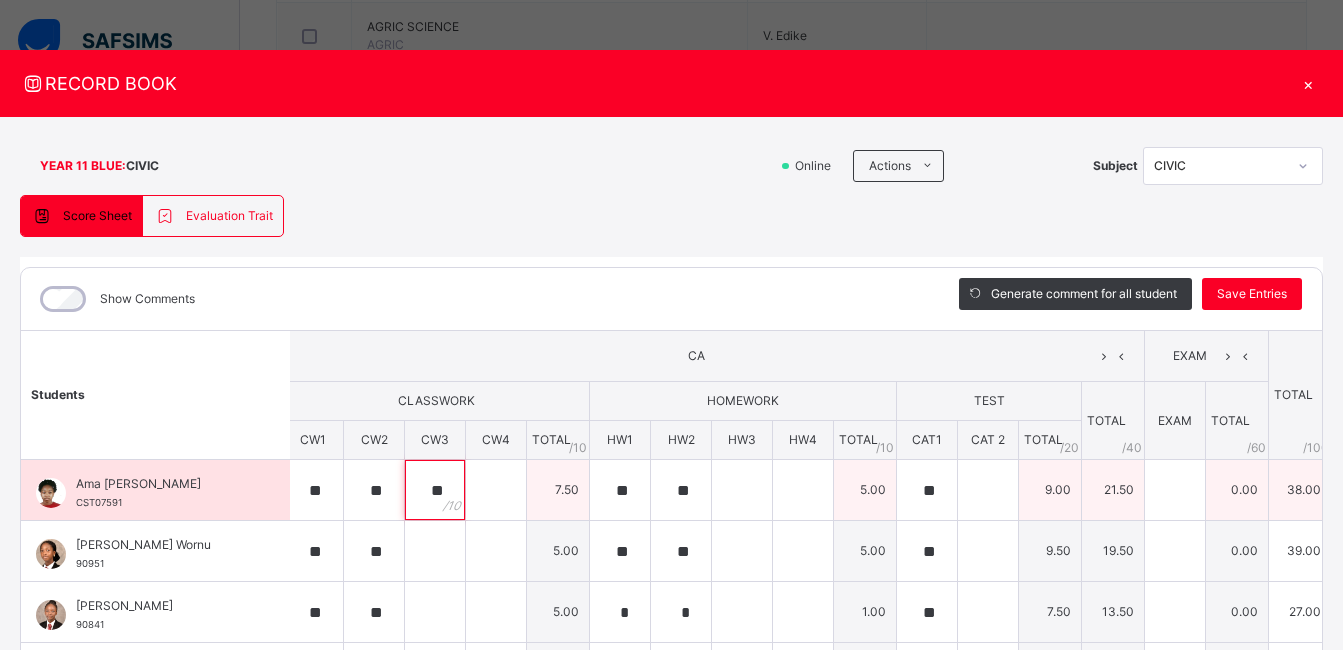 type on "**" 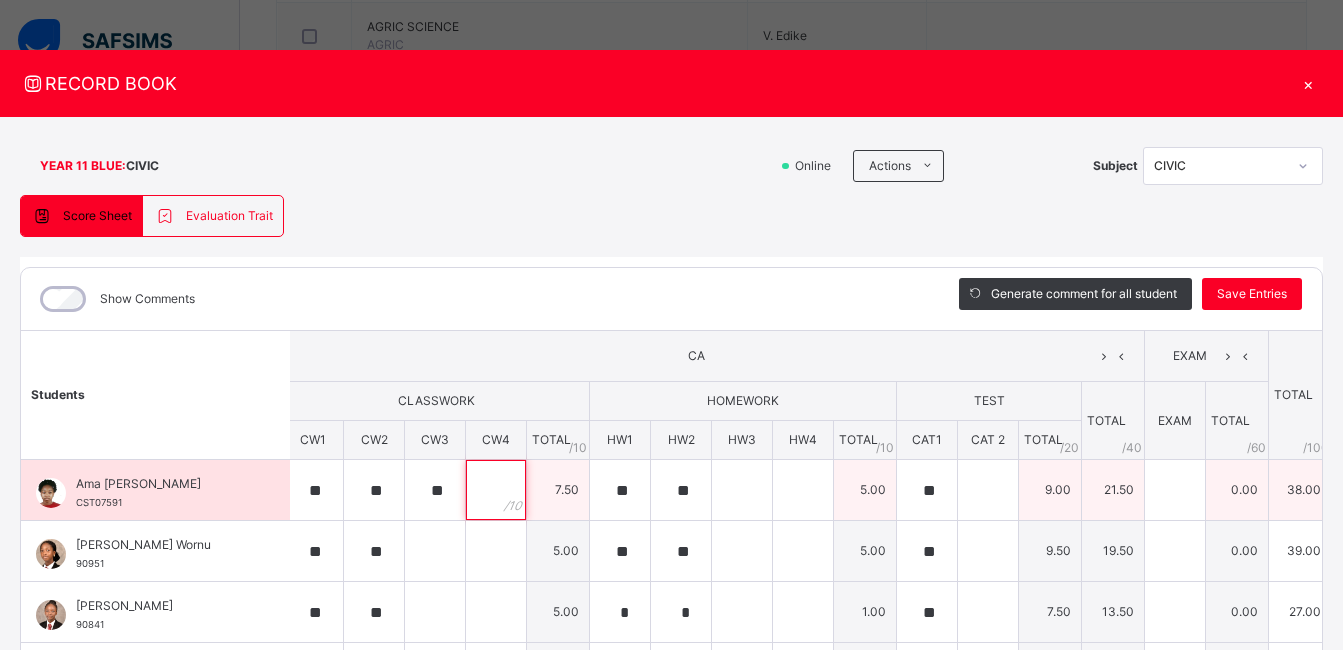 click at bounding box center (496, 490) 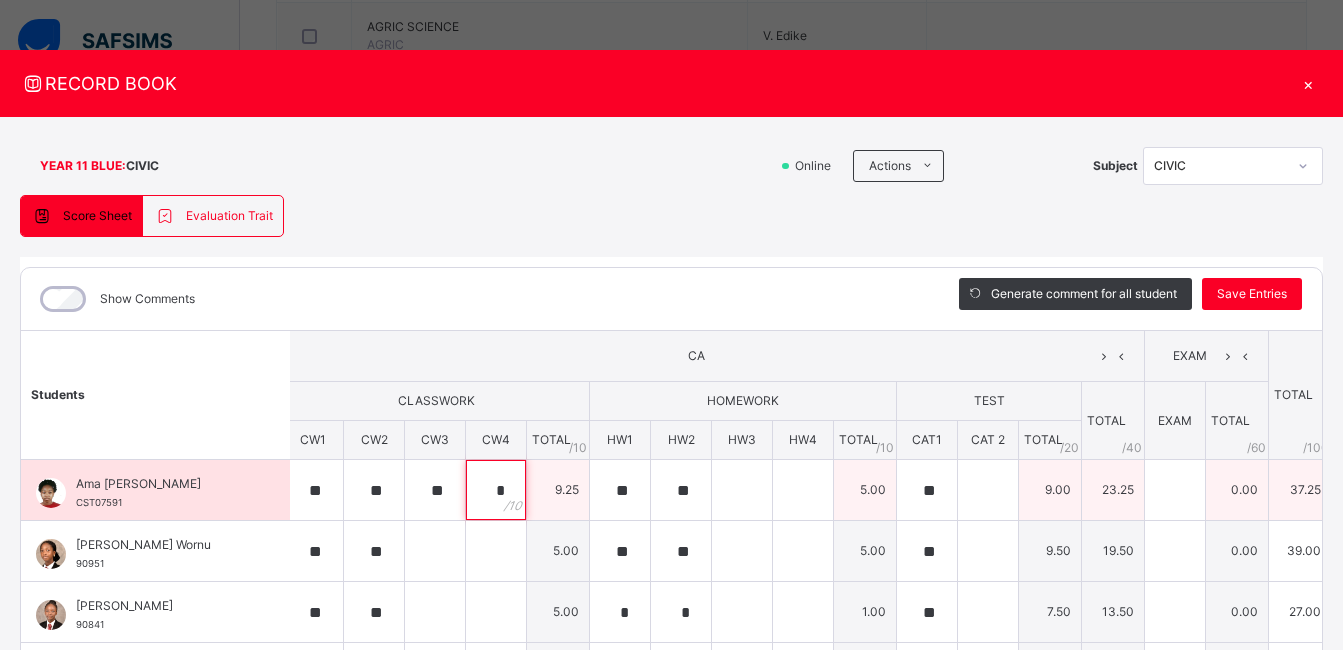 type on "*" 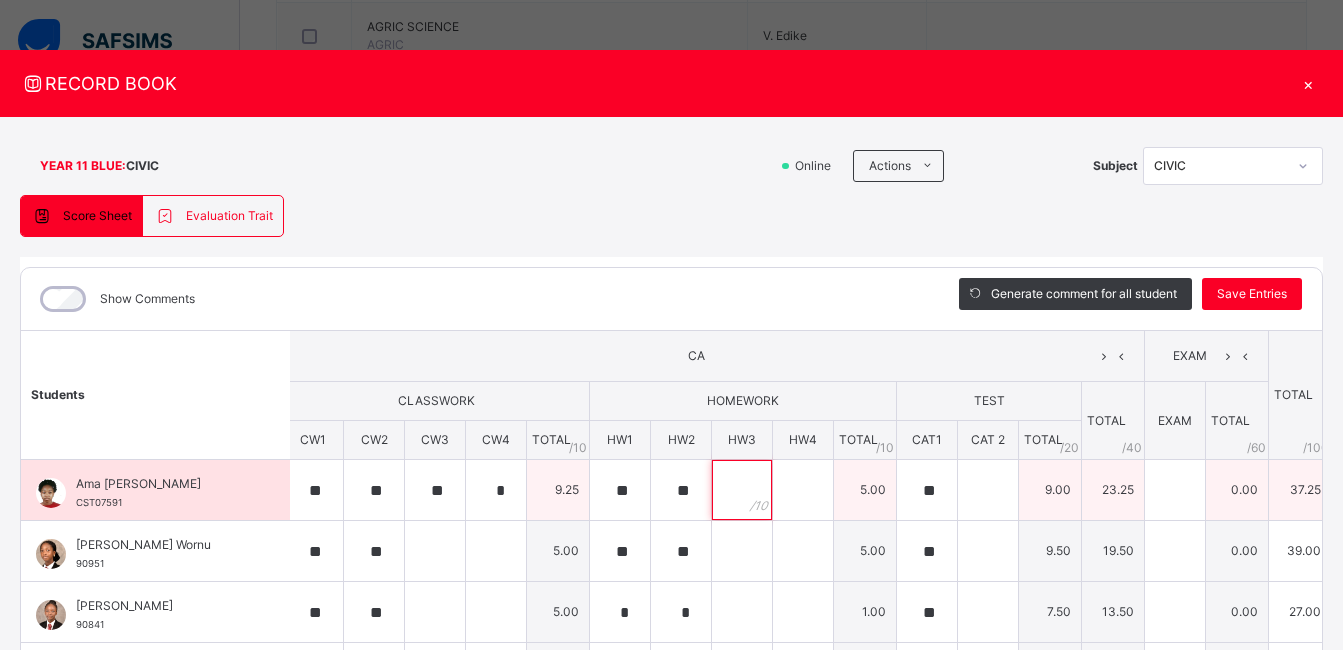 click at bounding box center [742, 490] 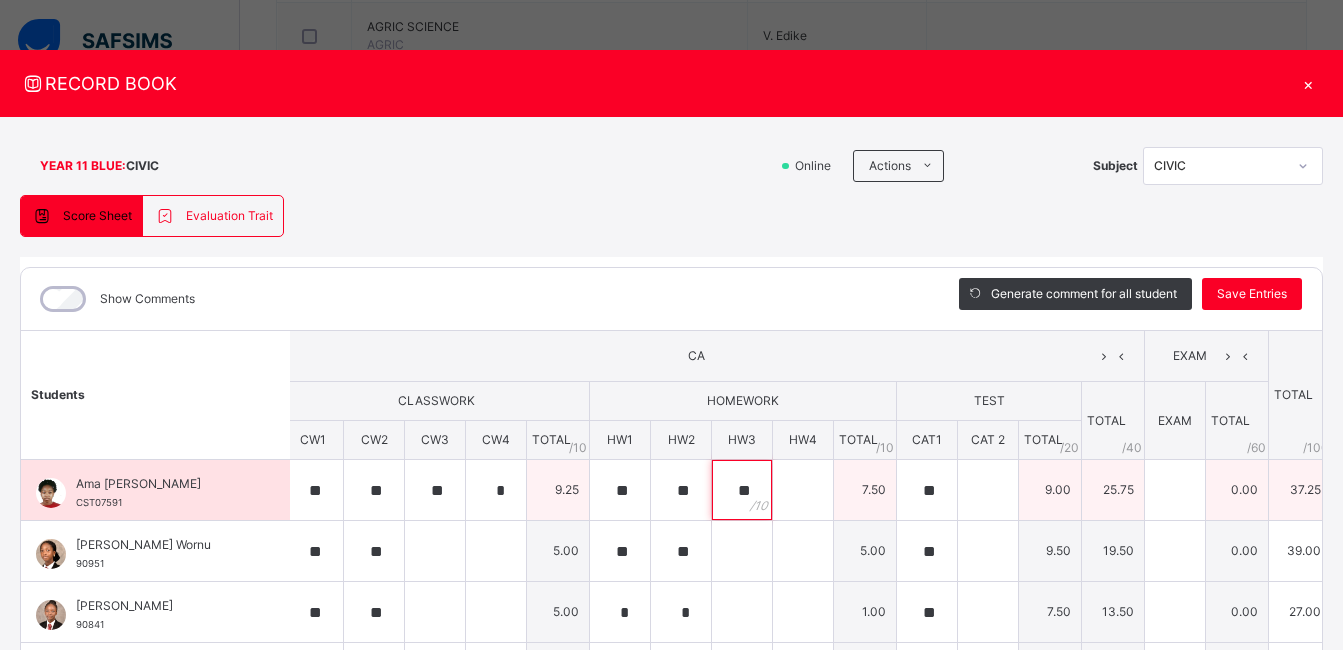 type on "**" 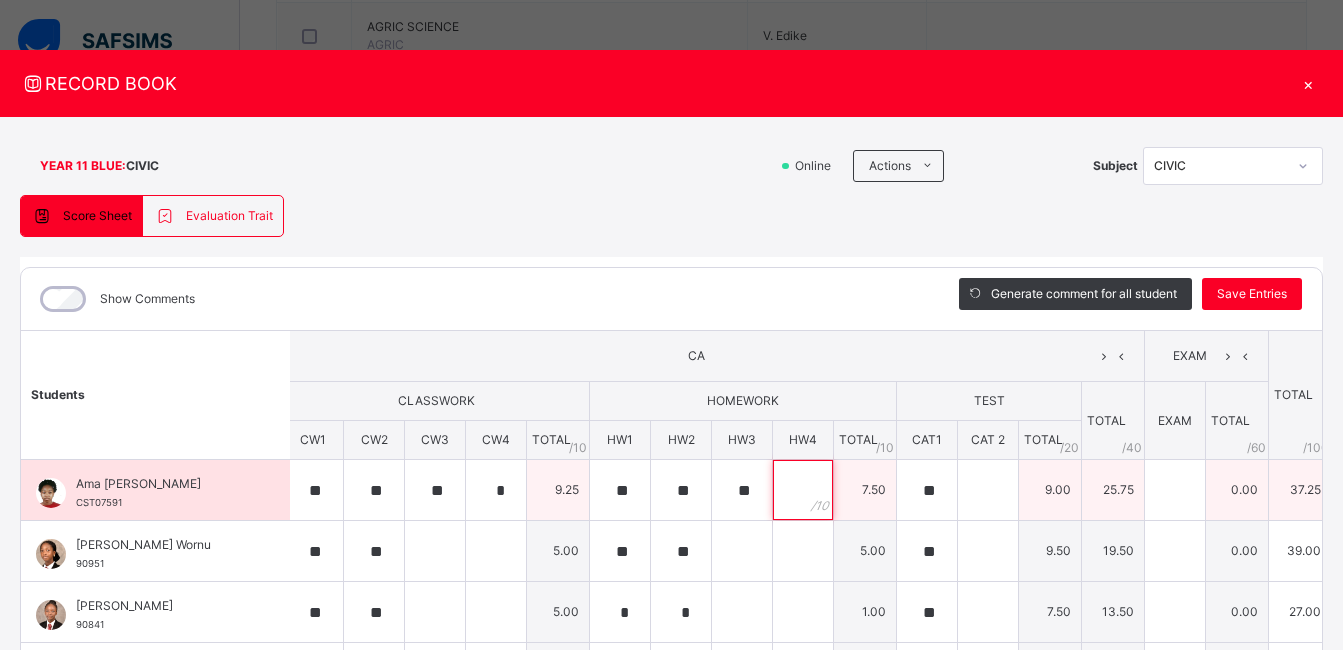 click at bounding box center [803, 490] 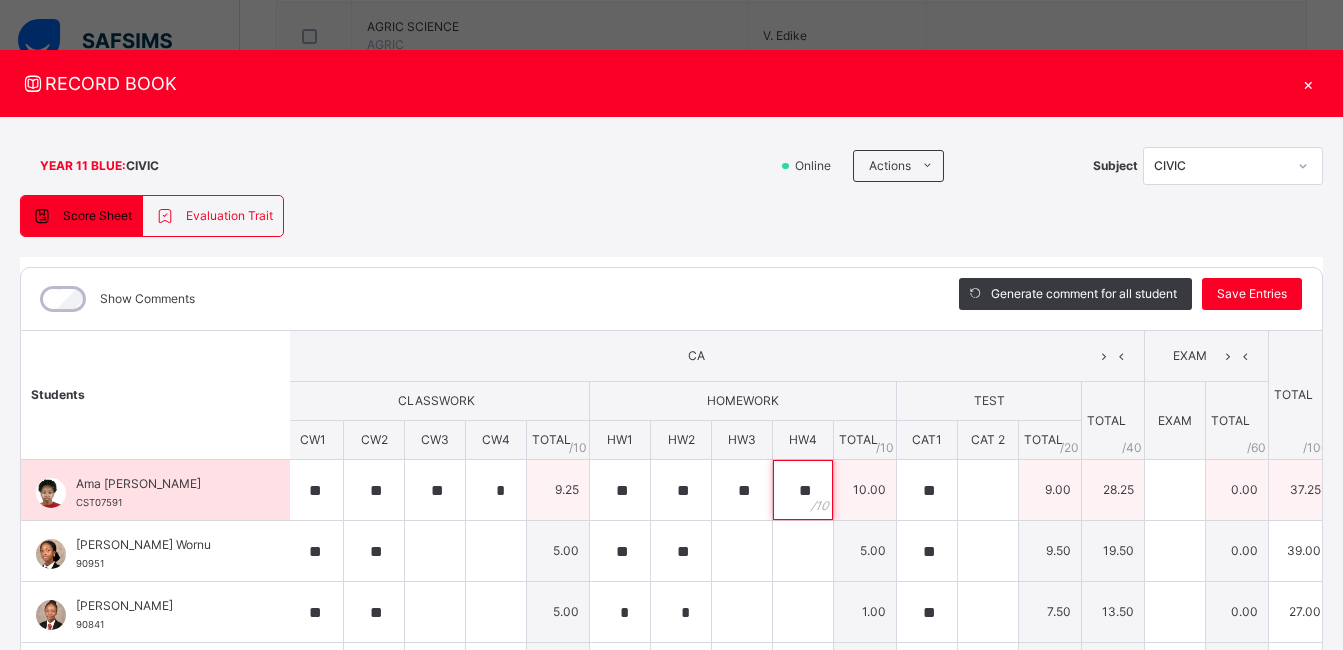 type on "**" 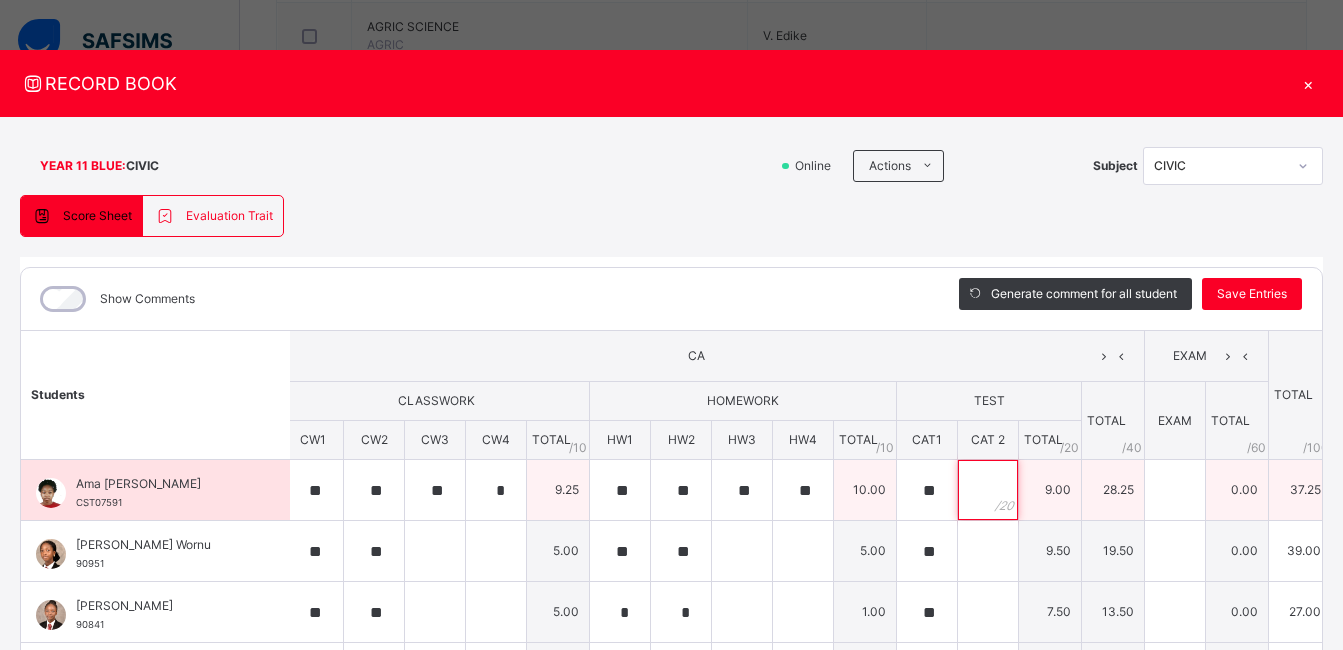click at bounding box center [988, 490] 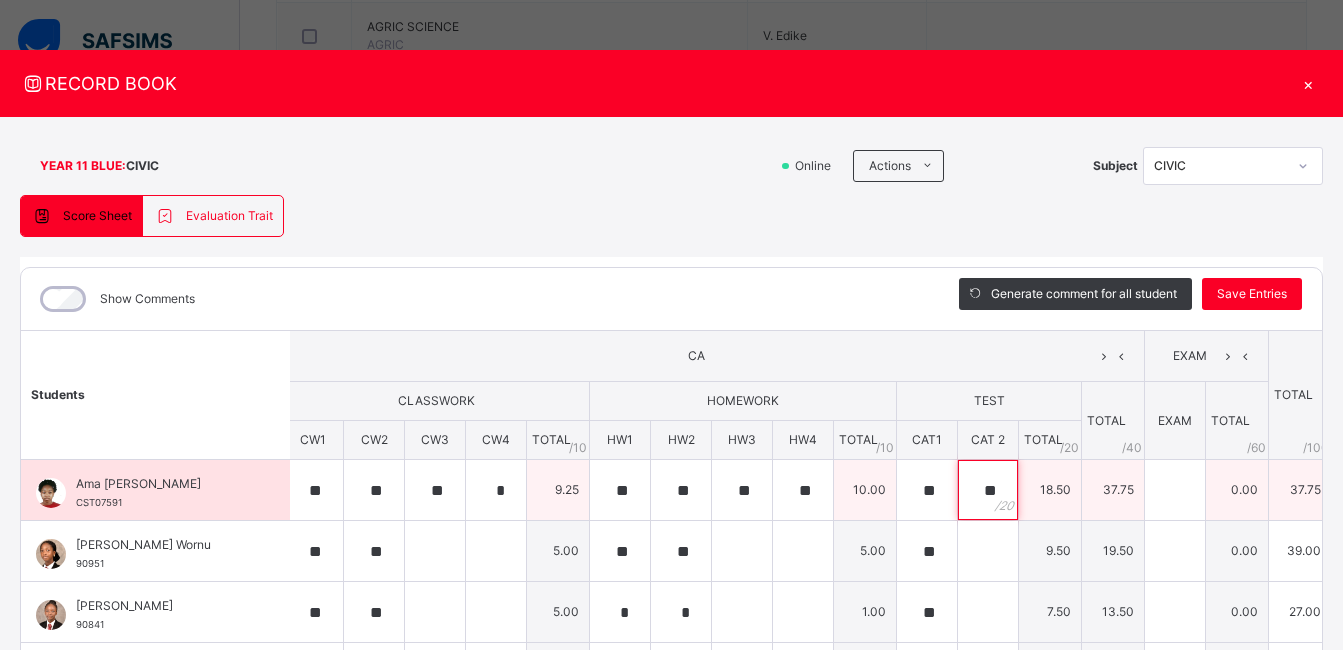 type on "**" 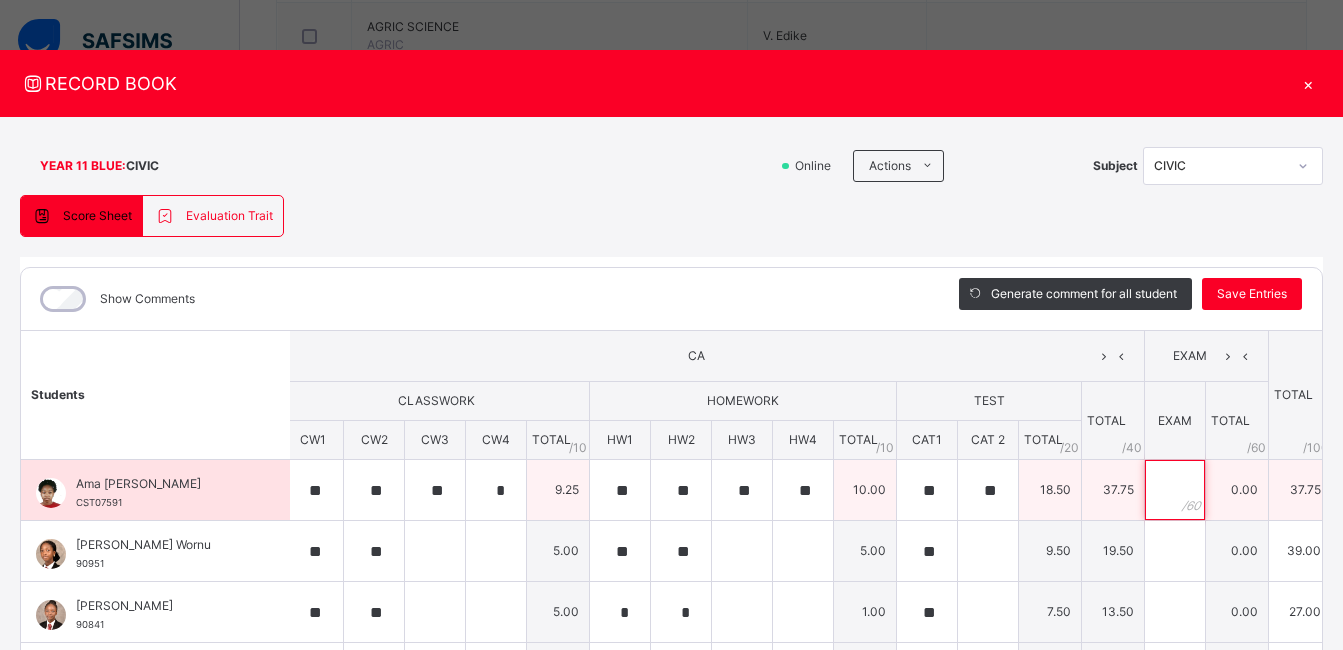 click at bounding box center [1175, 490] 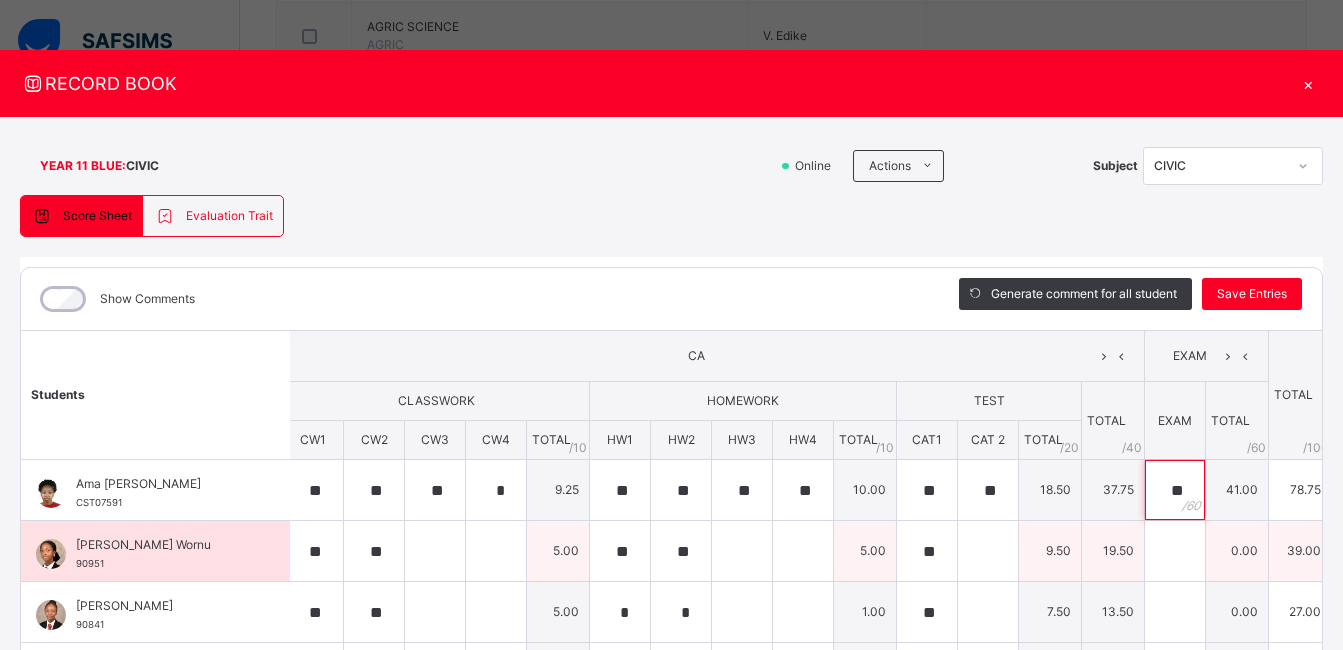 type on "**" 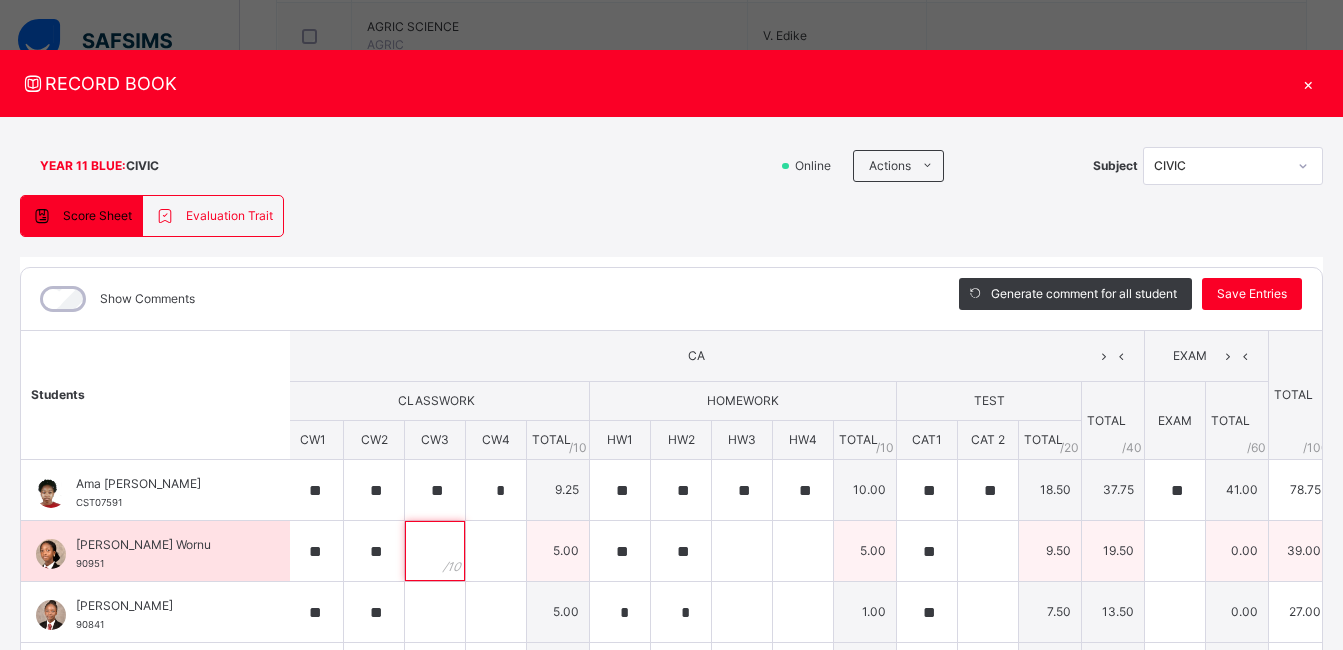 click at bounding box center (435, 551) 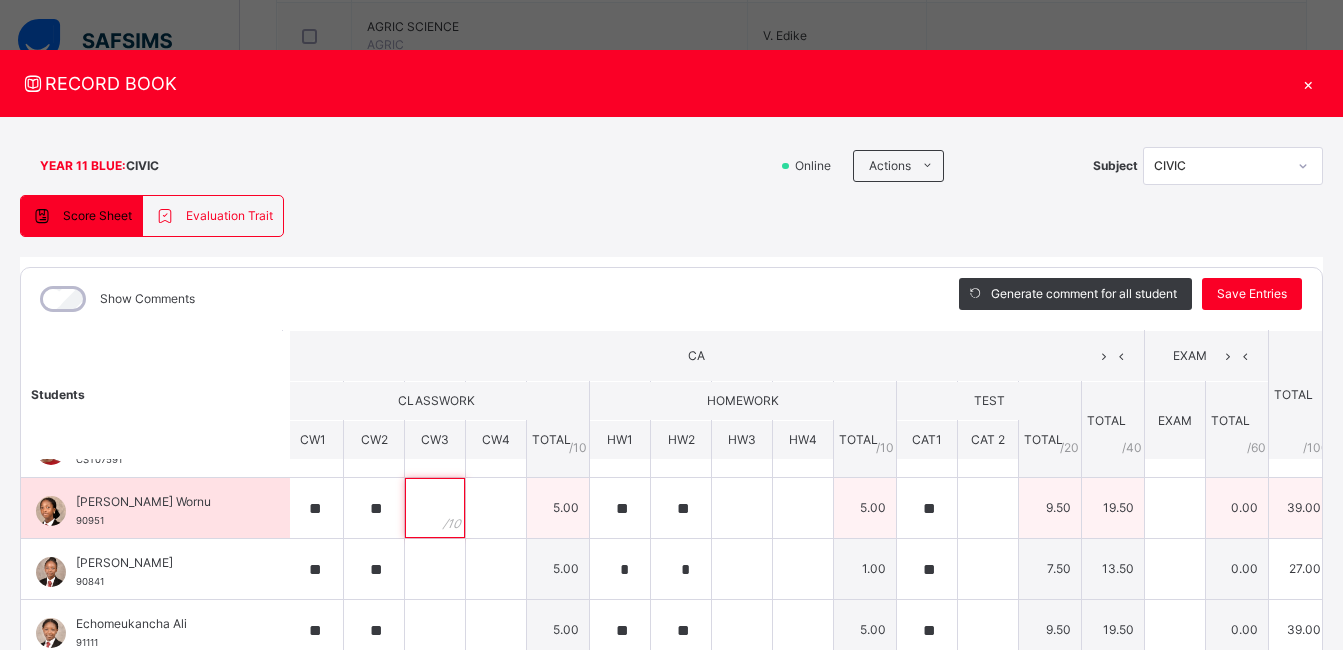 scroll, scrollTop: 44, scrollLeft: 8, axis: both 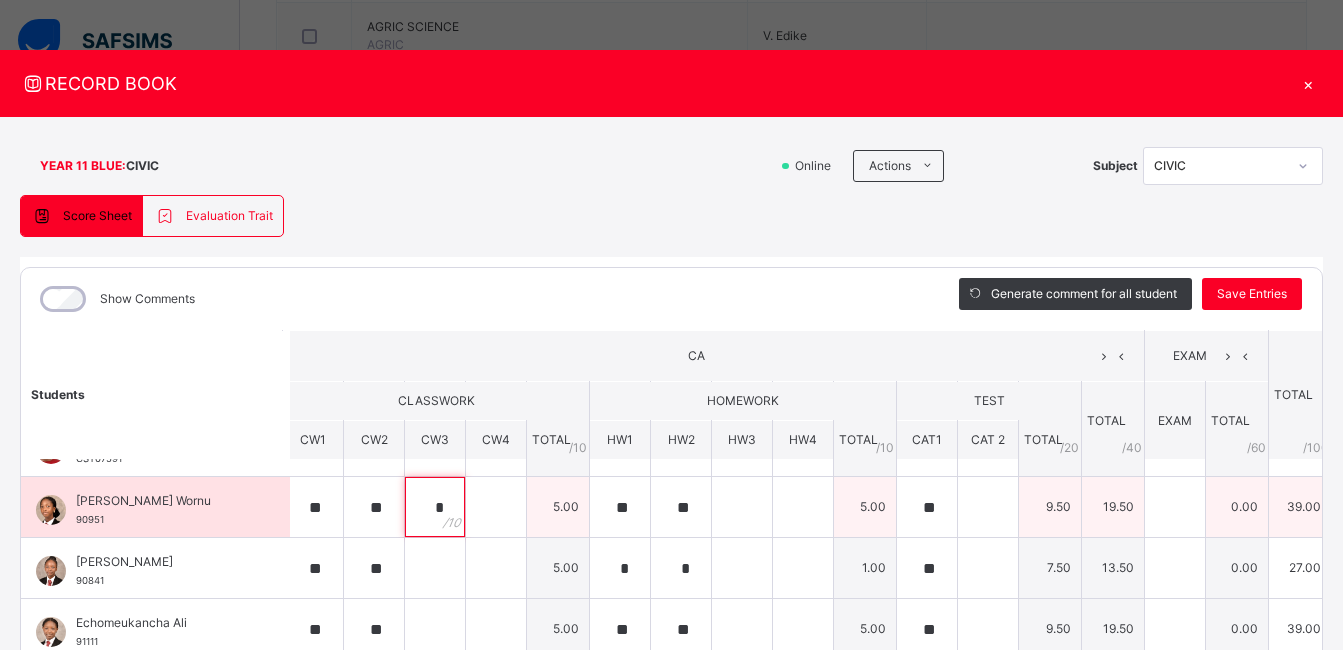 type on "**" 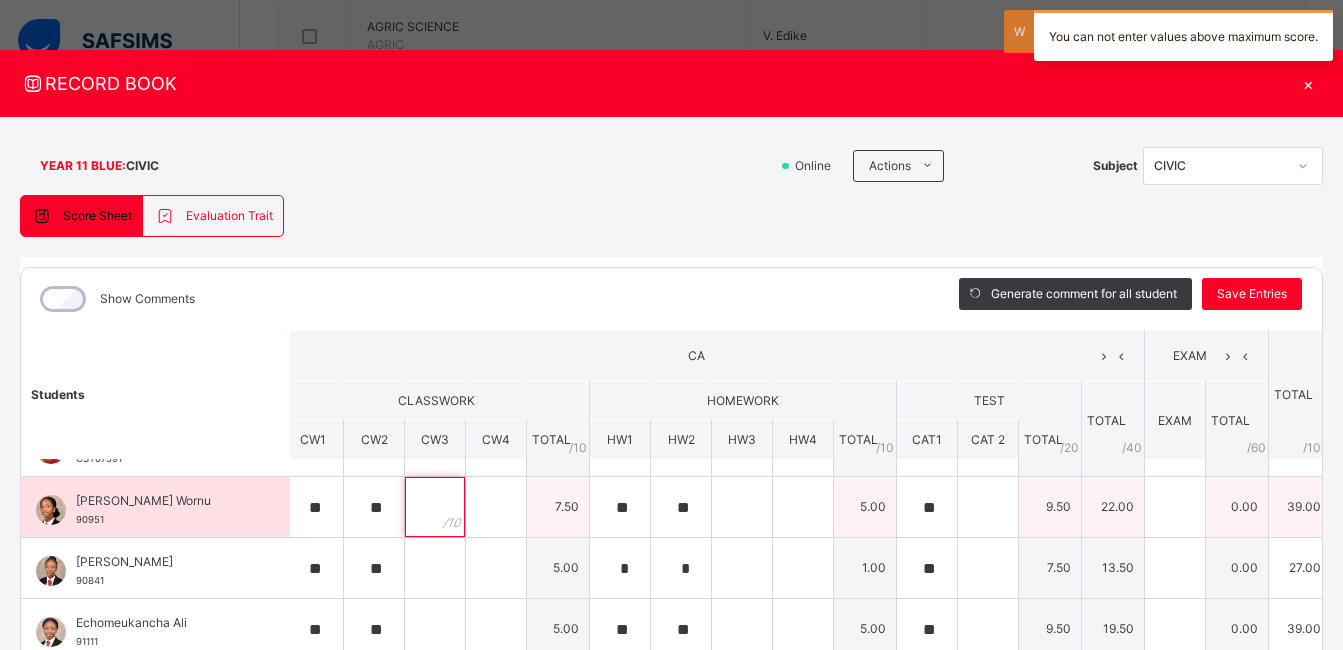 type on "*" 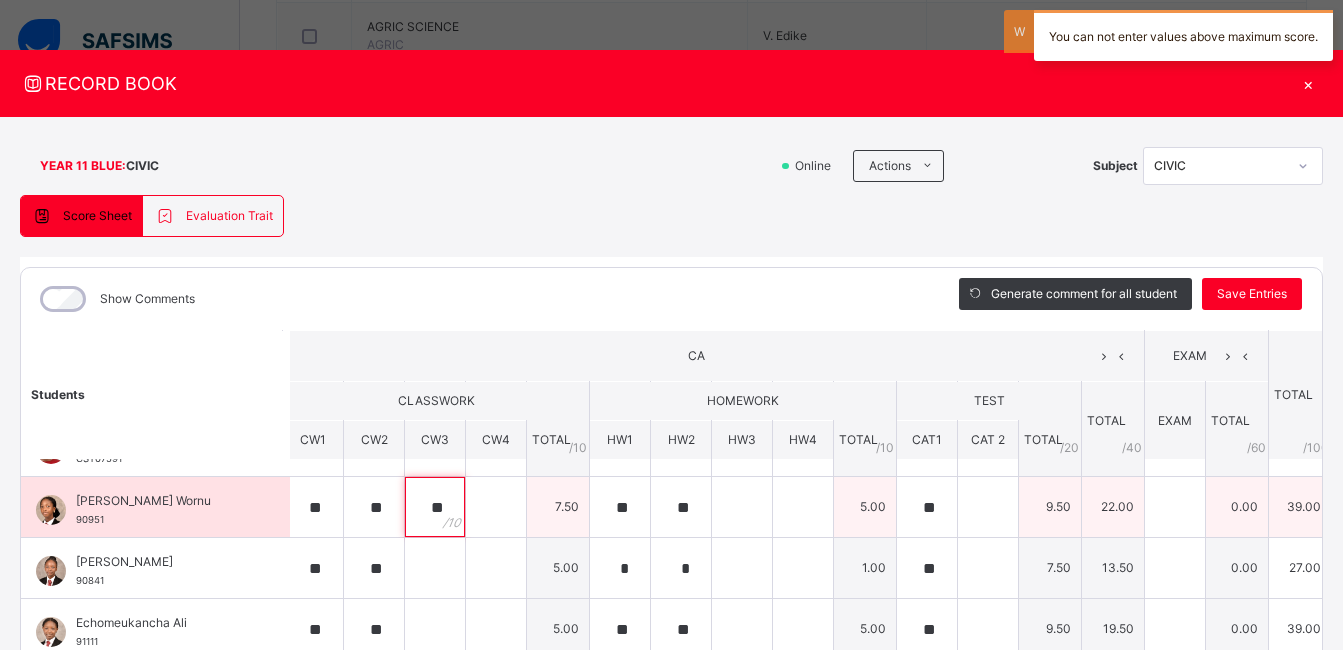 type on "**" 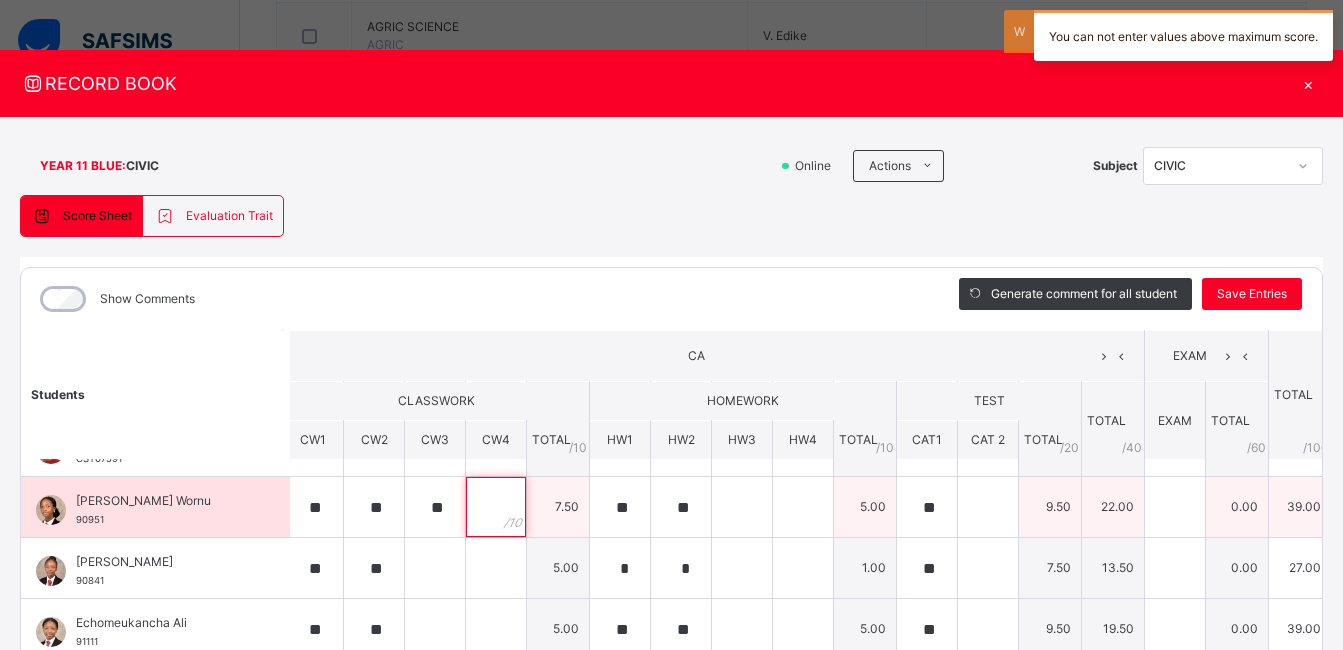 click at bounding box center (496, 507) 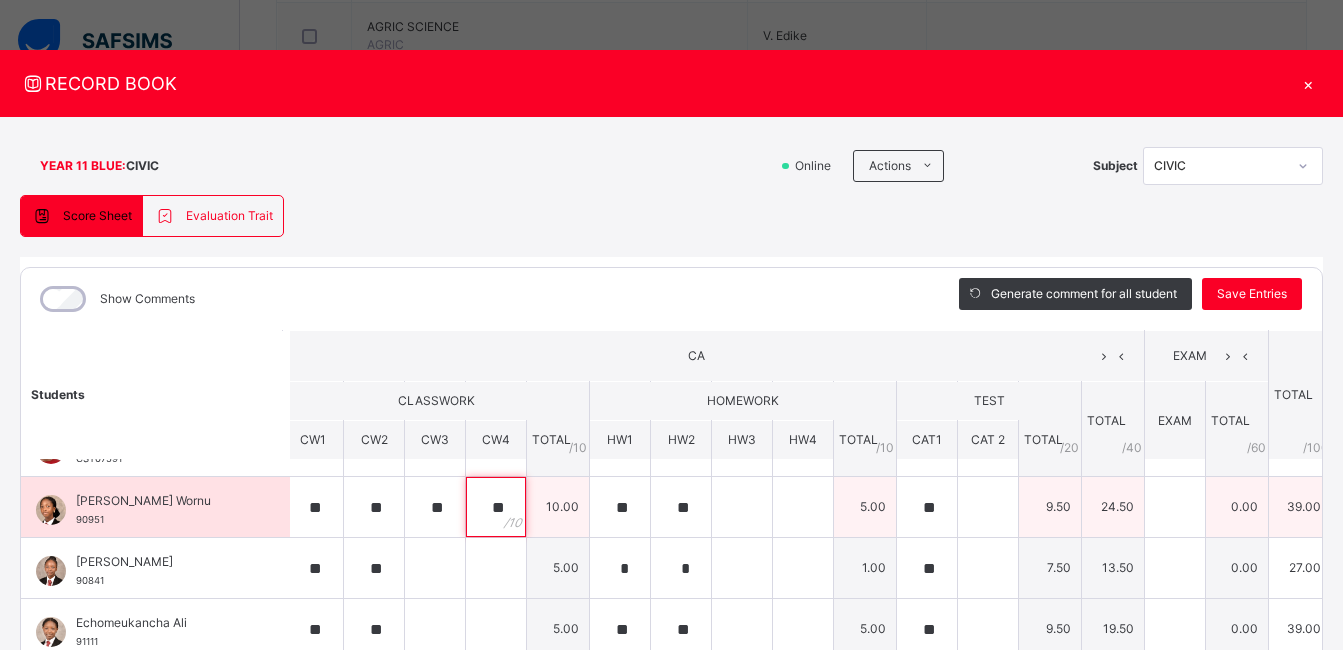 type on "**" 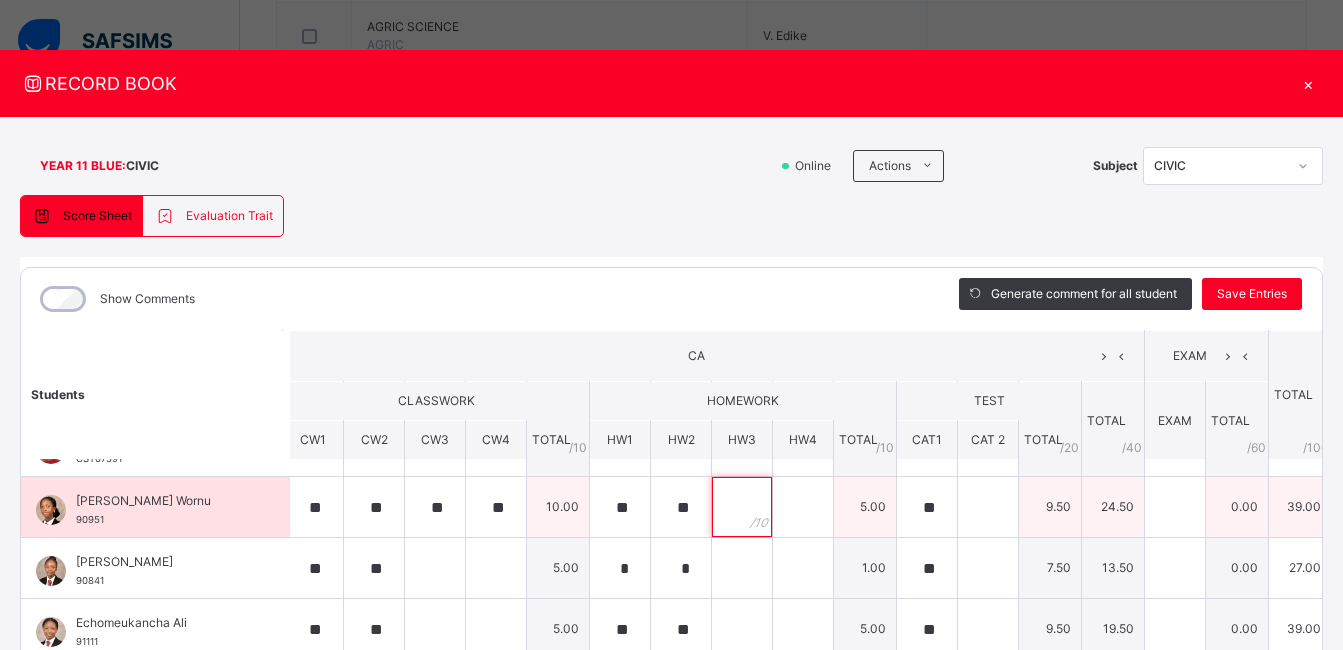click at bounding box center [742, 507] 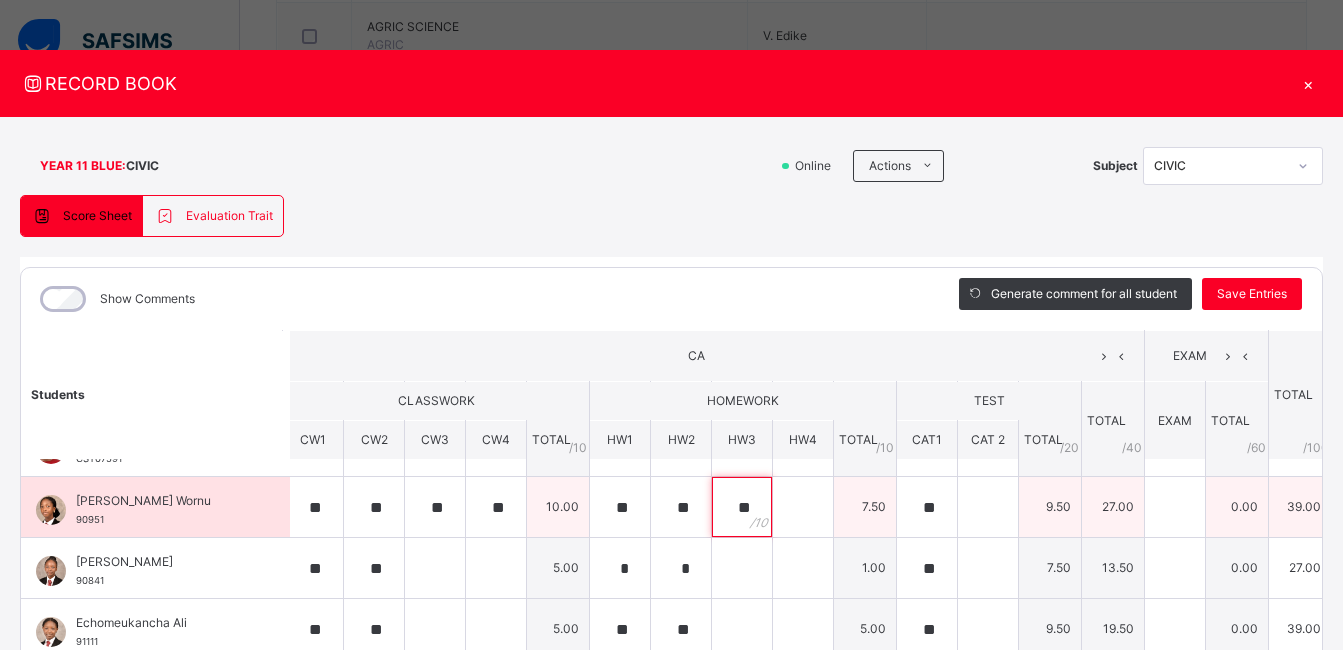 type on "**" 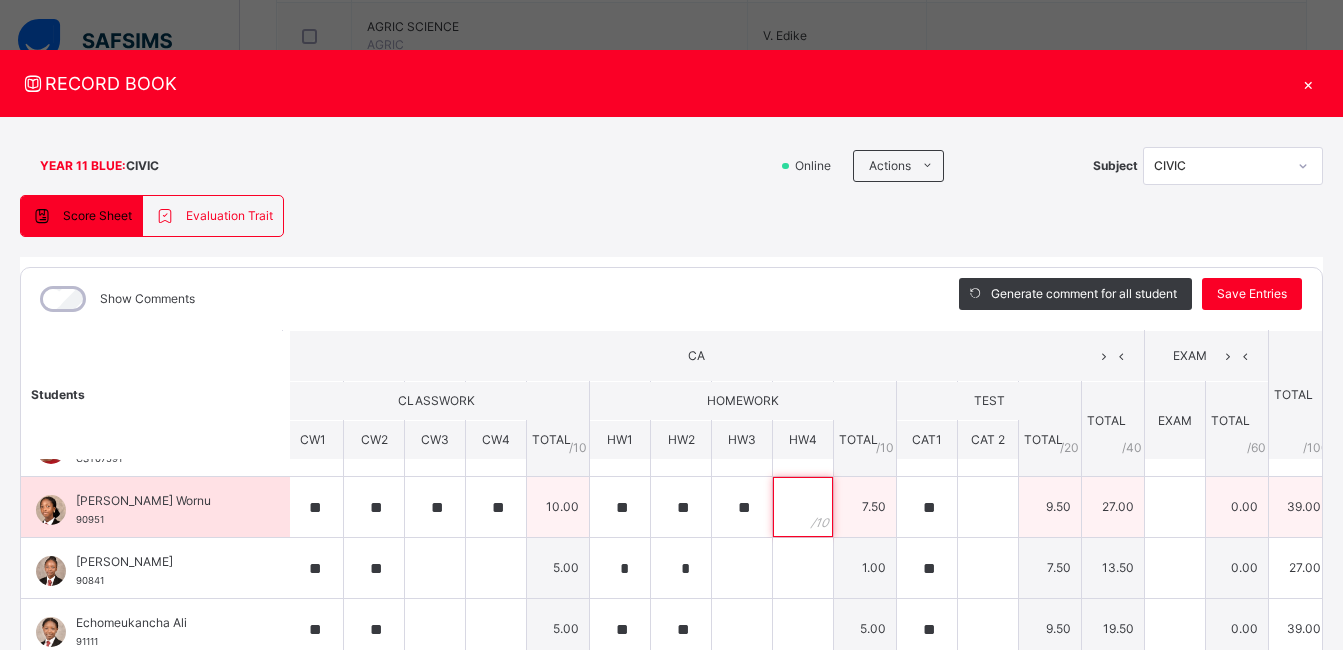 click at bounding box center [803, 507] 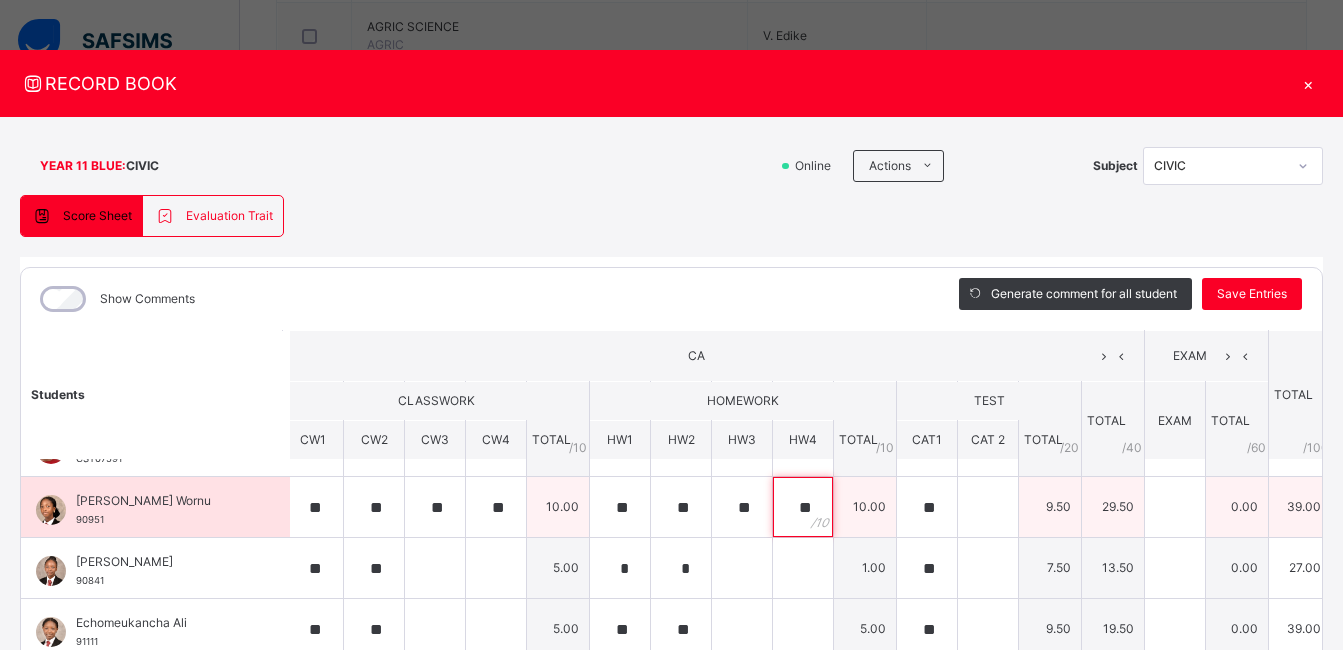 type on "**" 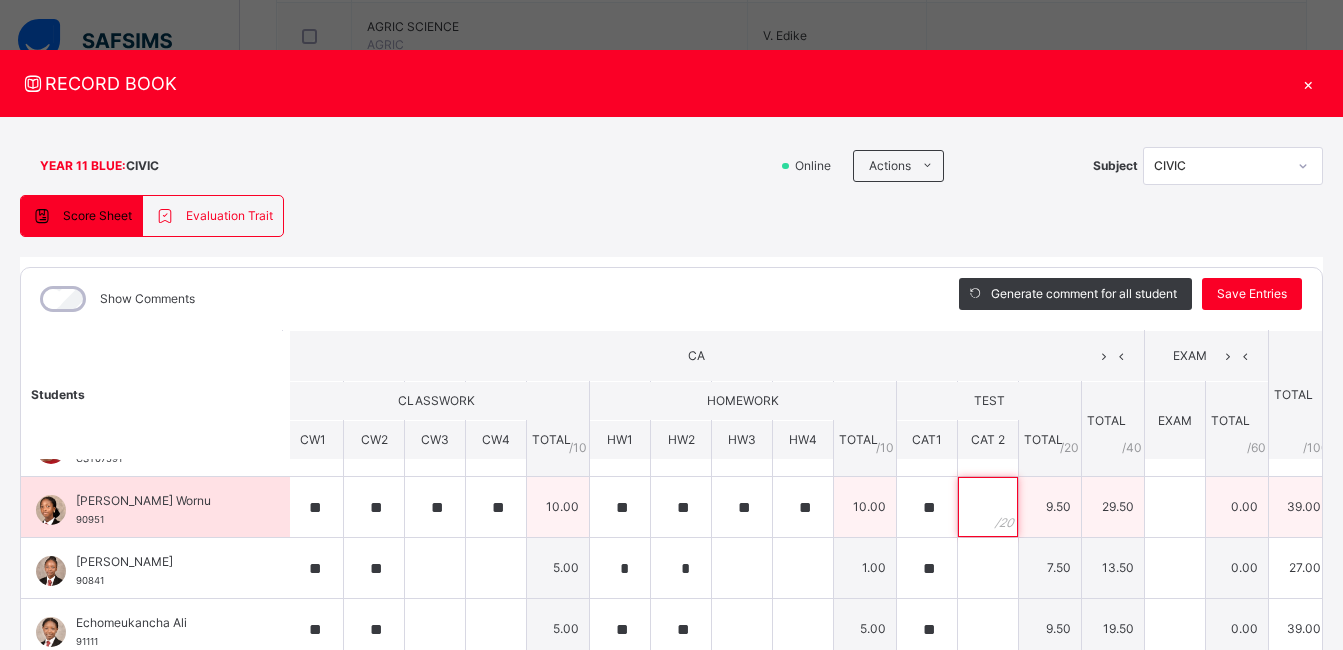 click at bounding box center [988, 507] 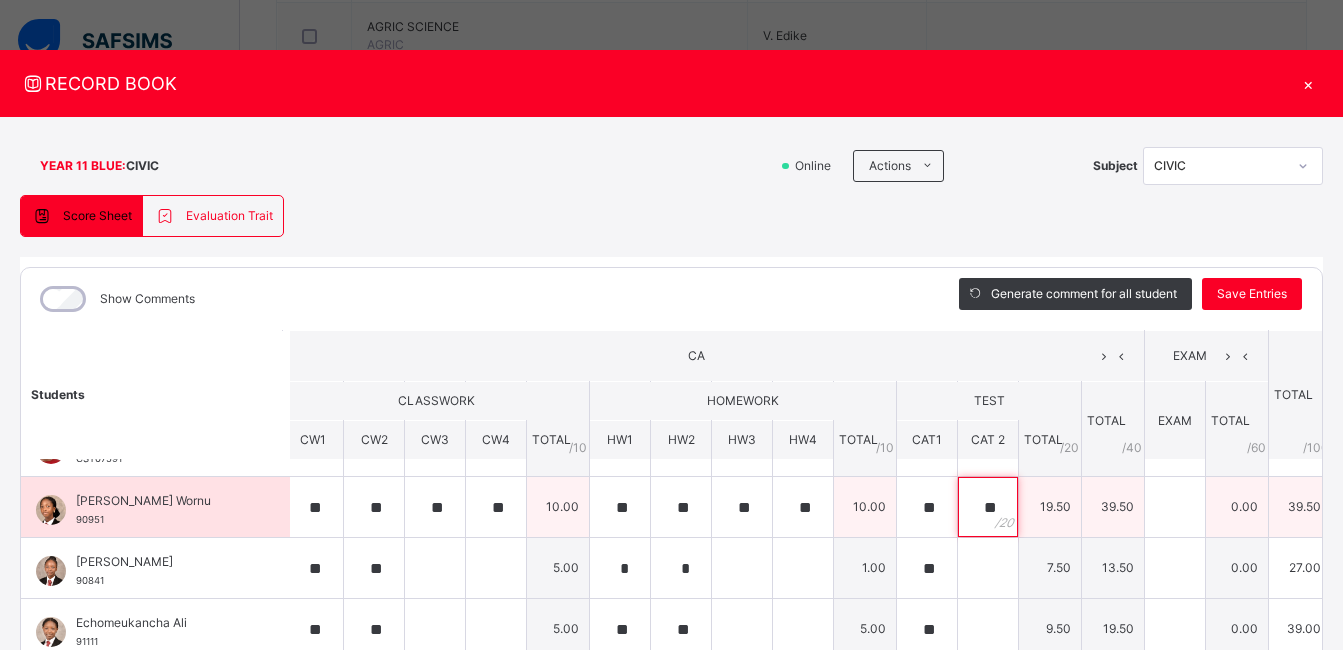 type on "**" 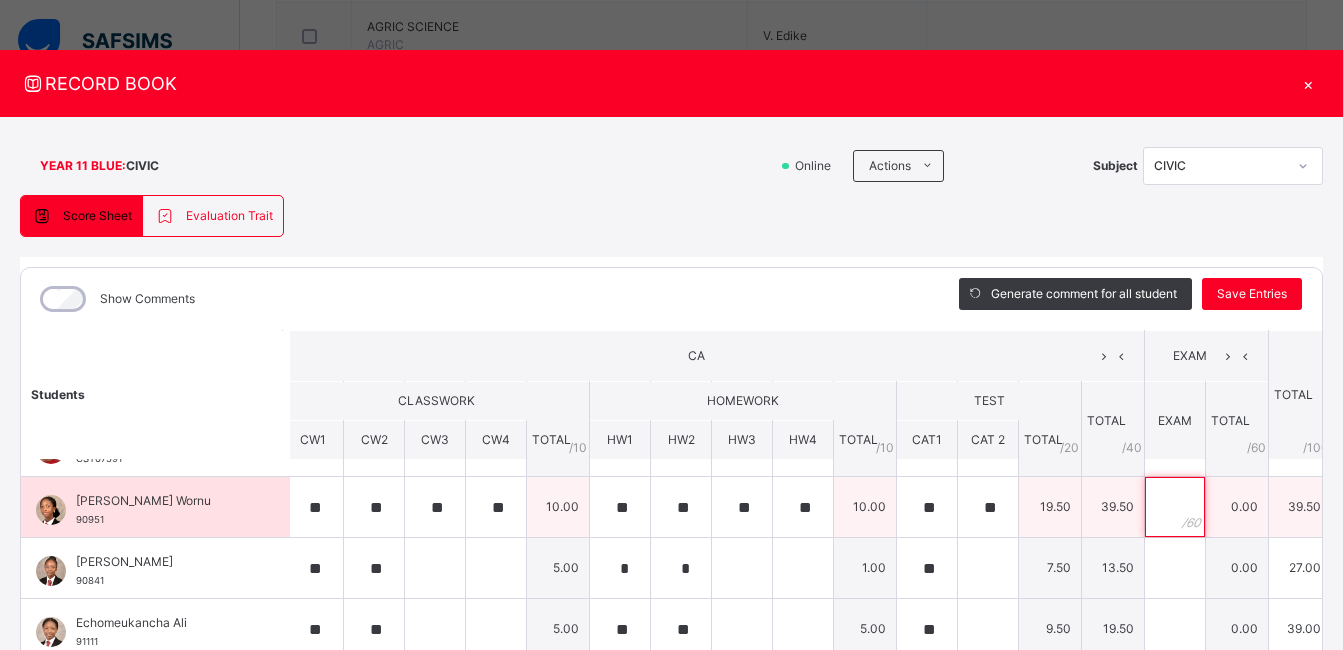 click at bounding box center (1175, 507) 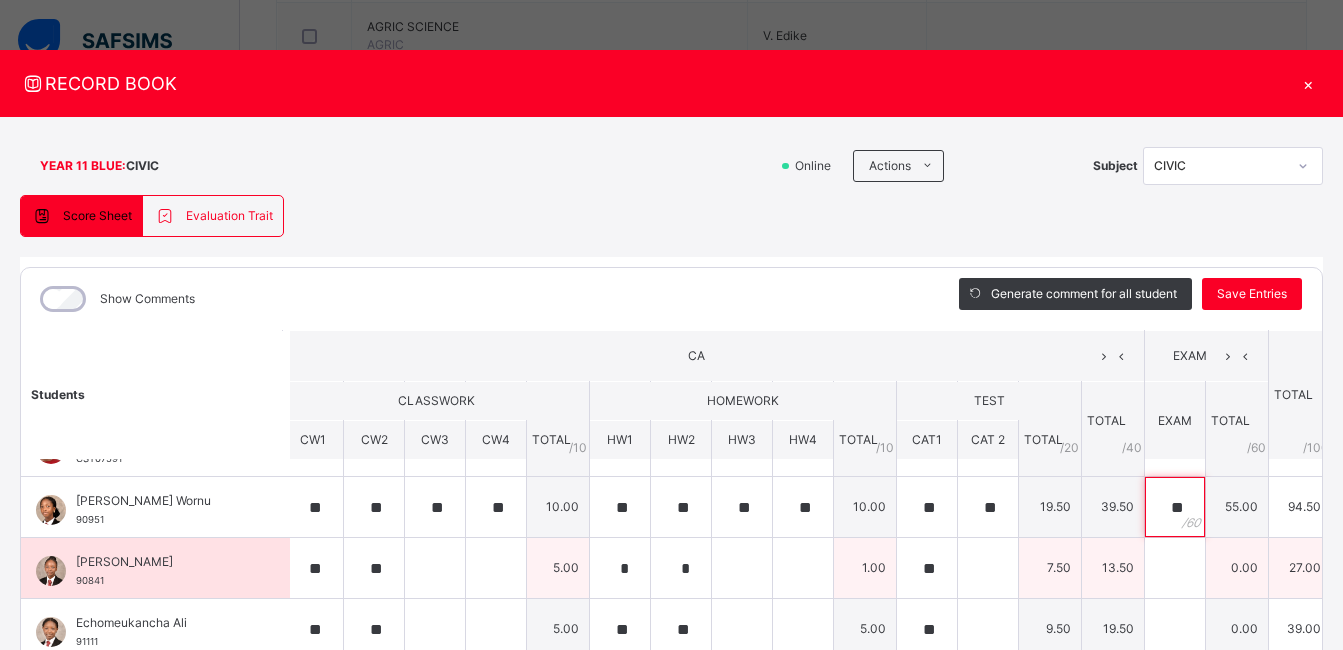 type on "**" 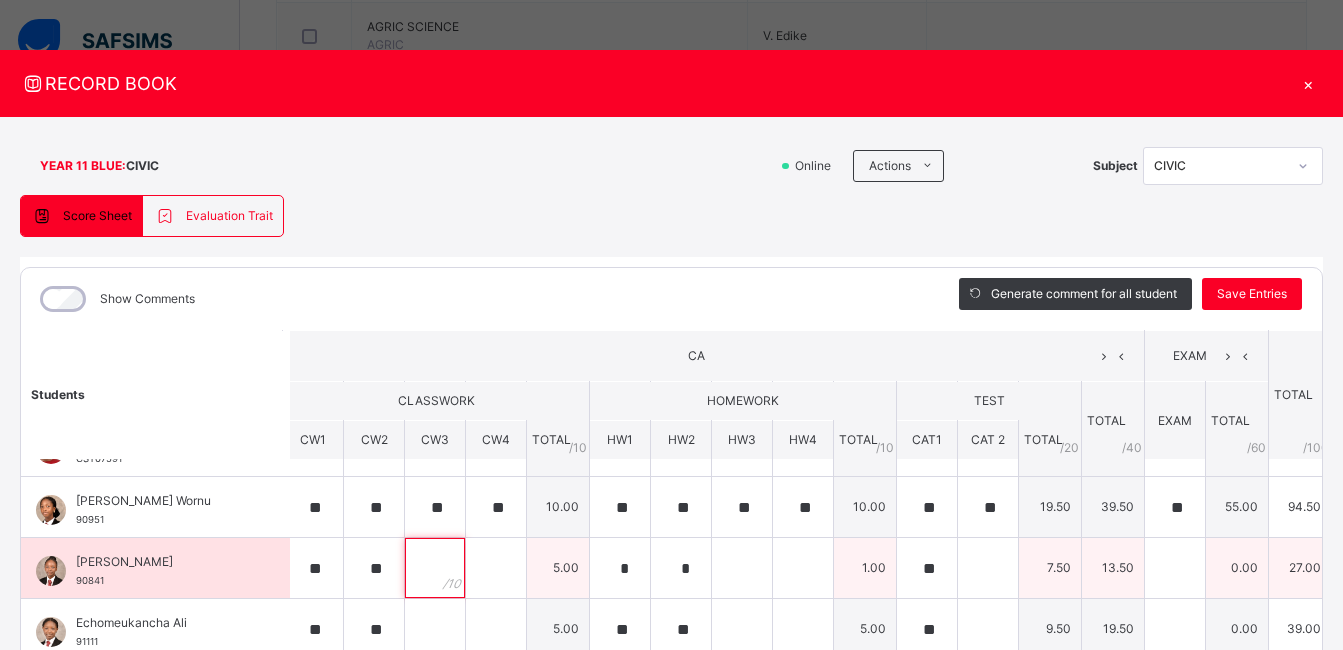 click at bounding box center [435, 568] 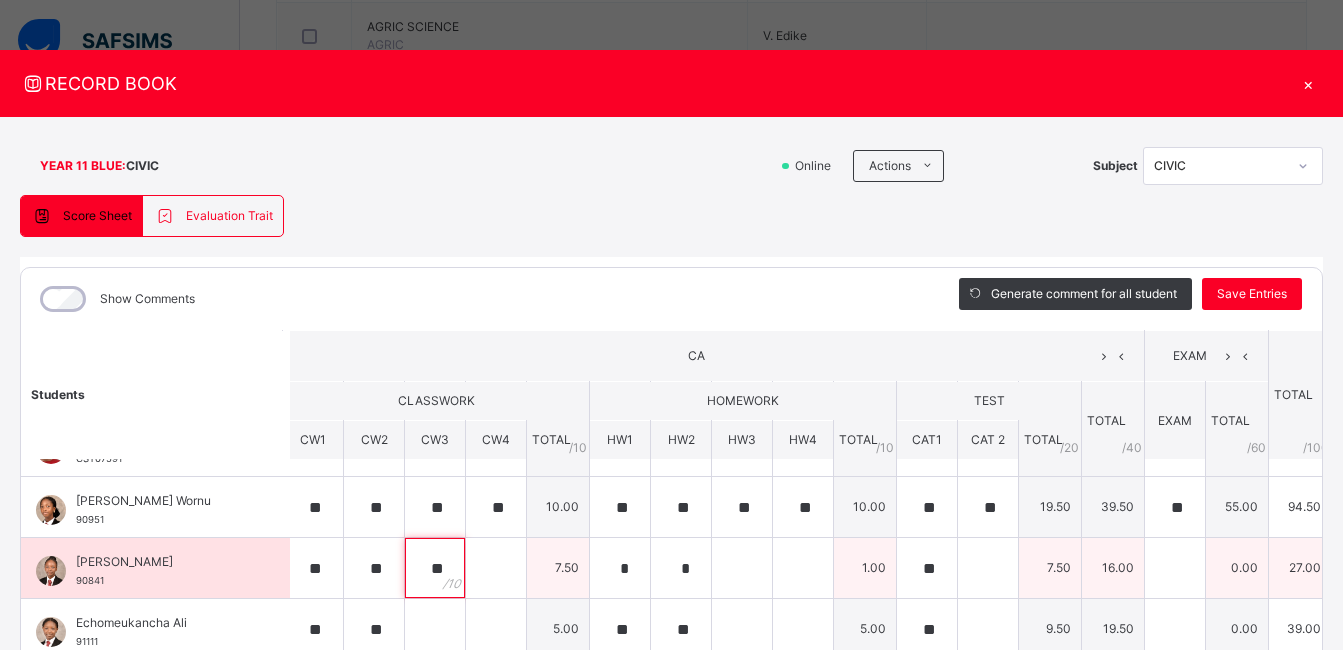 type on "**" 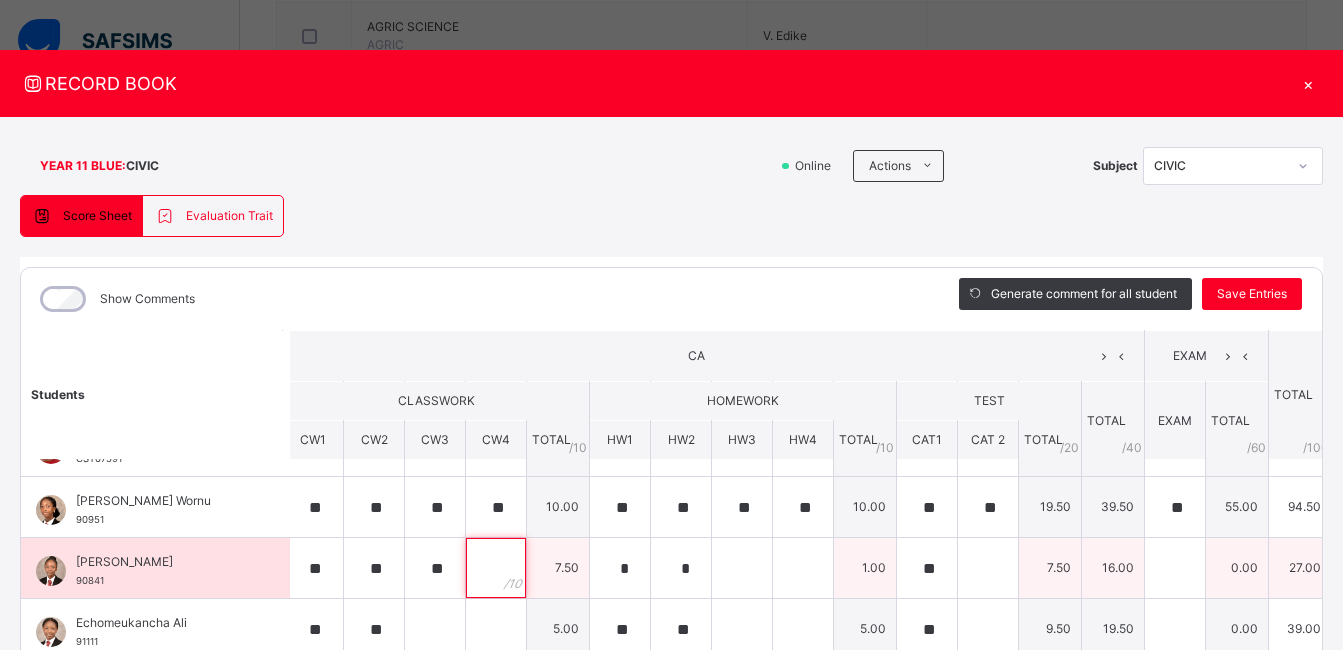 click at bounding box center [496, 568] 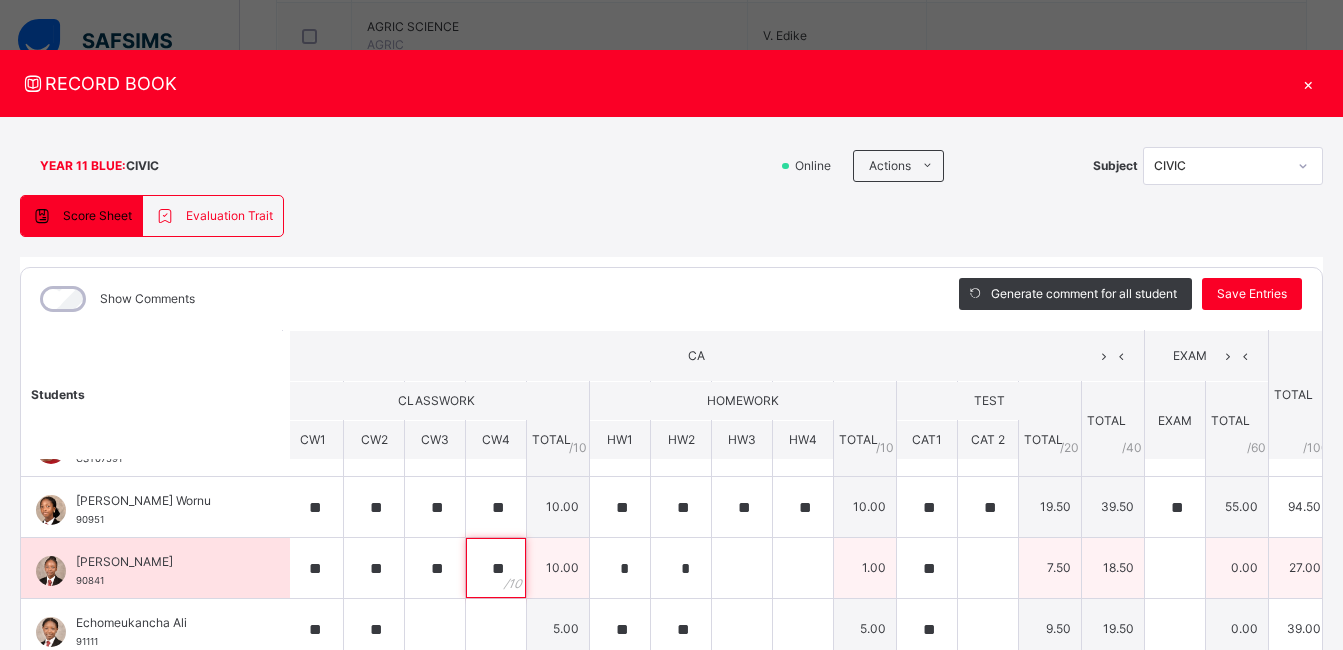 type on "**" 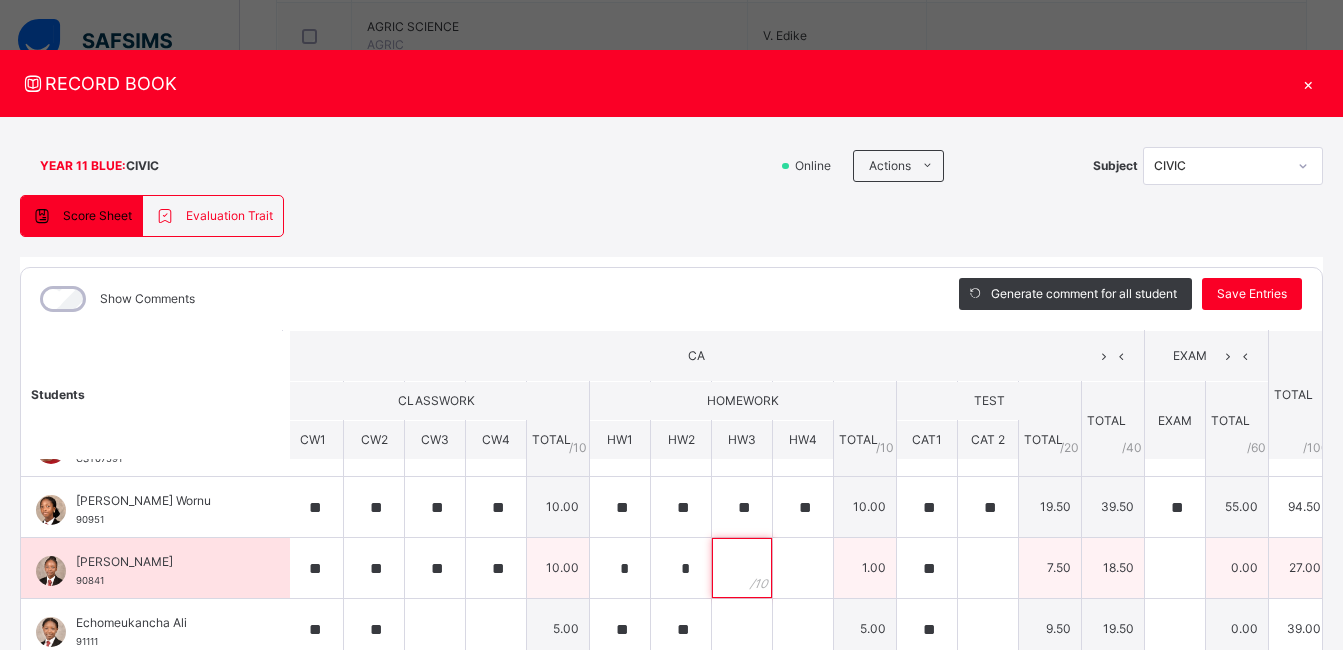 click at bounding box center [742, 568] 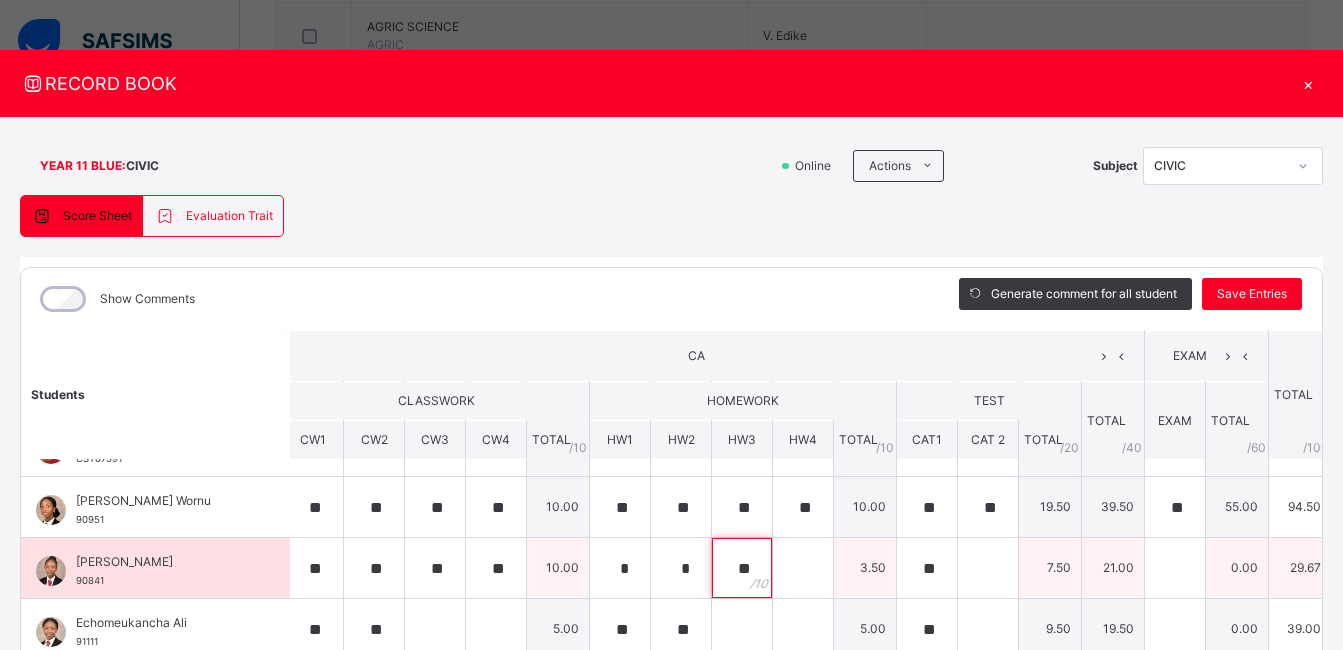 type on "**" 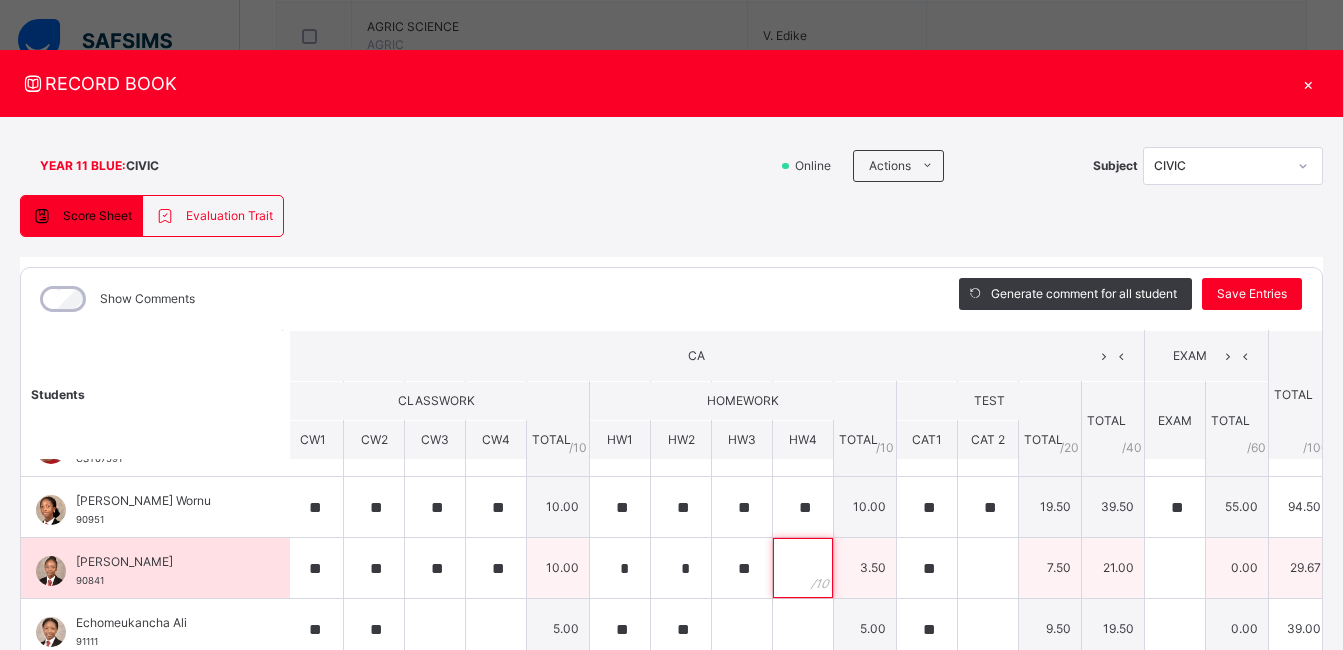 click at bounding box center (803, 568) 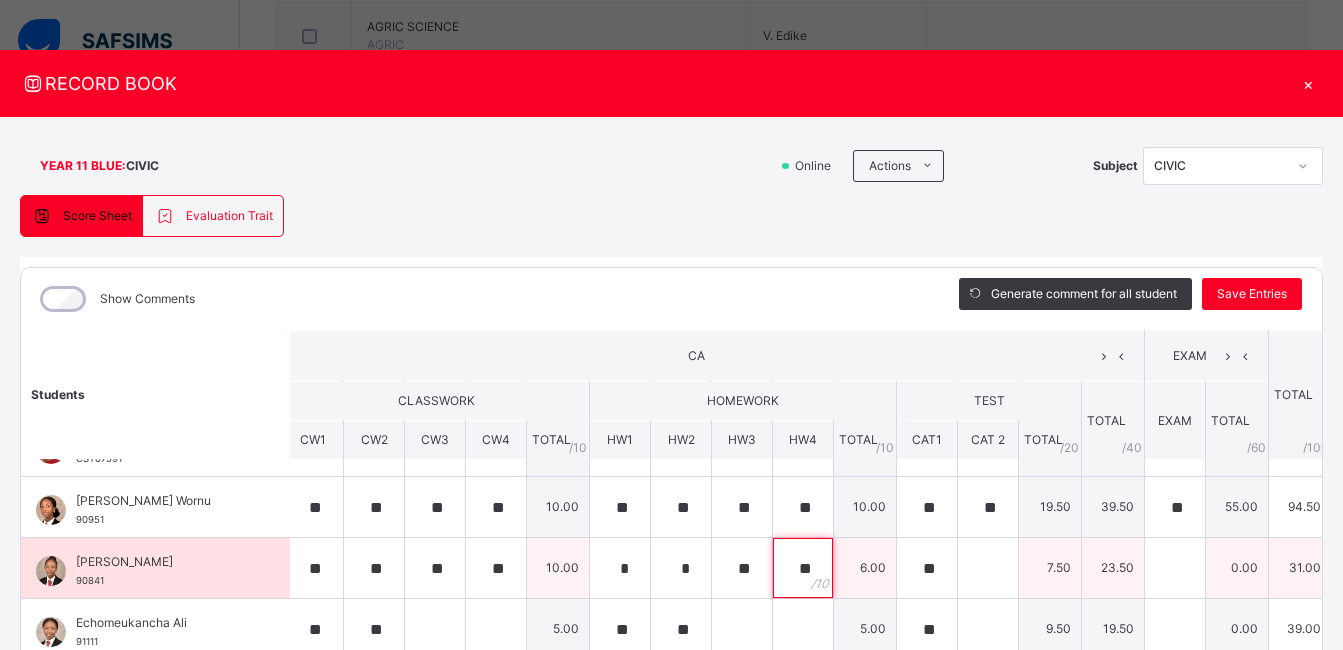 type on "**" 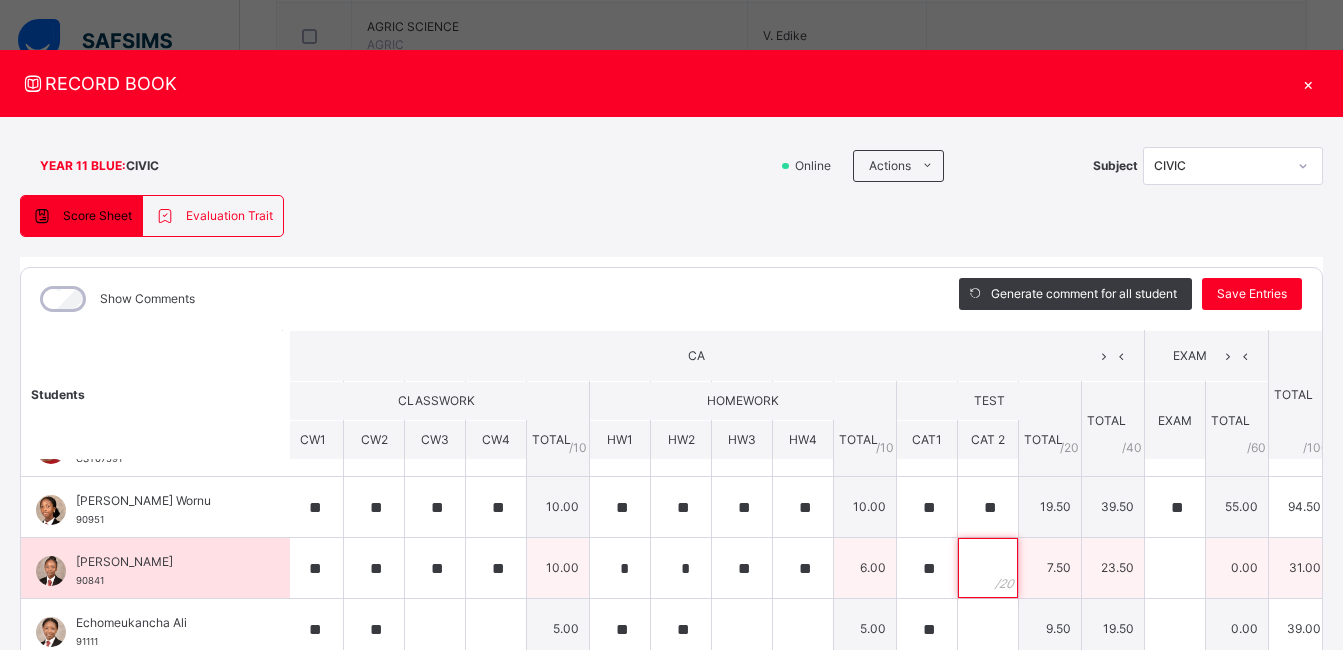 click at bounding box center (988, 568) 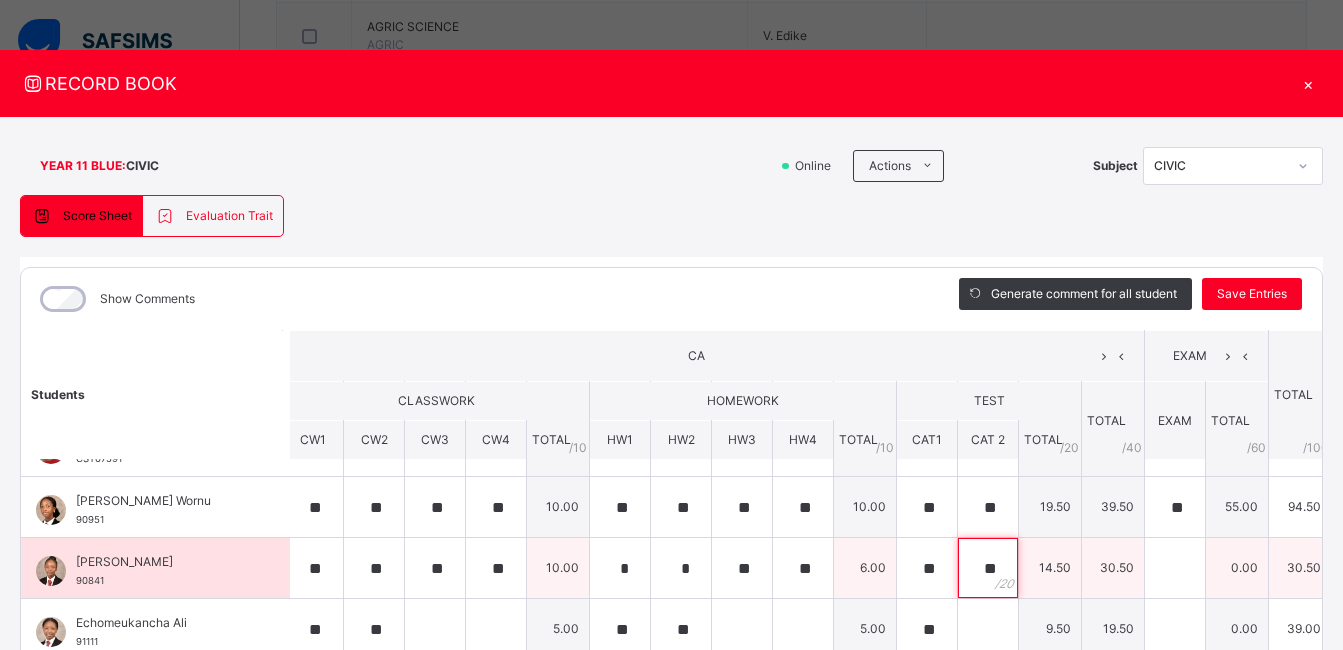 type on "**" 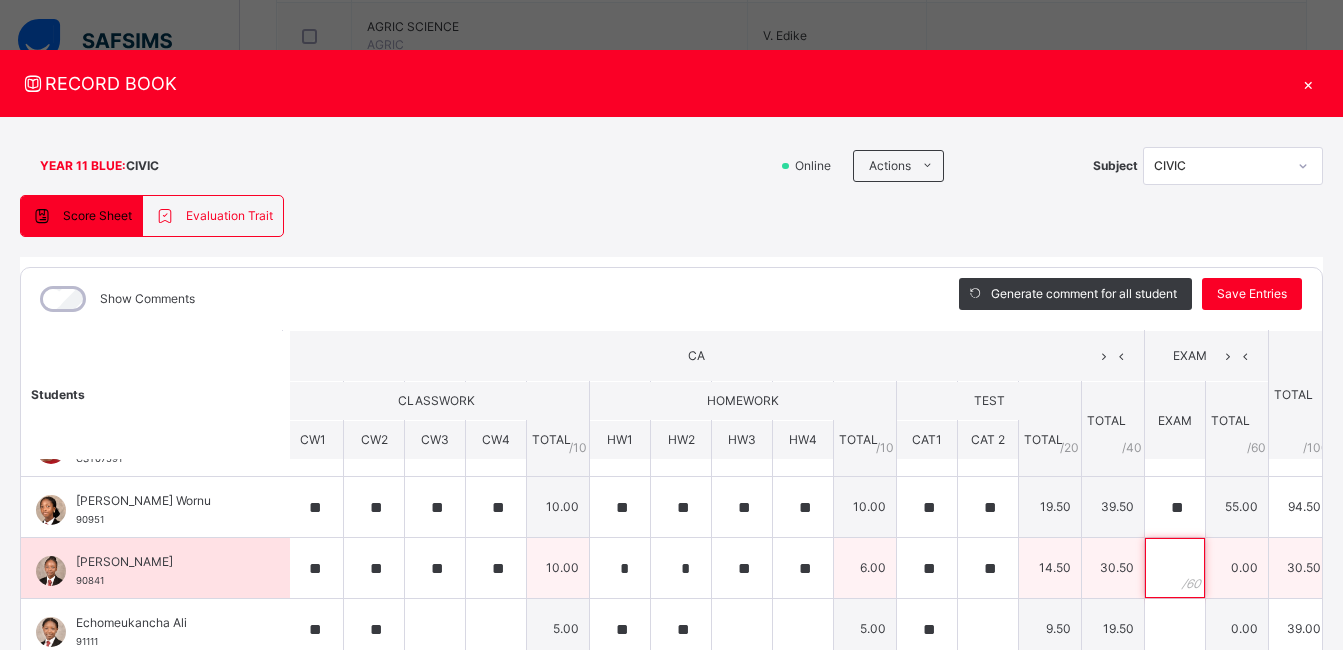 click at bounding box center [1175, 568] 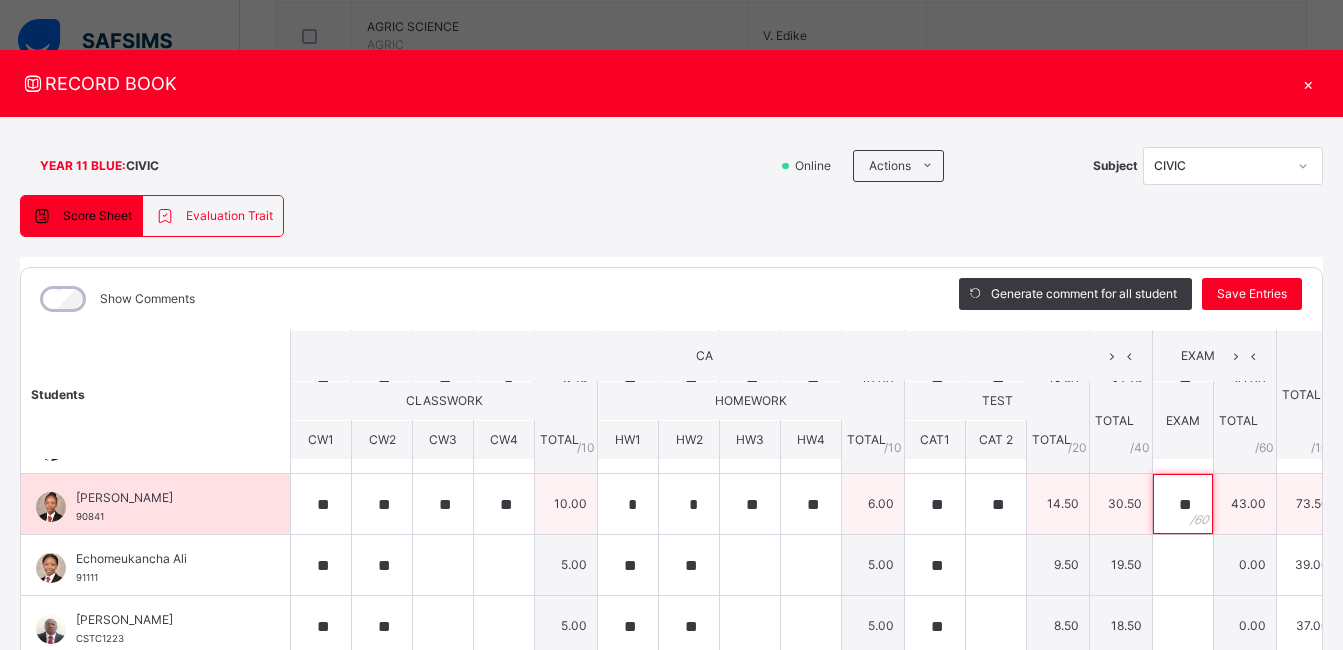 scroll, scrollTop: 110, scrollLeft: 2, axis: both 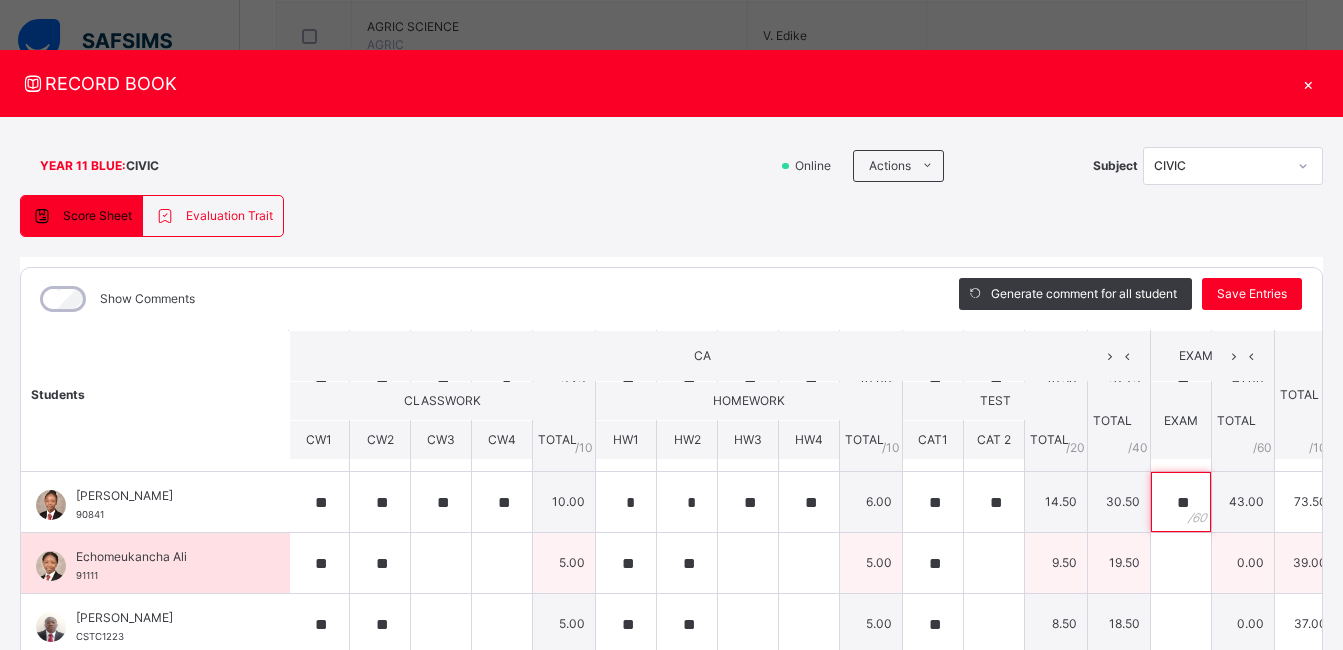 type on "**" 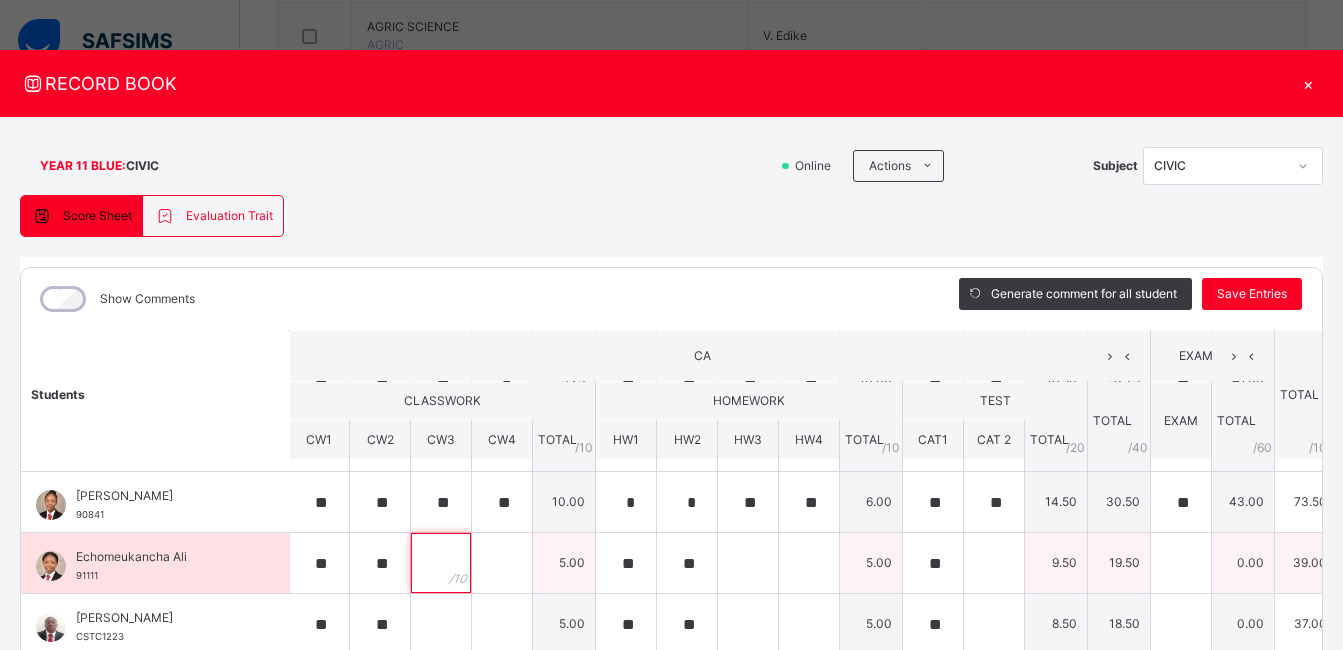 click at bounding box center [441, 563] 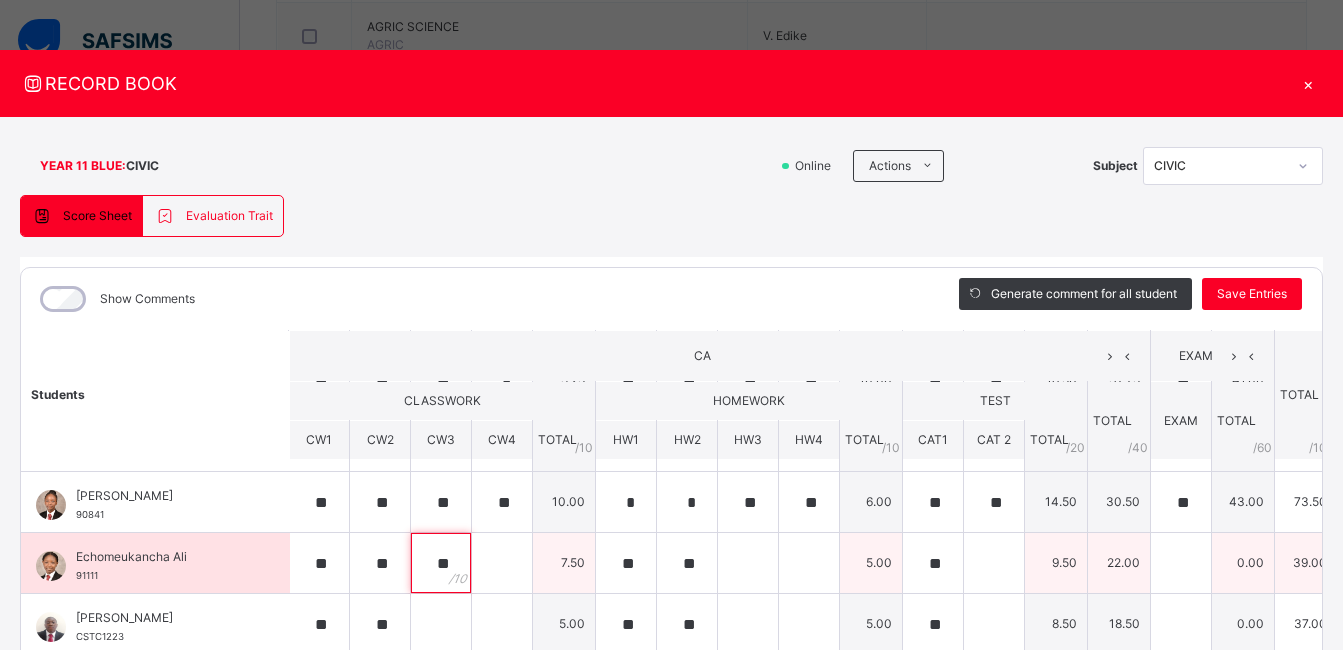type on "**" 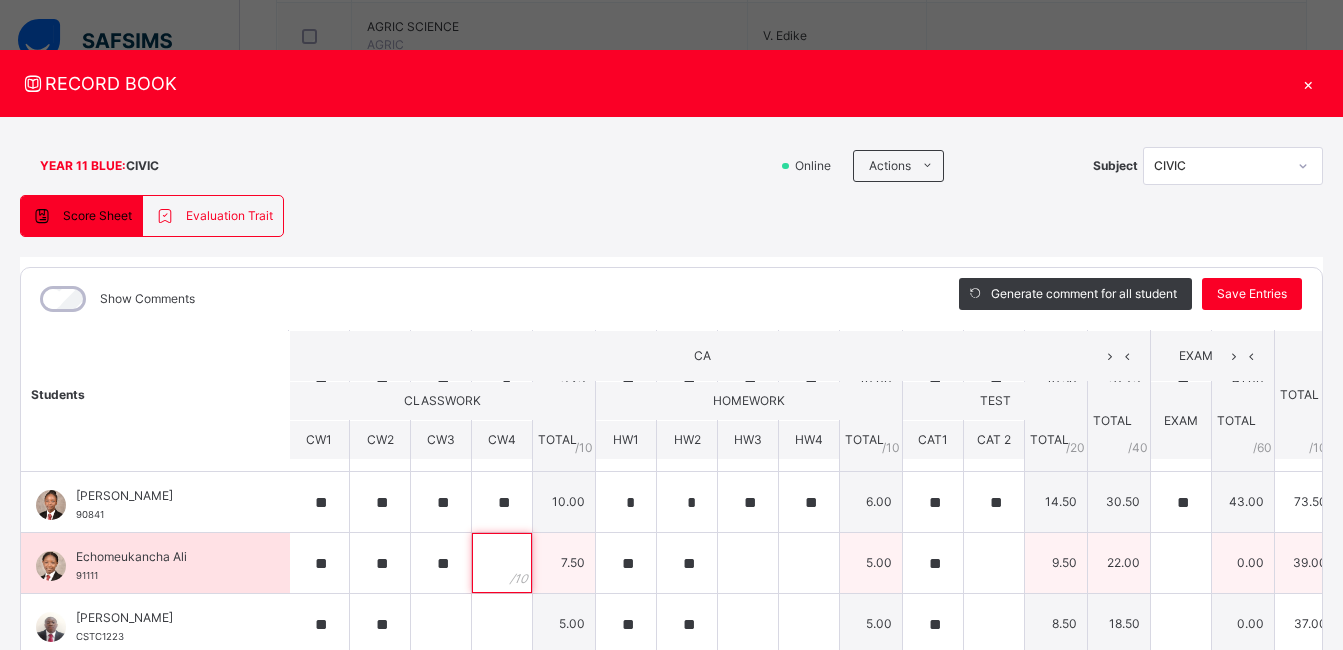 click at bounding box center [502, 563] 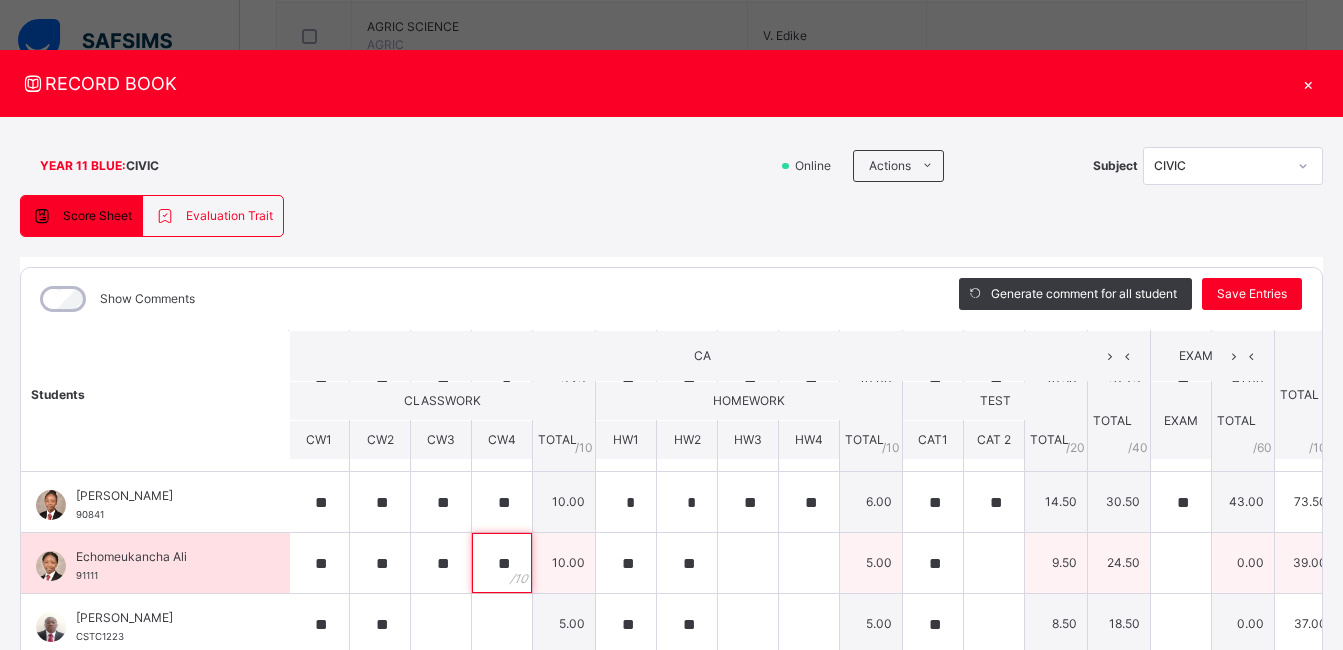 type on "**" 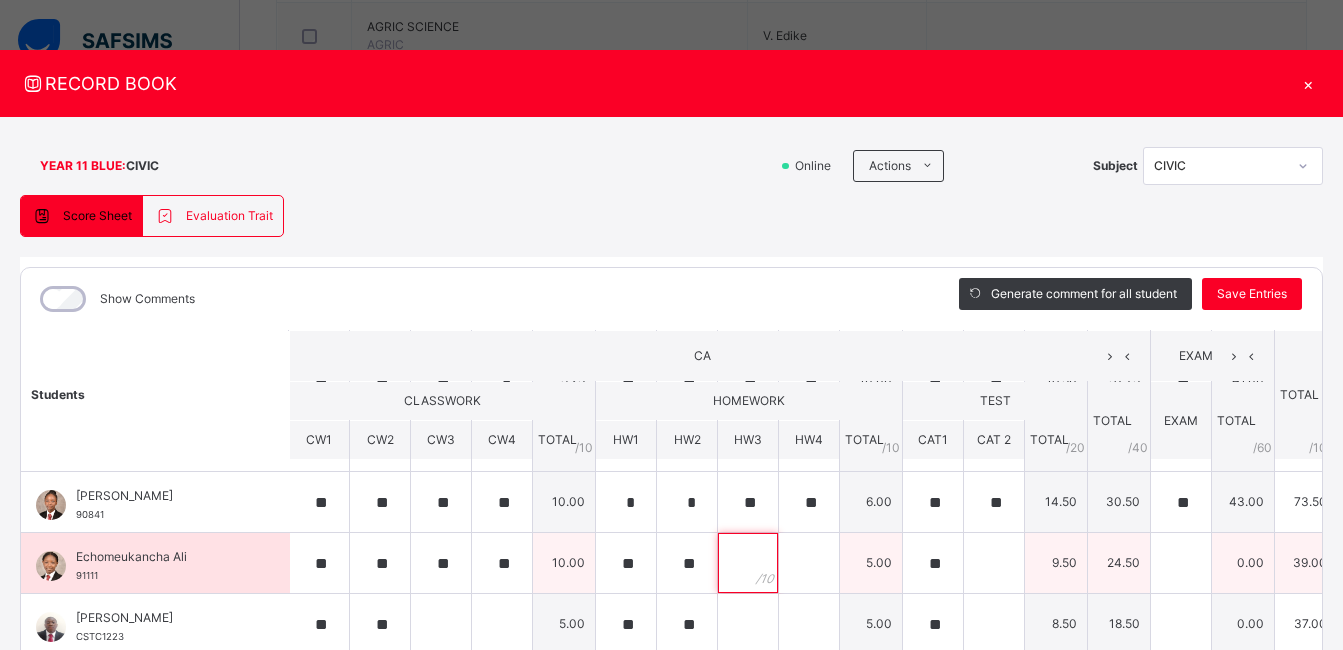 click at bounding box center (748, 563) 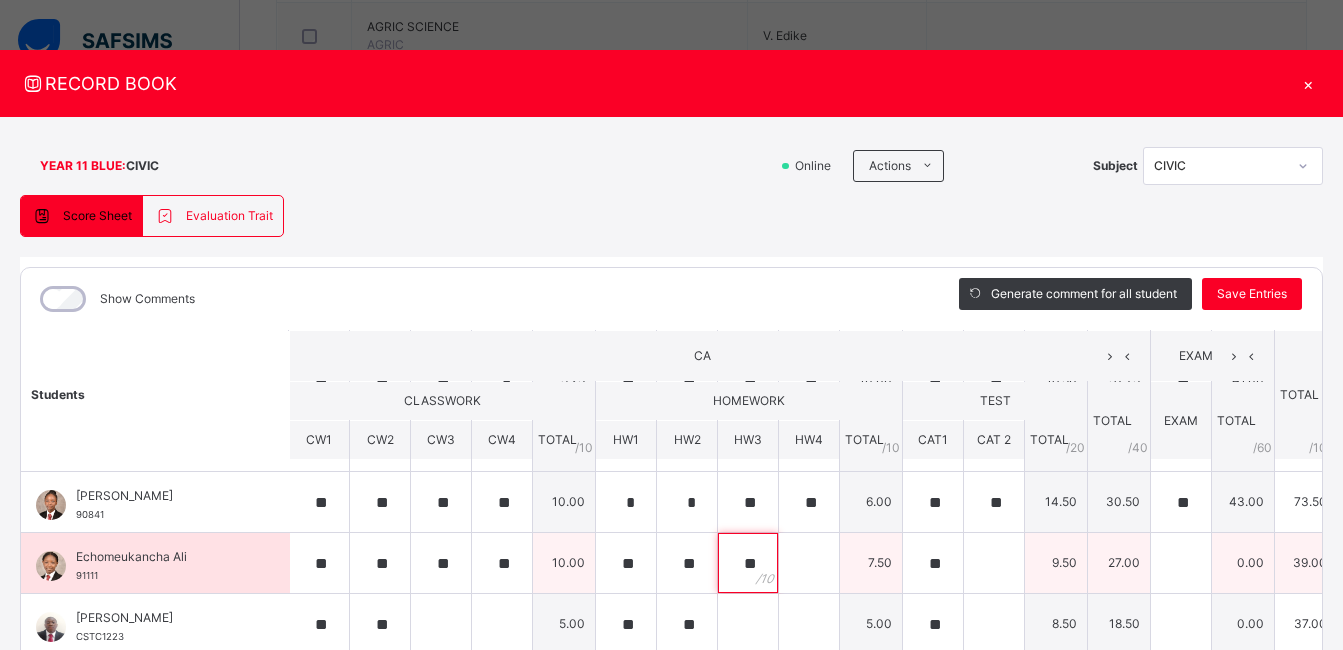 type on "**" 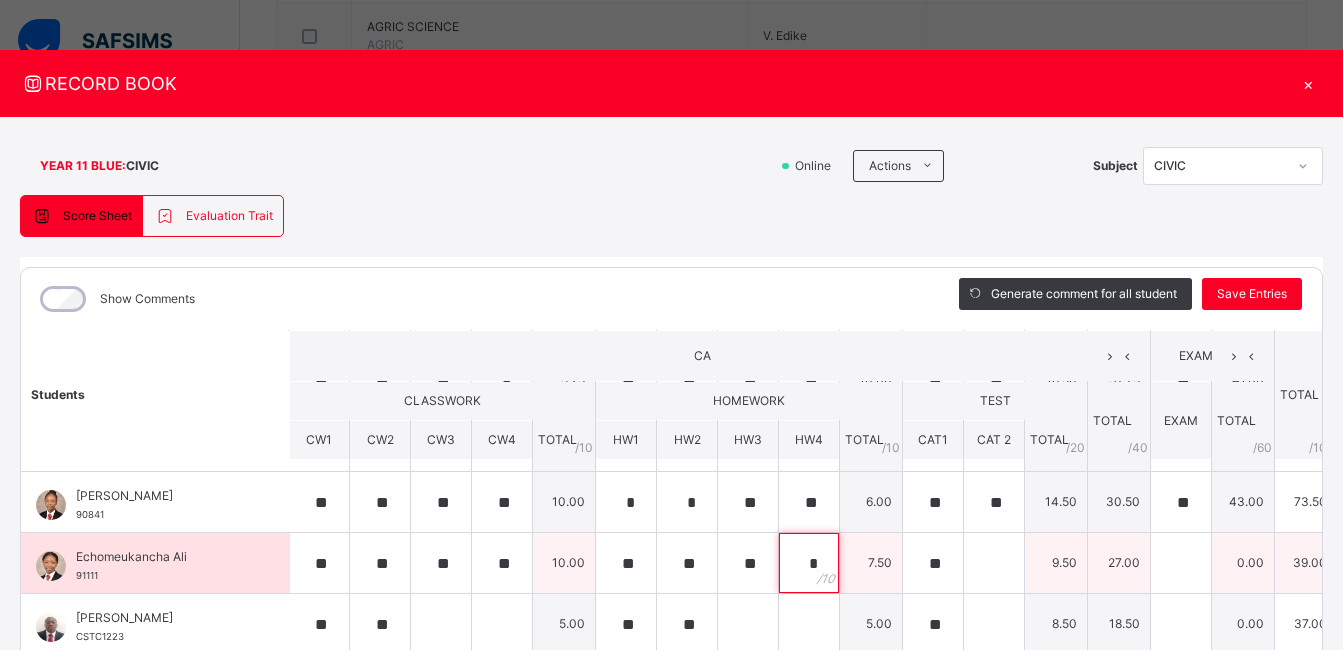 click on "*" at bounding box center (809, 563) 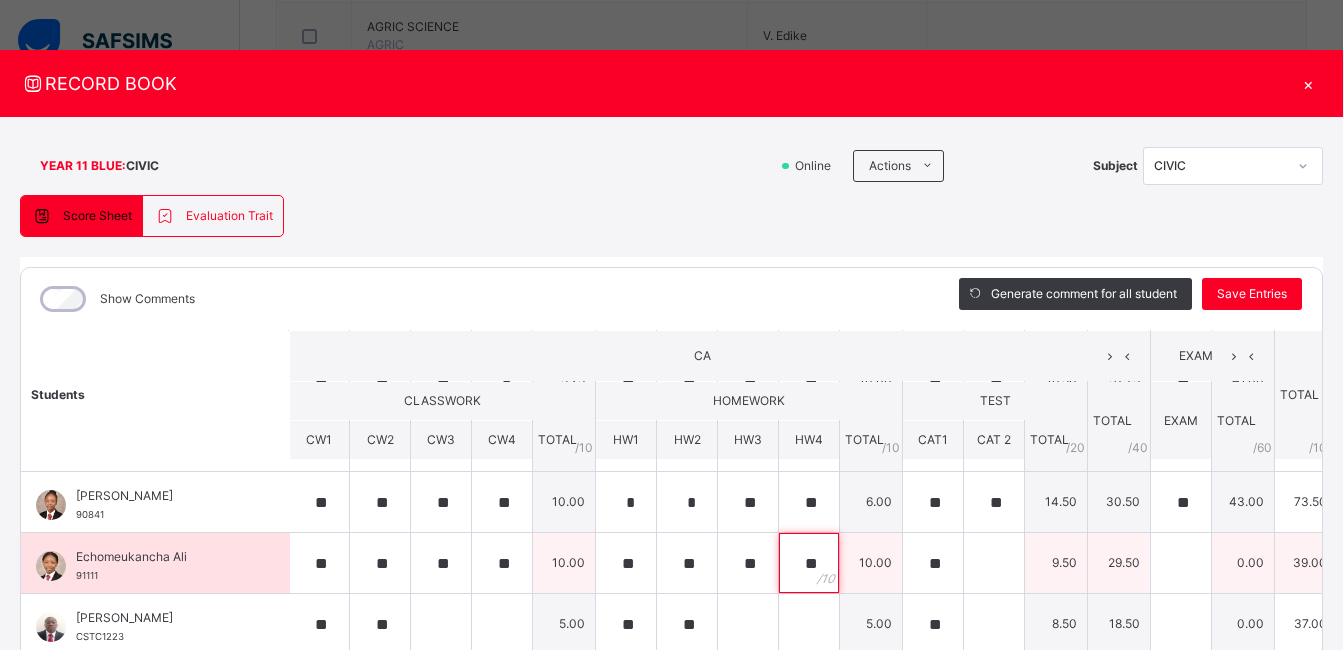 type on "**" 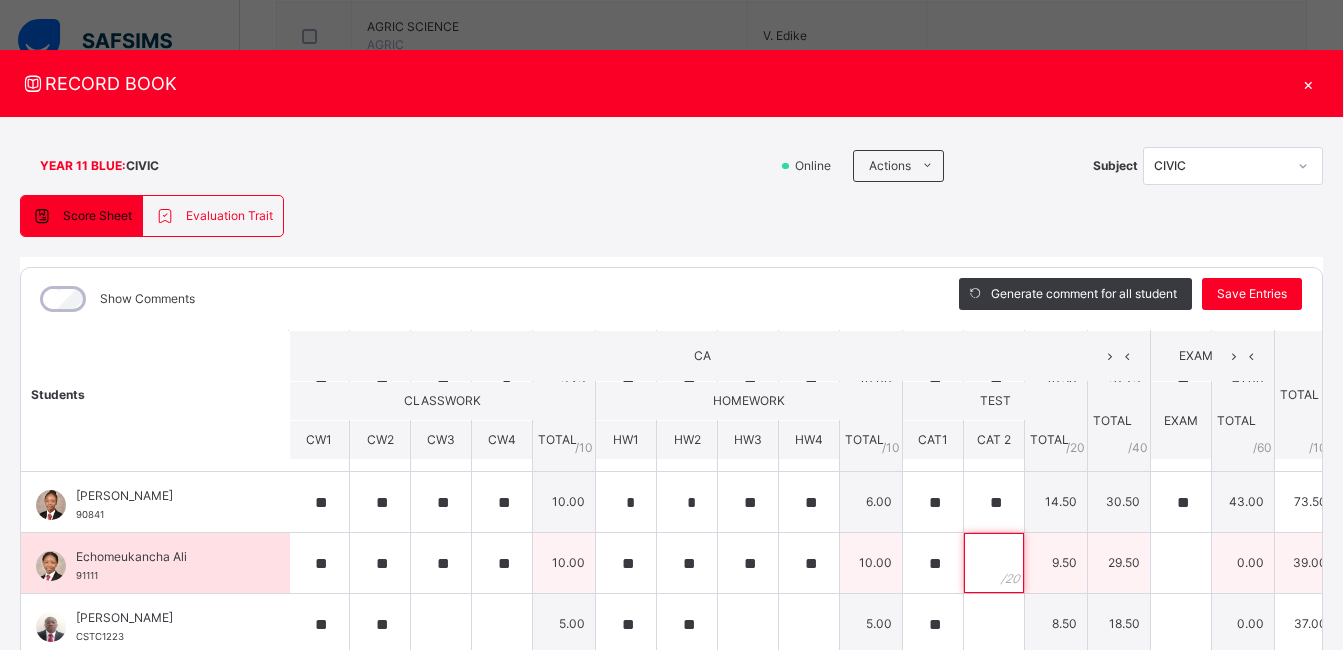 click at bounding box center (994, 563) 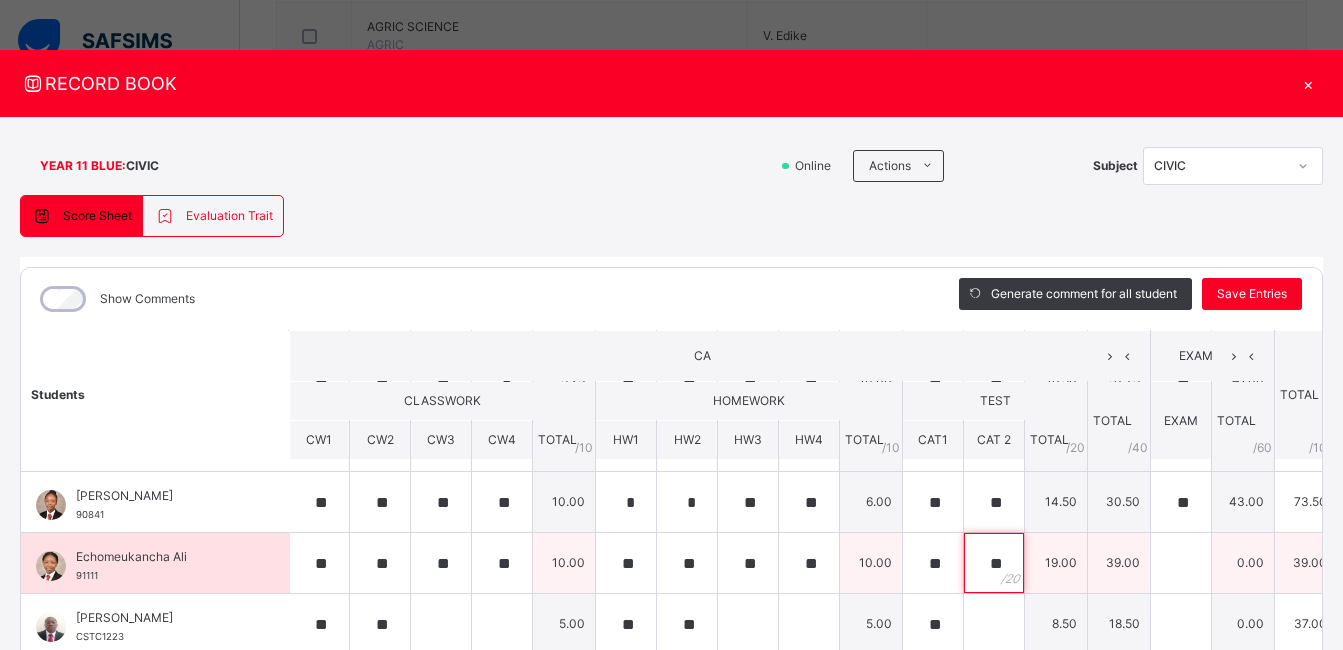 type on "**" 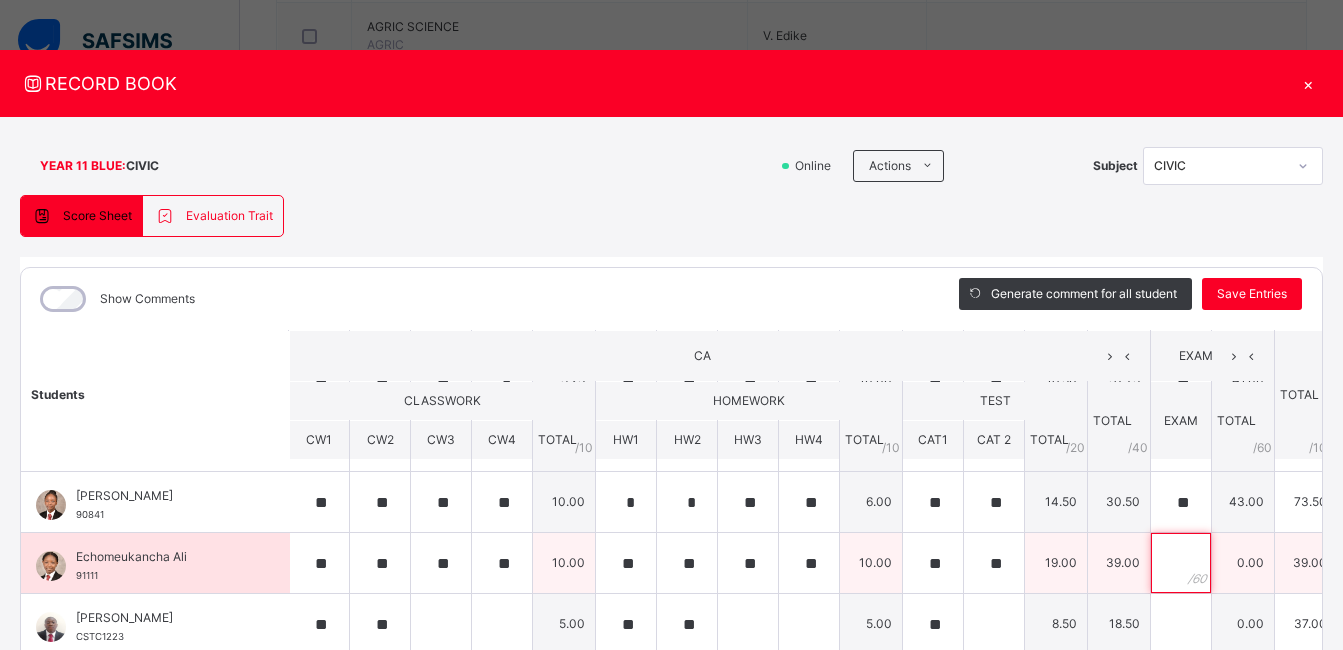 click at bounding box center (1181, 563) 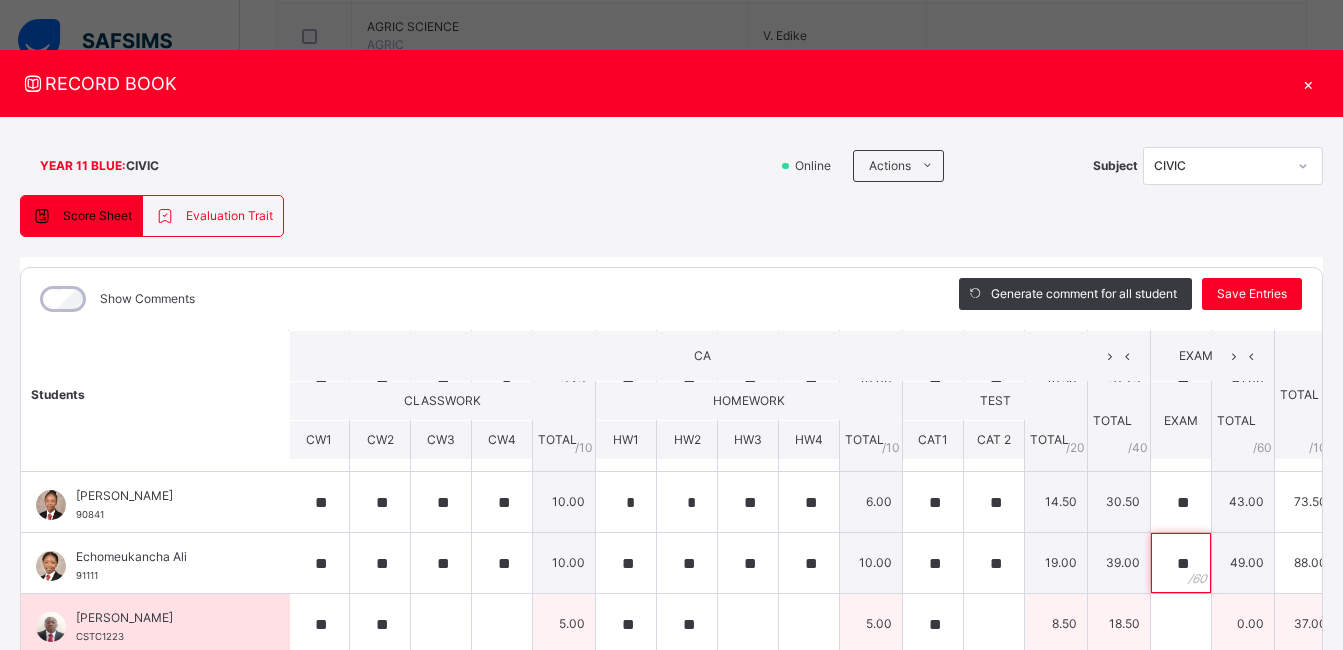 type on "**" 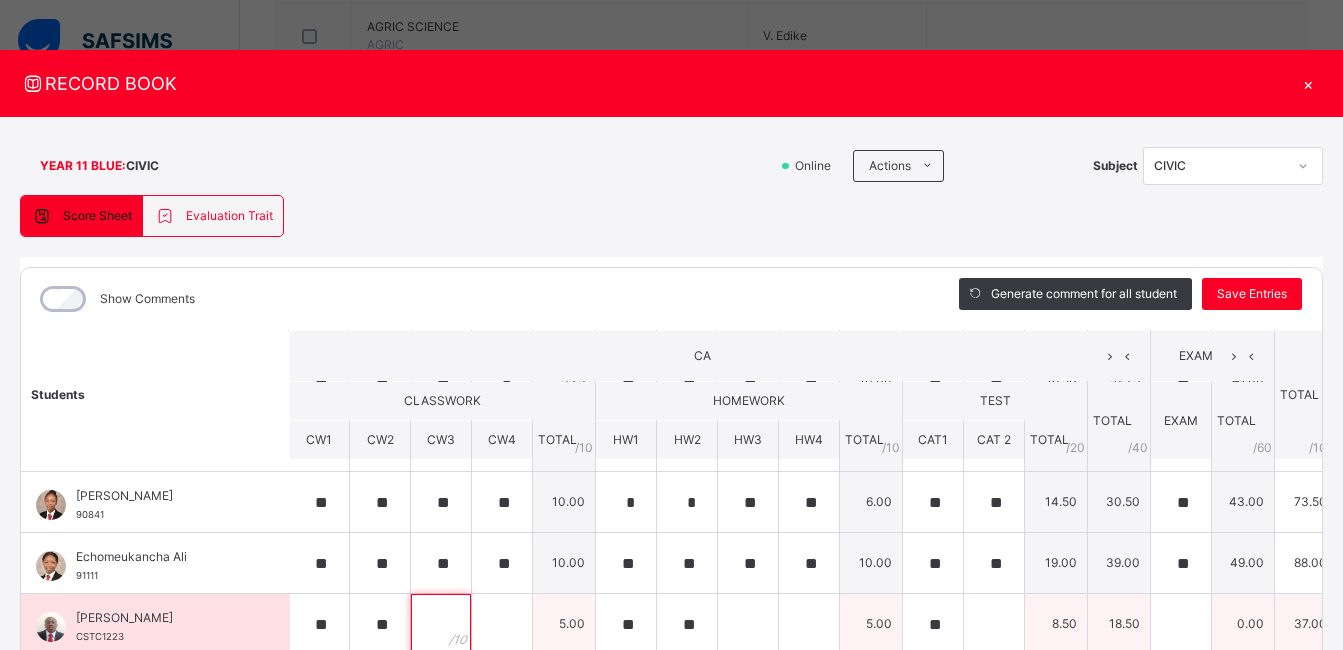 click at bounding box center (441, 624) 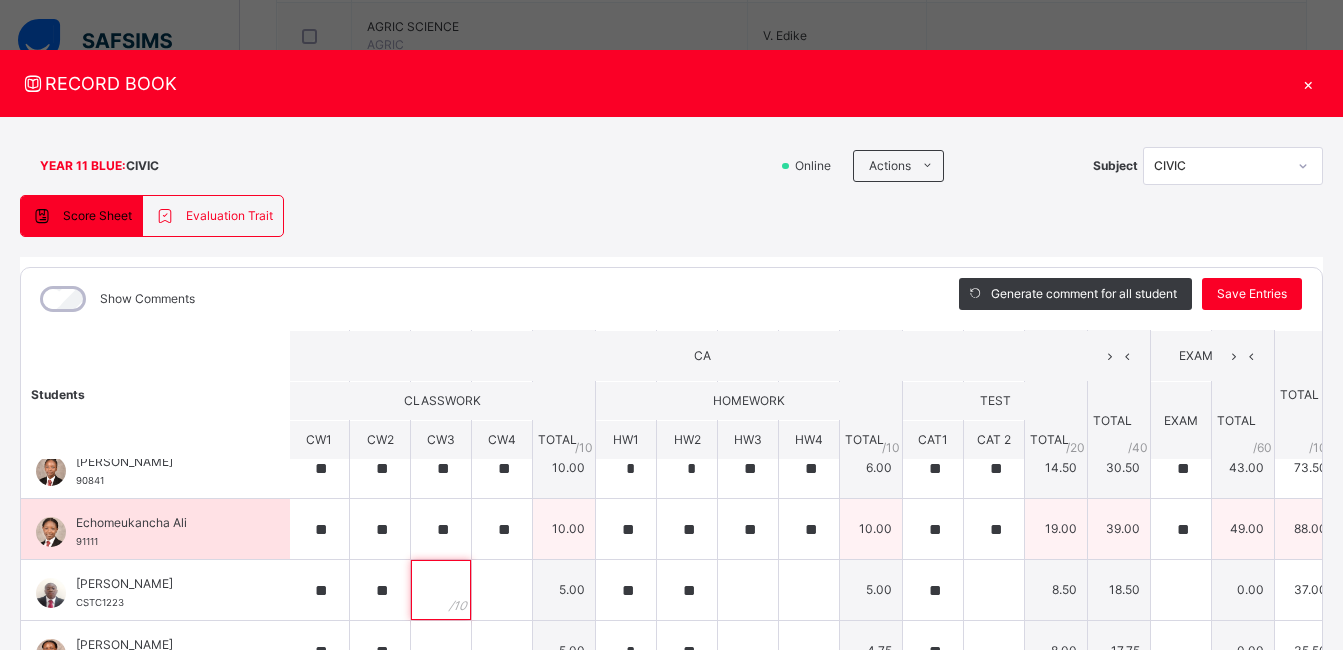 scroll, scrollTop: 151, scrollLeft: 2, axis: both 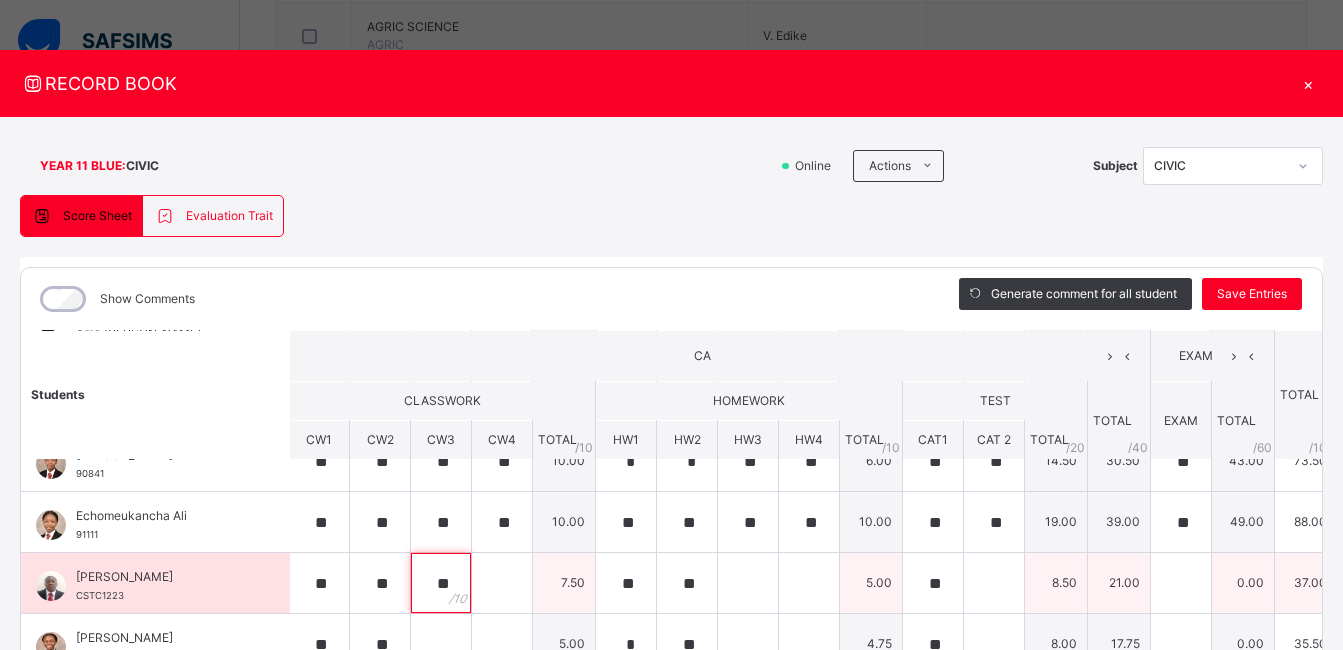 type on "**" 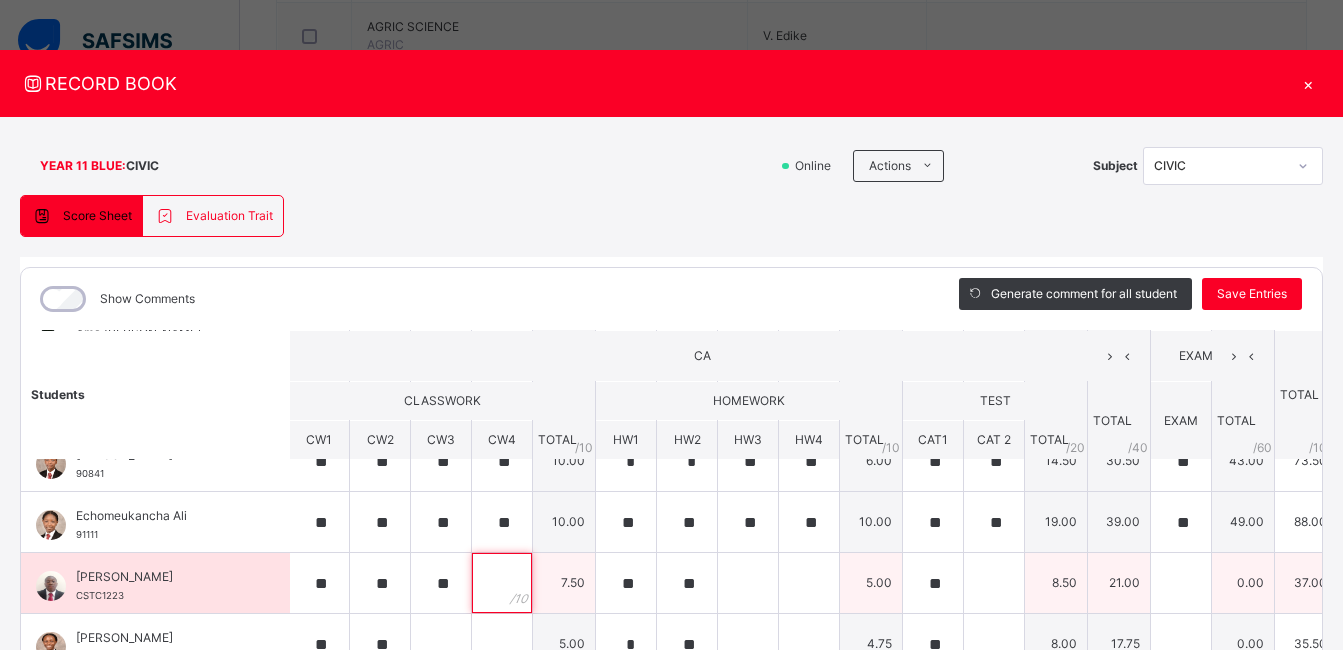 click at bounding box center [502, 583] 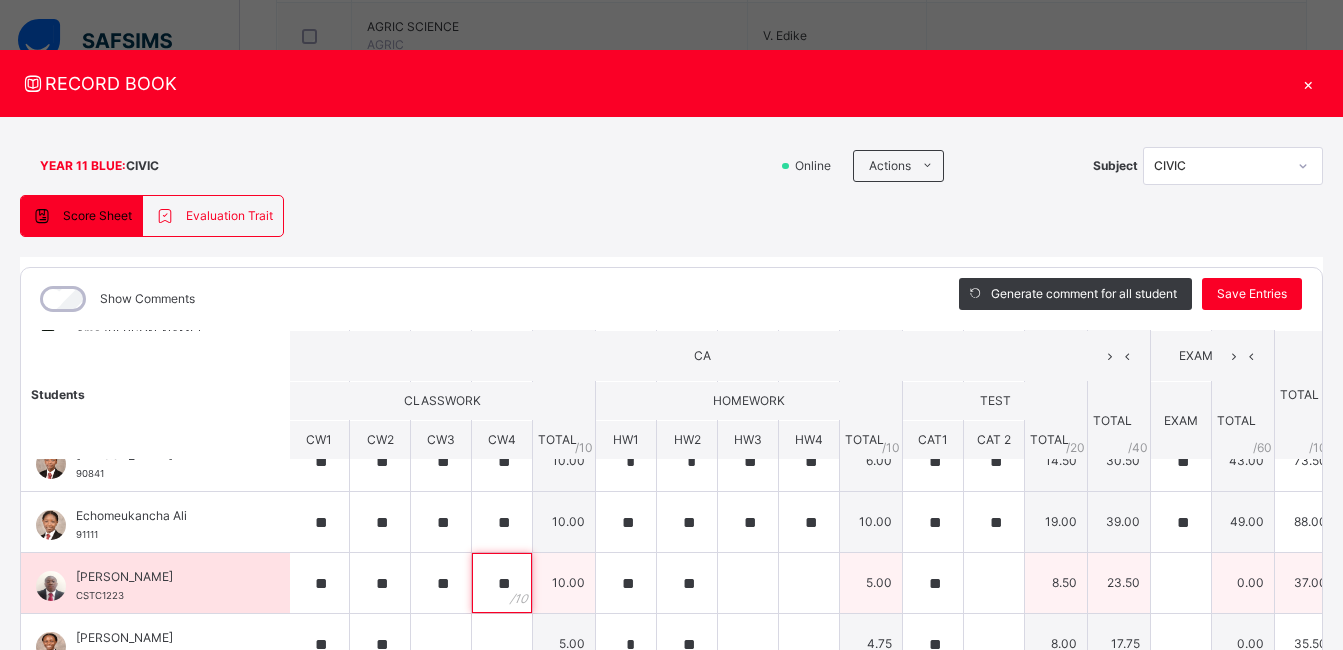 type on "**" 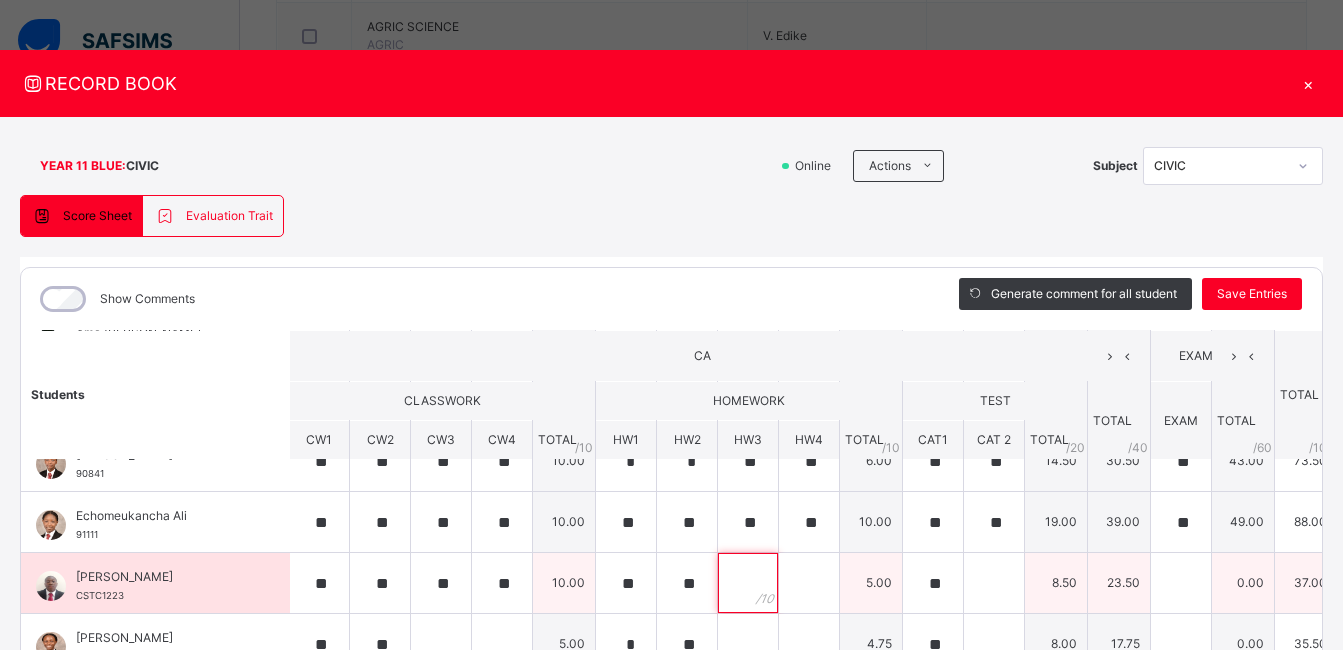 click at bounding box center (748, 583) 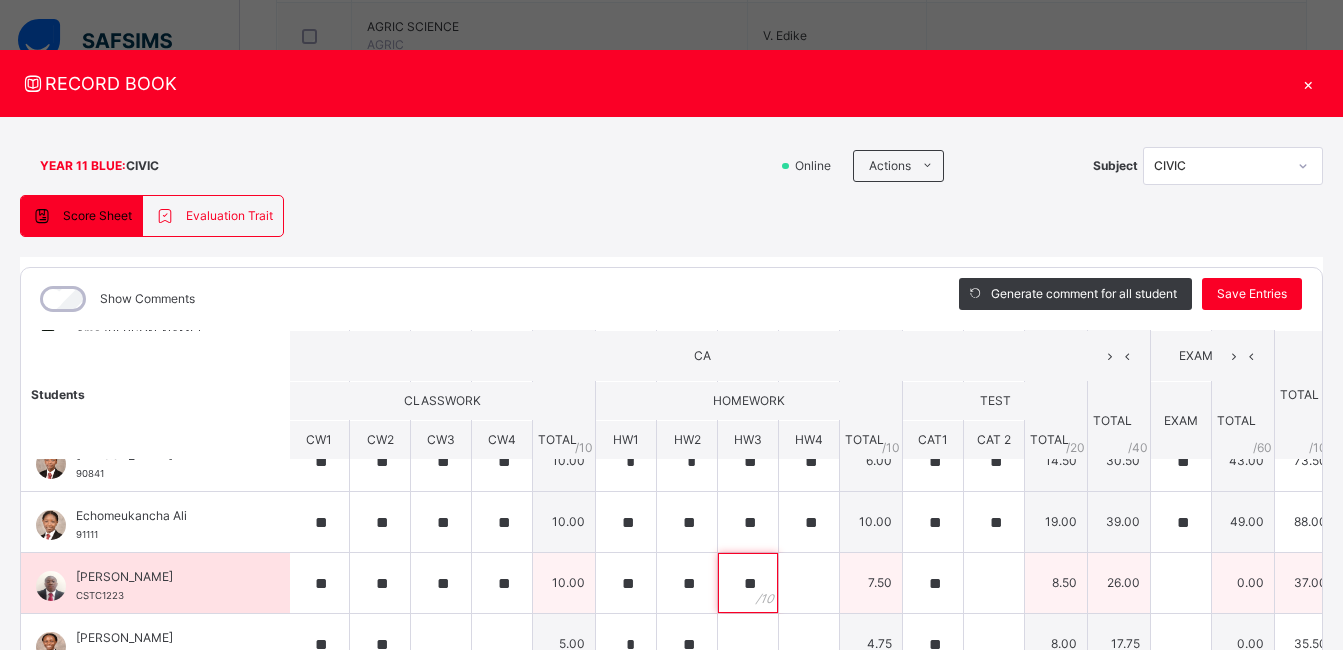 type on "**" 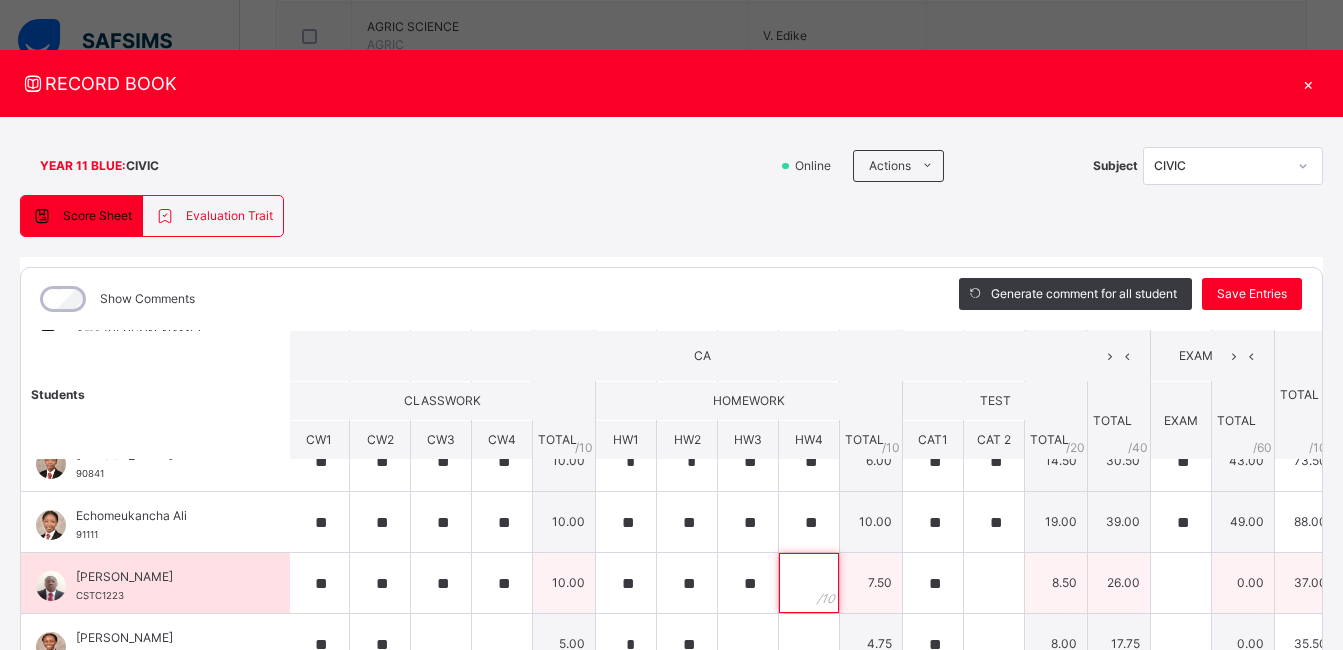 click at bounding box center [809, 583] 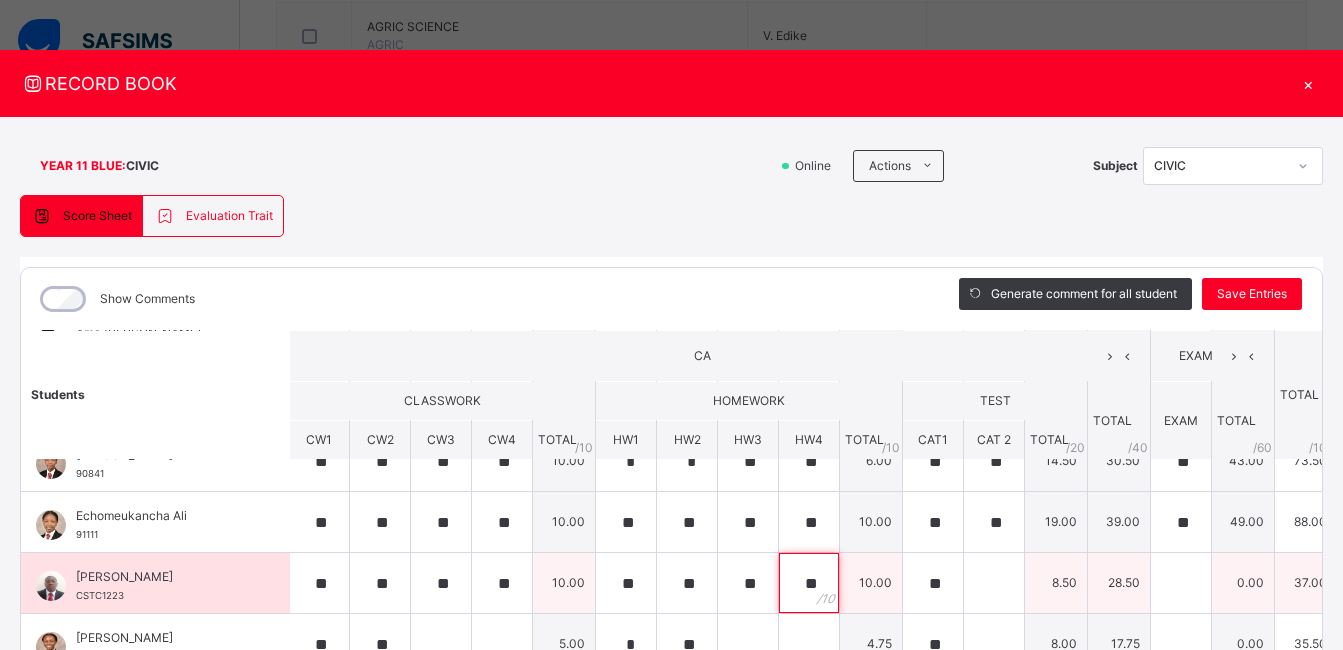 type on "**" 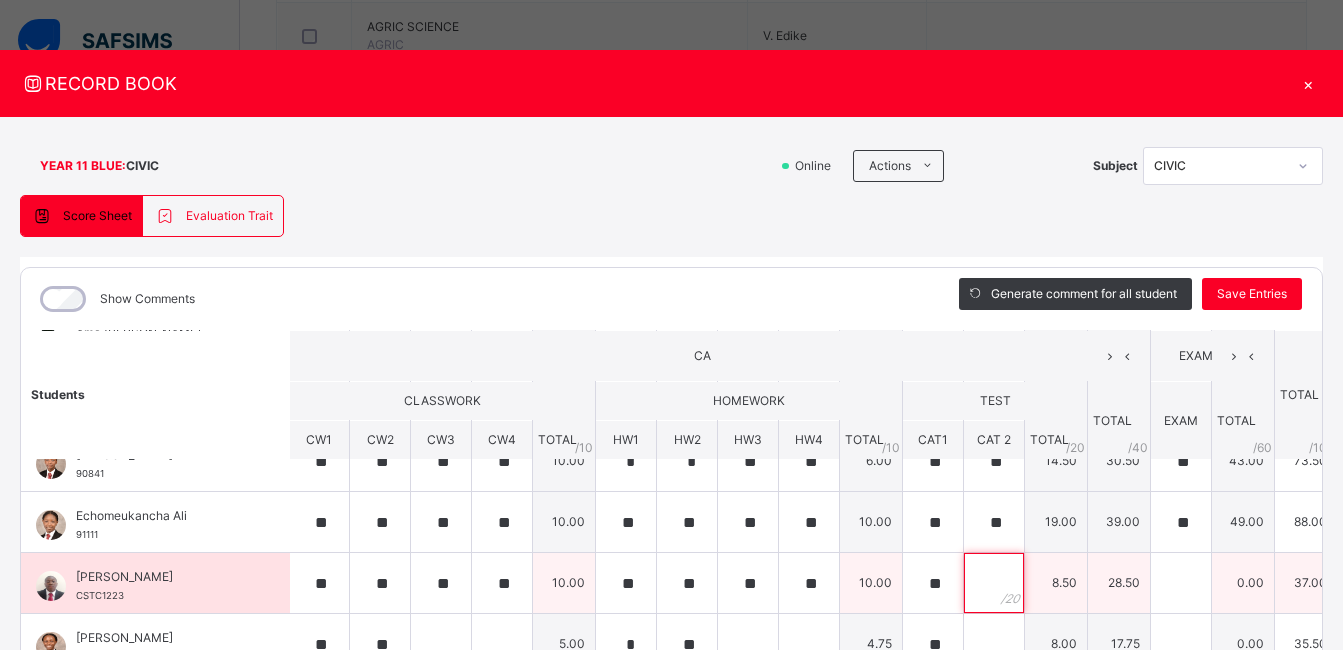 click at bounding box center [994, 583] 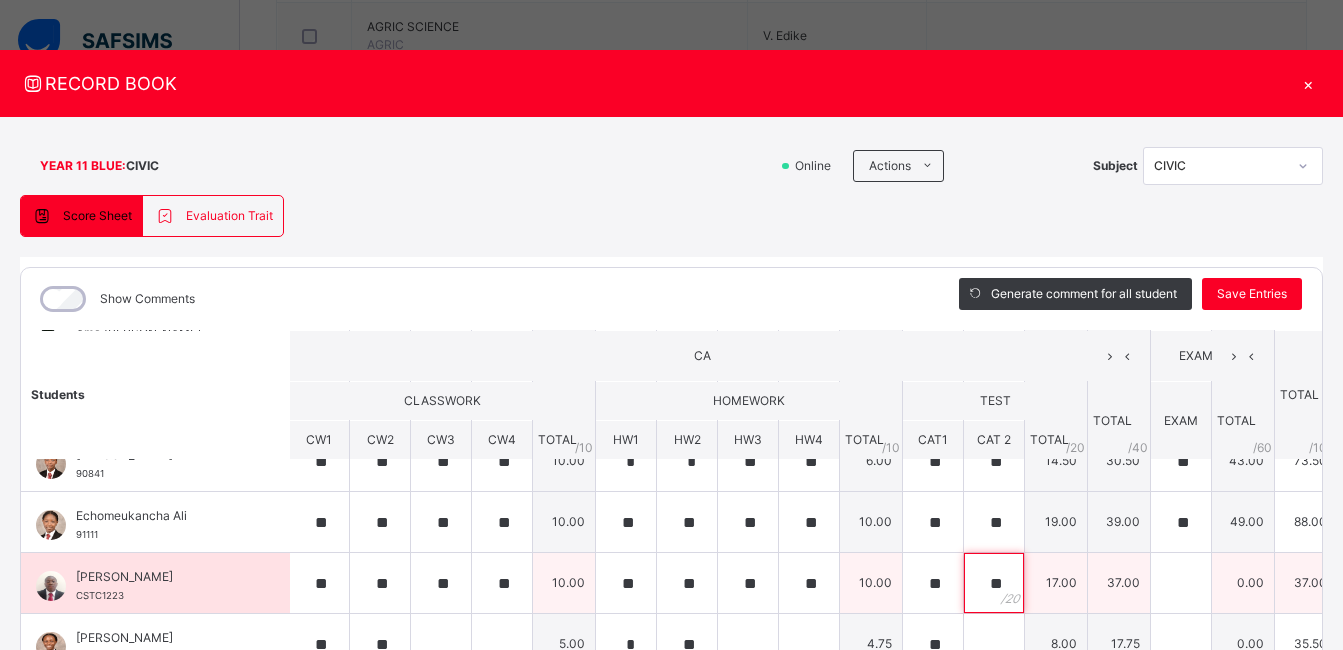 type on "**" 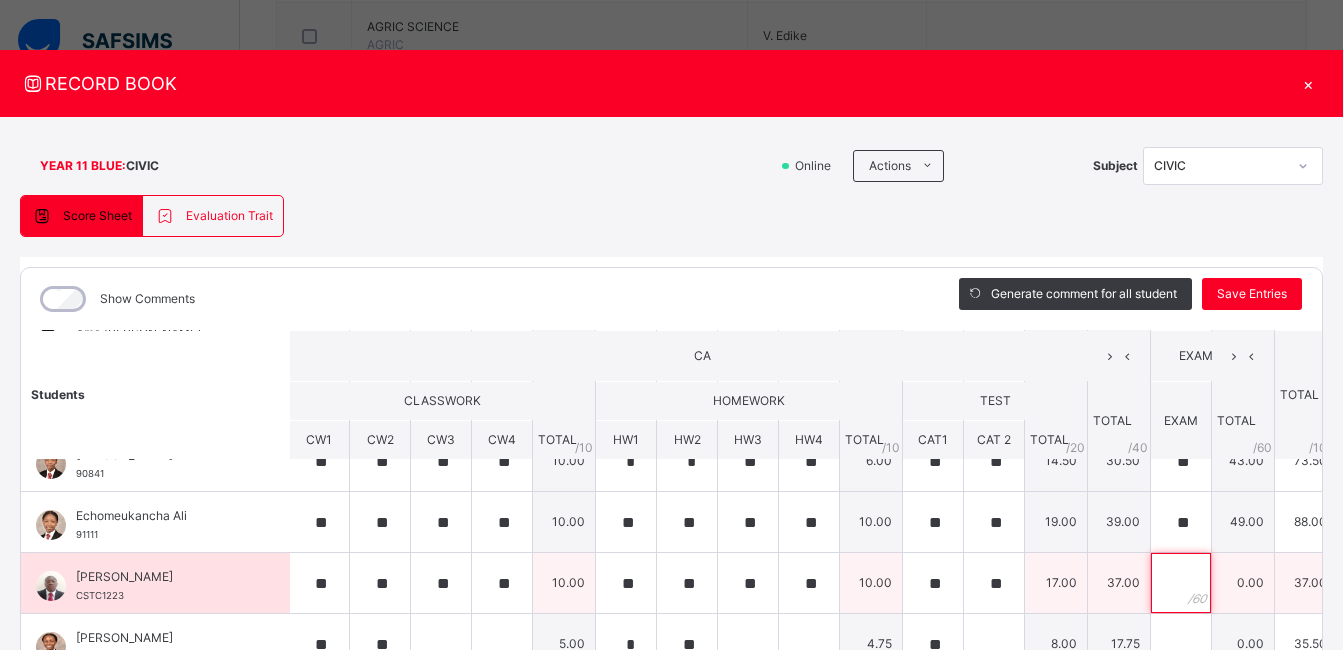 click at bounding box center [1181, 583] 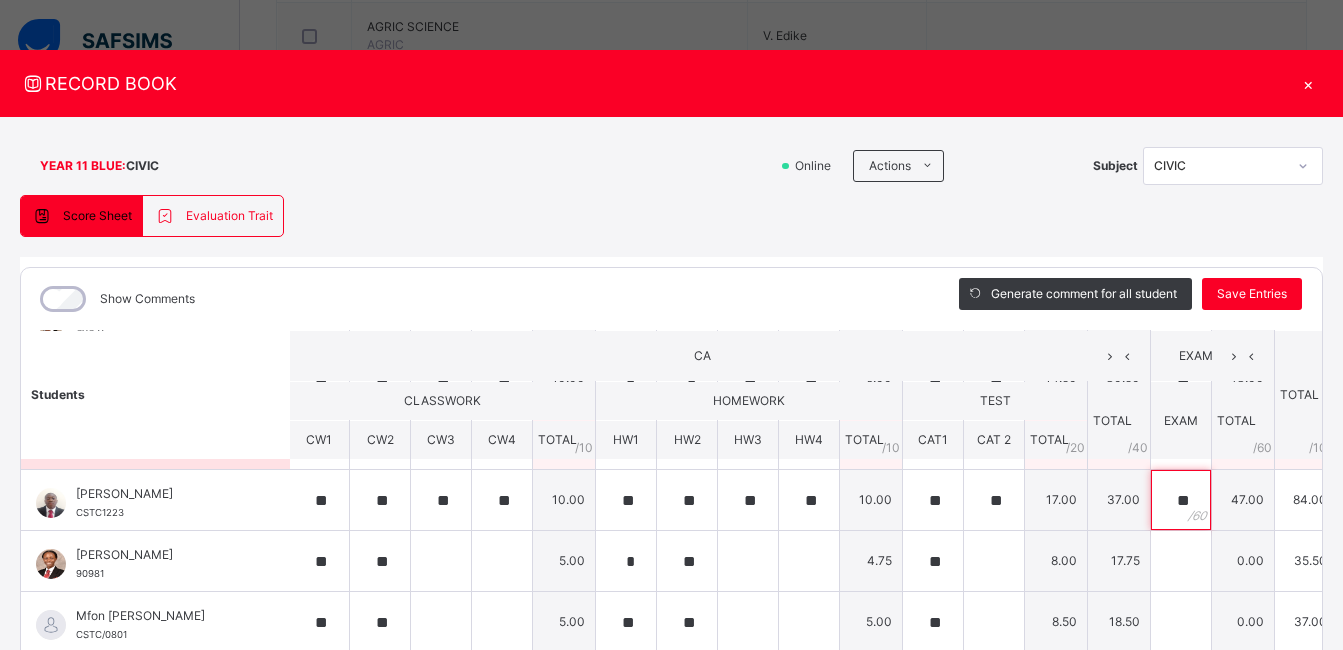 scroll, scrollTop: 235, scrollLeft: 2, axis: both 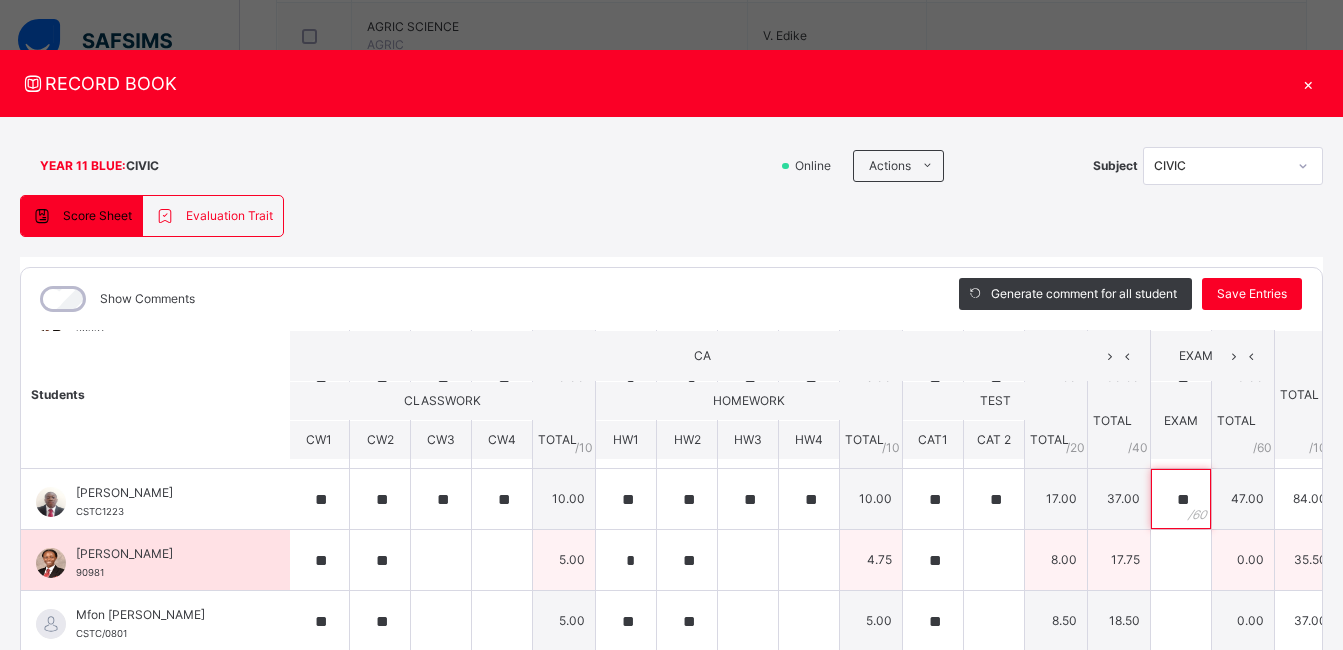 type on "**" 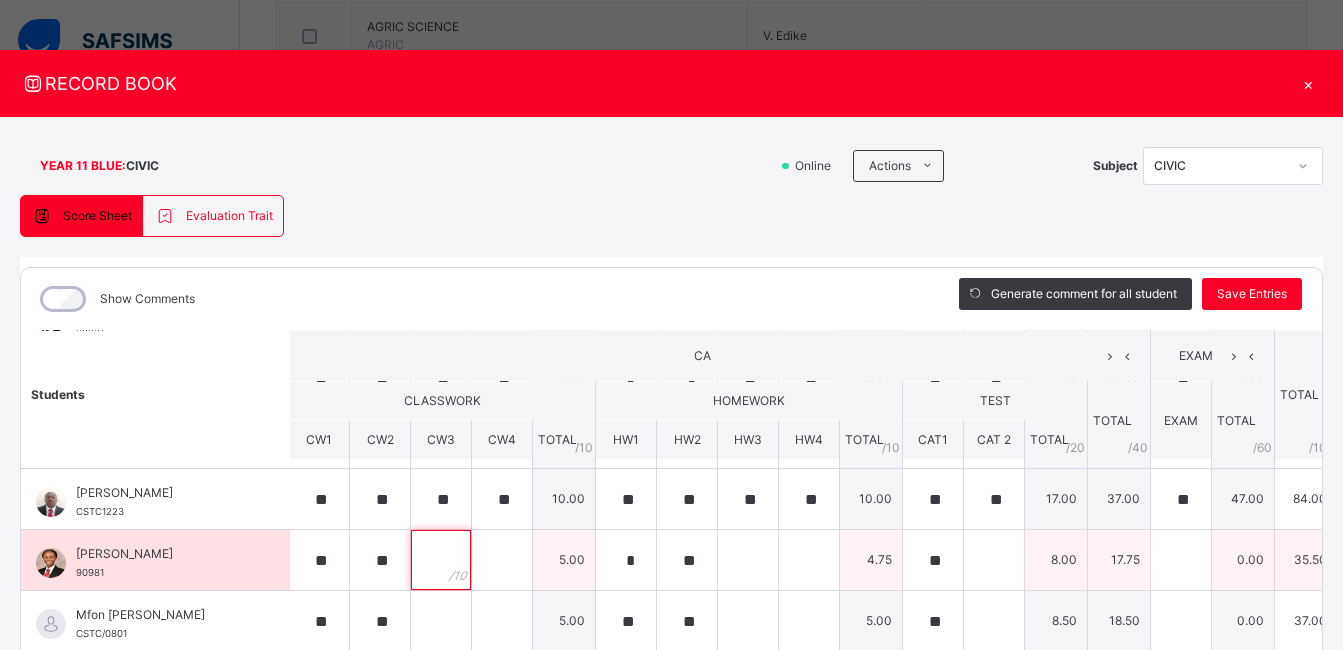click at bounding box center [441, 560] 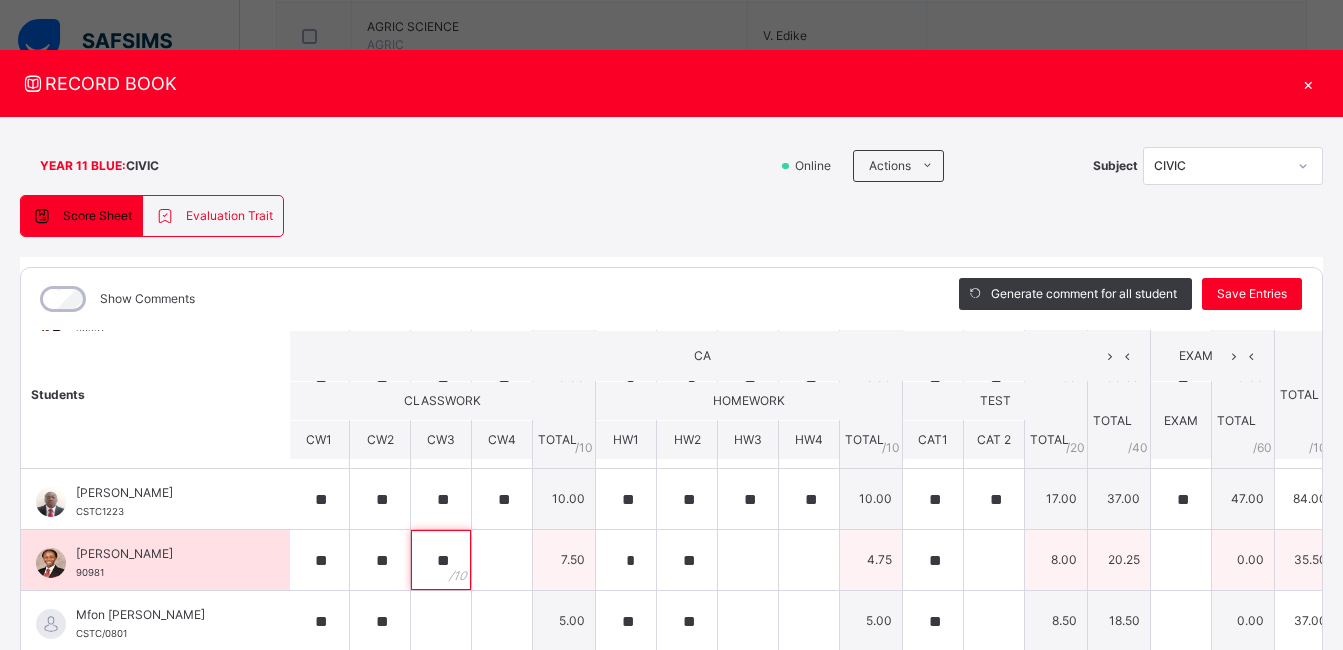 type on "**" 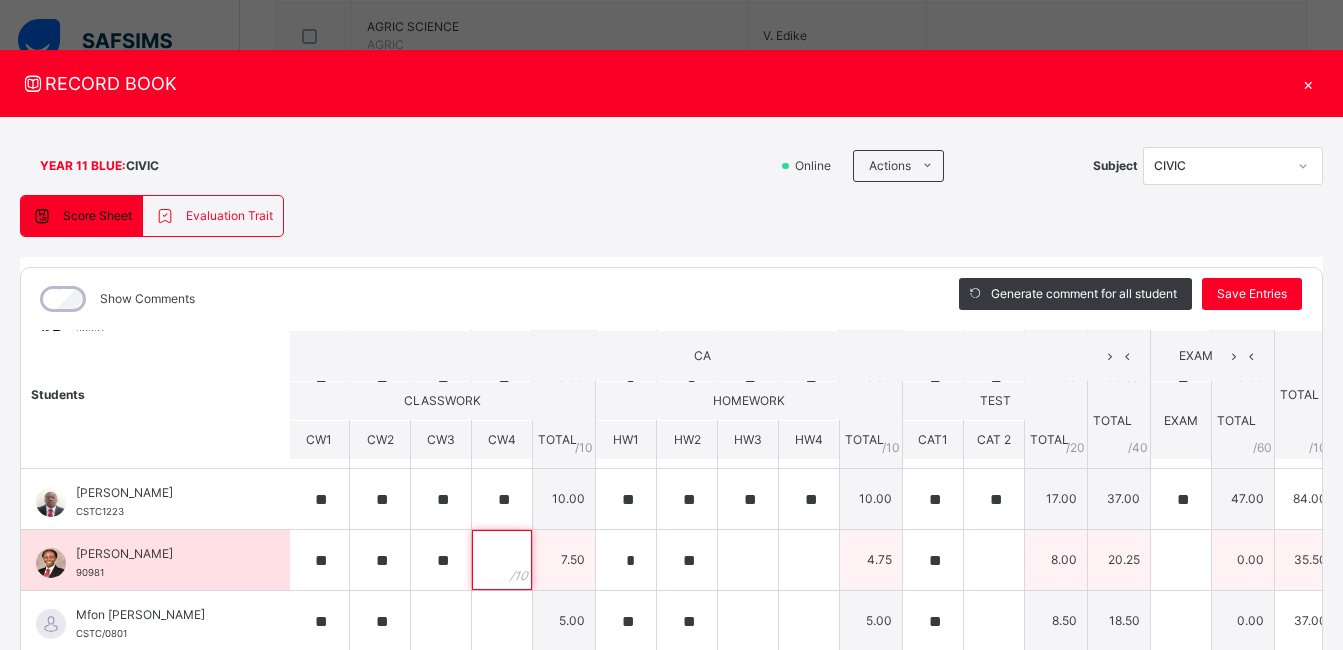 click at bounding box center [502, 560] 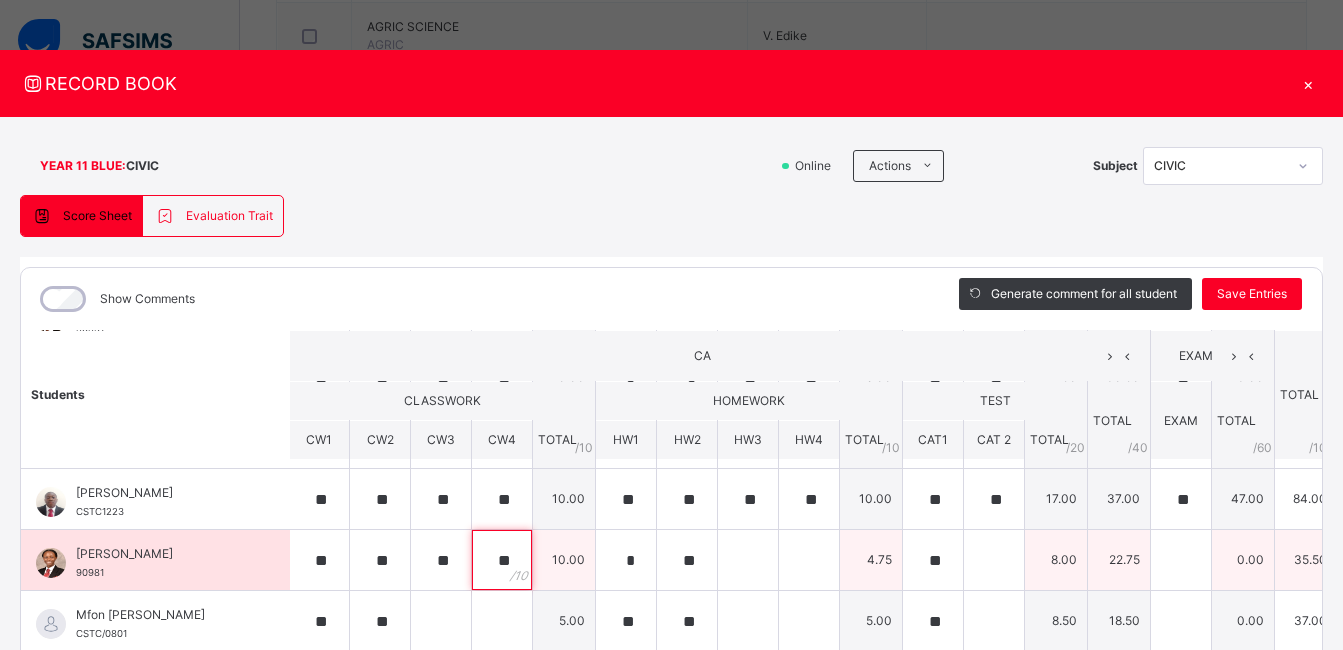 type on "**" 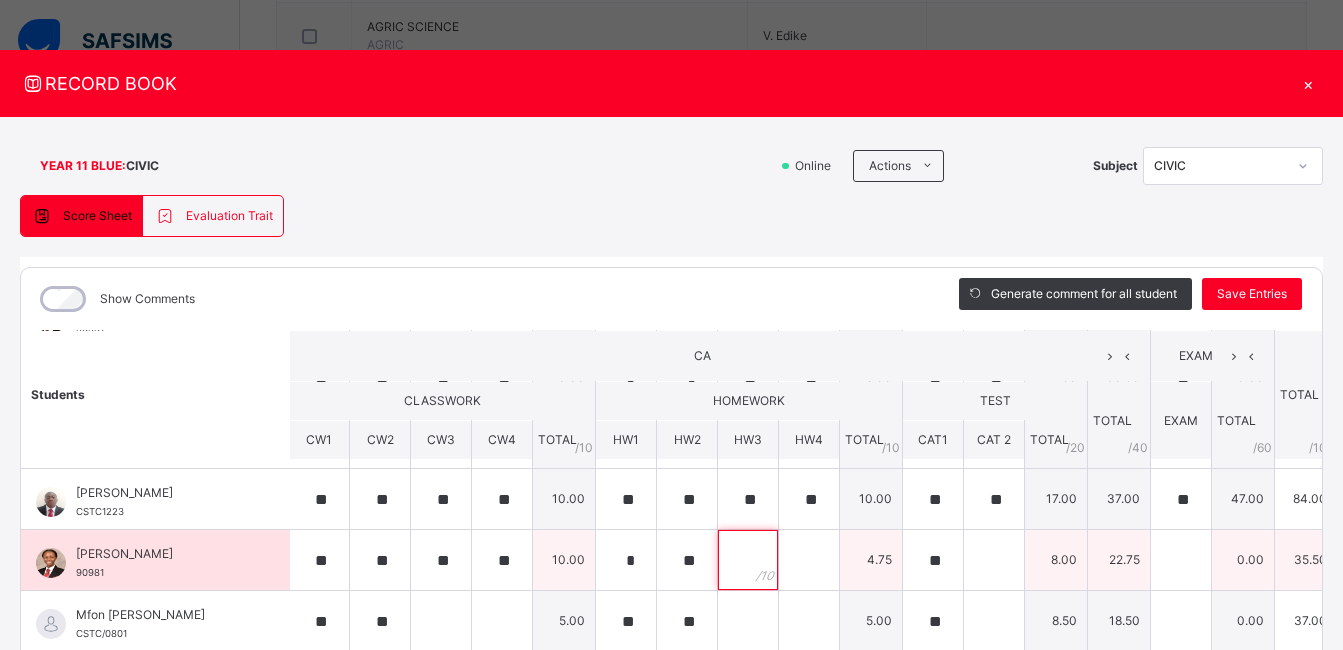 click at bounding box center [748, 560] 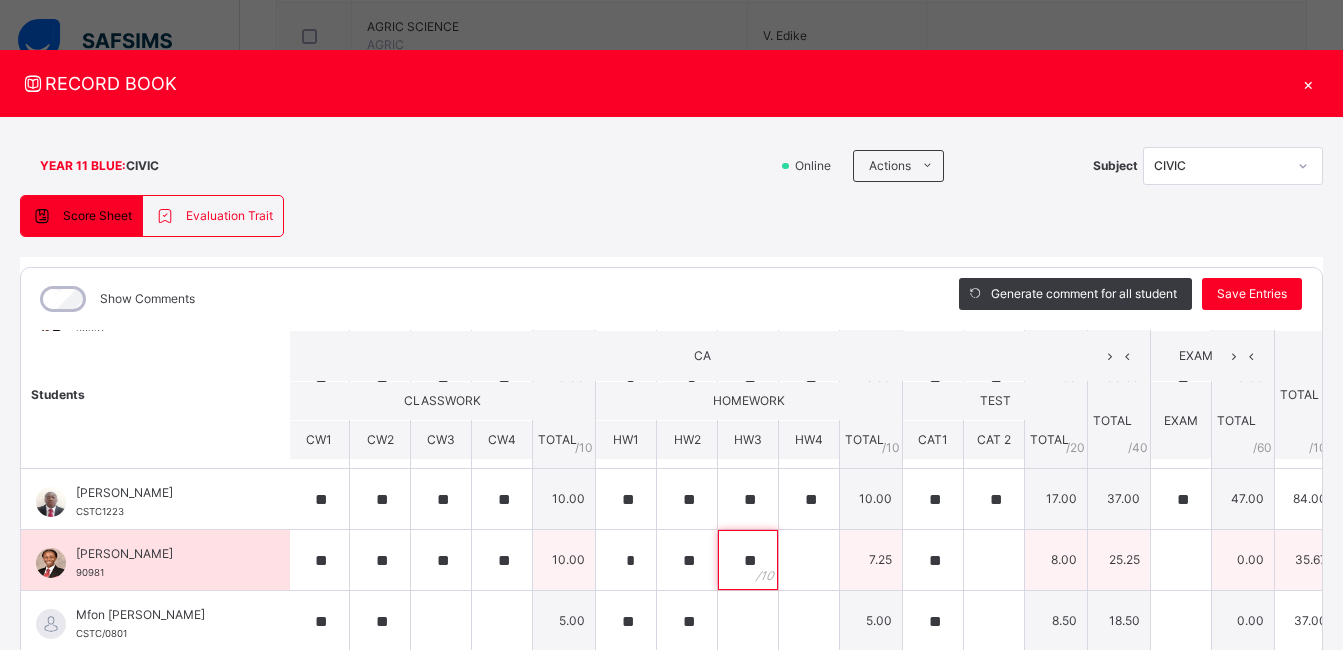 type on "**" 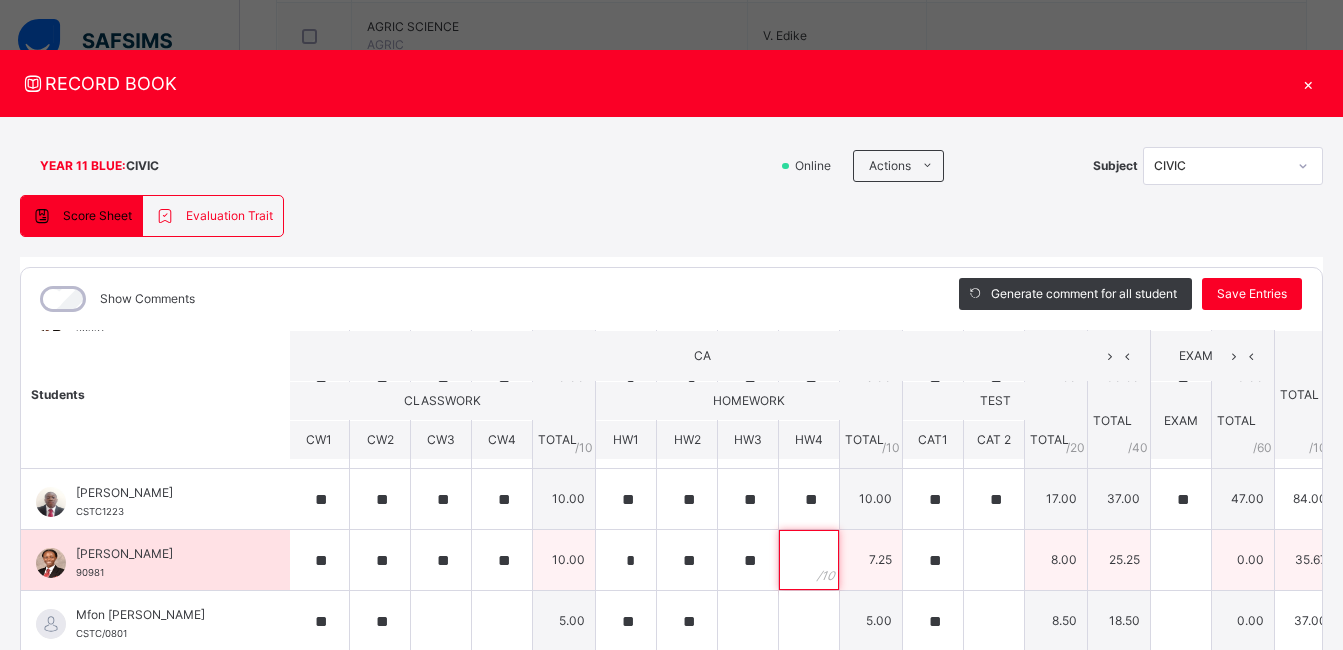 click at bounding box center (809, 560) 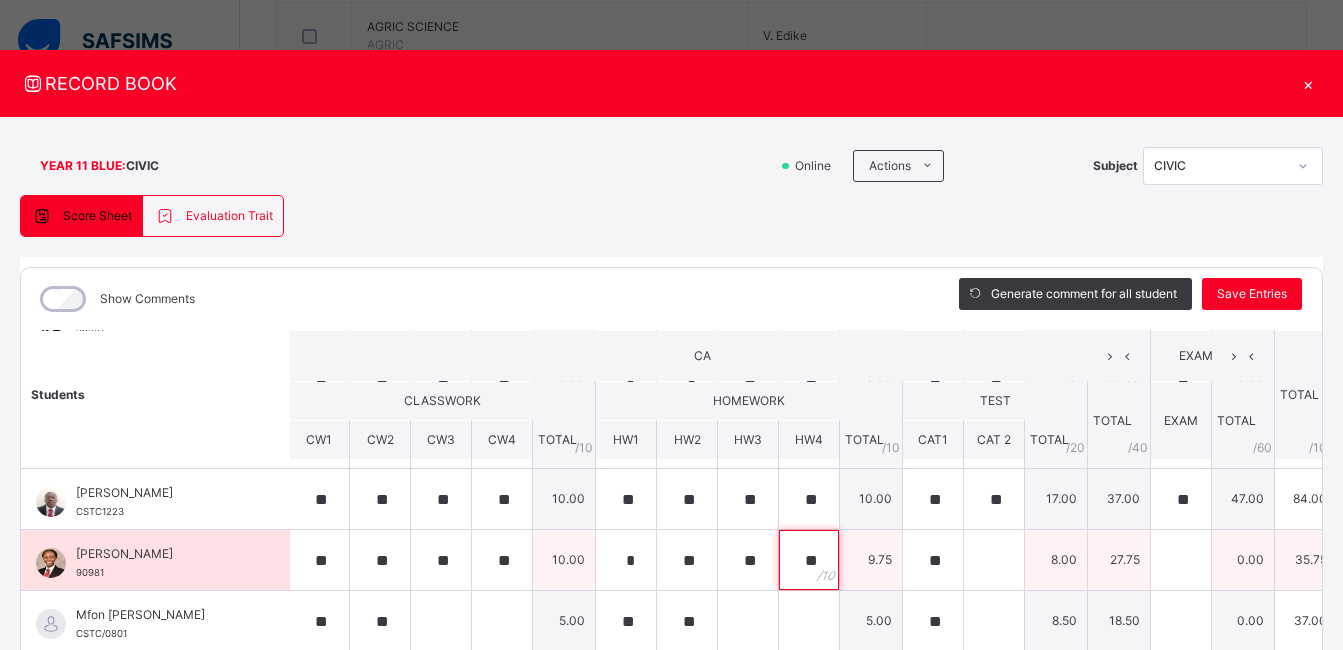 type on "**" 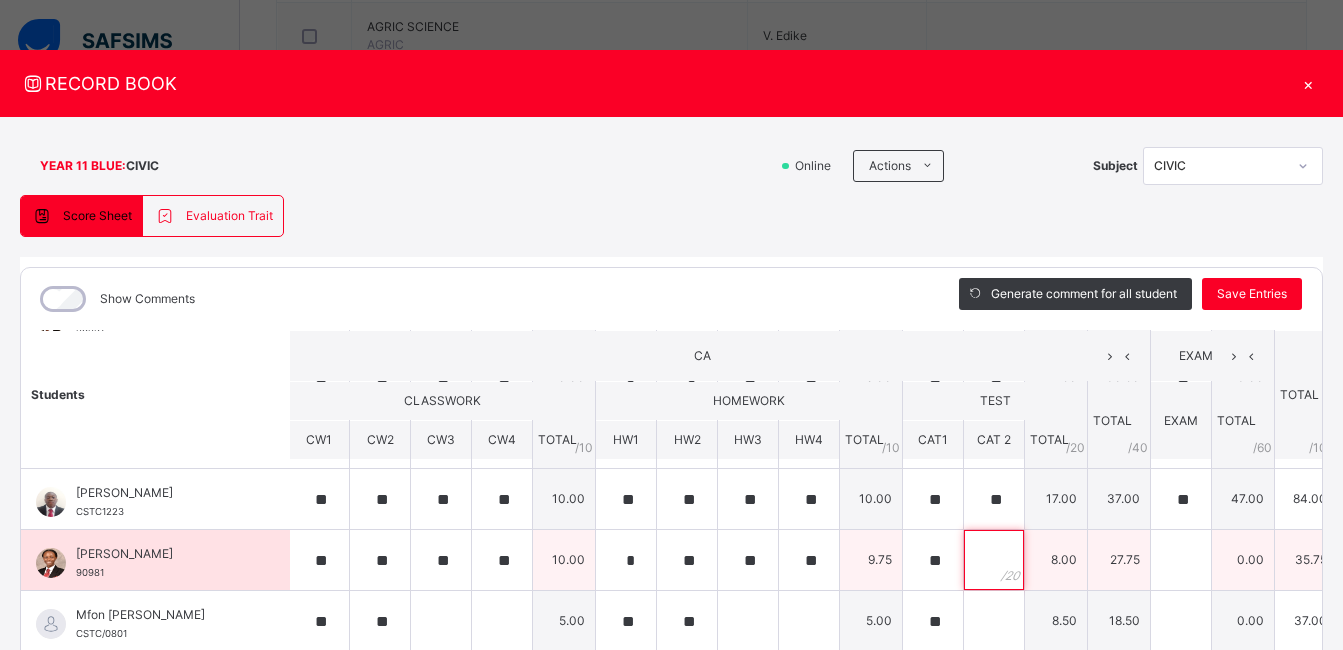 click at bounding box center (994, 560) 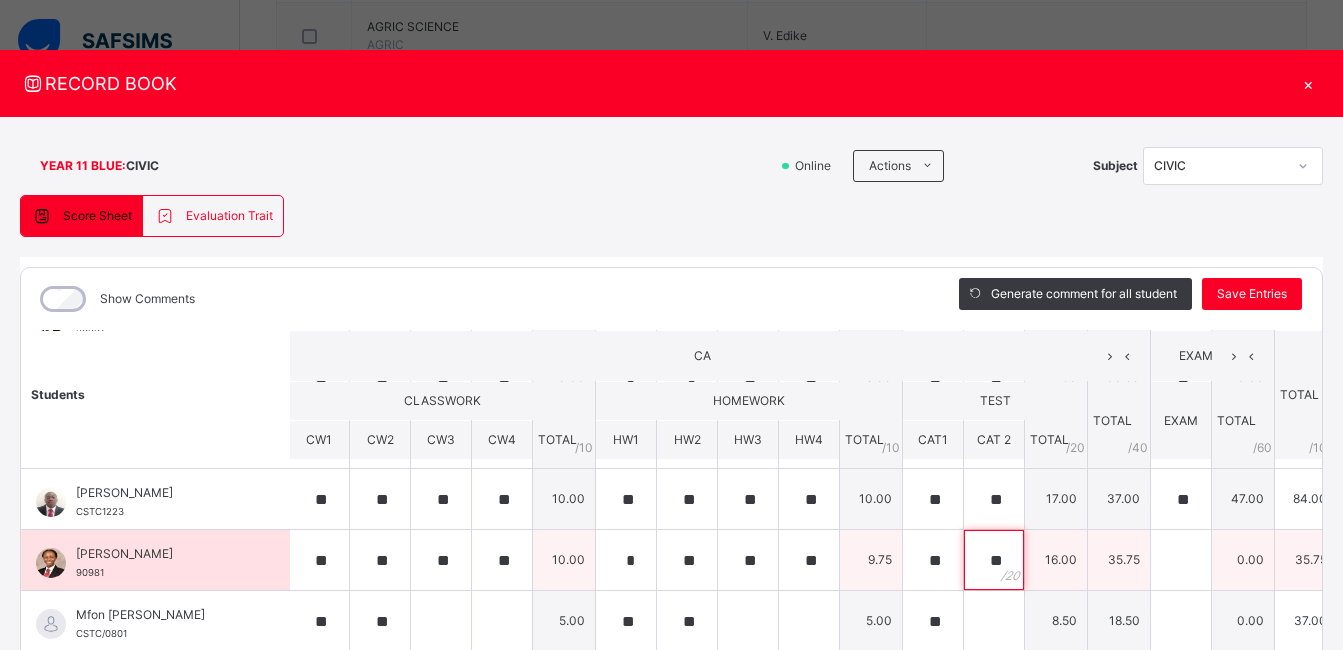 type on "**" 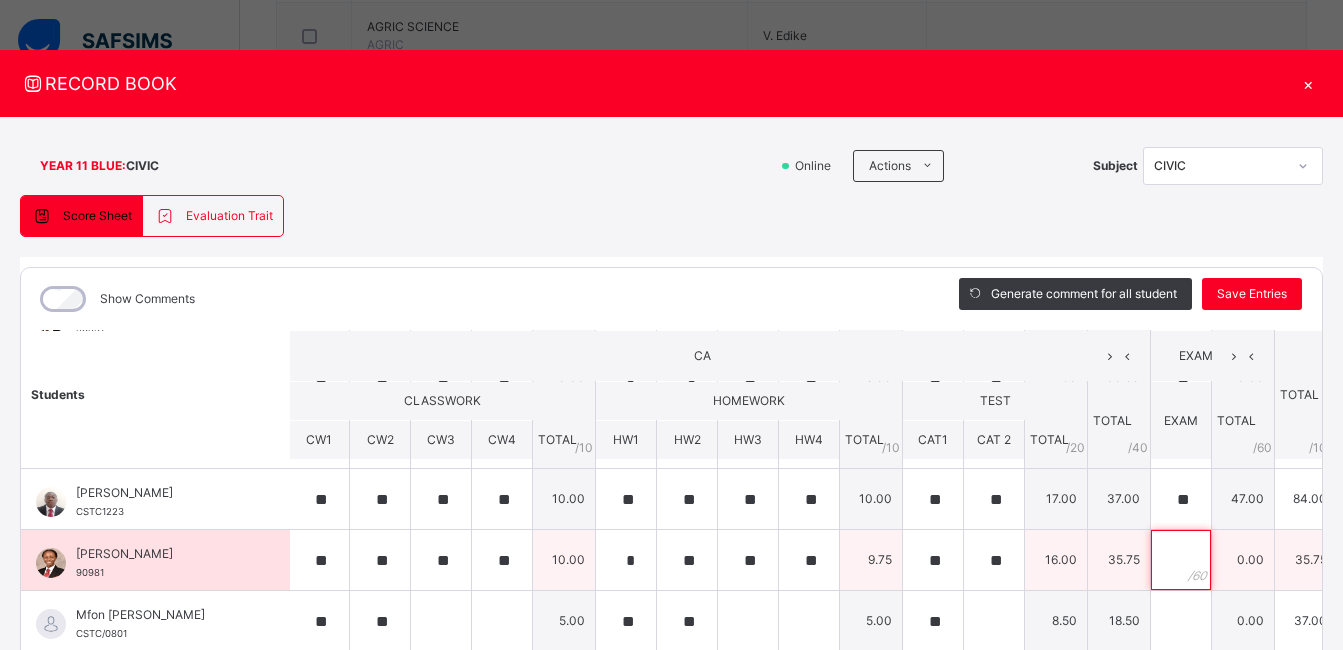 click at bounding box center [1181, 560] 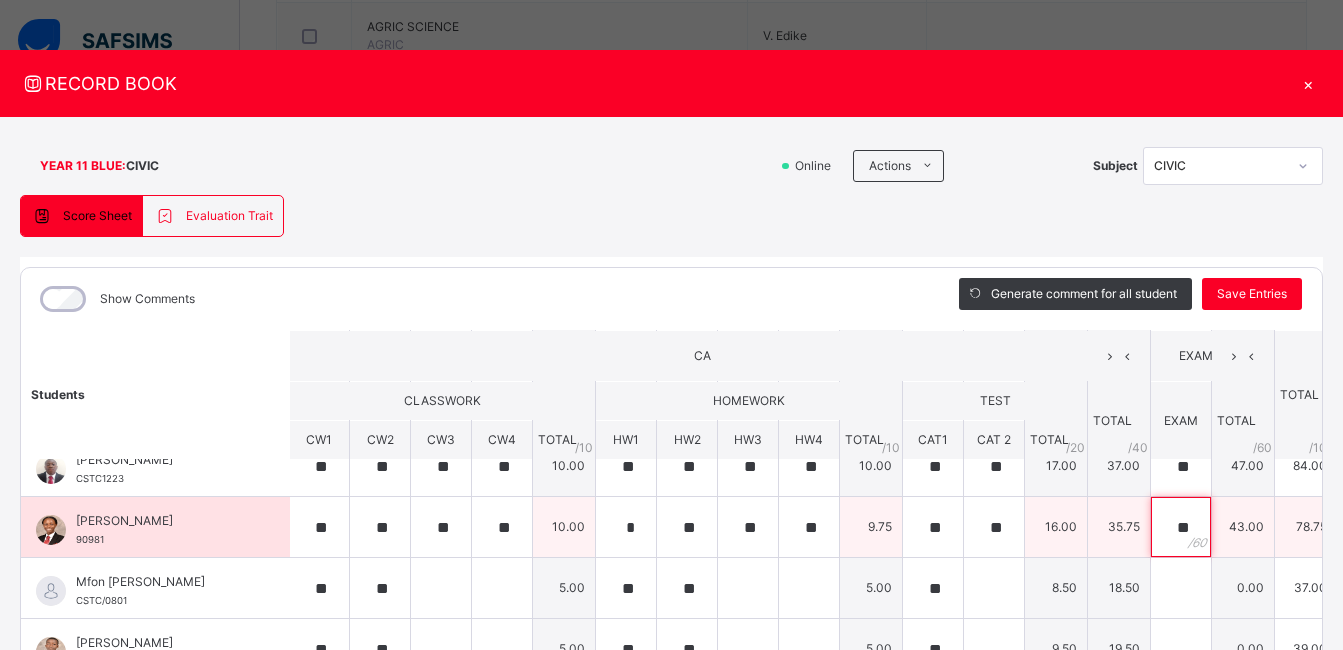 scroll, scrollTop: 275, scrollLeft: 2, axis: both 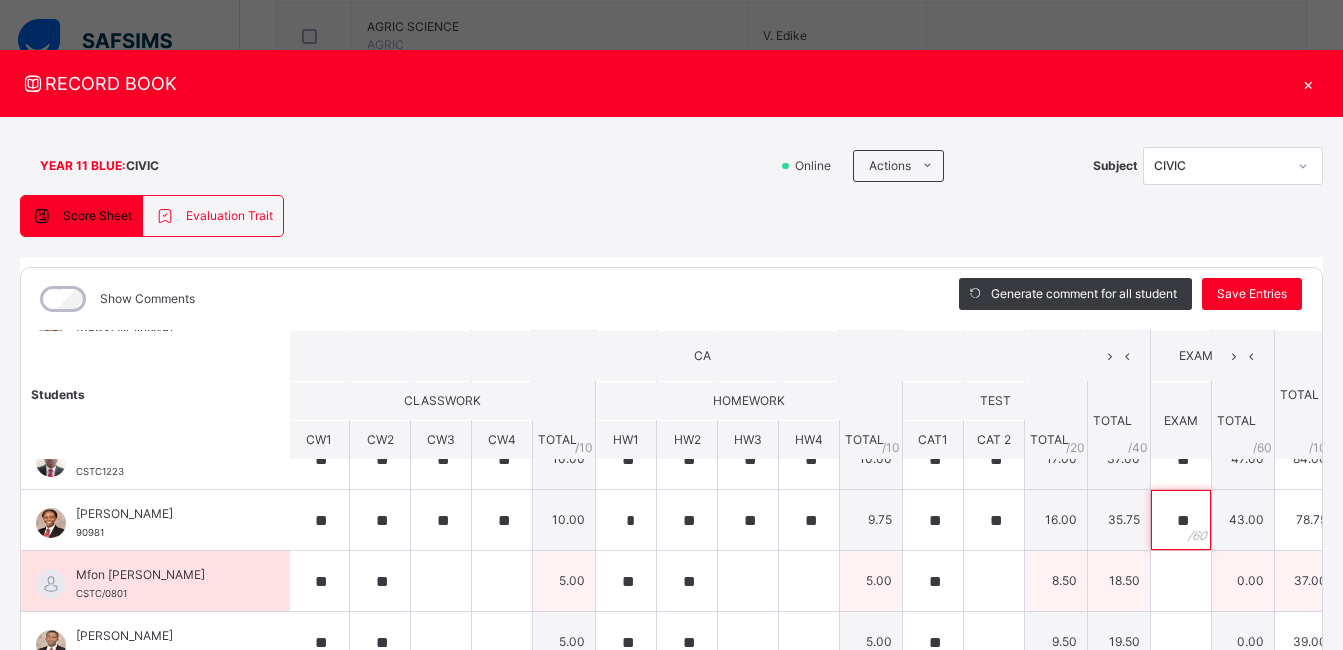 type on "**" 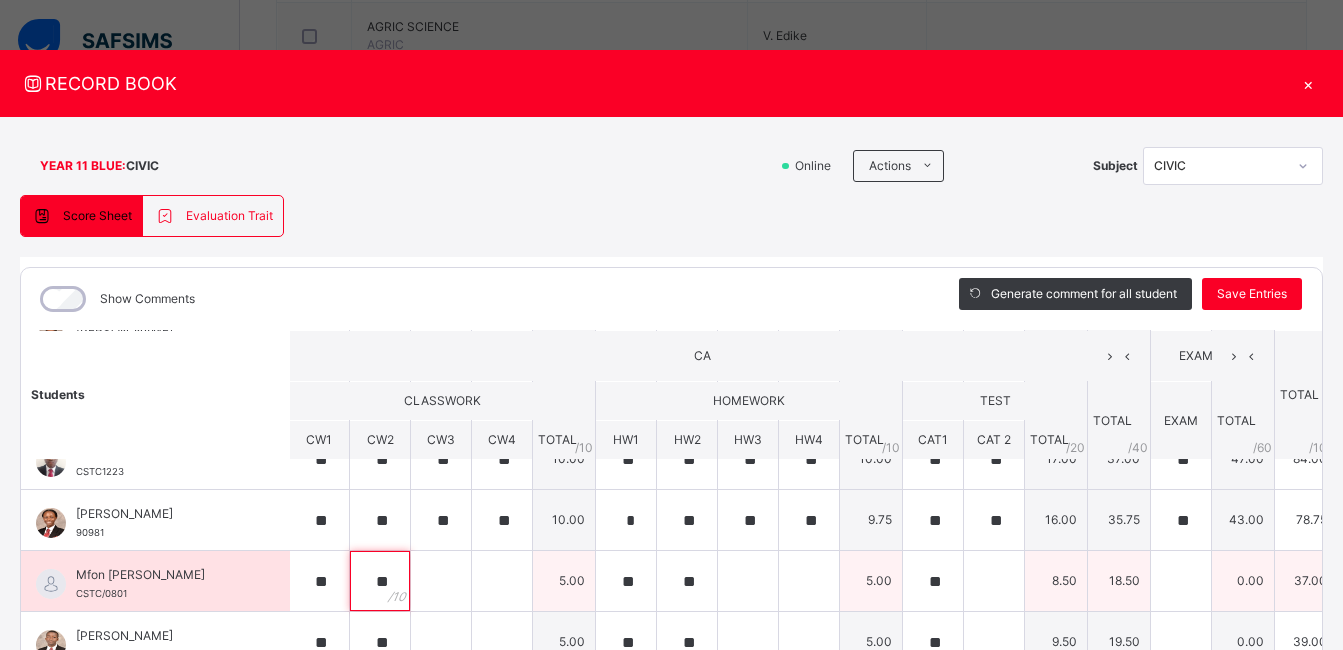 click on "**" at bounding box center [380, 581] 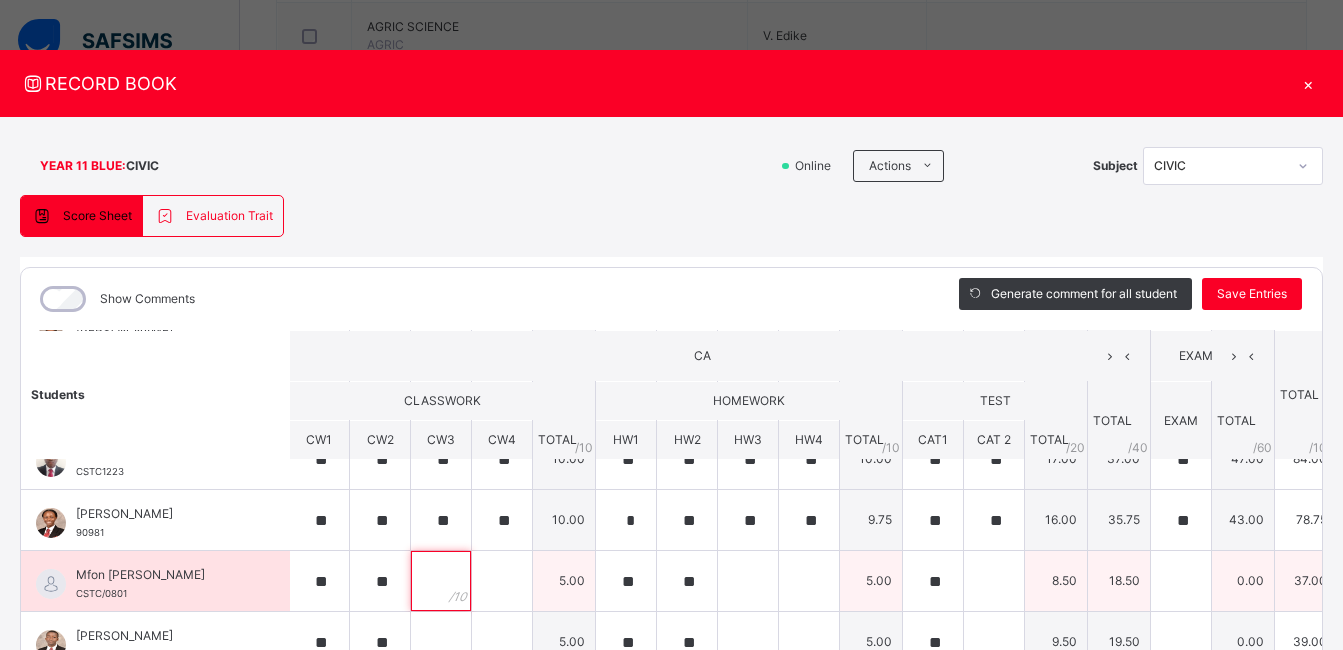 click at bounding box center (441, 581) 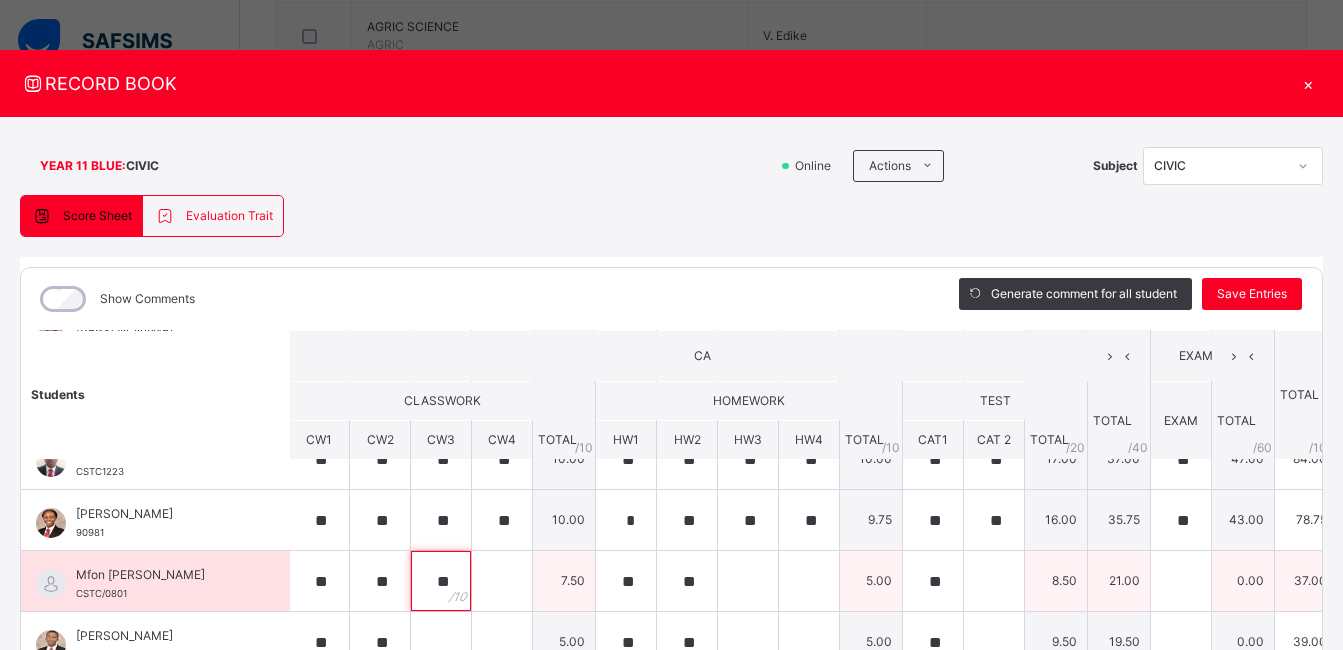 type on "**" 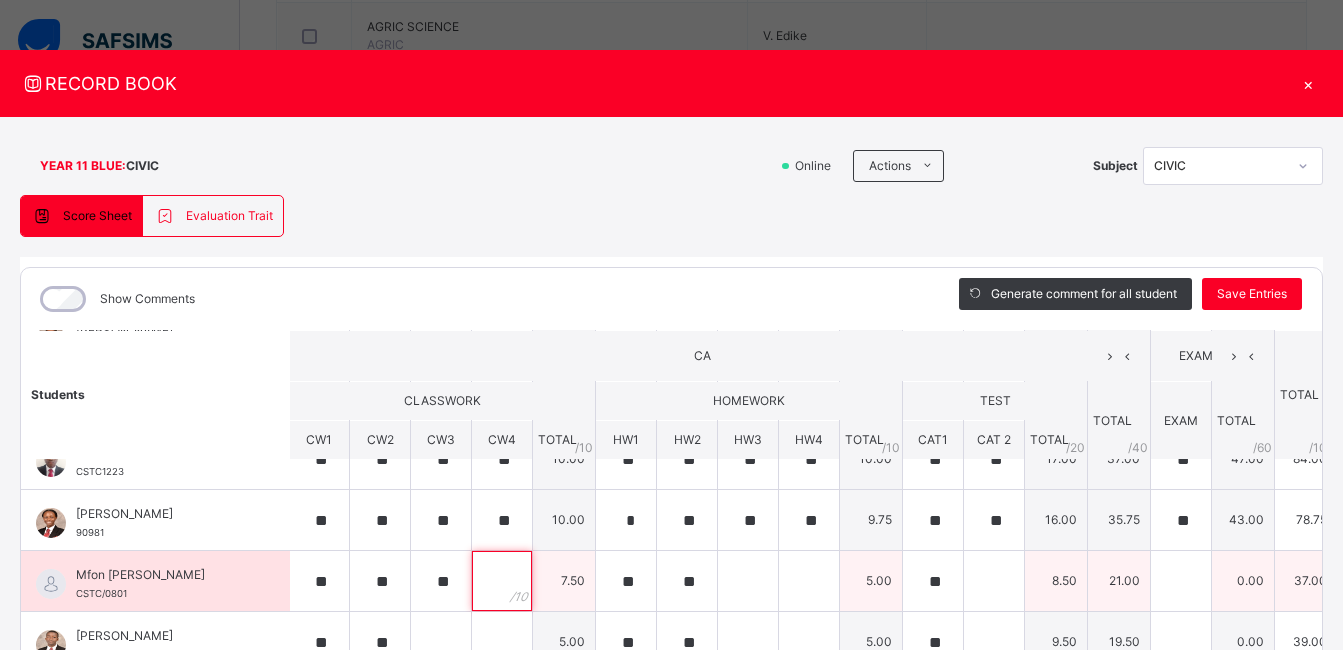 click at bounding box center [502, 581] 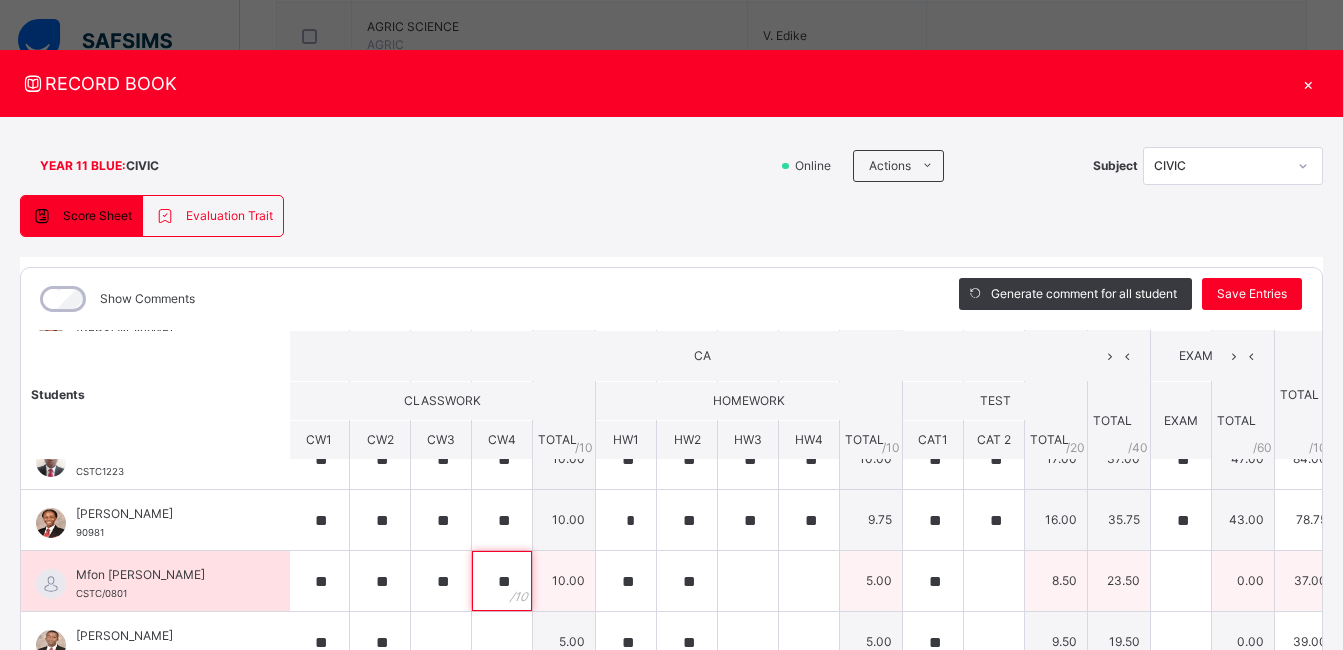 type on "**" 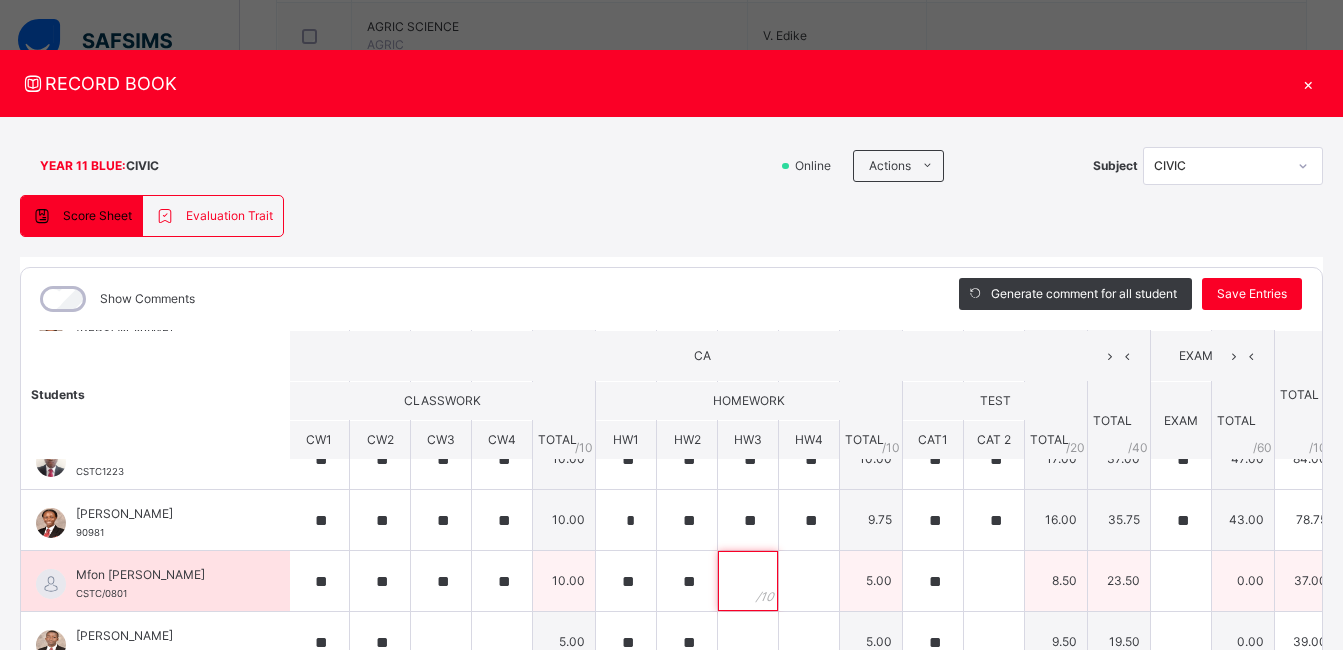 click at bounding box center (748, 581) 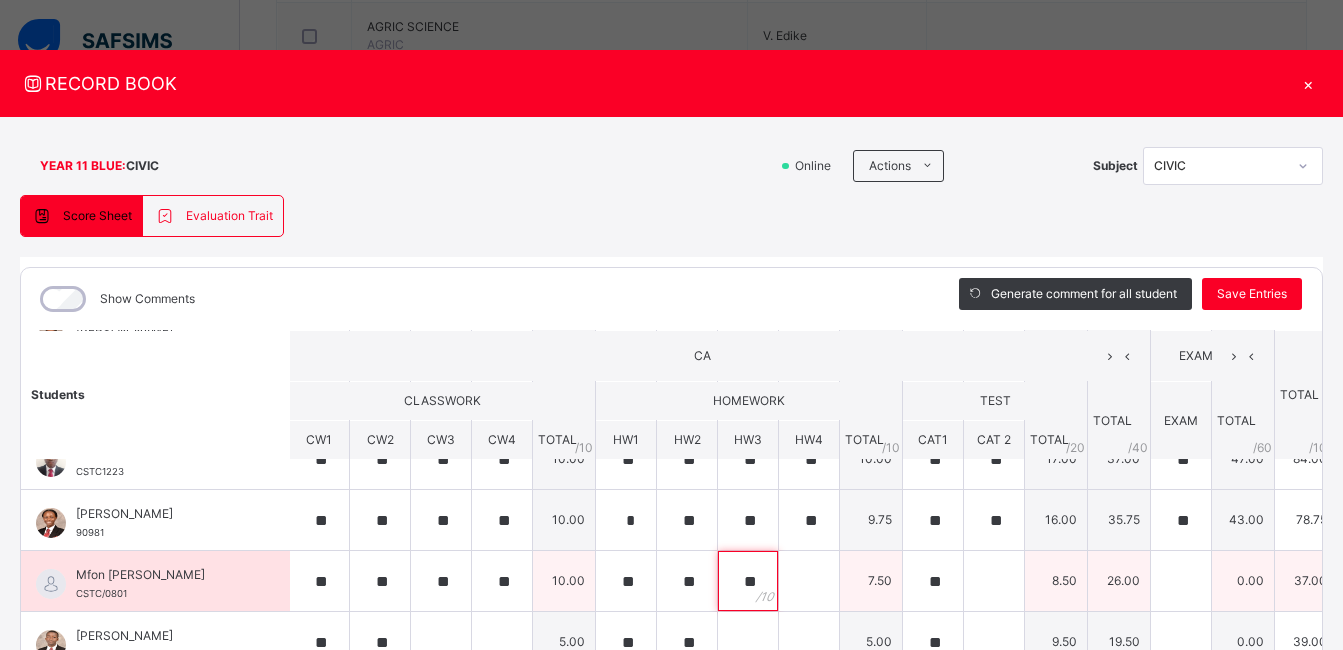 type on "**" 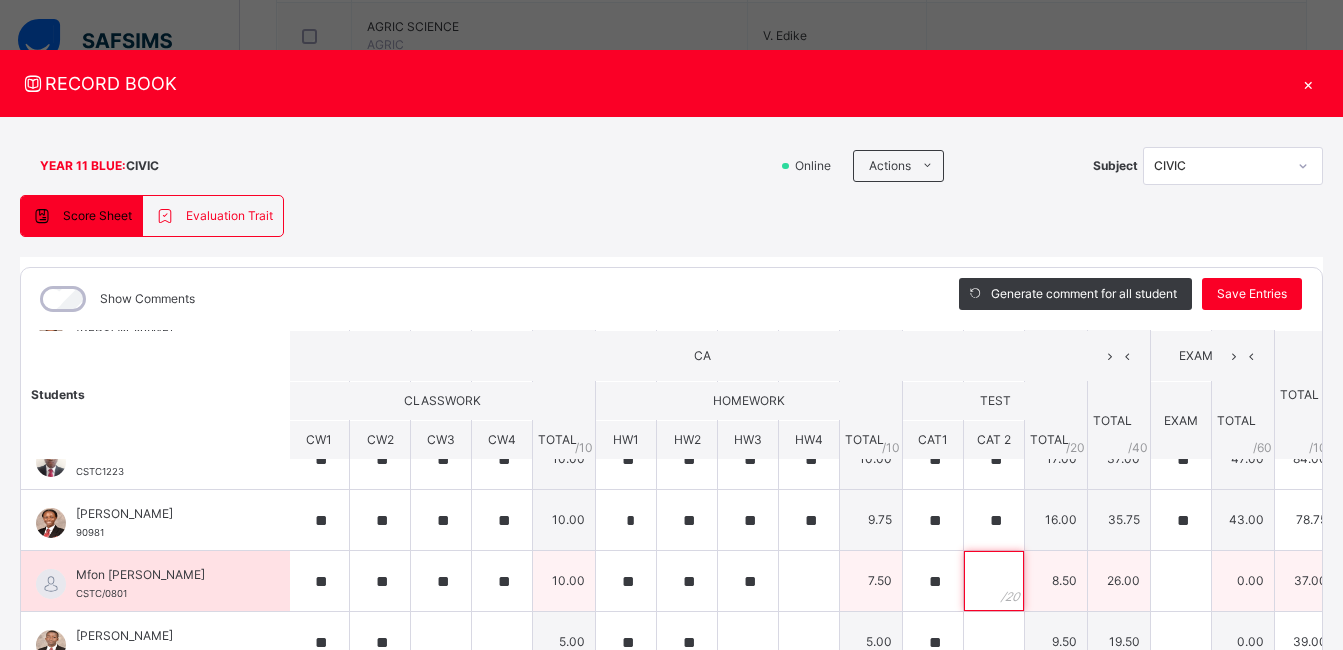 click at bounding box center [994, 581] 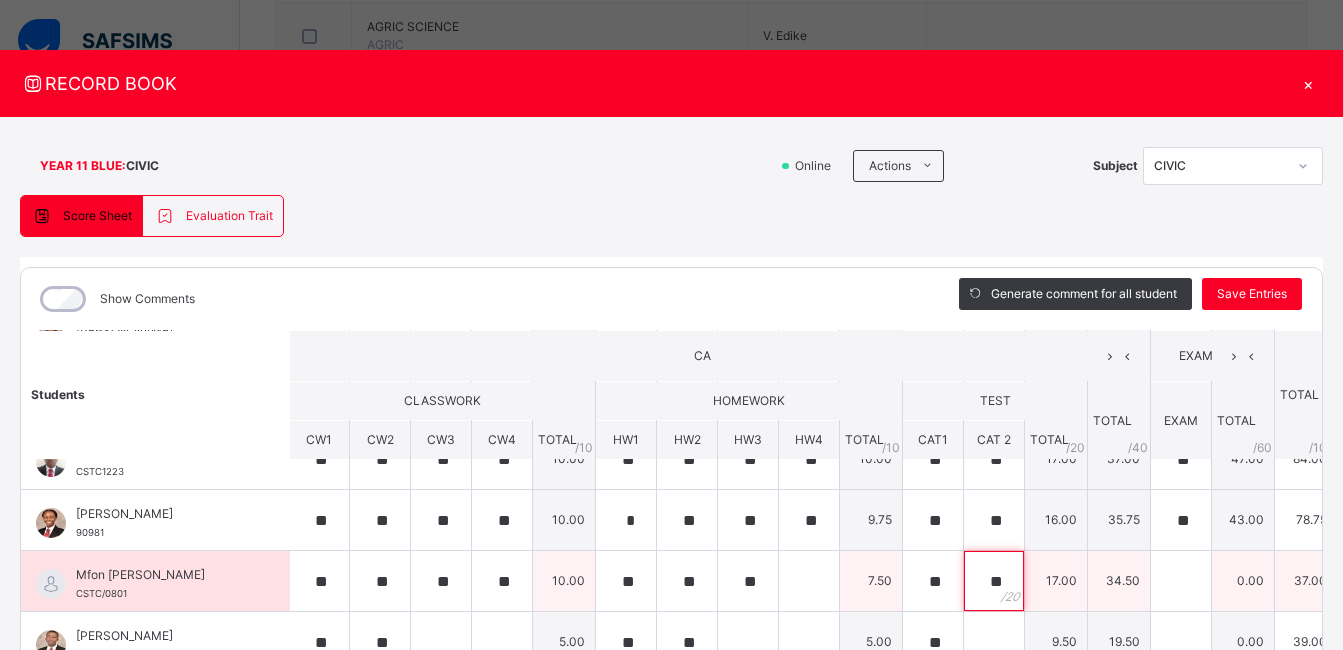 type on "**" 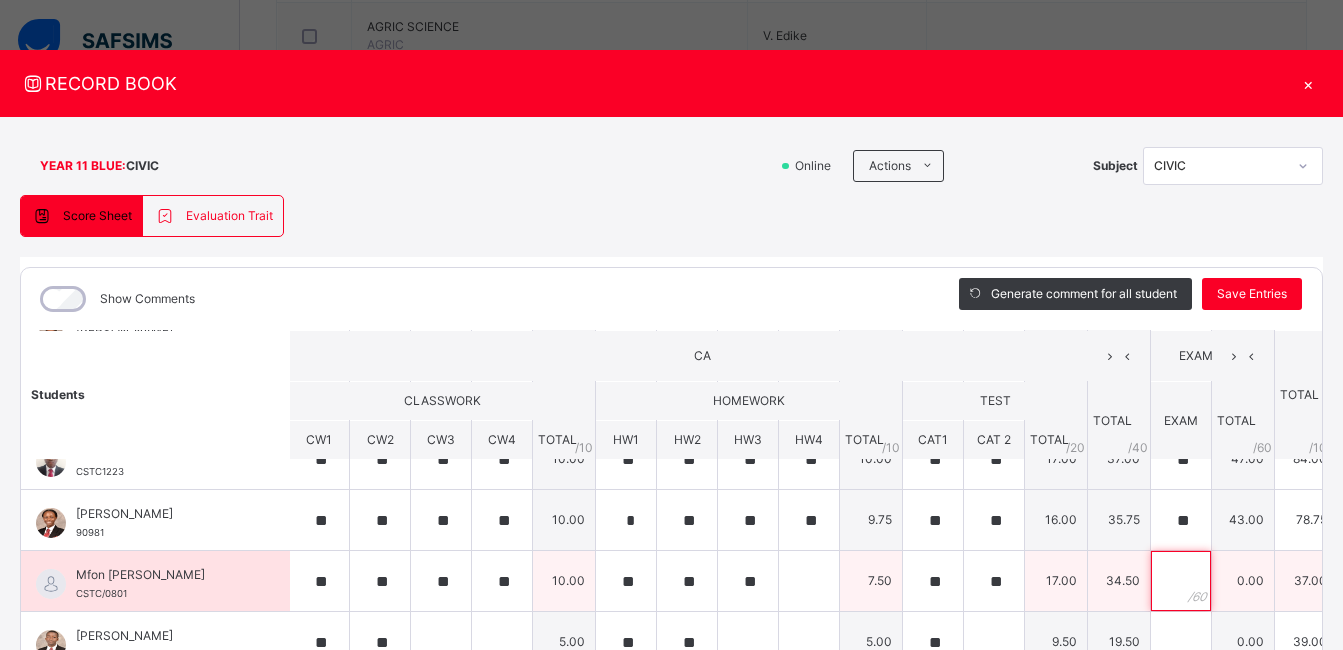 click at bounding box center (1181, 581) 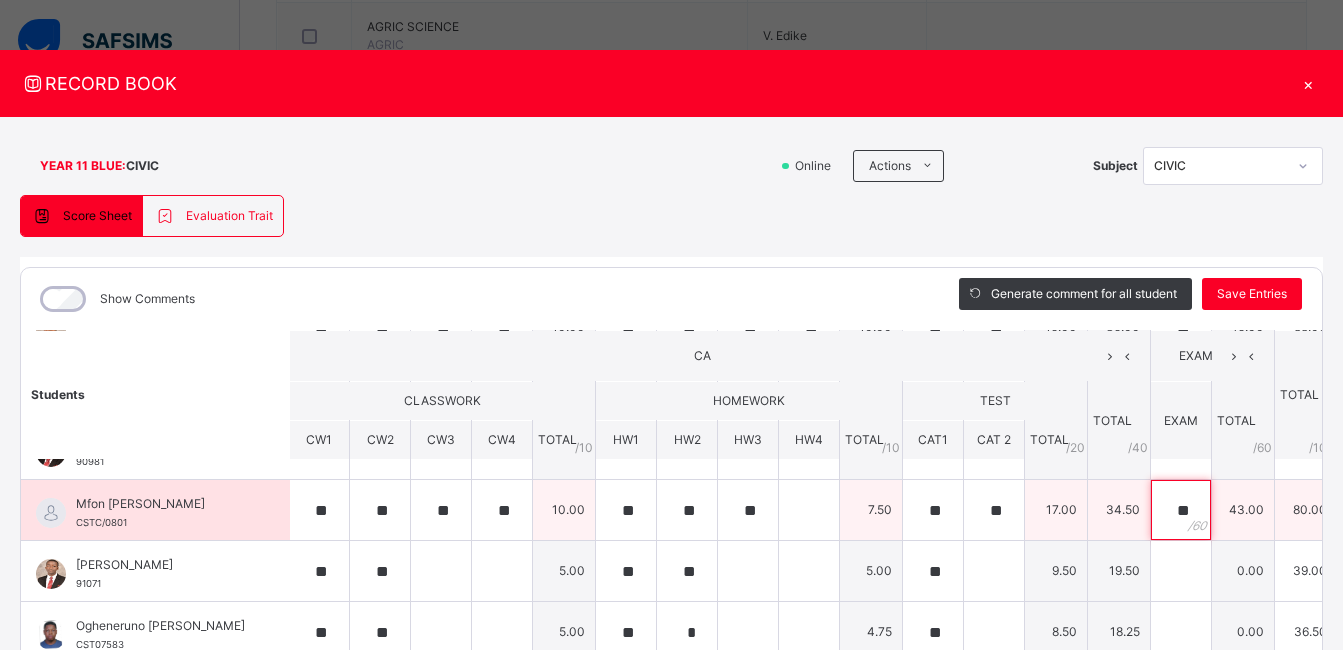 scroll, scrollTop: 349, scrollLeft: 2, axis: both 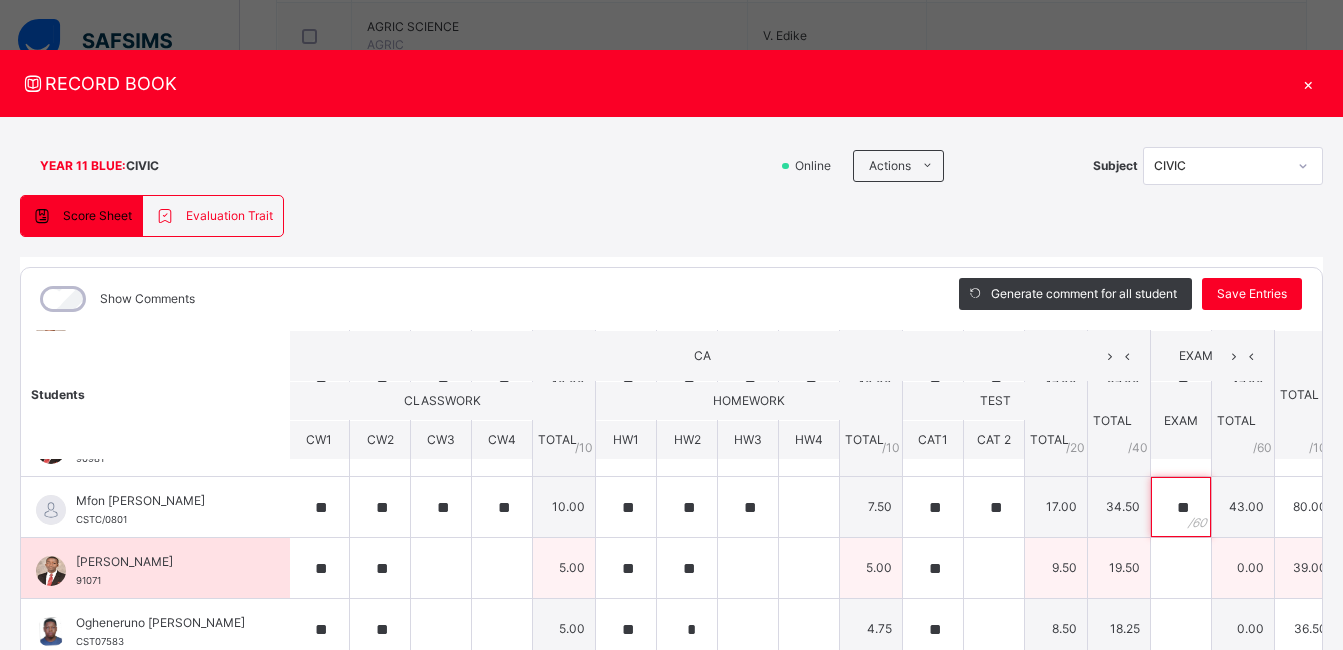 type on "**" 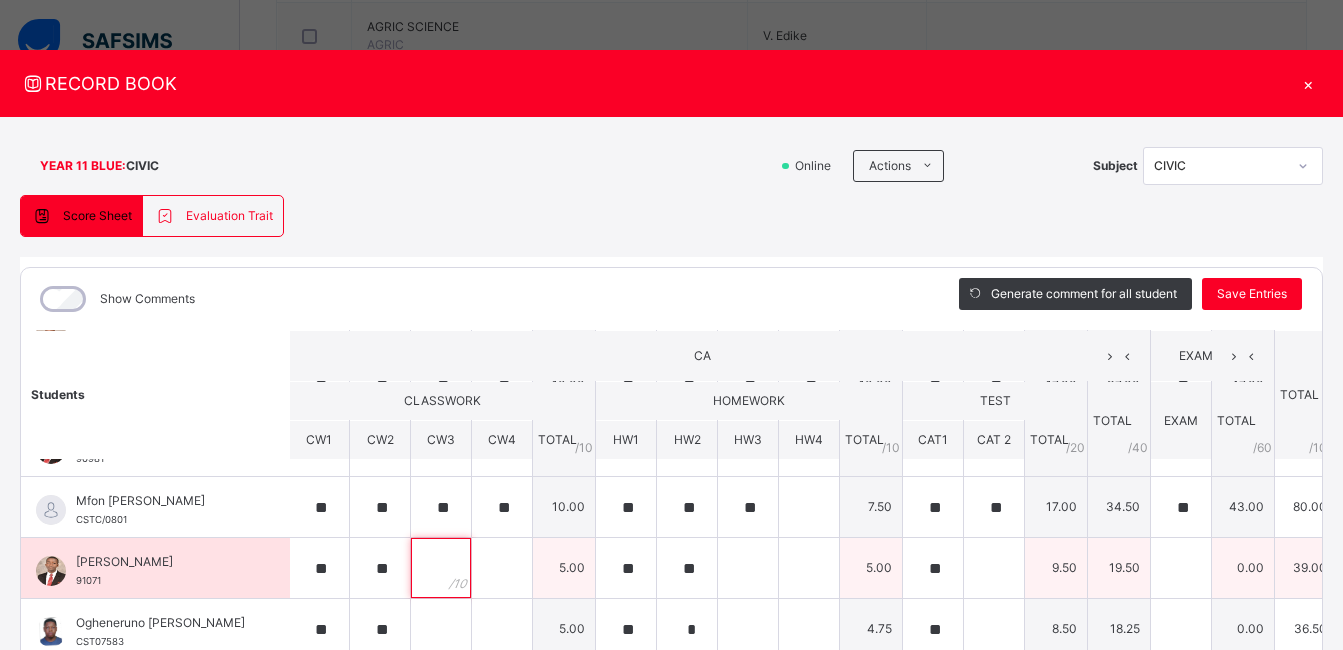 click at bounding box center (441, 568) 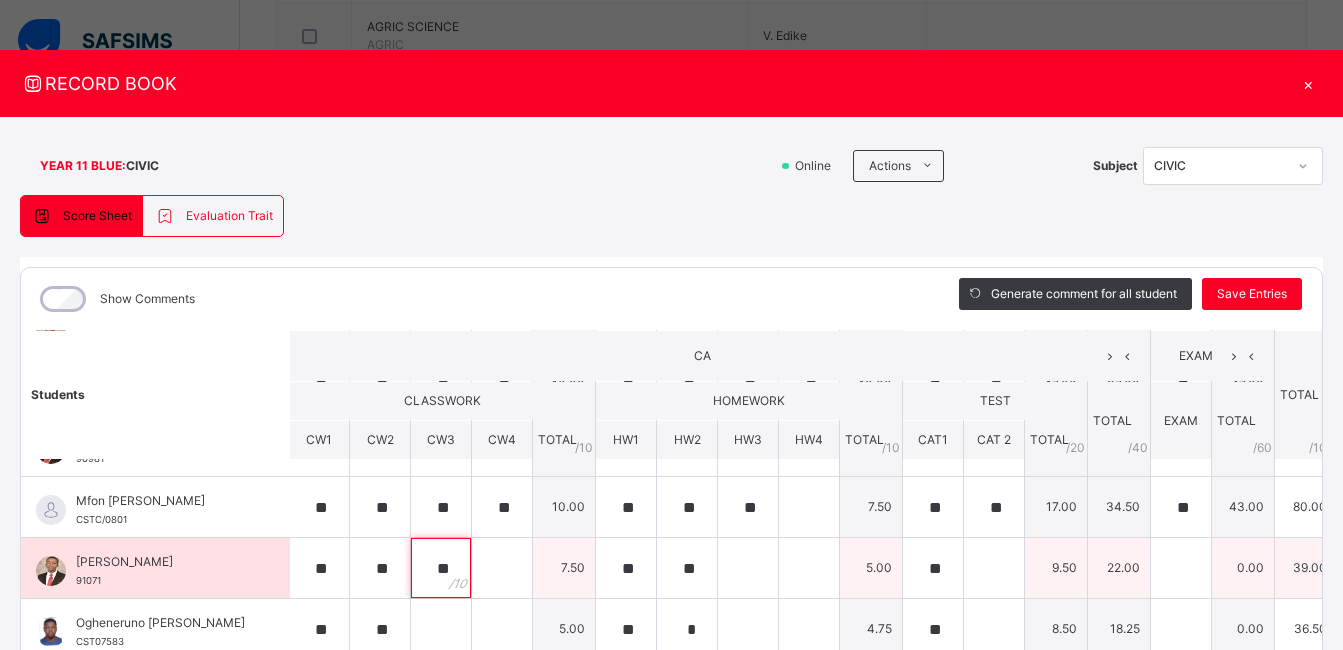 type on "**" 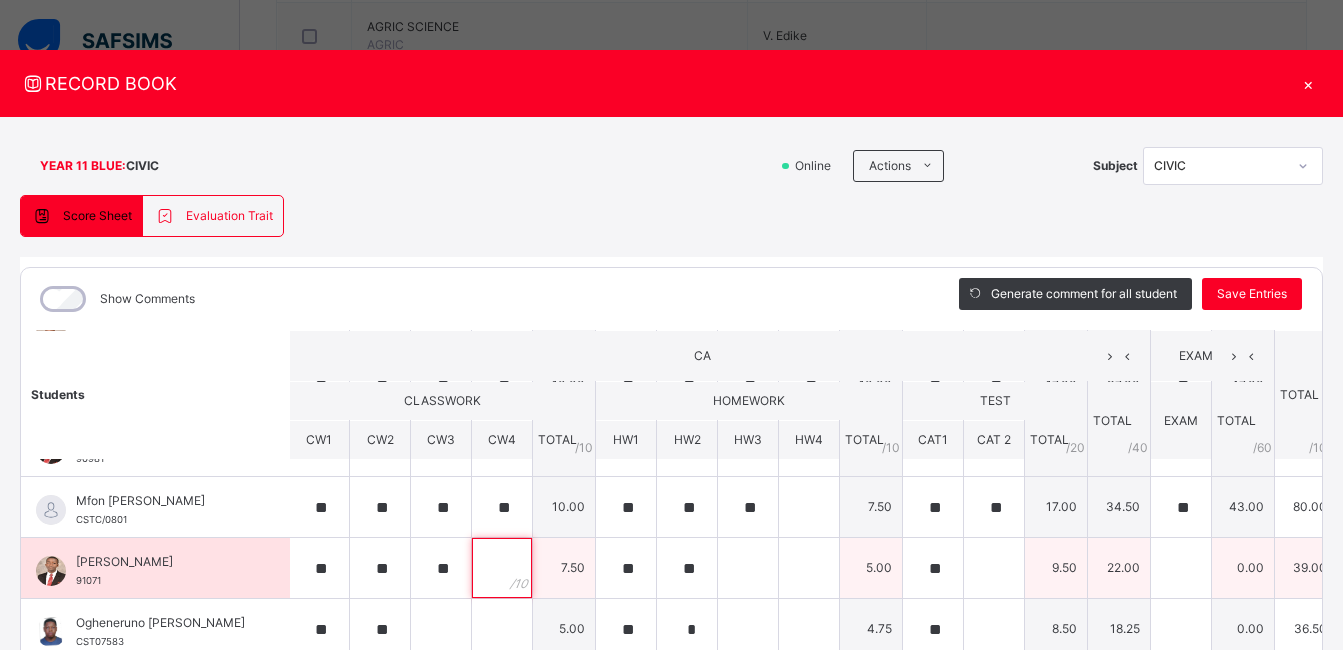 click at bounding box center [502, 568] 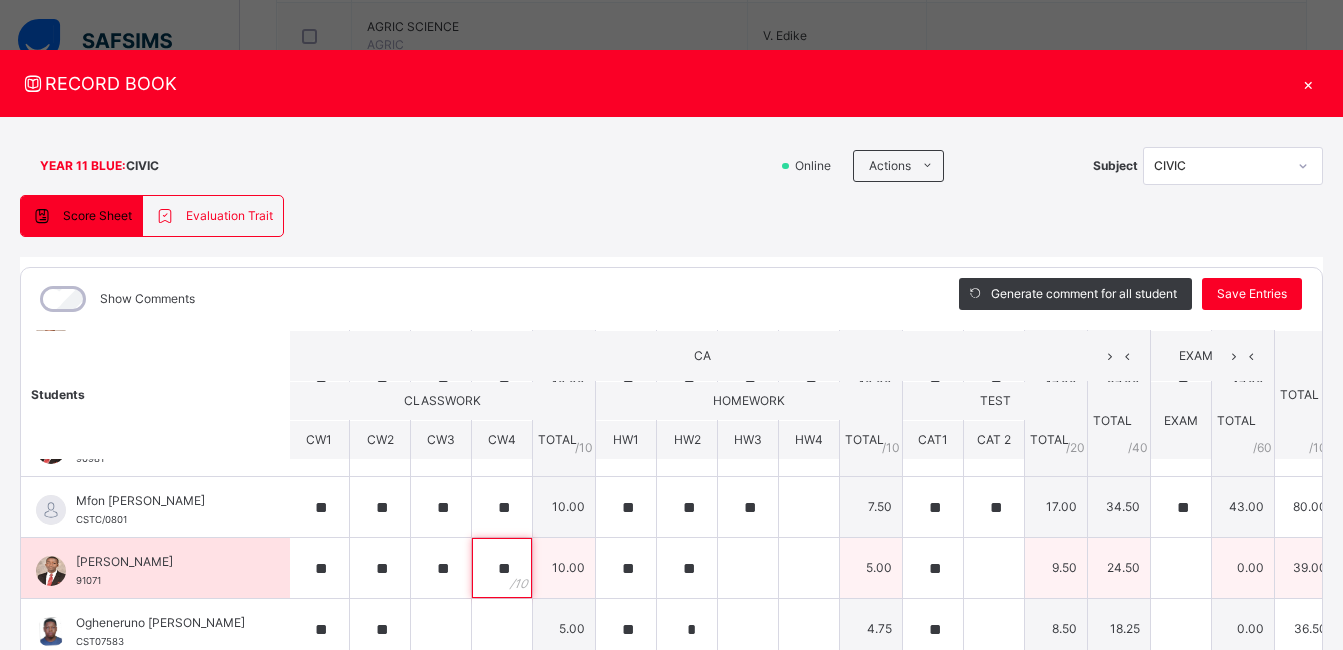 type on "**" 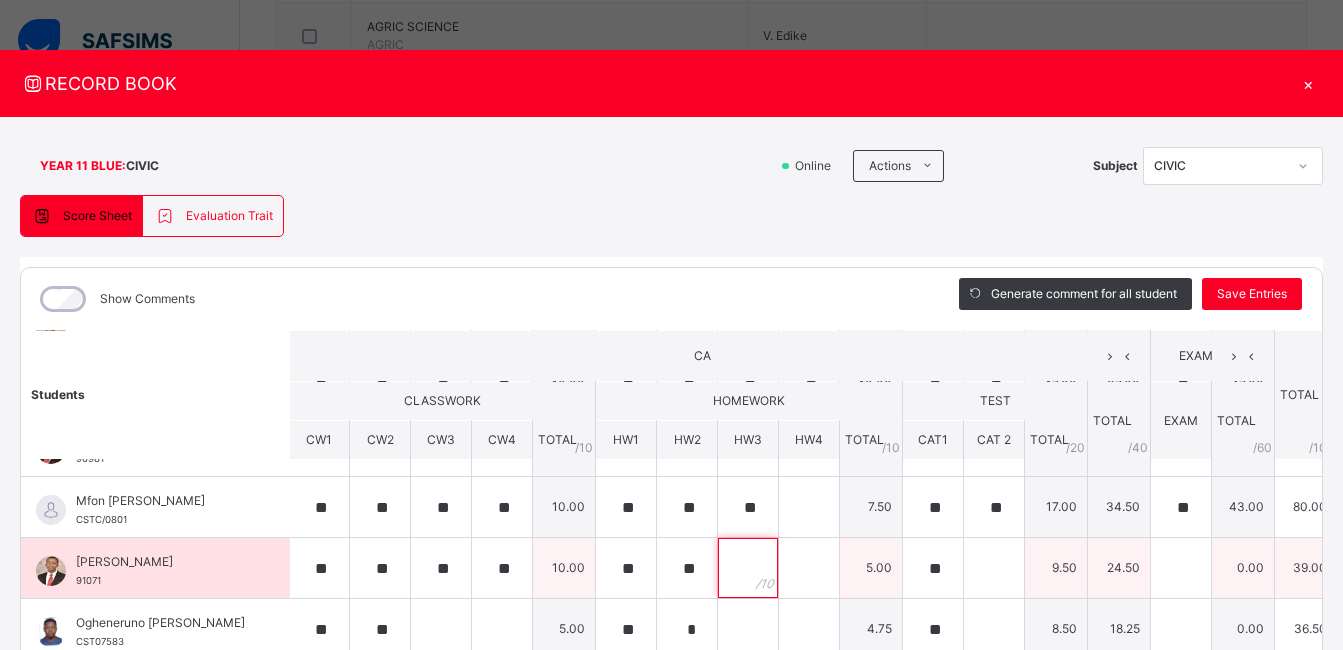 click at bounding box center [748, 568] 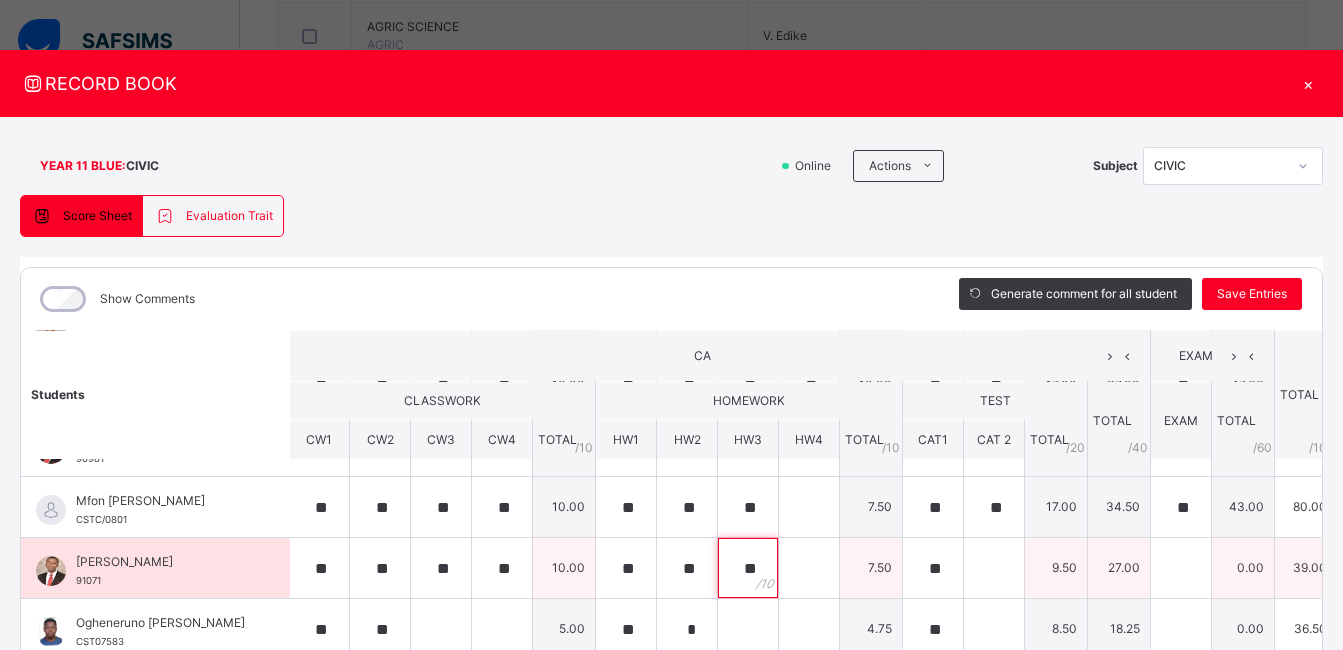 type on "**" 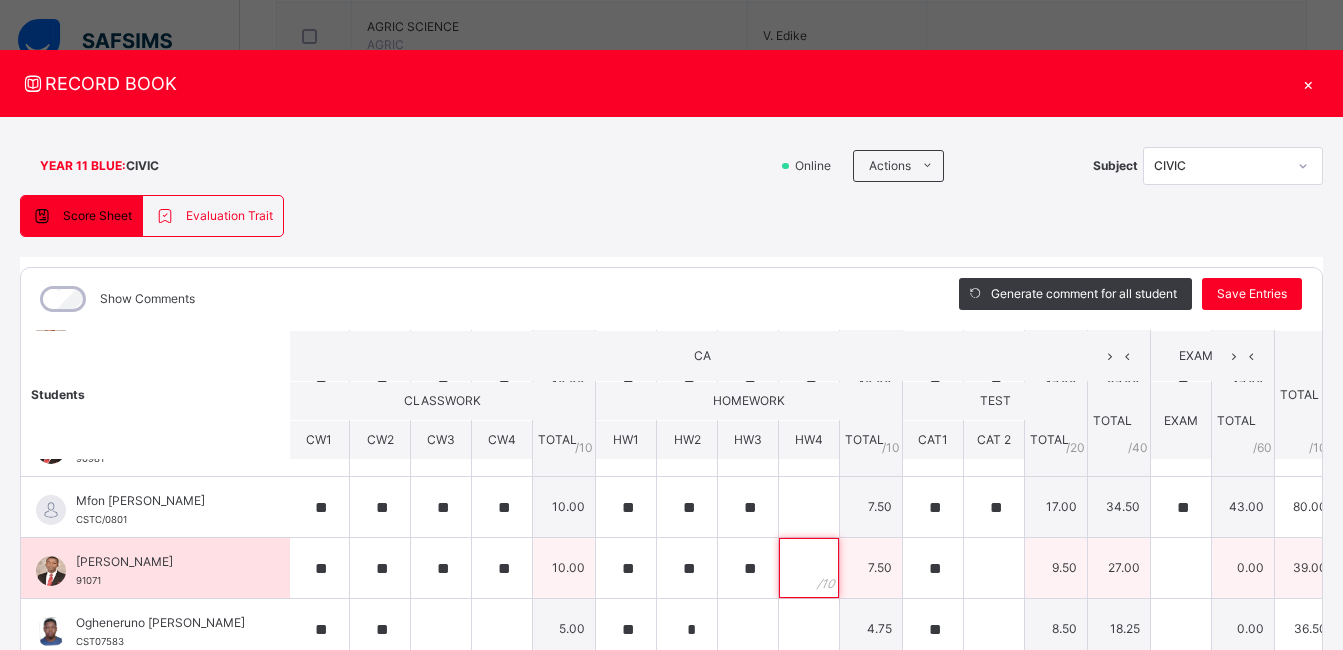 click at bounding box center (809, 568) 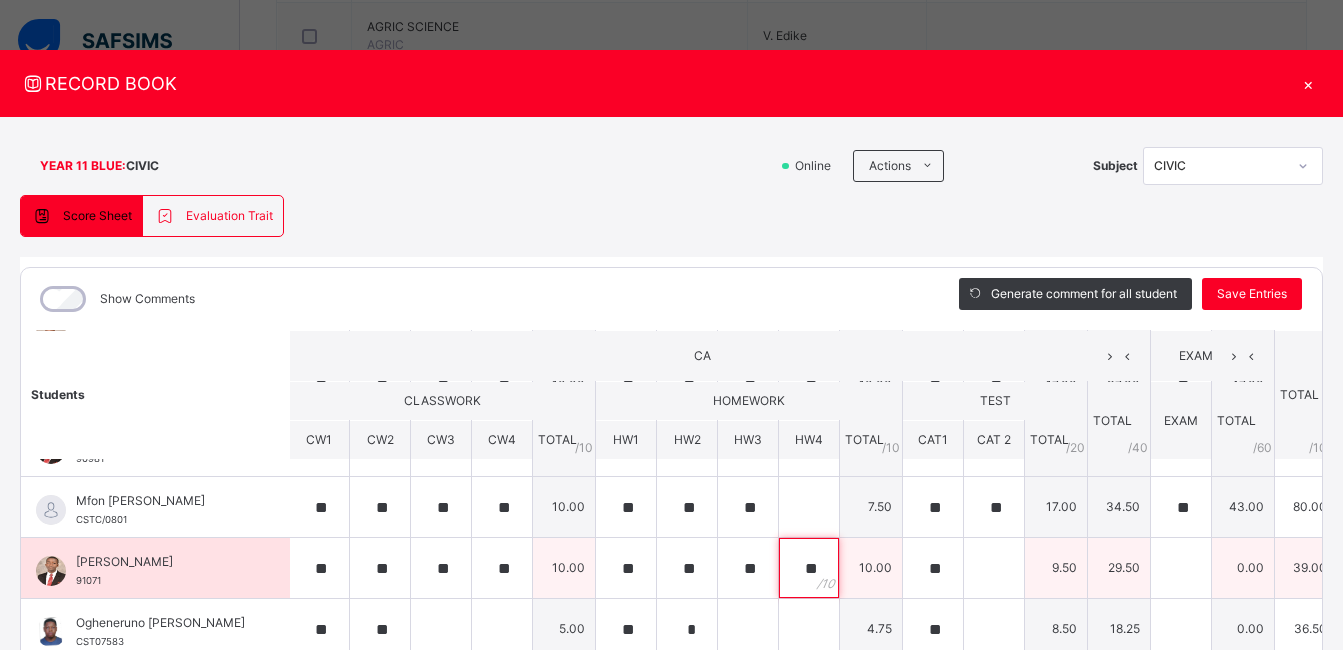 type on "**" 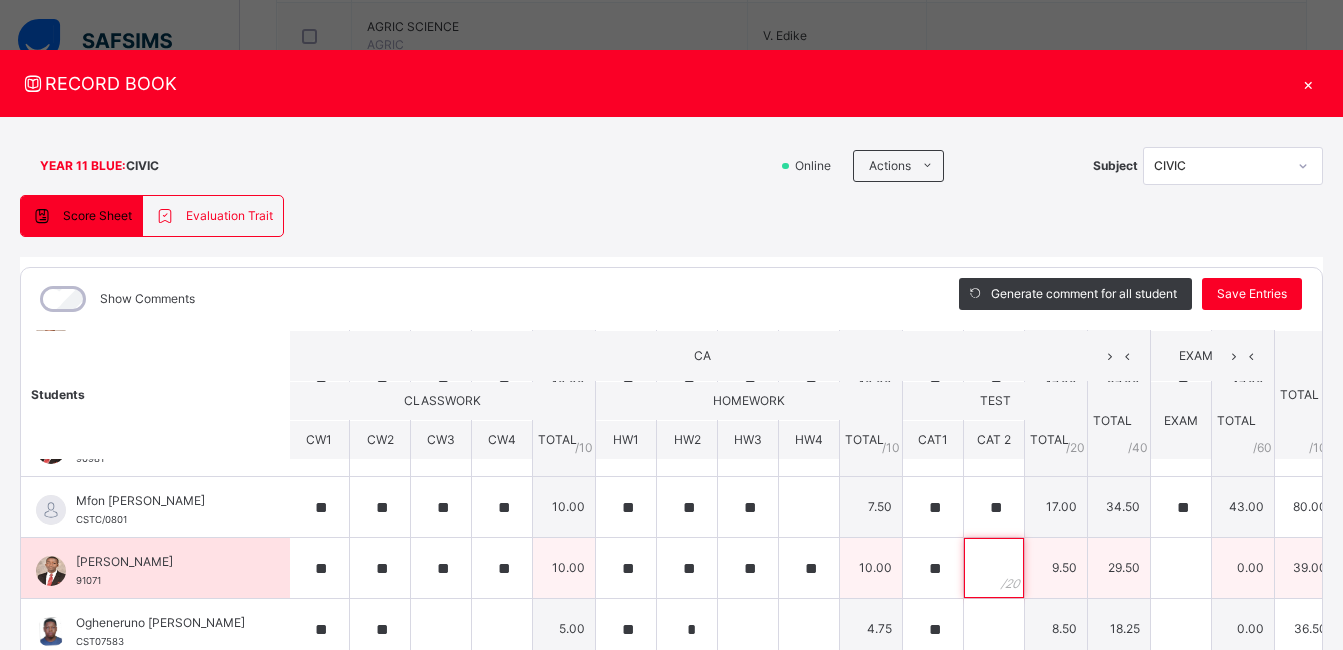 click at bounding box center (994, 568) 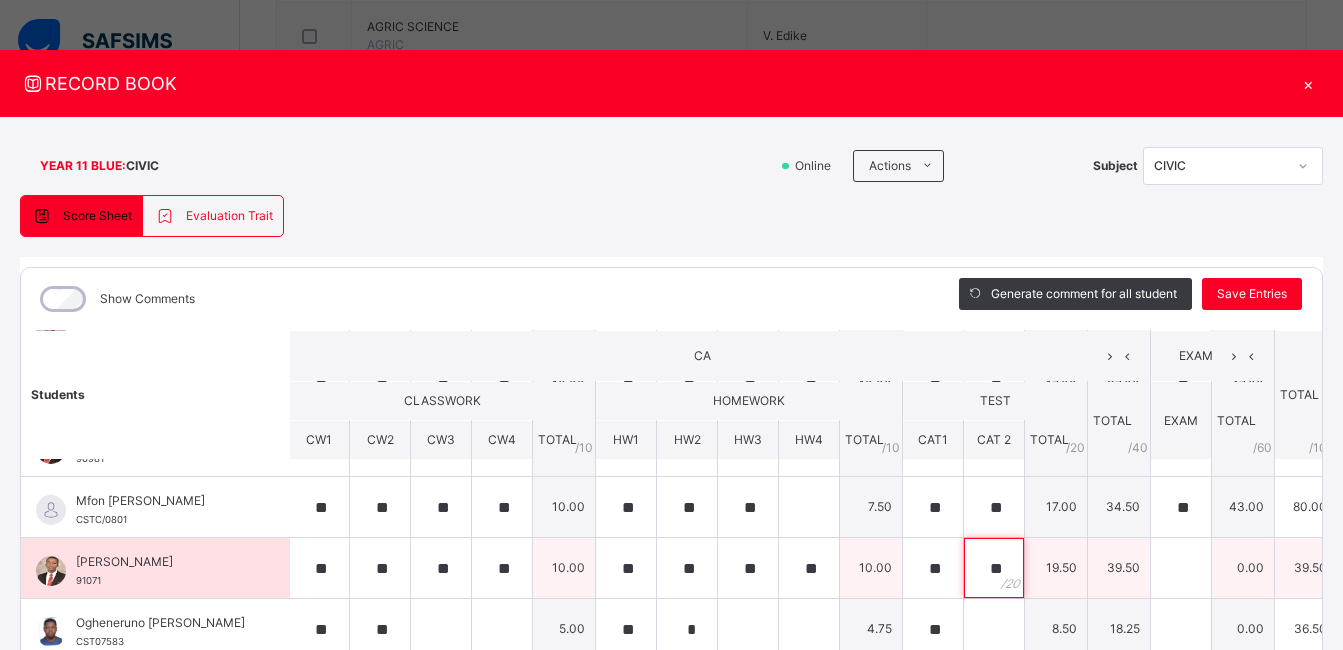 type on "**" 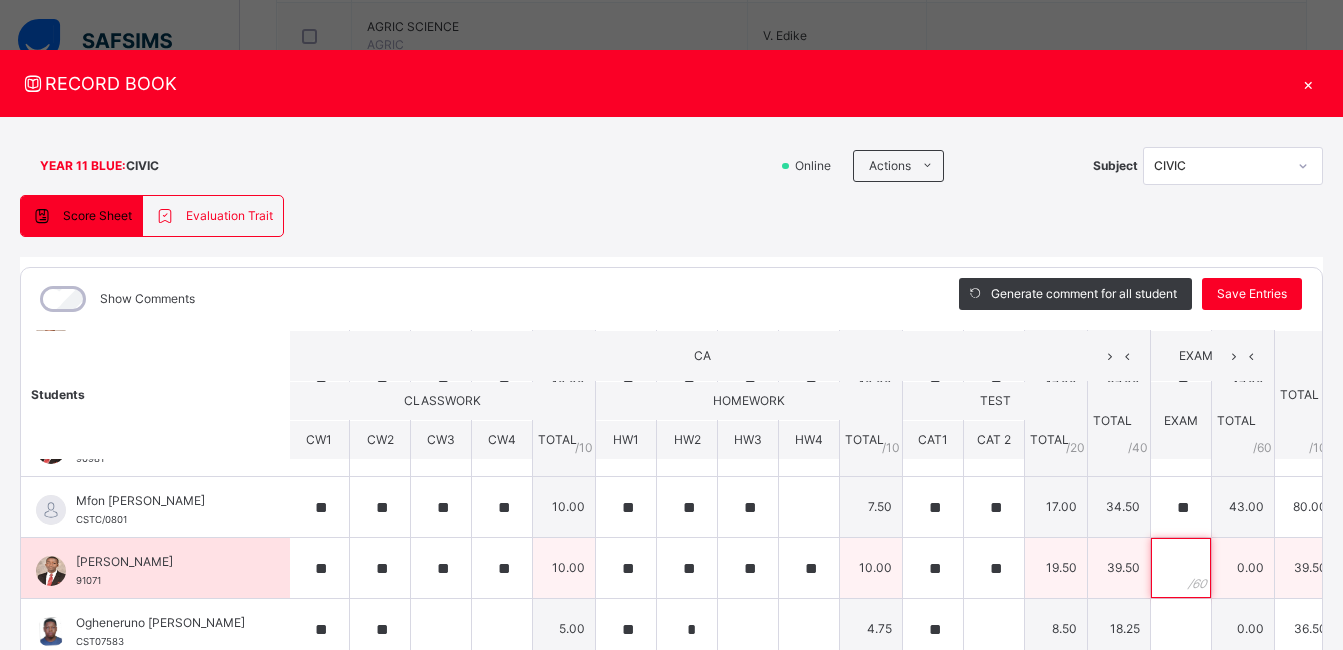 click at bounding box center [1181, 568] 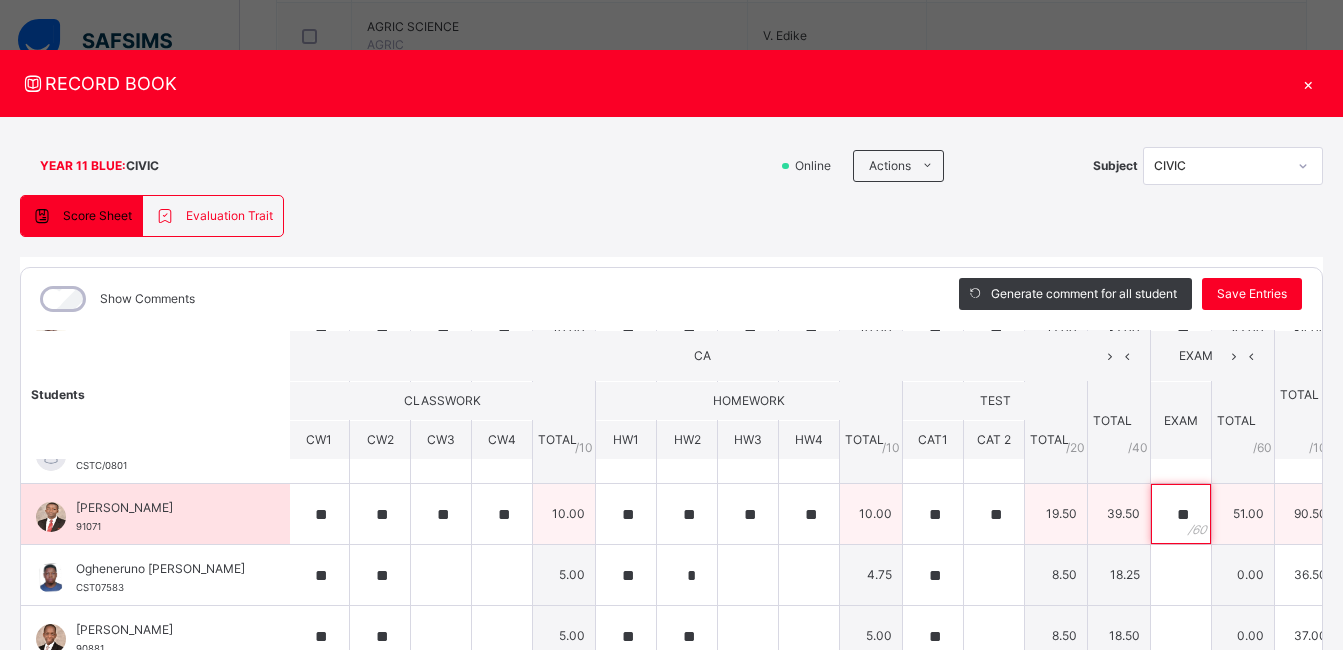 scroll, scrollTop: 404, scrollLeft: 2, axis: both 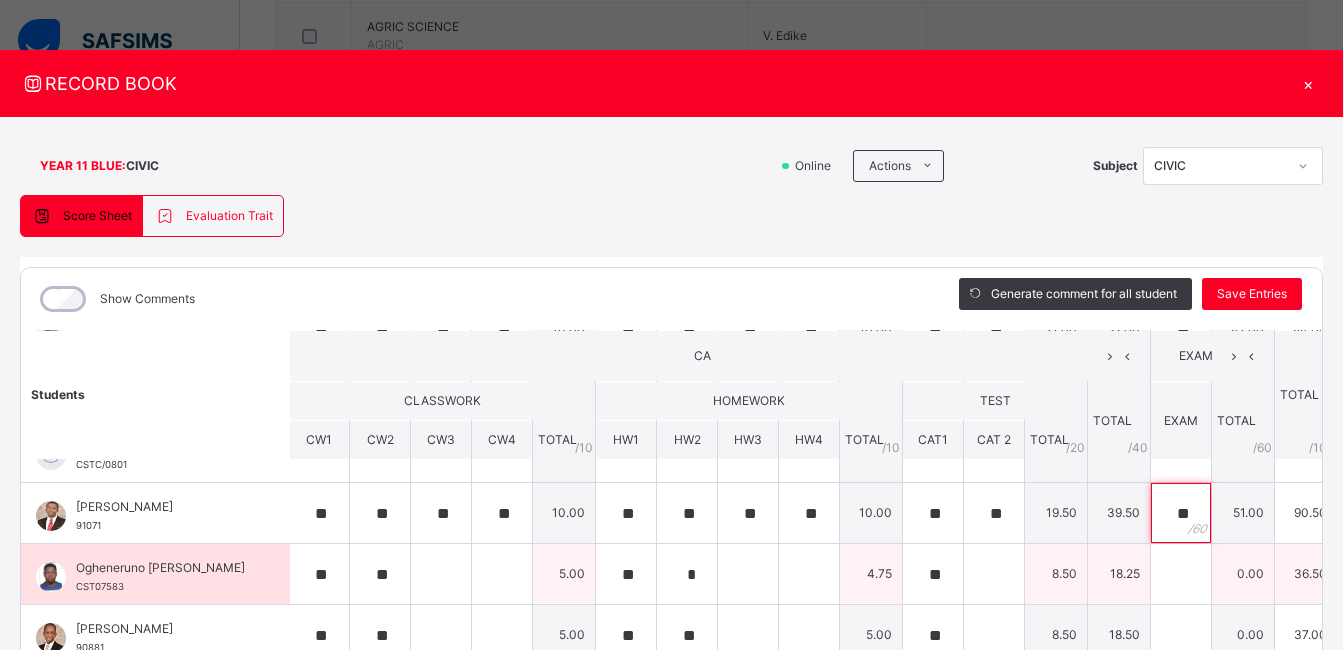 type on "**" 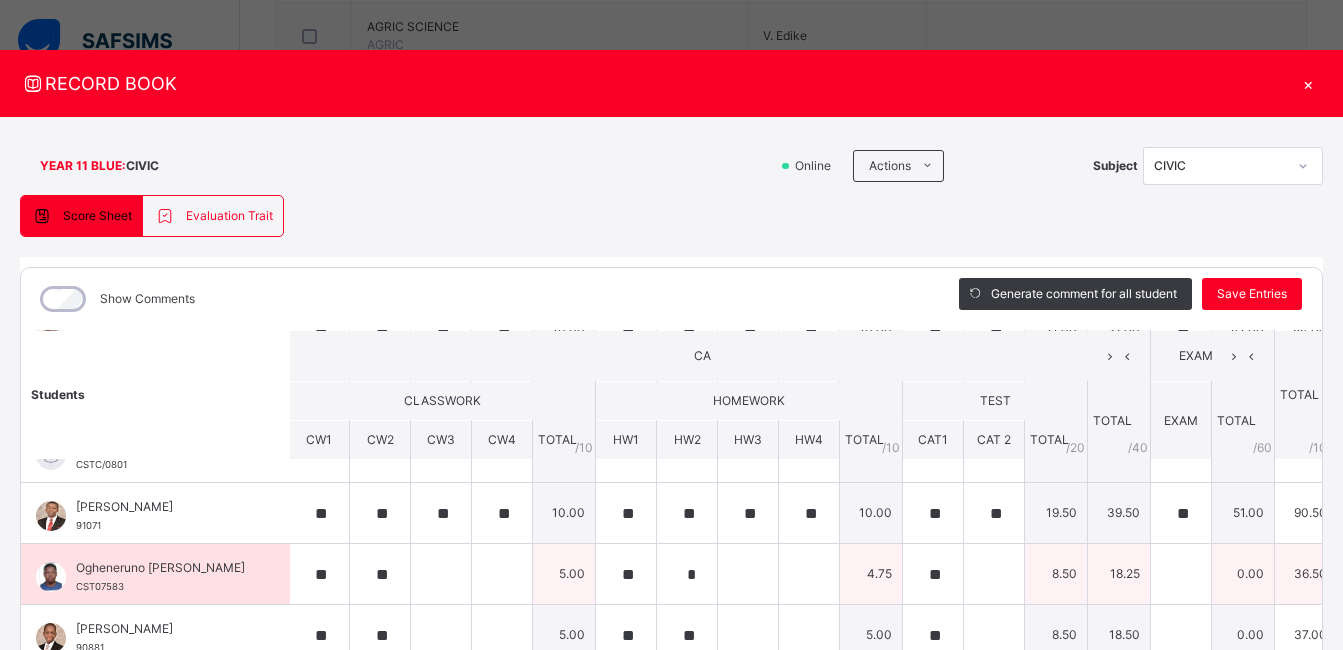 click at bounding box center [441, 574] 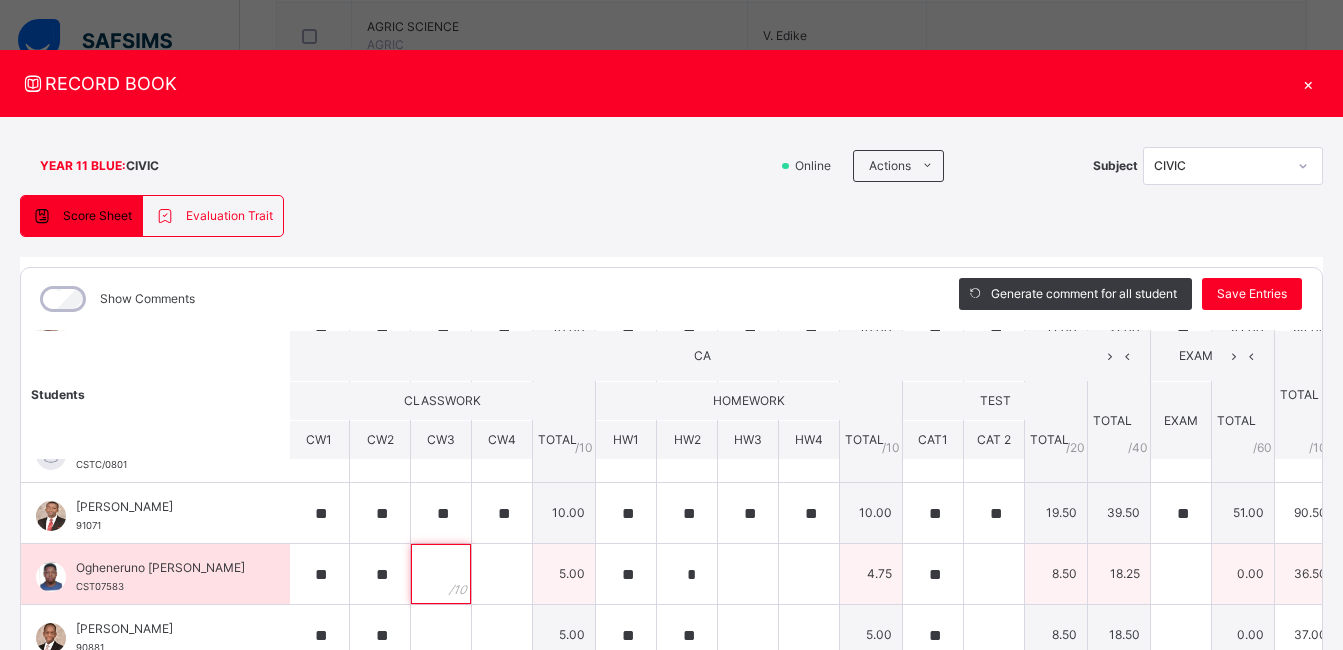 click at bounding box center (441, 574) 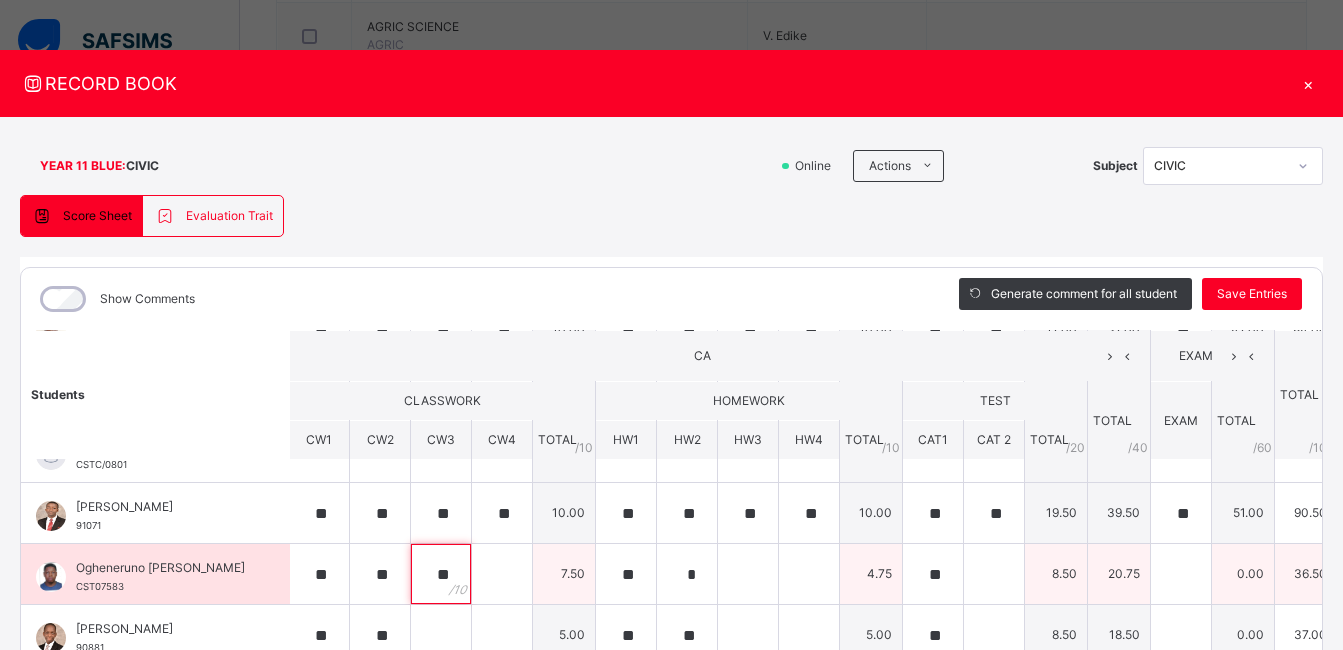 type on "**" 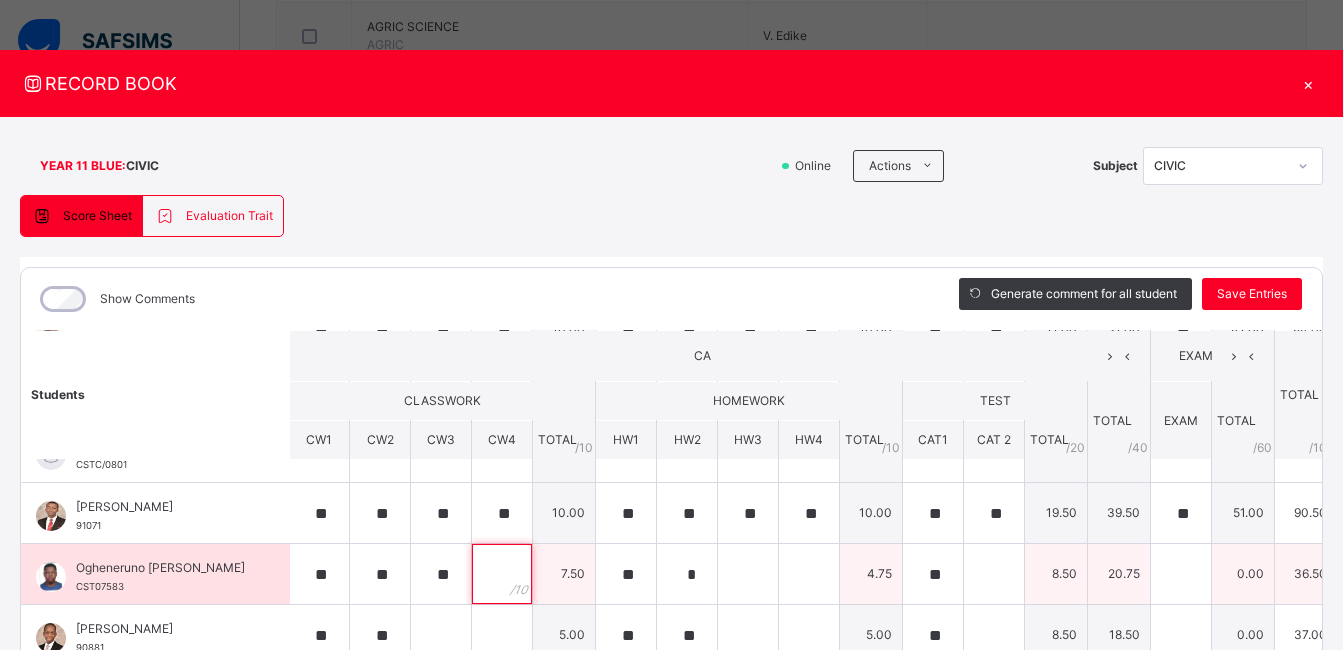 click at bounding box center [502, 574] 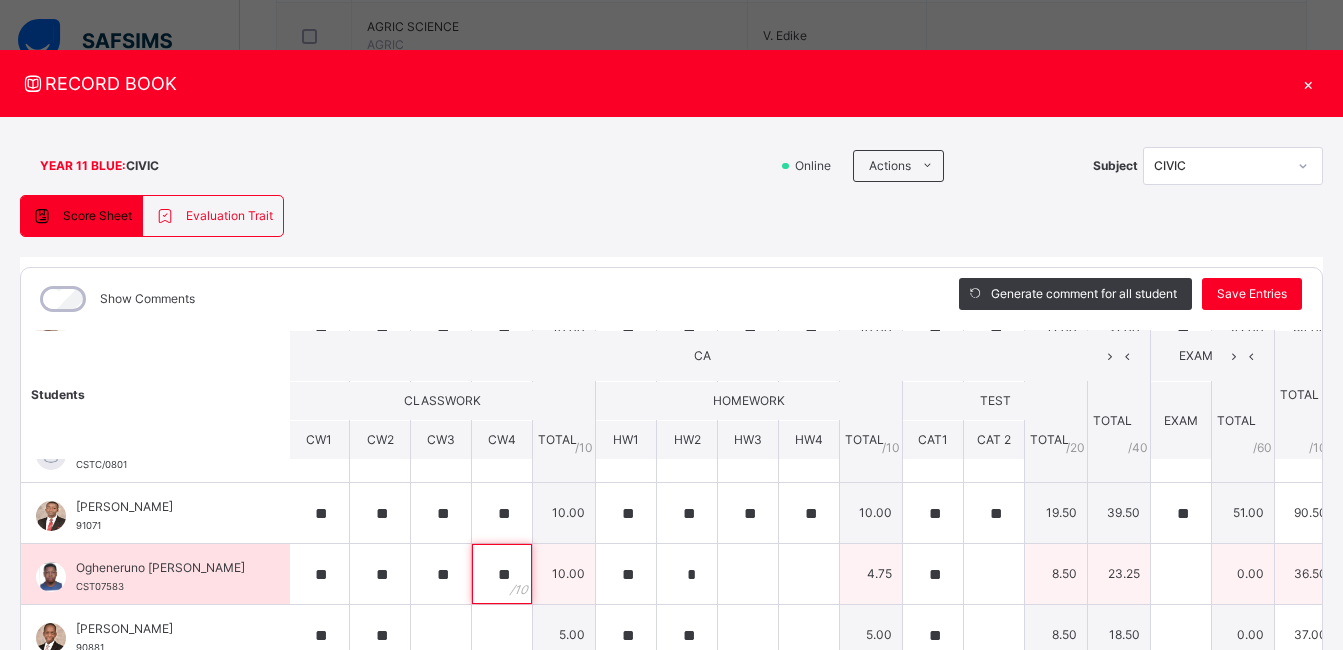type on "**" 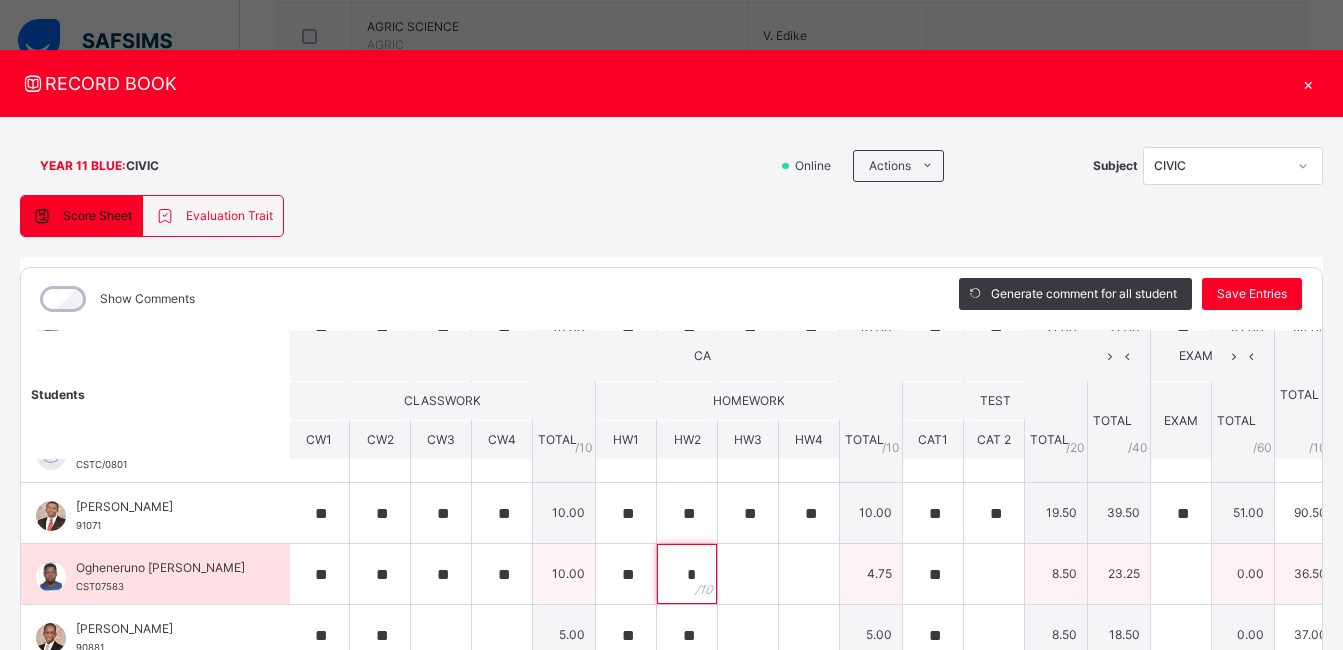 click on "*" at bounding box center (687, 574) 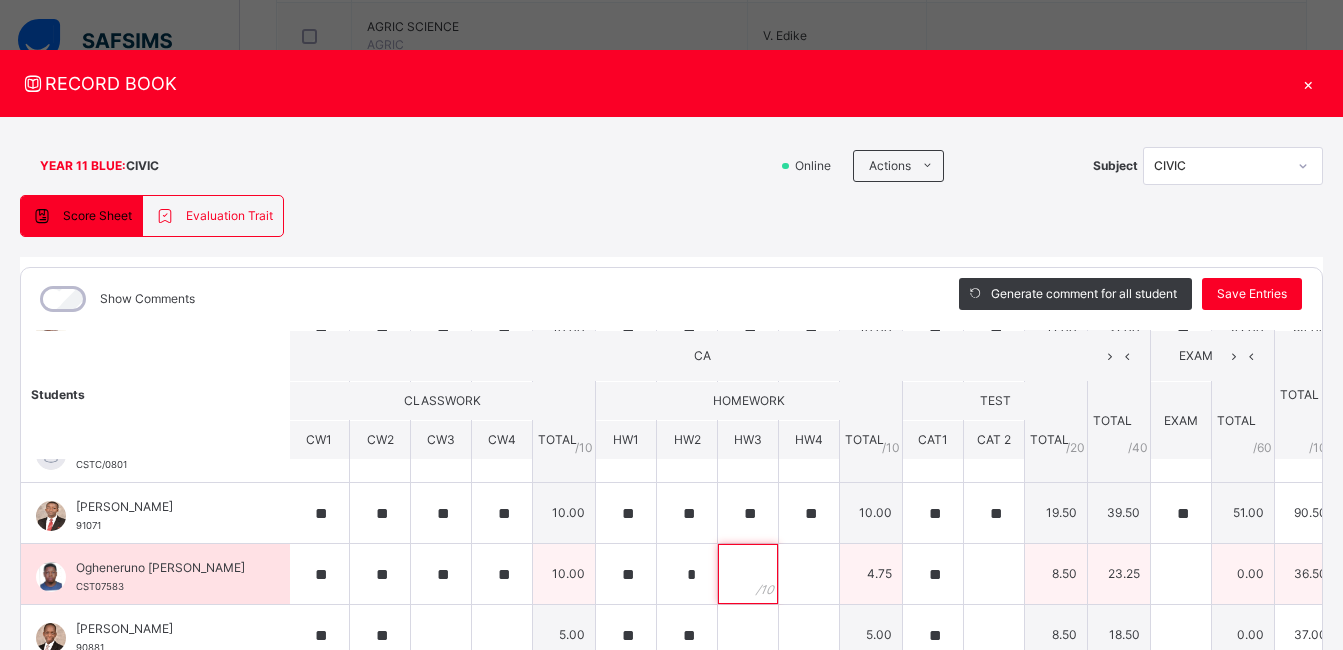 click at bounding box center (748, 574) 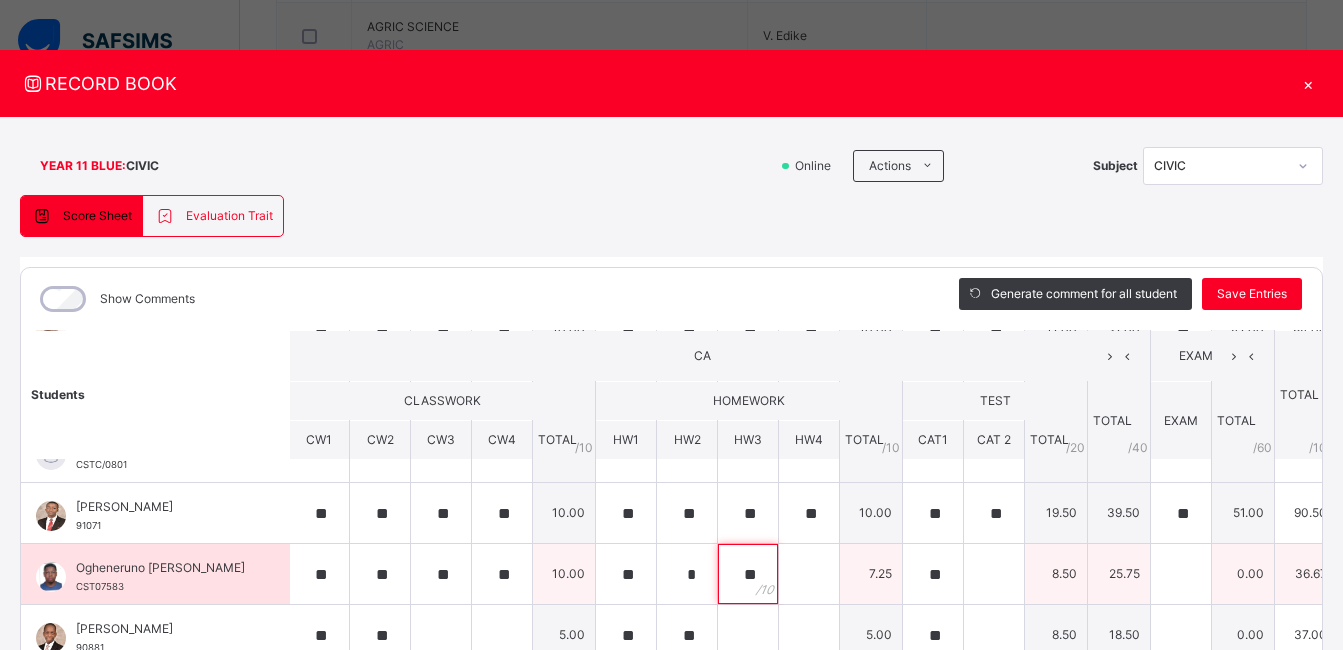 type on "**" 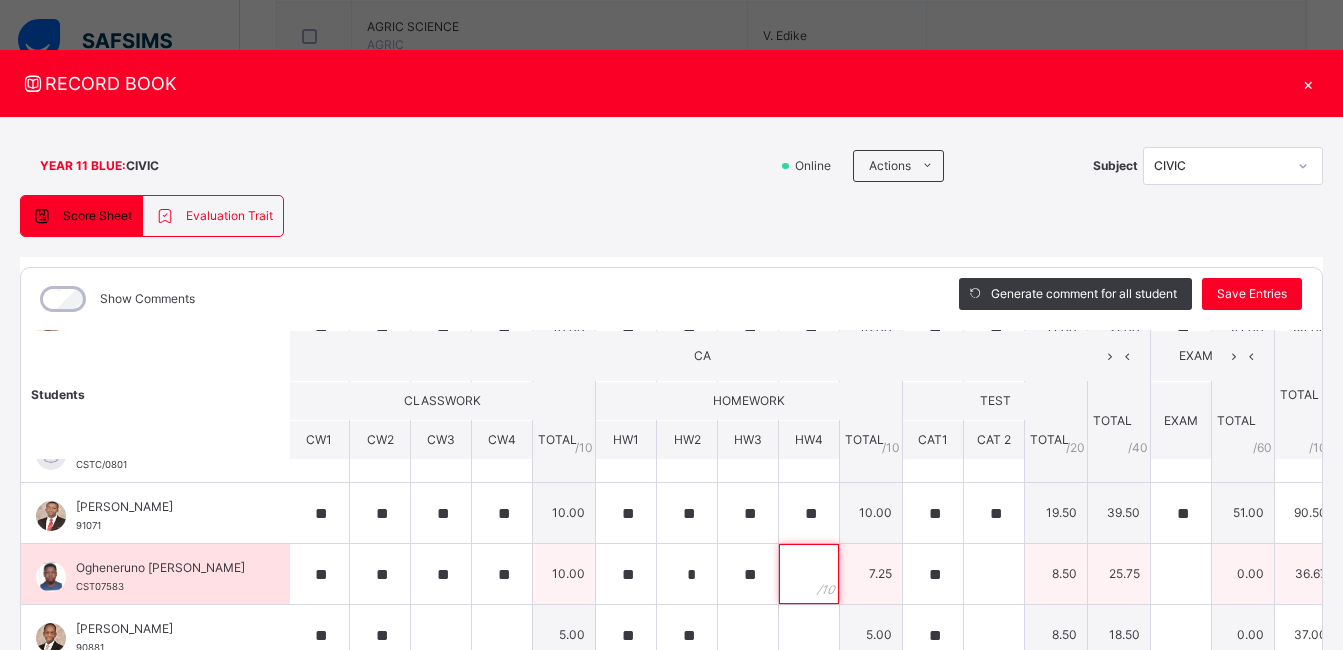 click at bounding box center (809, 574) 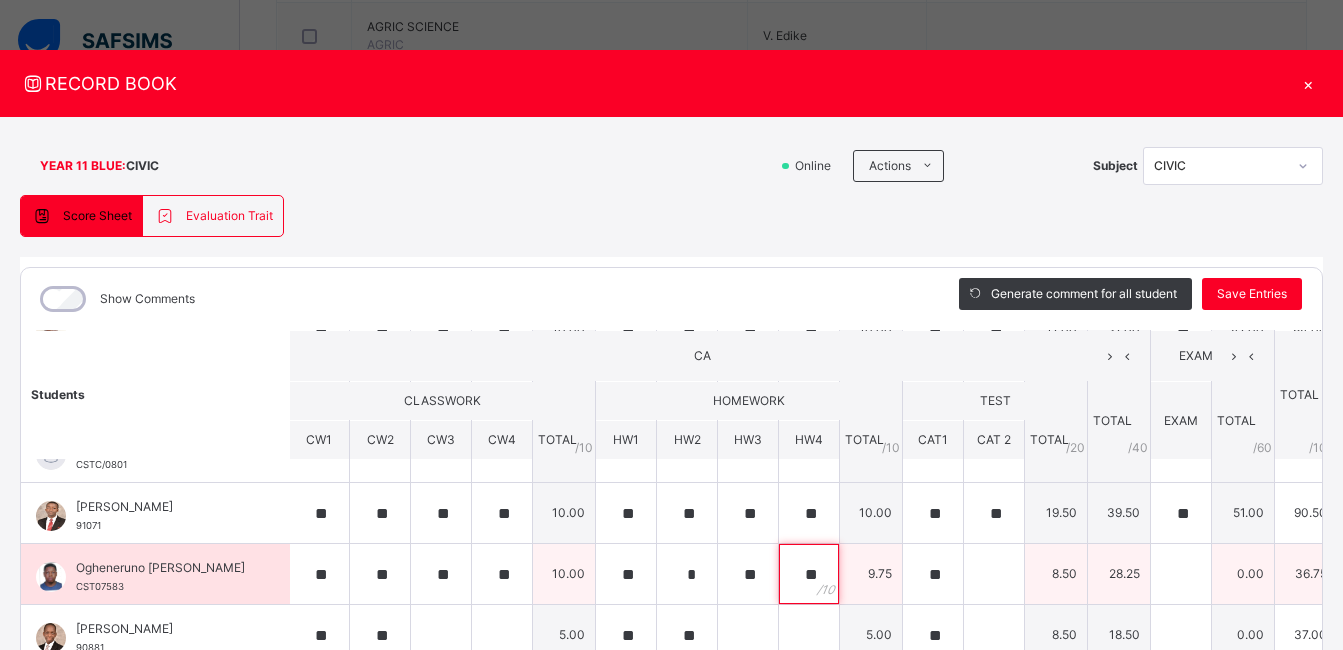 type on "**" 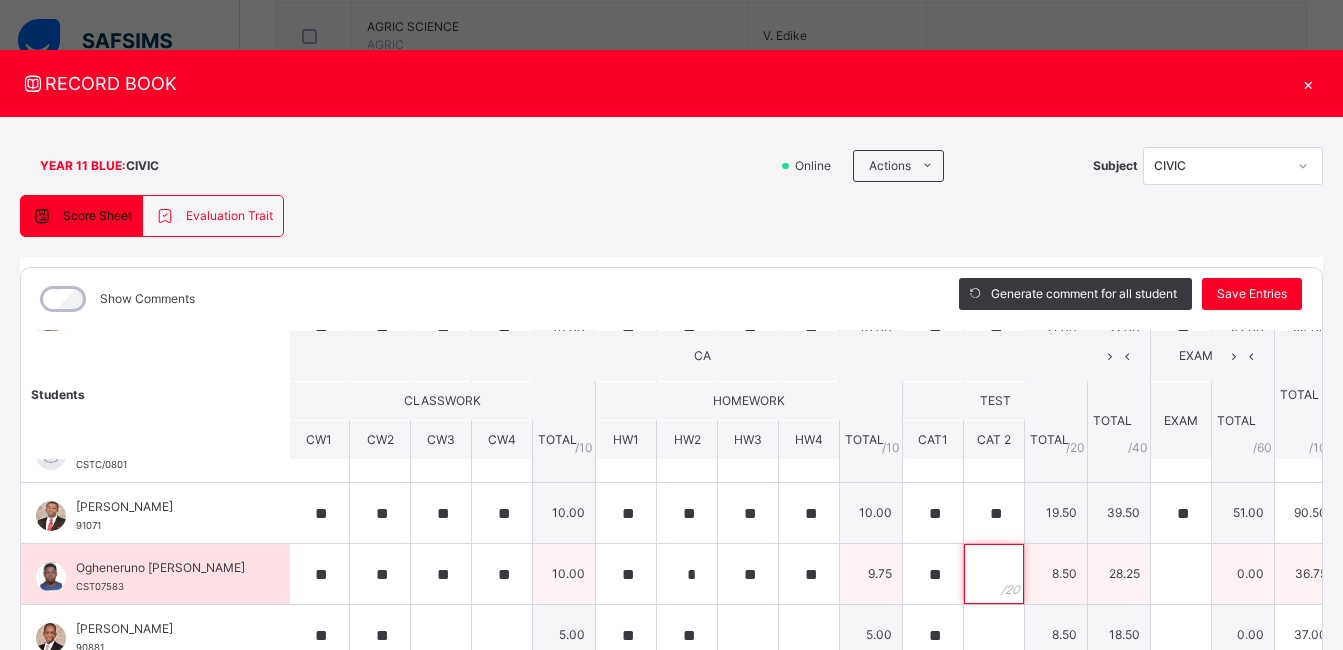 click at bounding box center [994, 574] 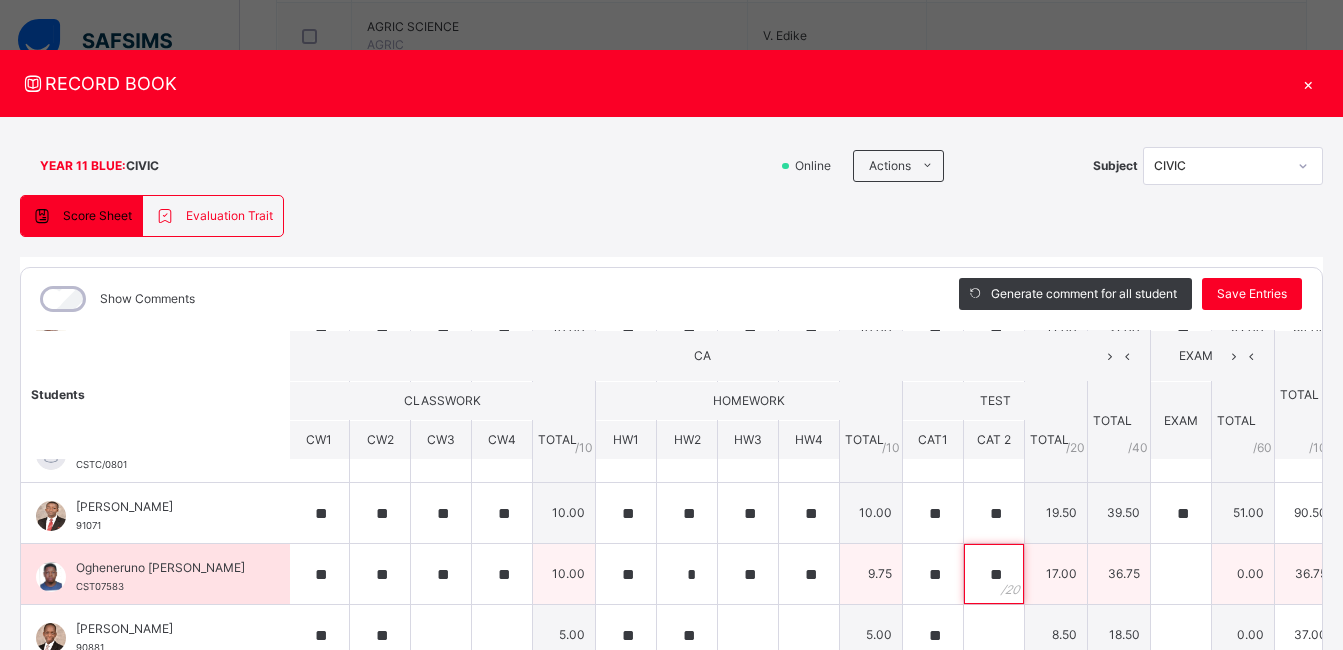 type on "**" 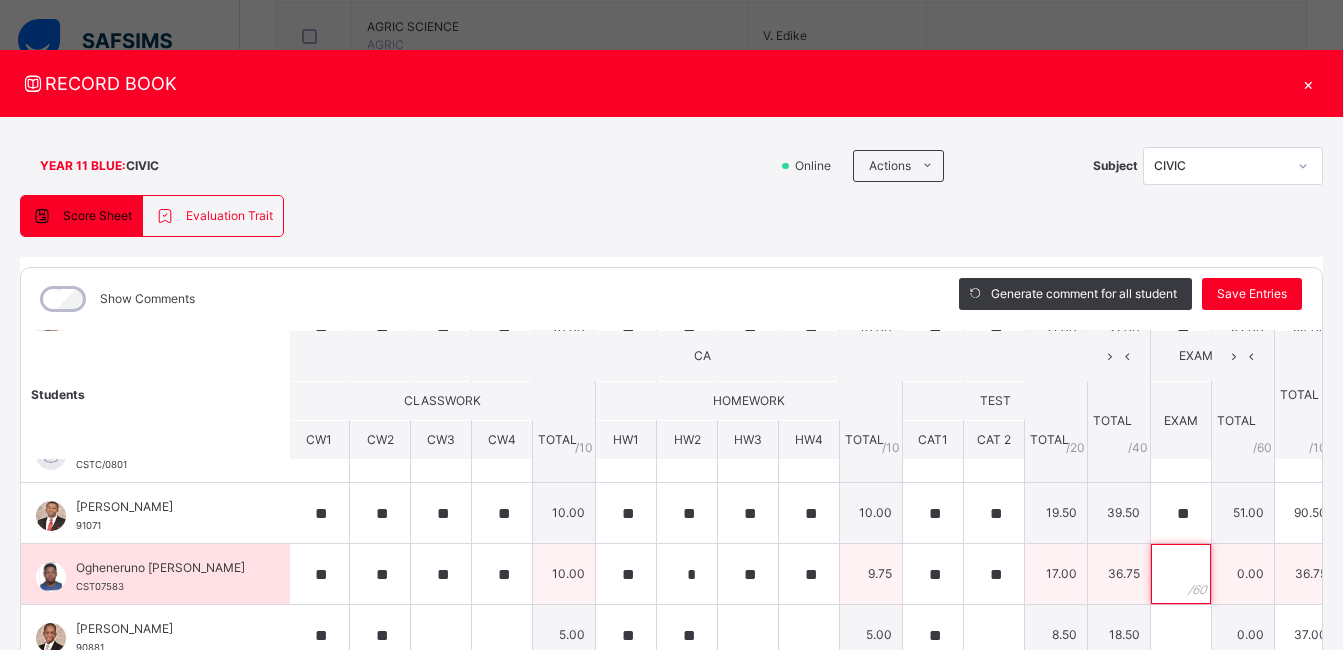 click at bounding box center (1181, 574) 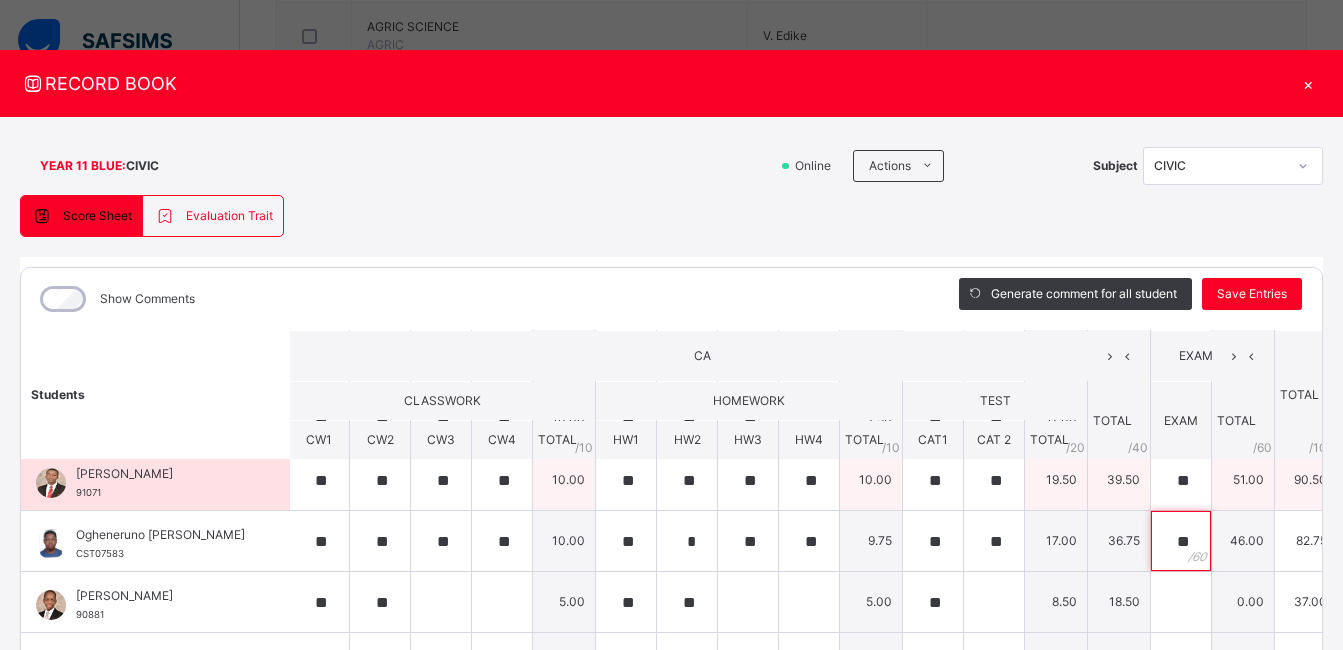 scroll, scrollTop: 440, scrollLeft: 2, axis: both 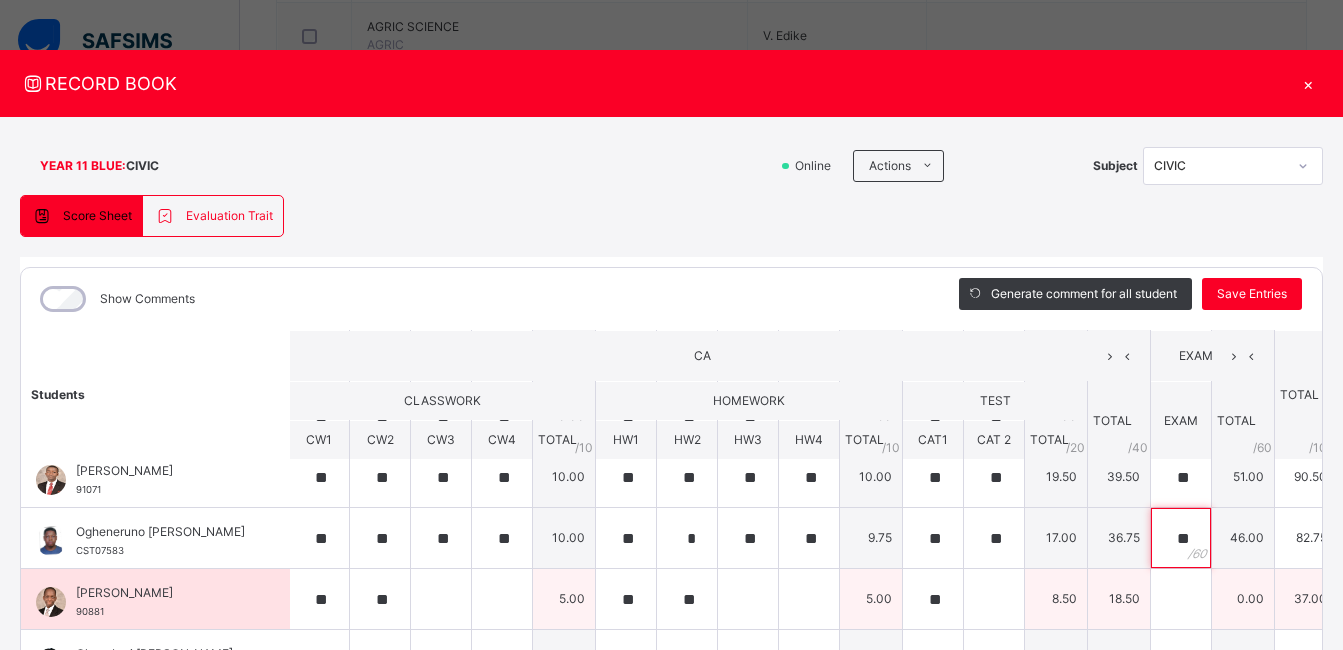 type on "**" 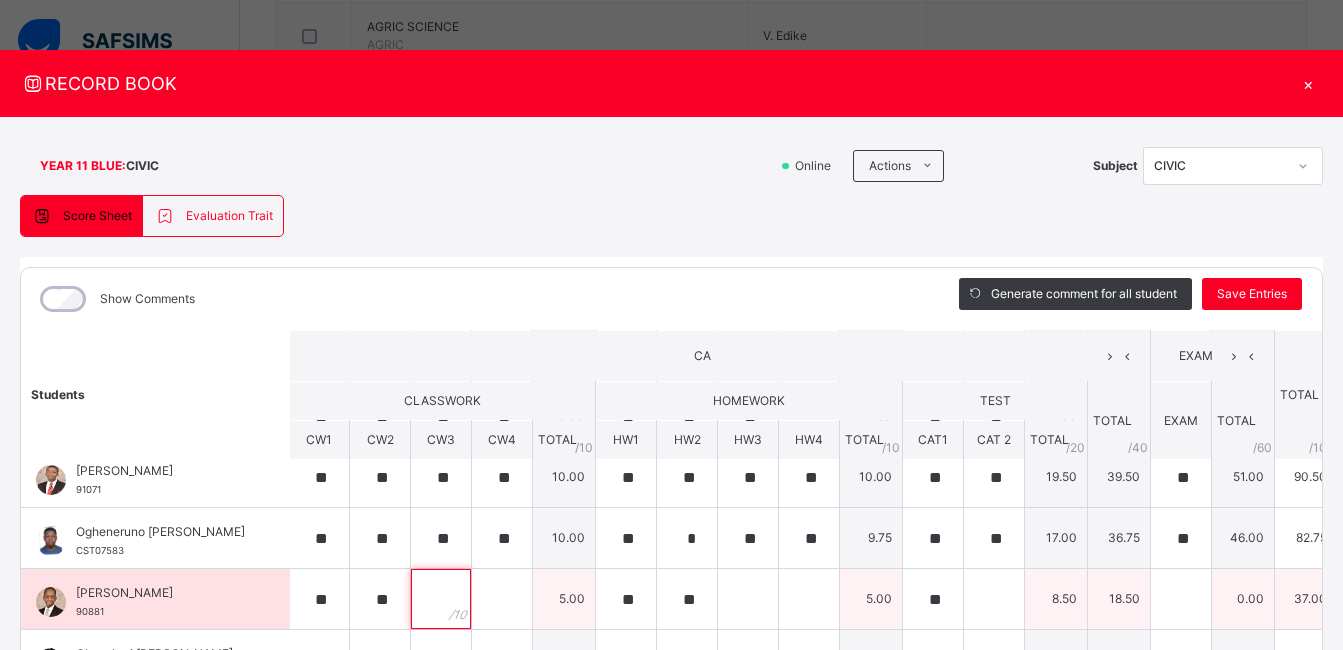 click at bounding box center [441, 599] 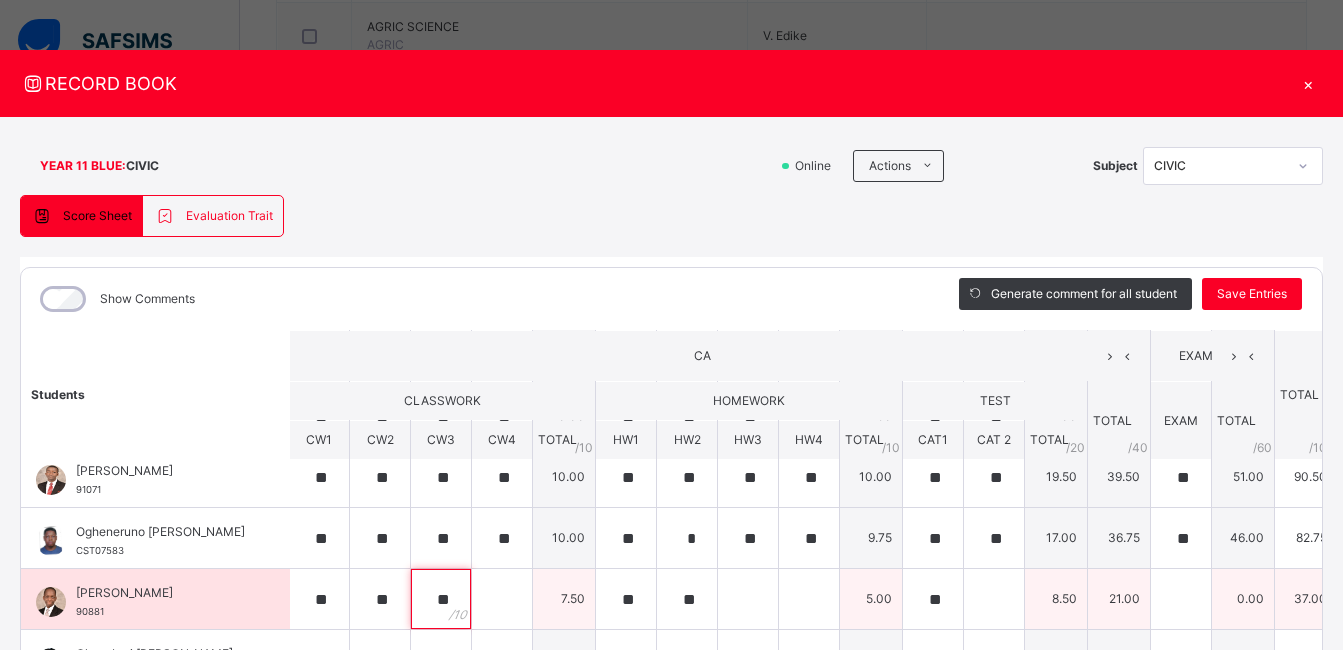 type on "**" 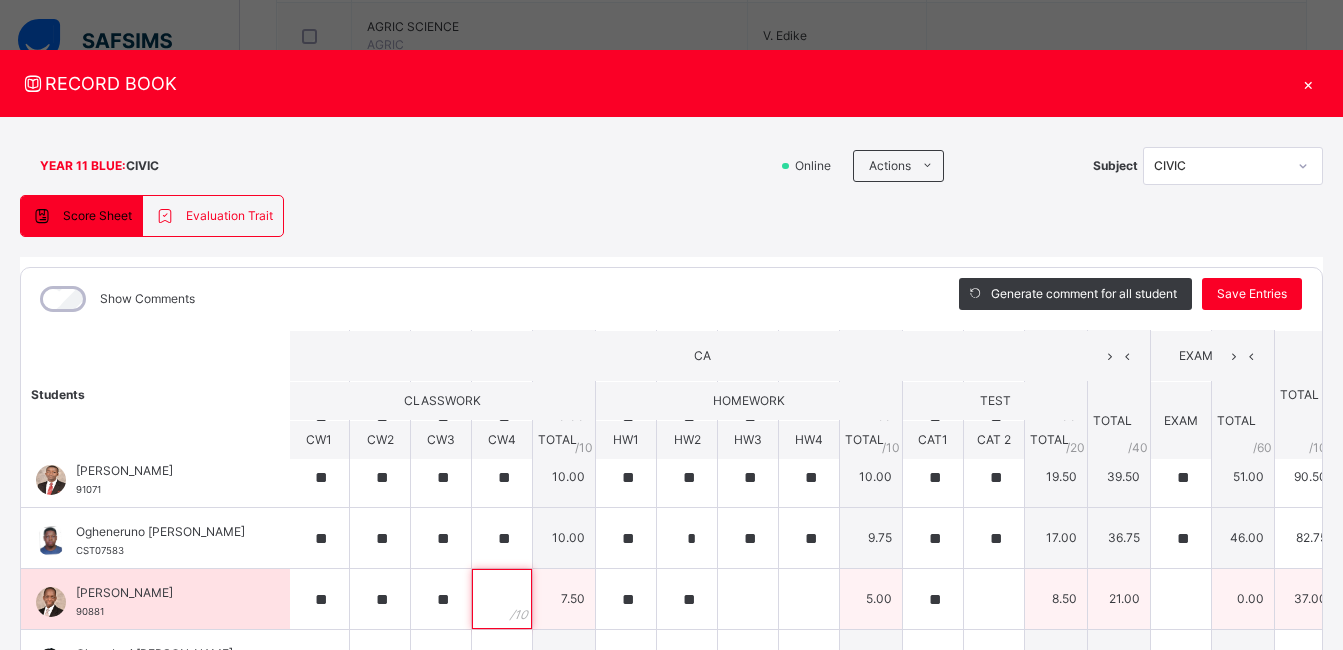 click at bounding box center (502, 599) 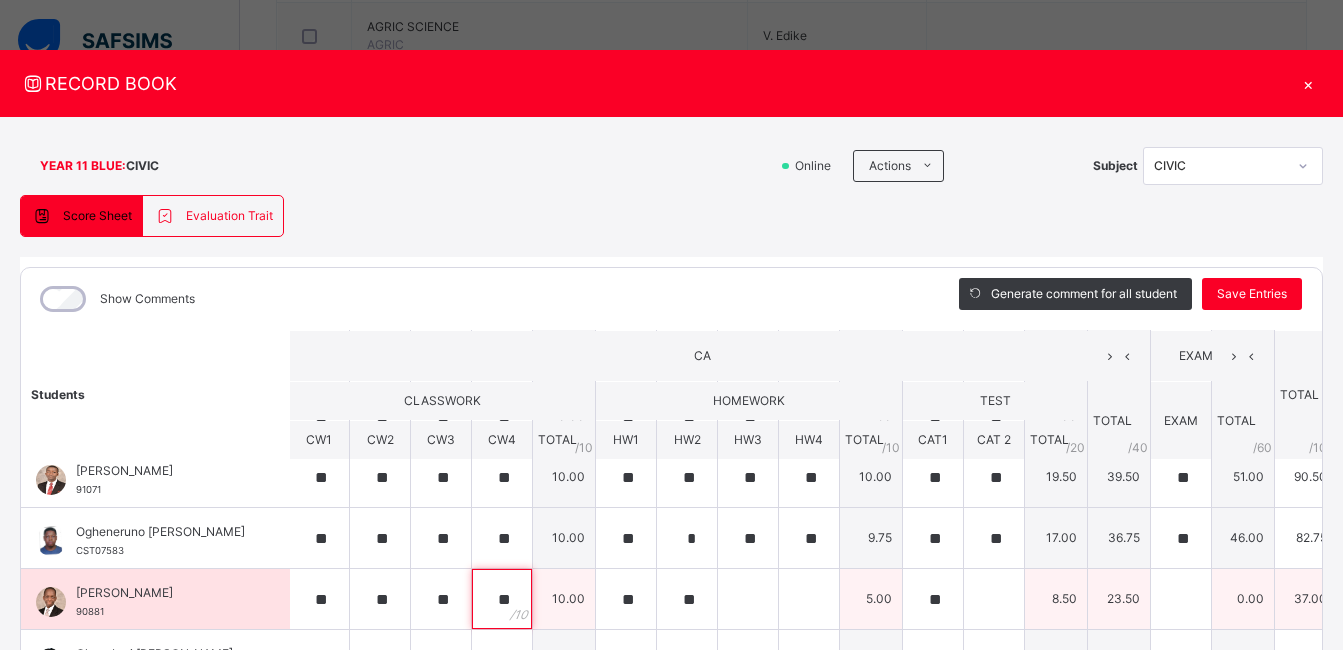 type on "**" 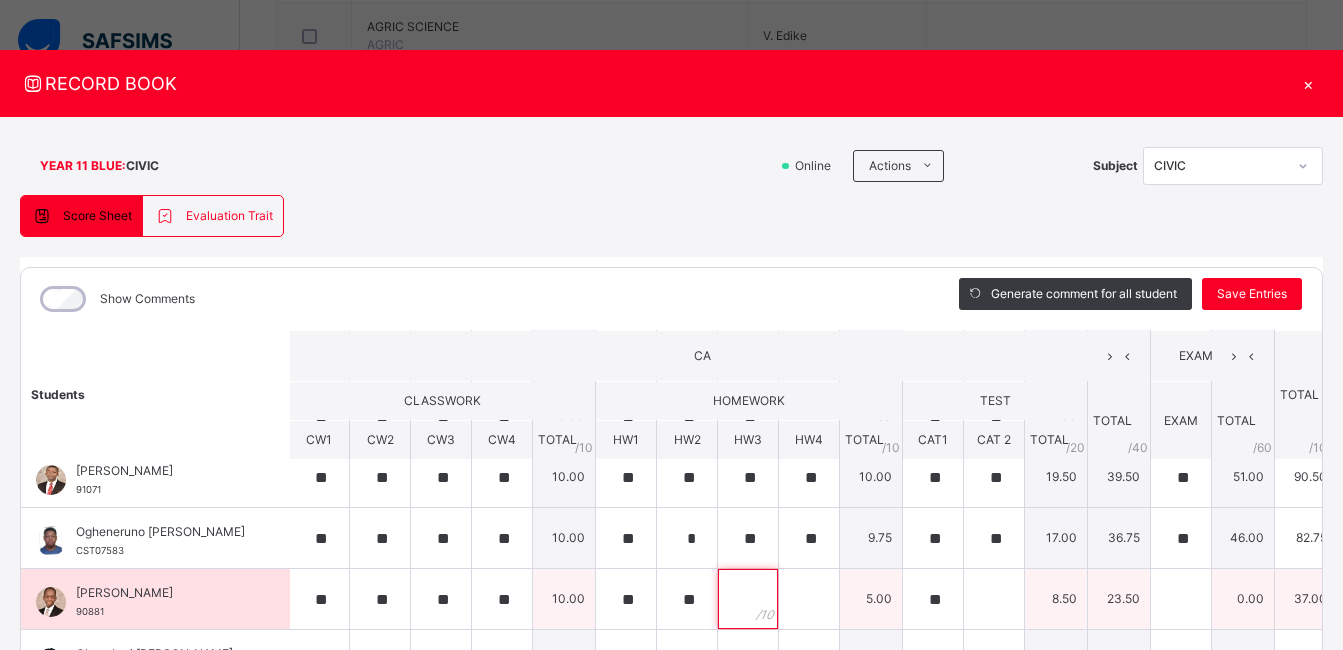 click at bounding box center (748, 599) 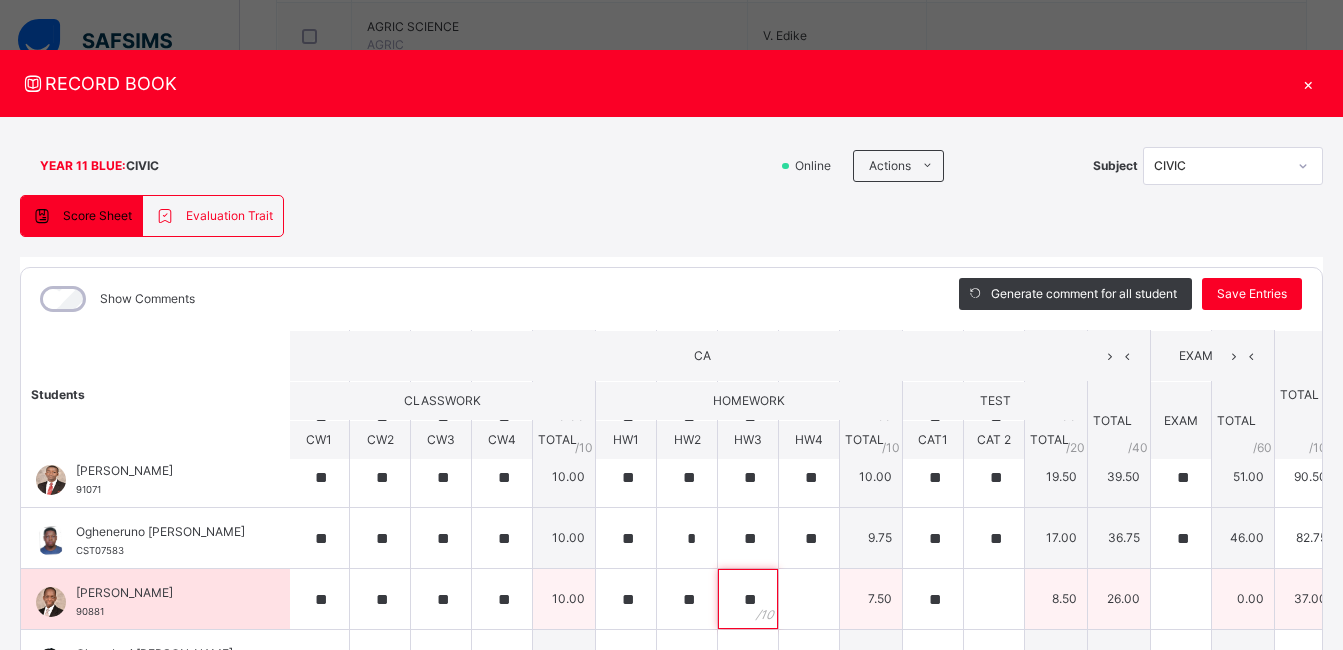 type on "**" 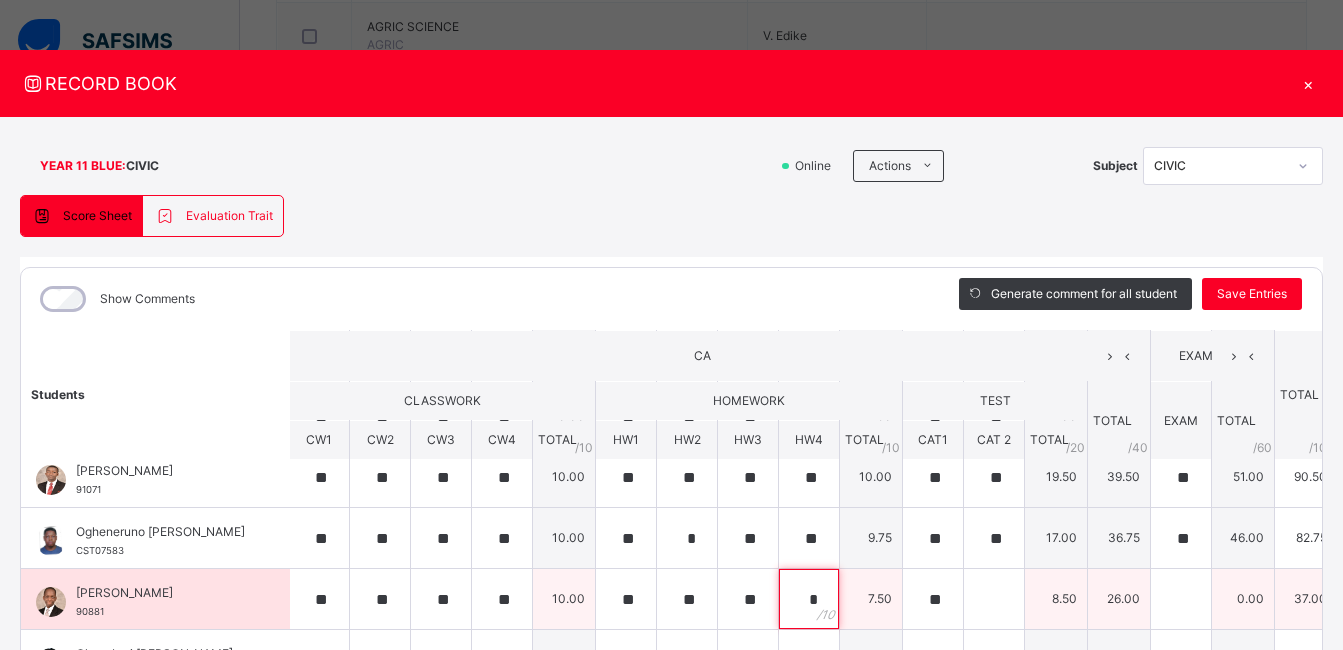 click on "*" at bounding box center (809, 599) 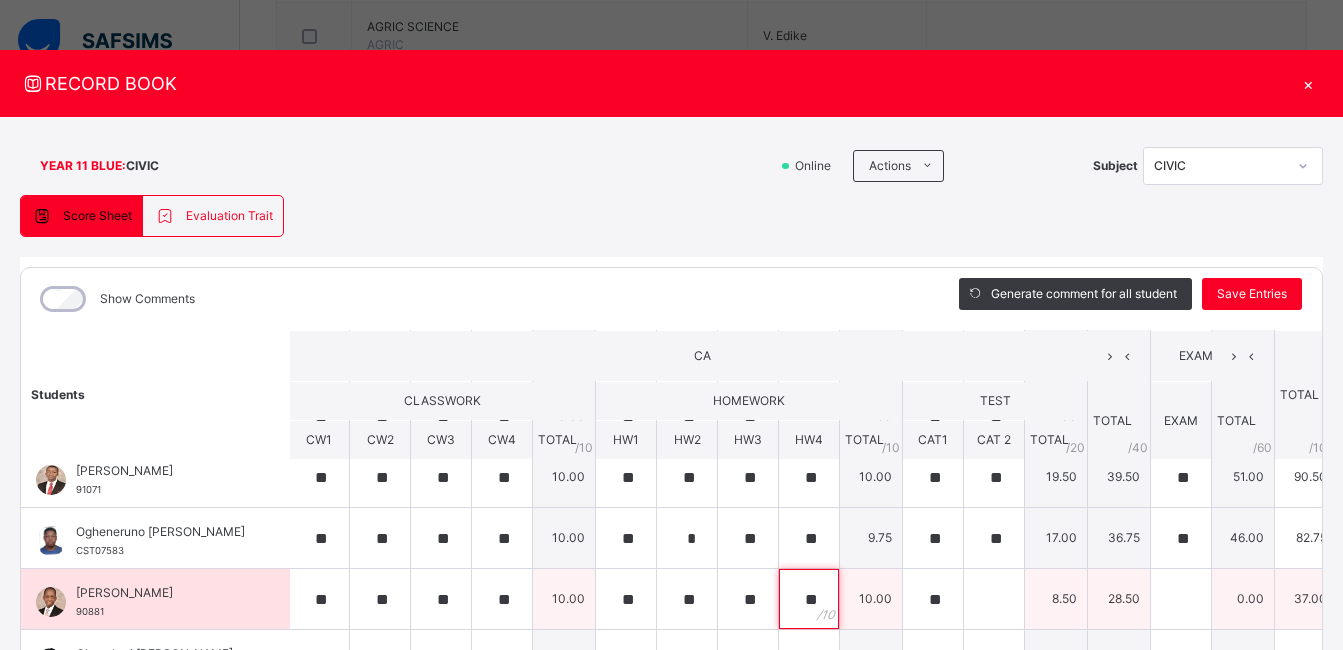 type on "**" 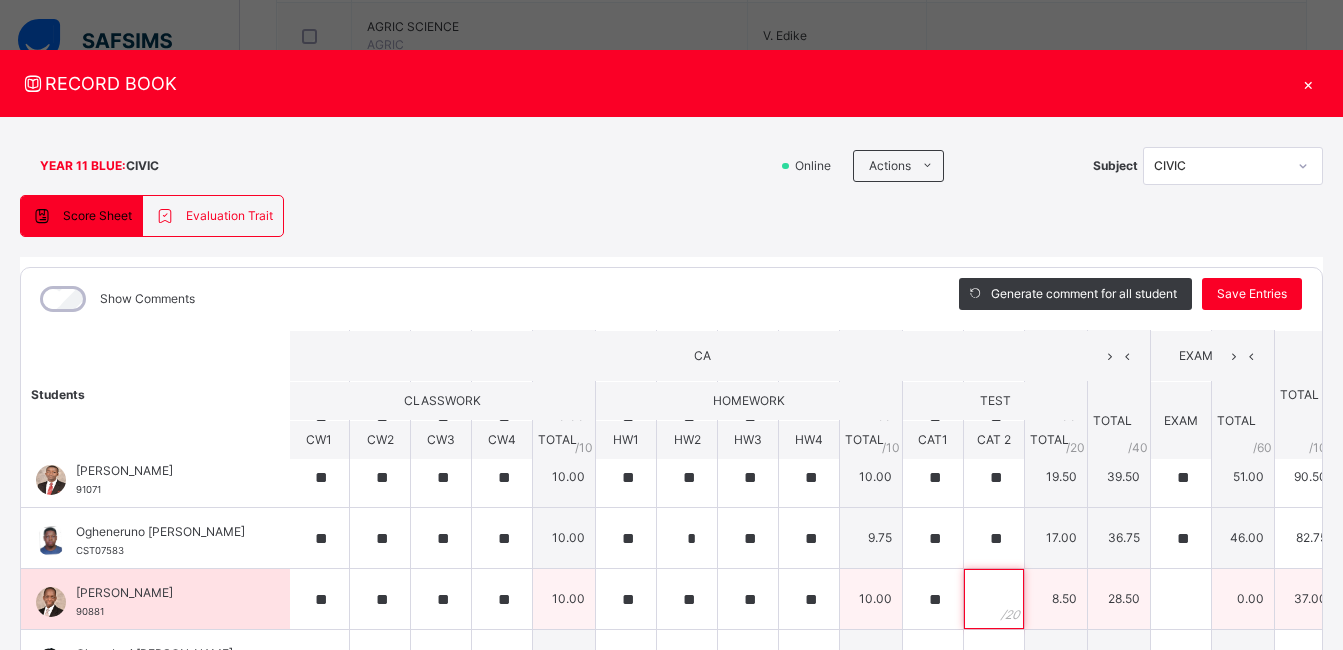 click at bounding box center [994, 599] 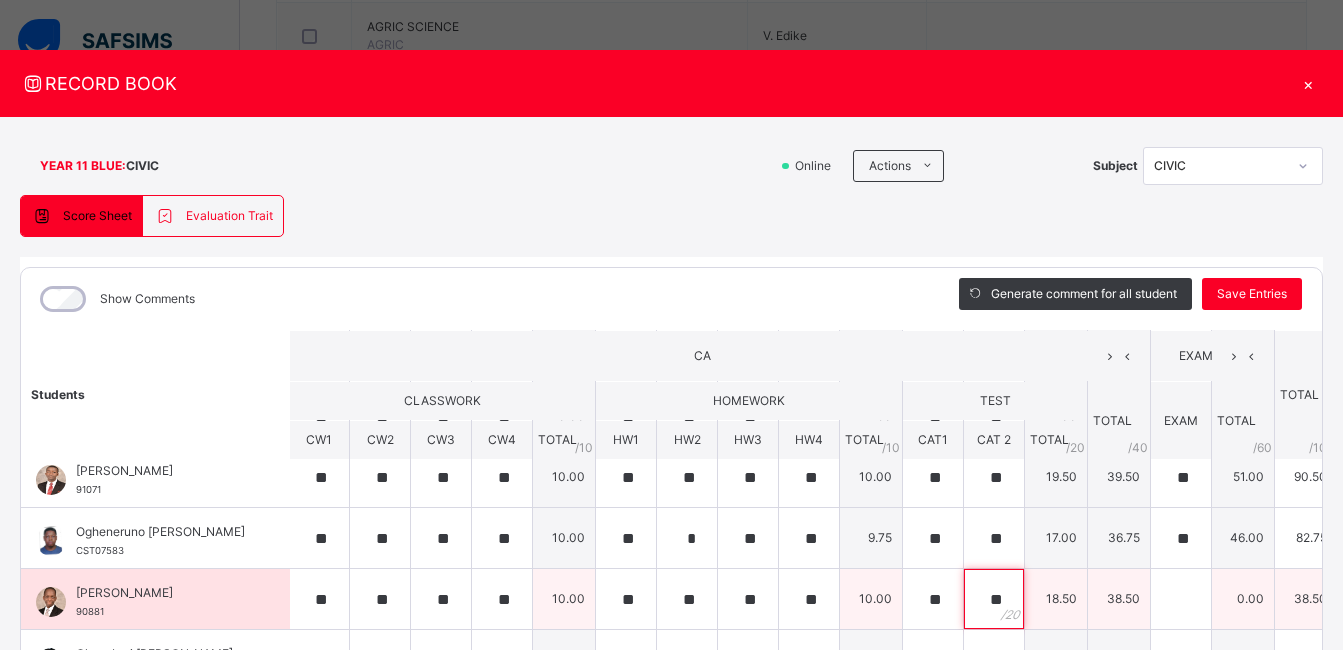 type on "**" 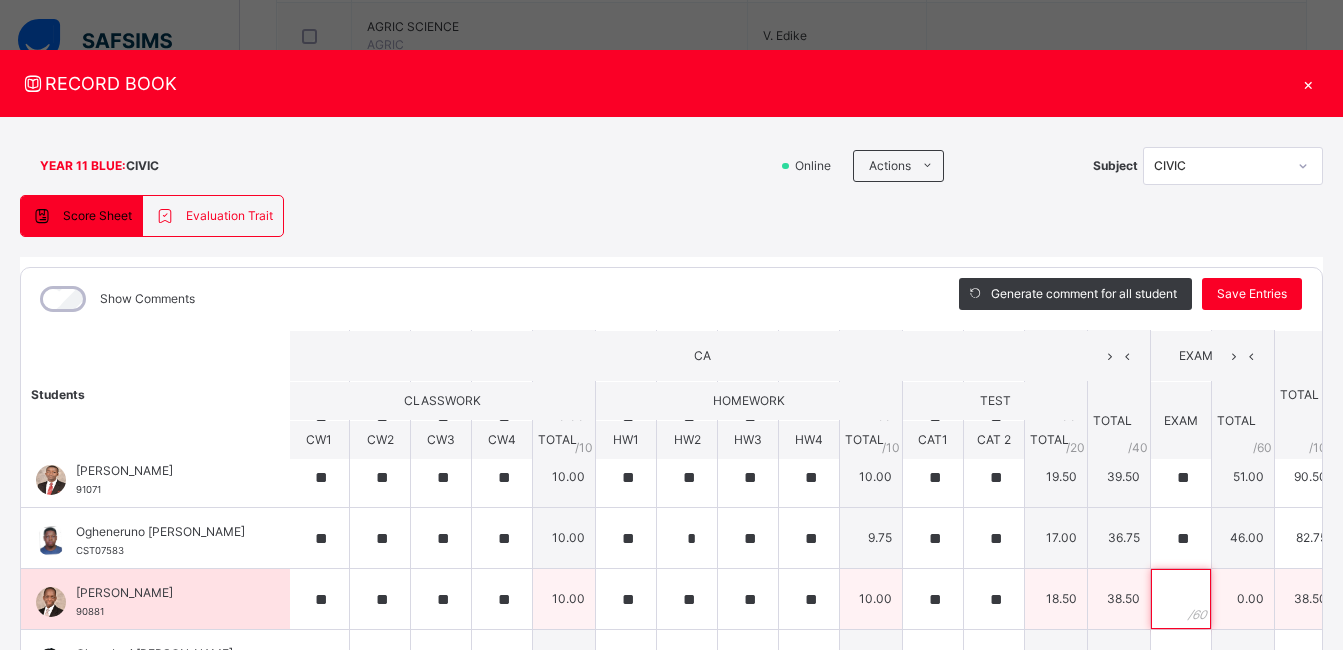 click at bounding box center [1181, 599] 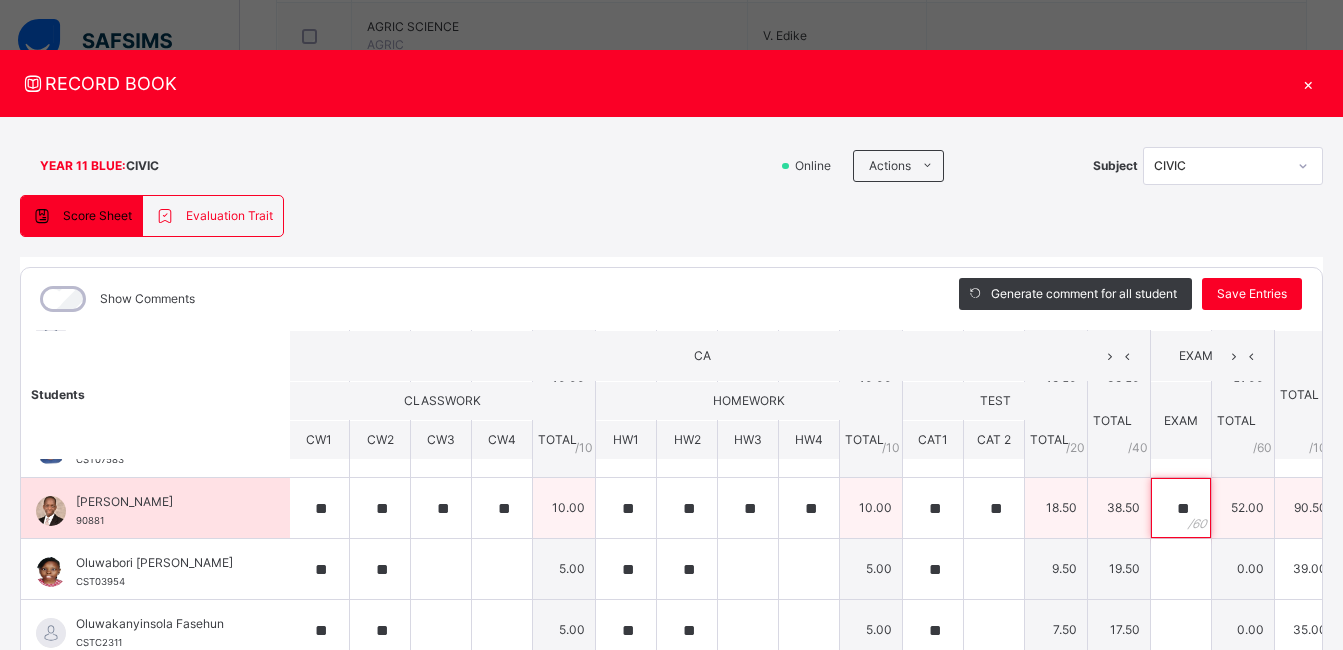 scroll, scrollTop: 532, scrollLeft: 2, axis: both 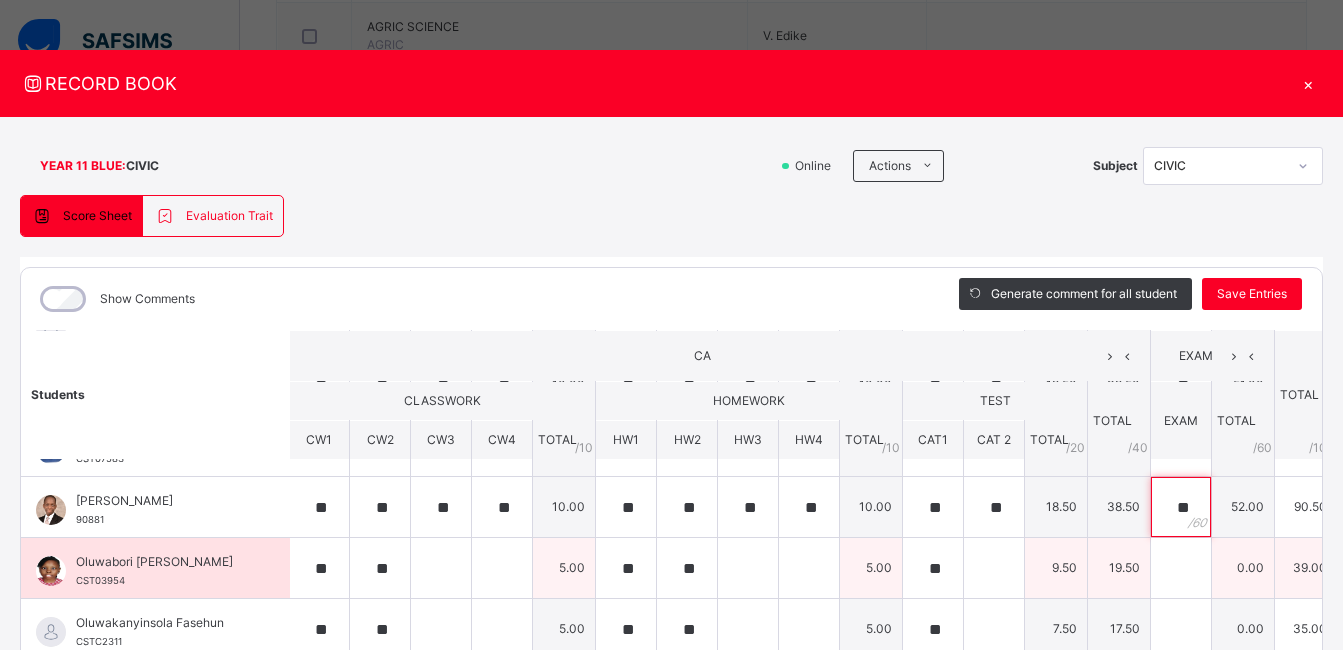 type on "**" 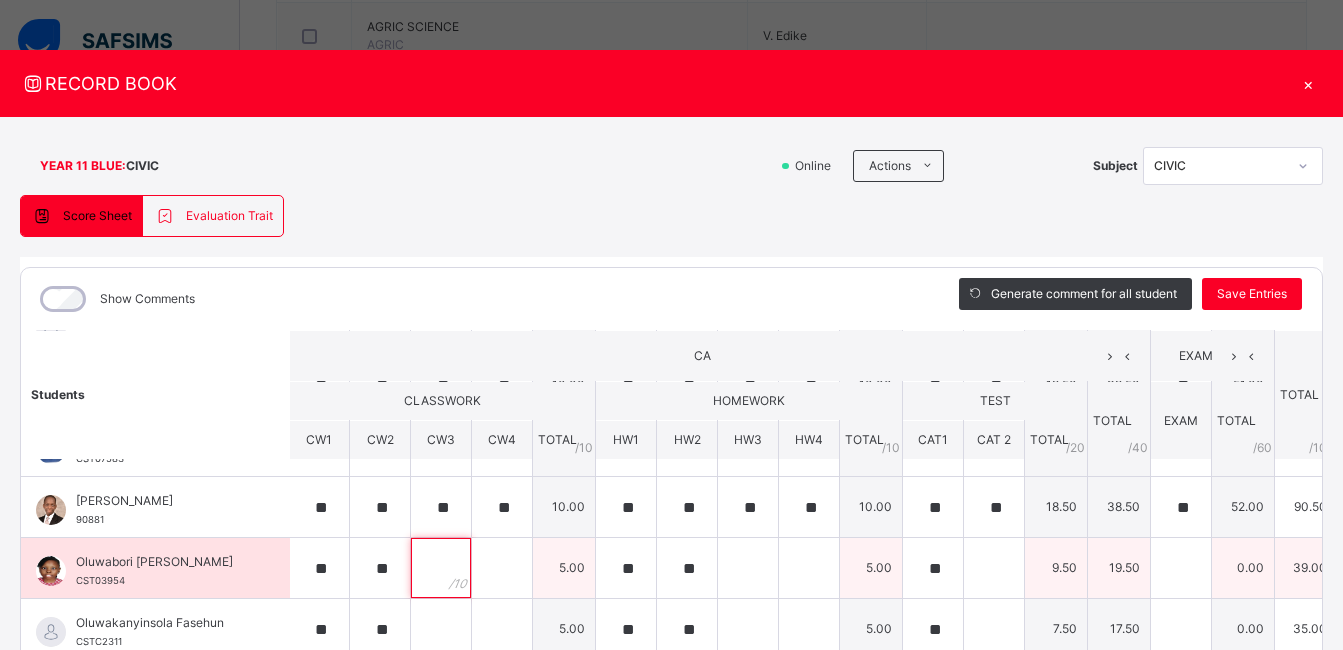 click at bounding box center (441, 568) 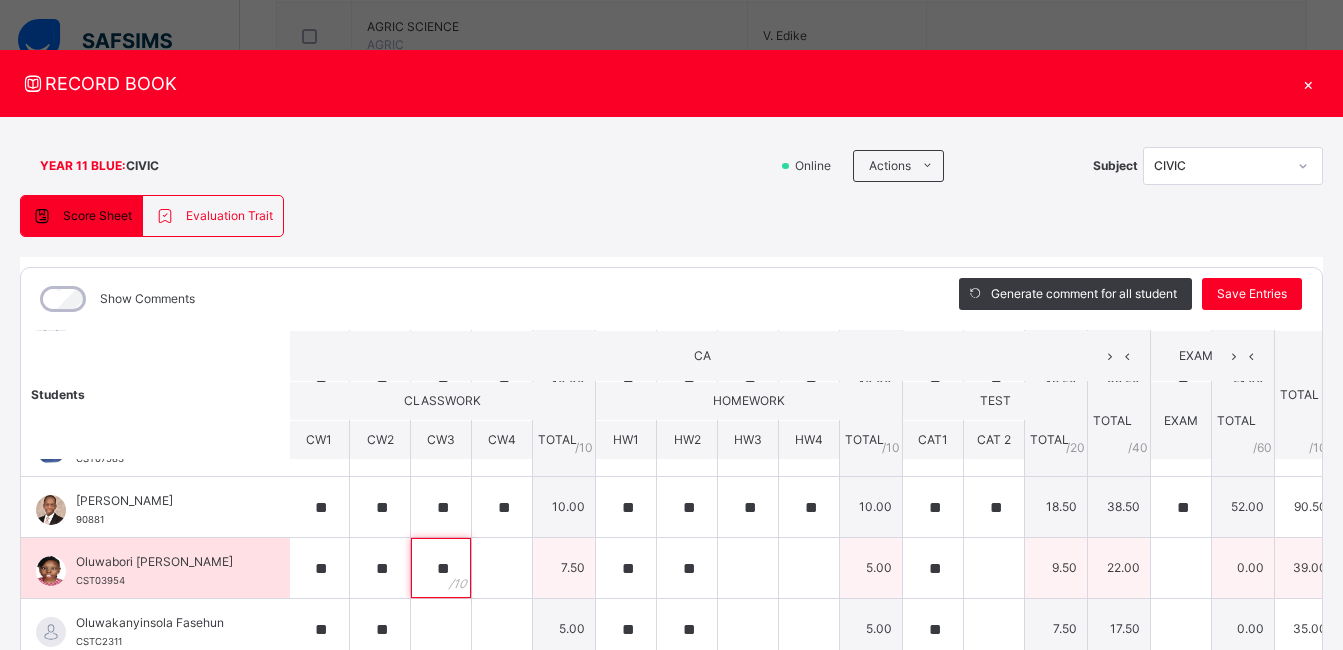 type on "**" 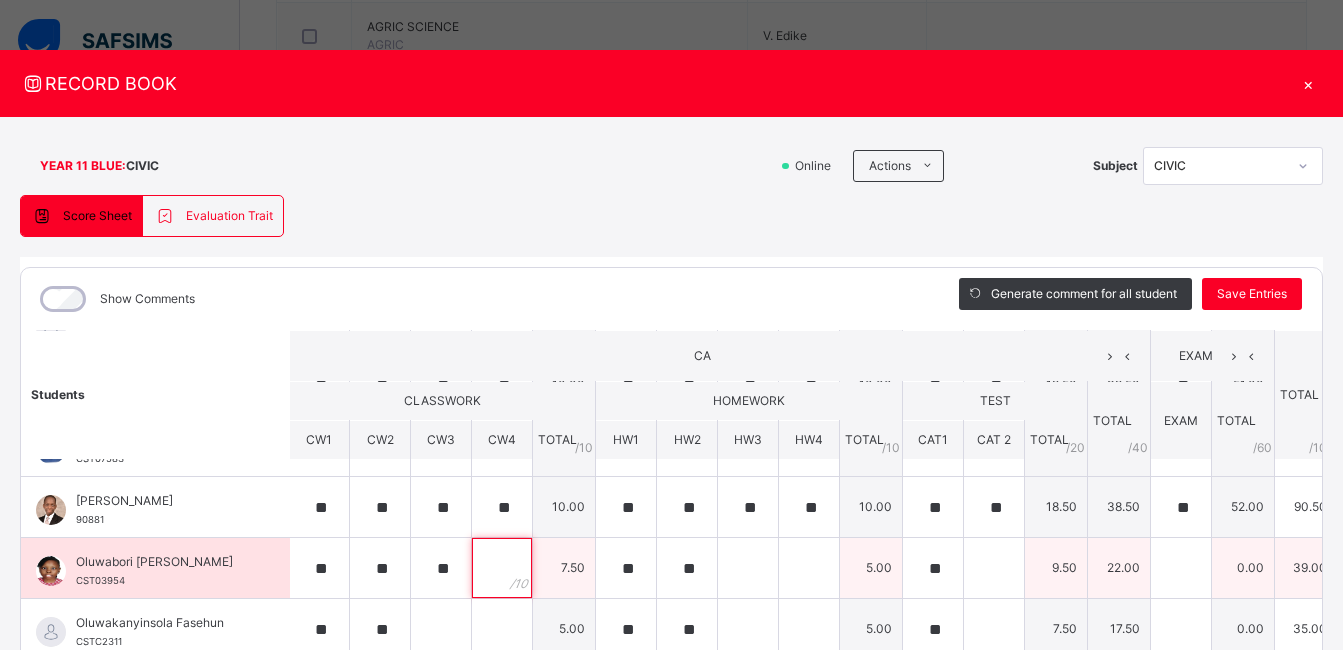 click at bounding box center (502, 568) 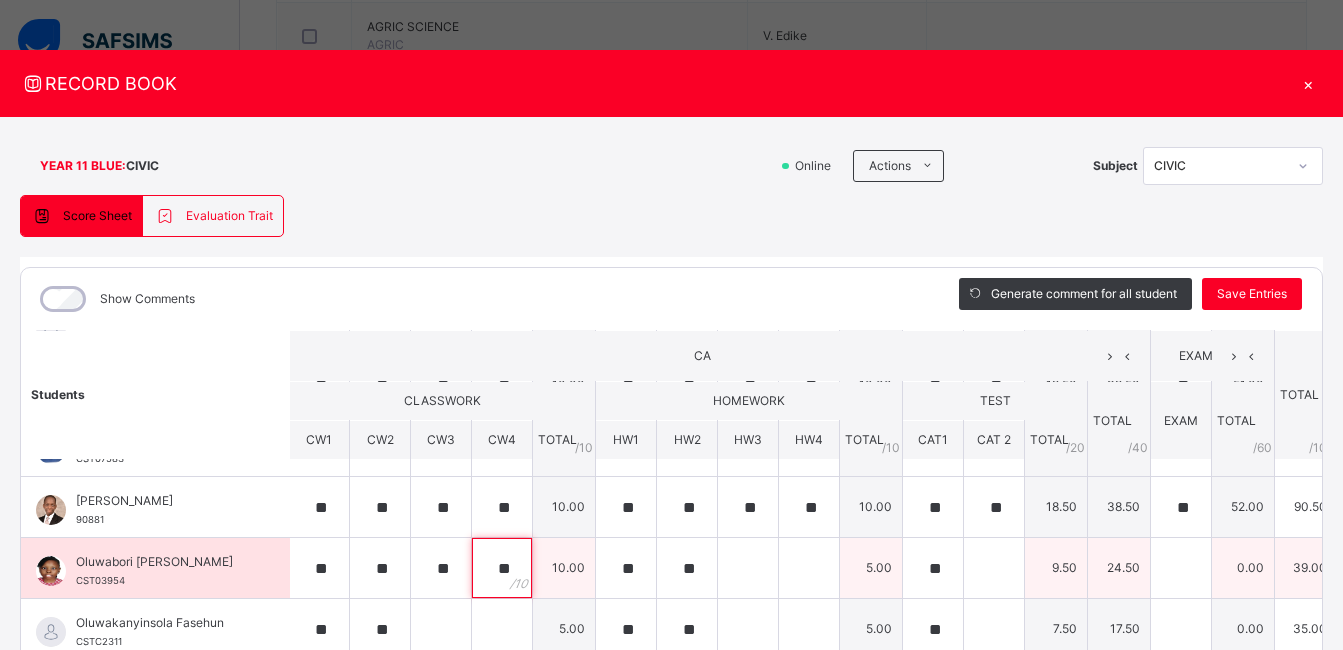 type on "**" 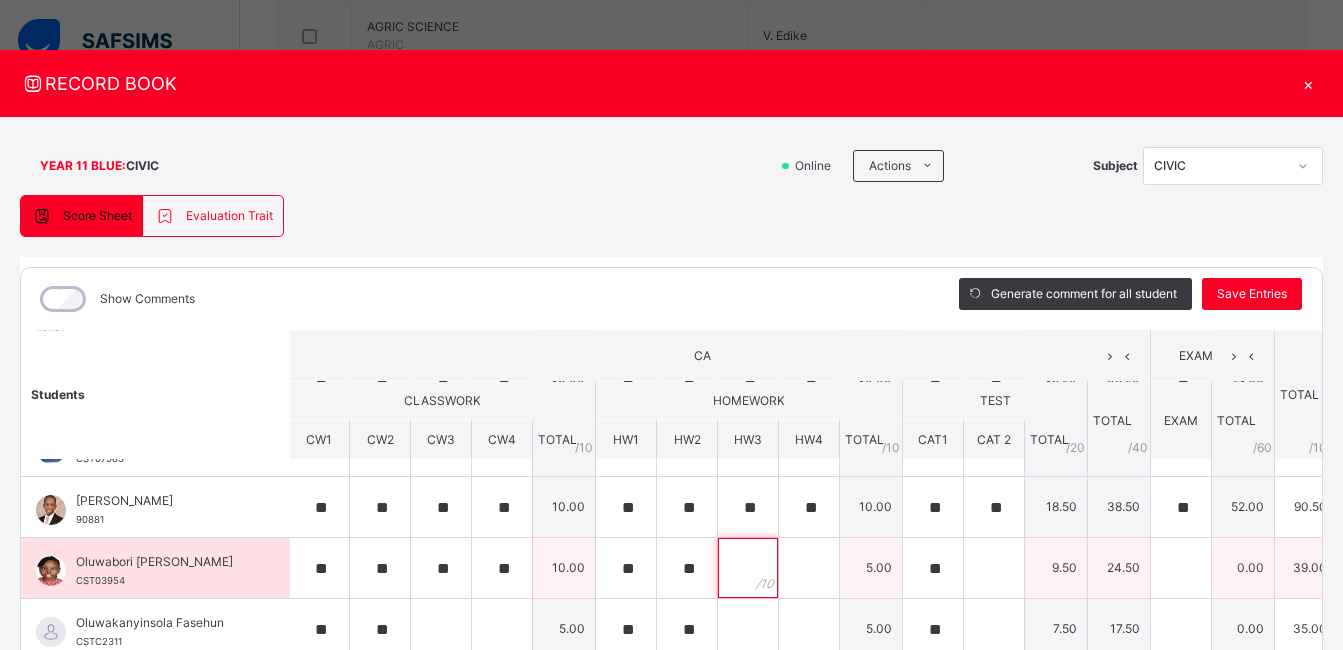 click at bounding box center [748, 568] 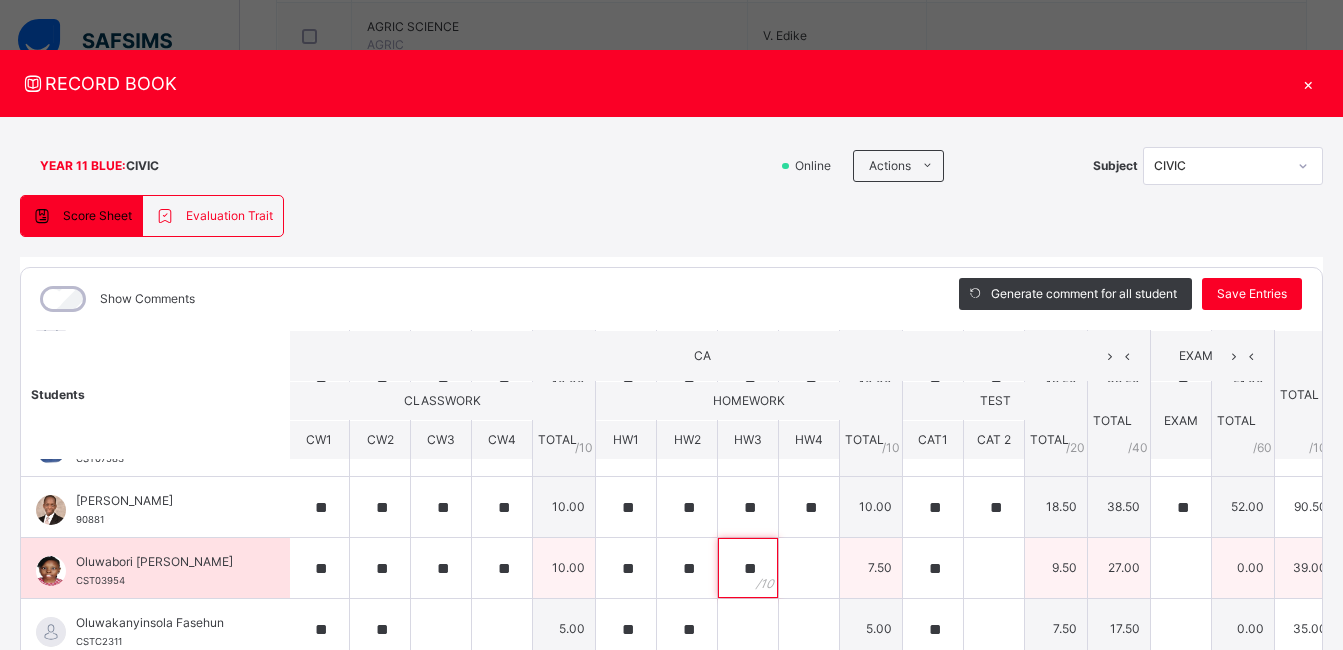 type on "**" 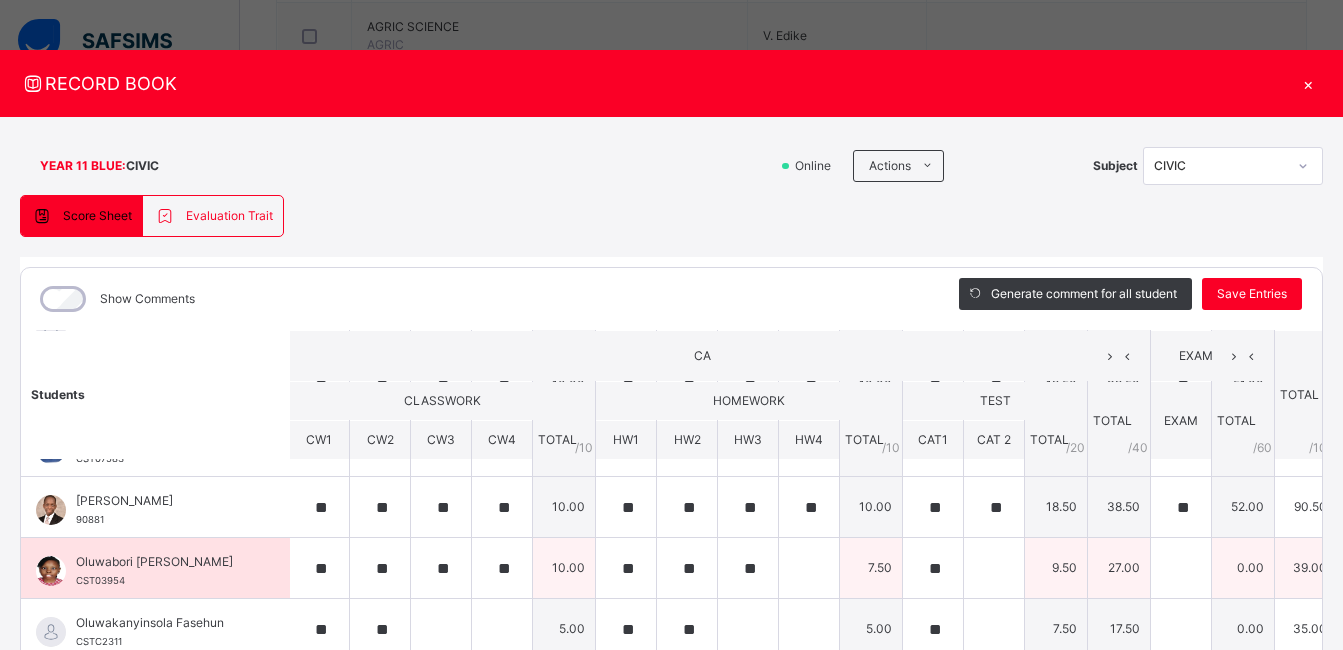 drag, startPoint x: 847, startPoint y: 568, endPoint x: 813, endPoint y: 577, distance: 35.17101 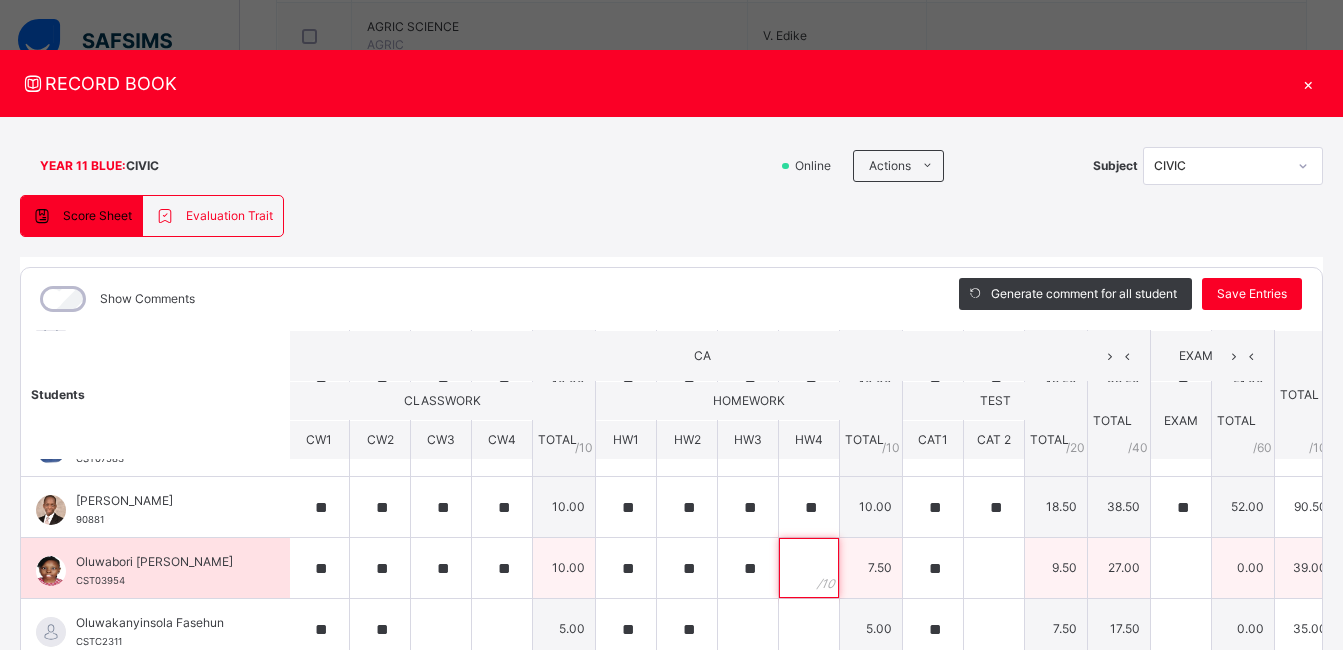 click at bounding box center [809, 568] 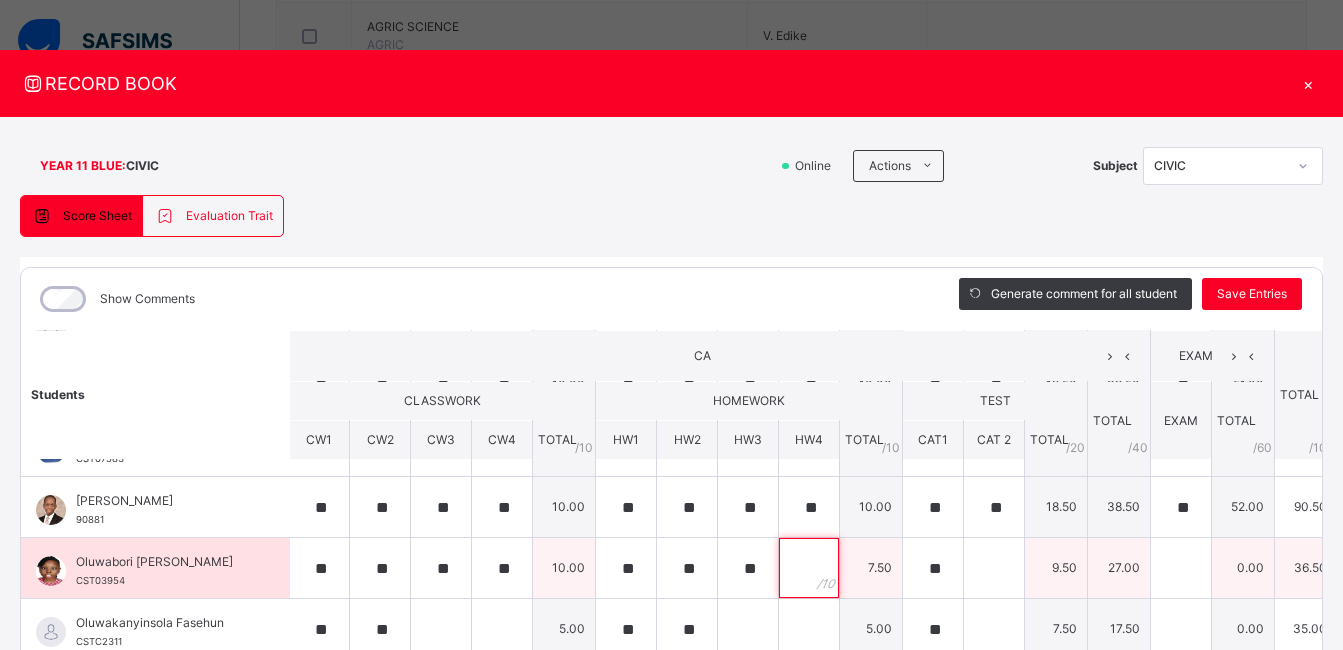 click at bounding box center [809, 568] 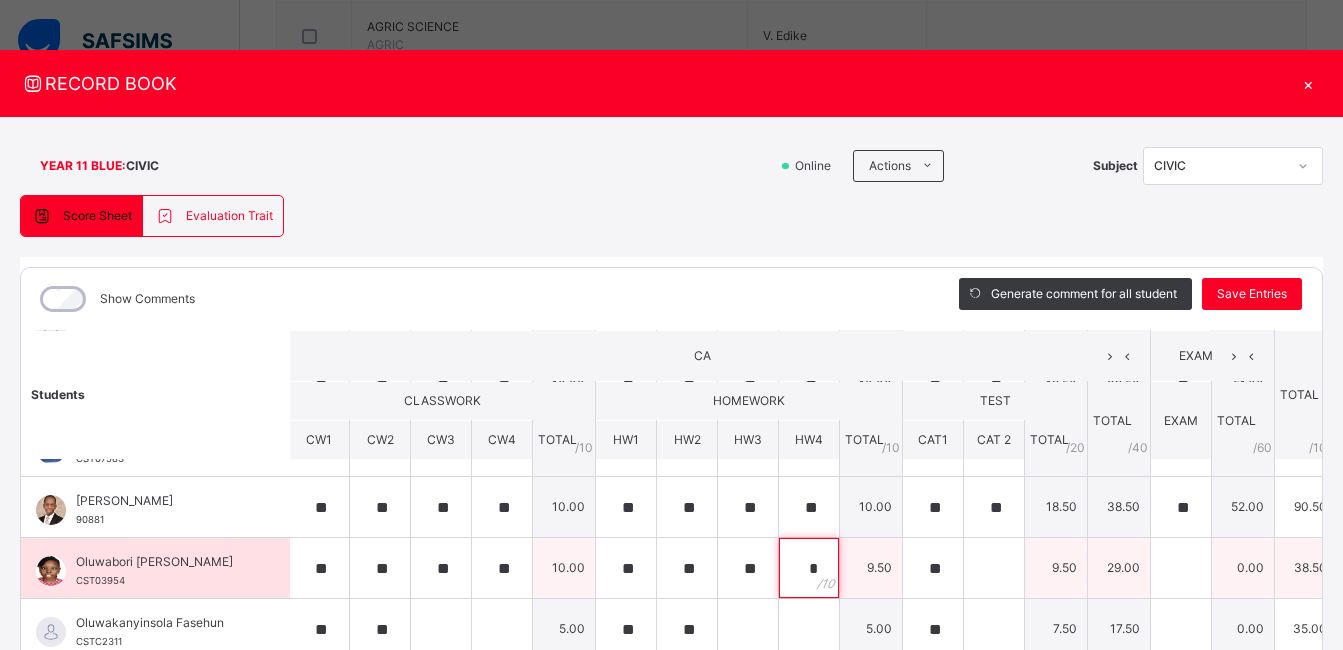 type on "*" 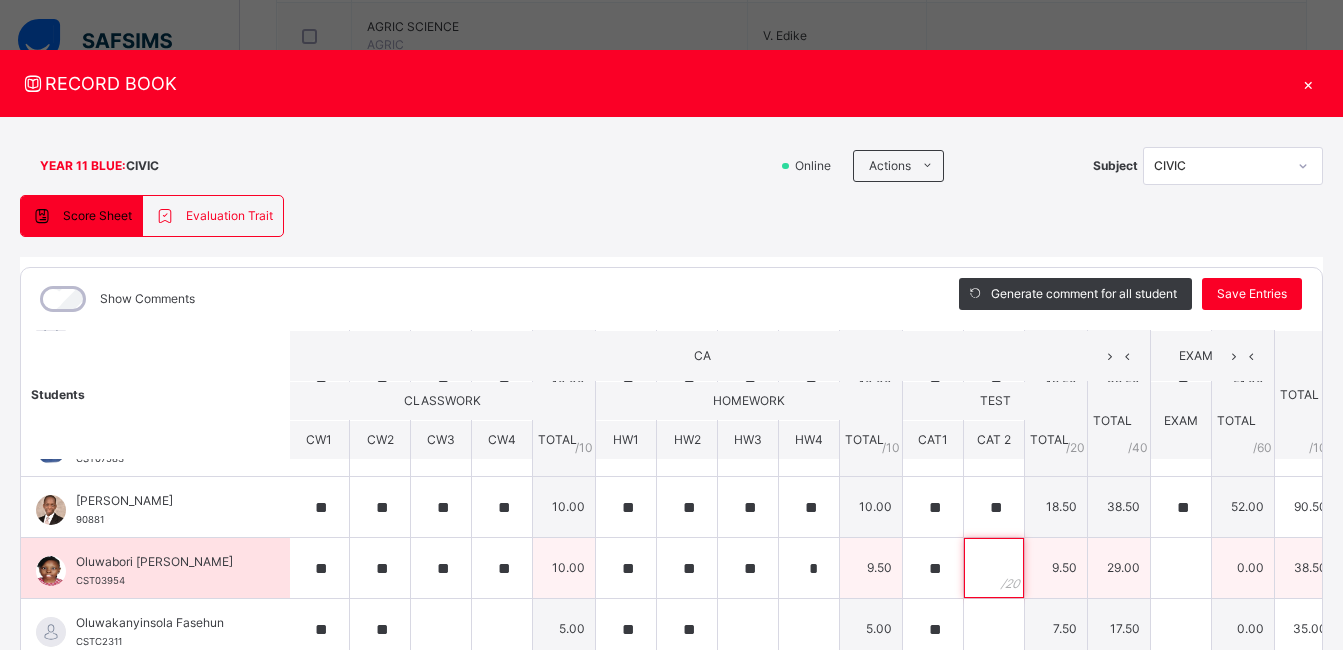 click at bounding box center (994, 568) 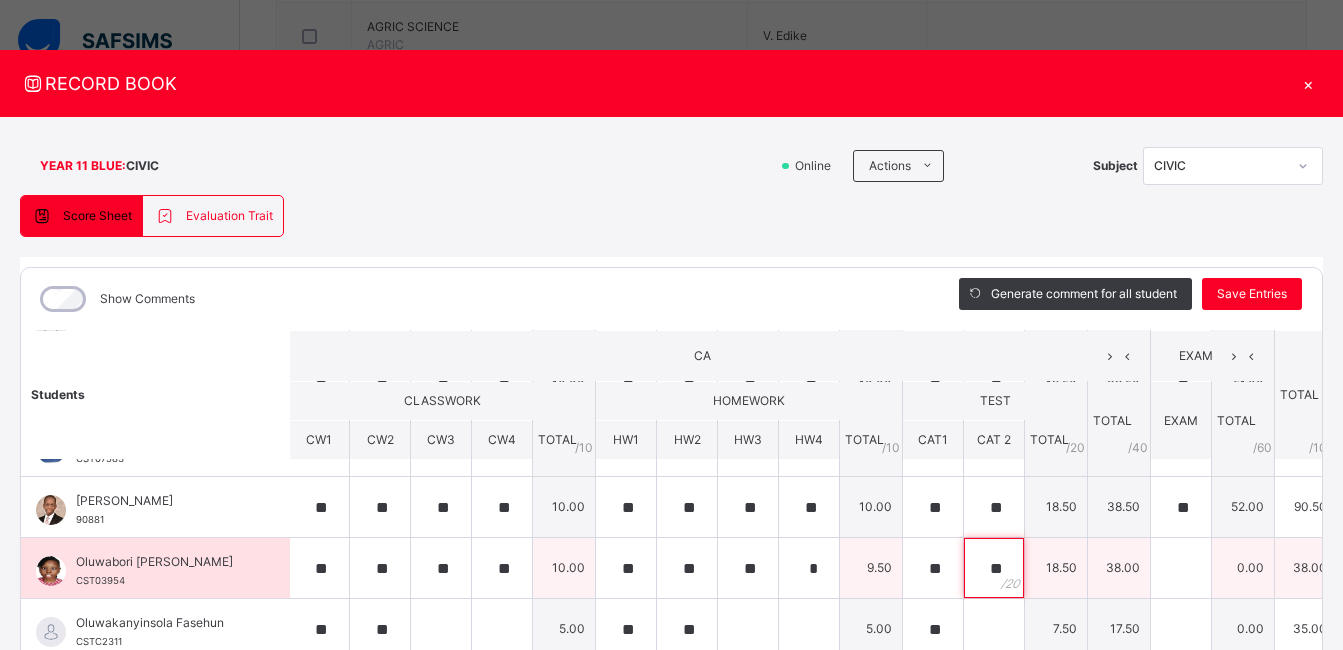 type on "**" 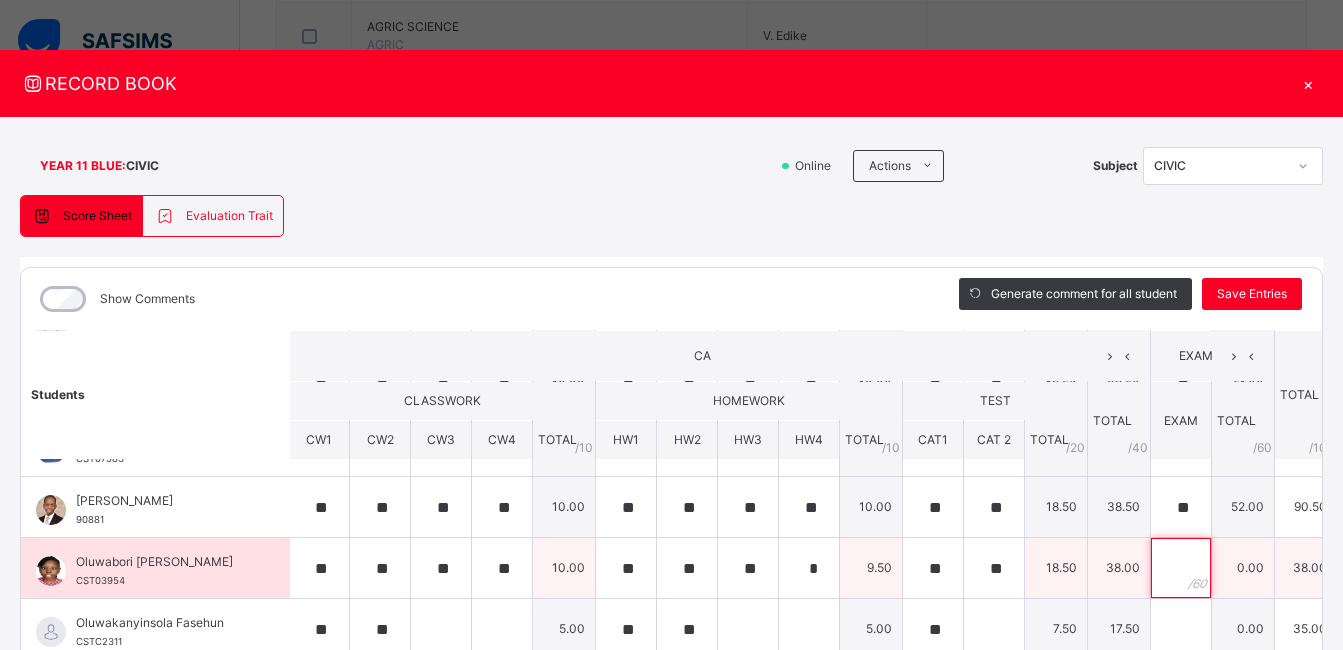 click at bounding box center [1181, 568] 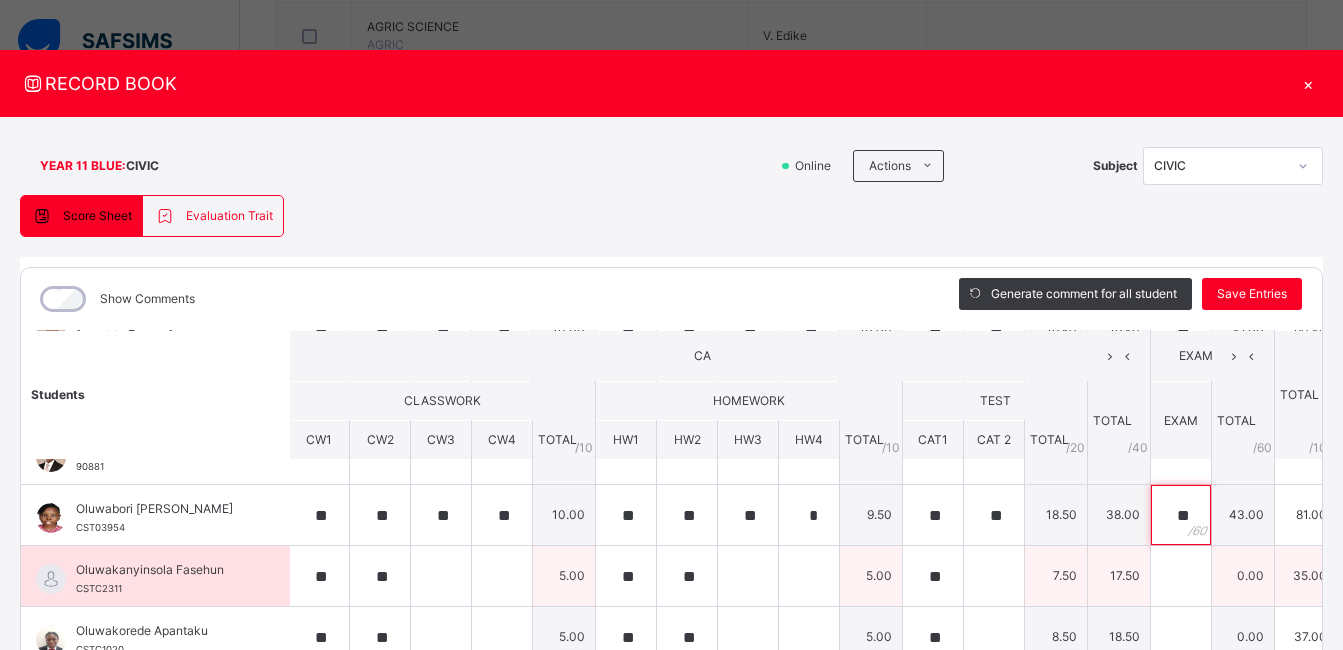 scroll, scrollTop: 586, scrollLeft: 2, axis: both 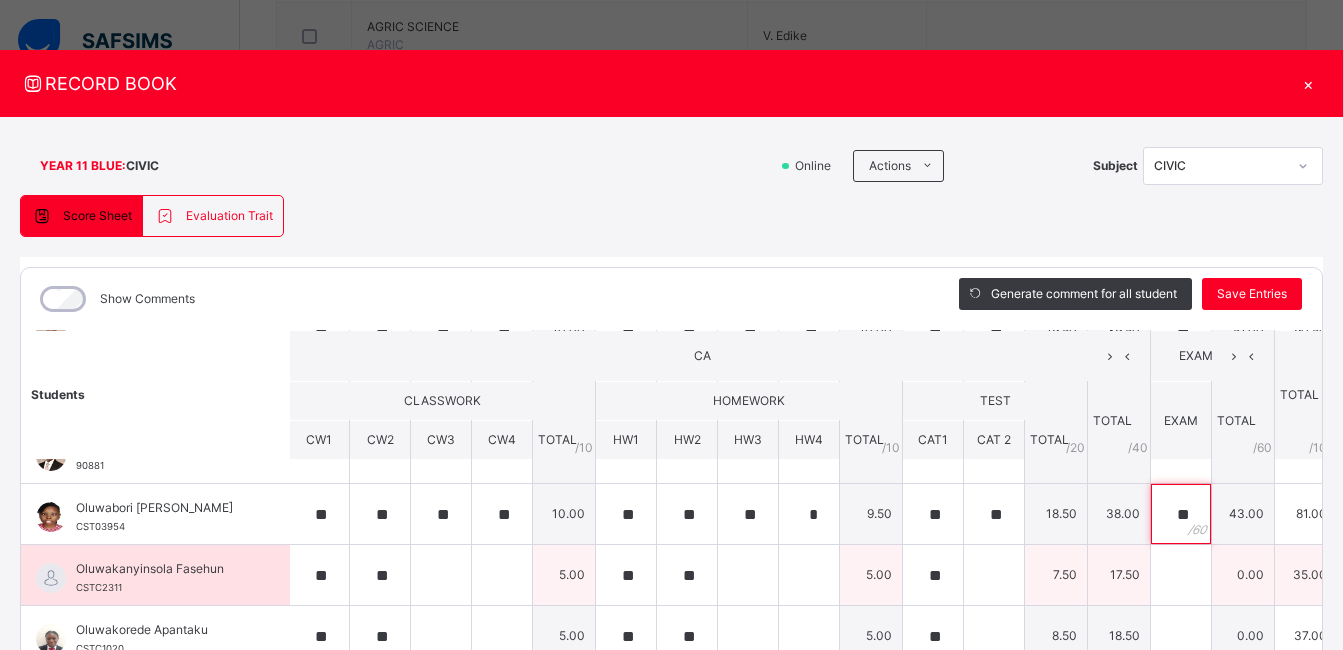 type on "**" 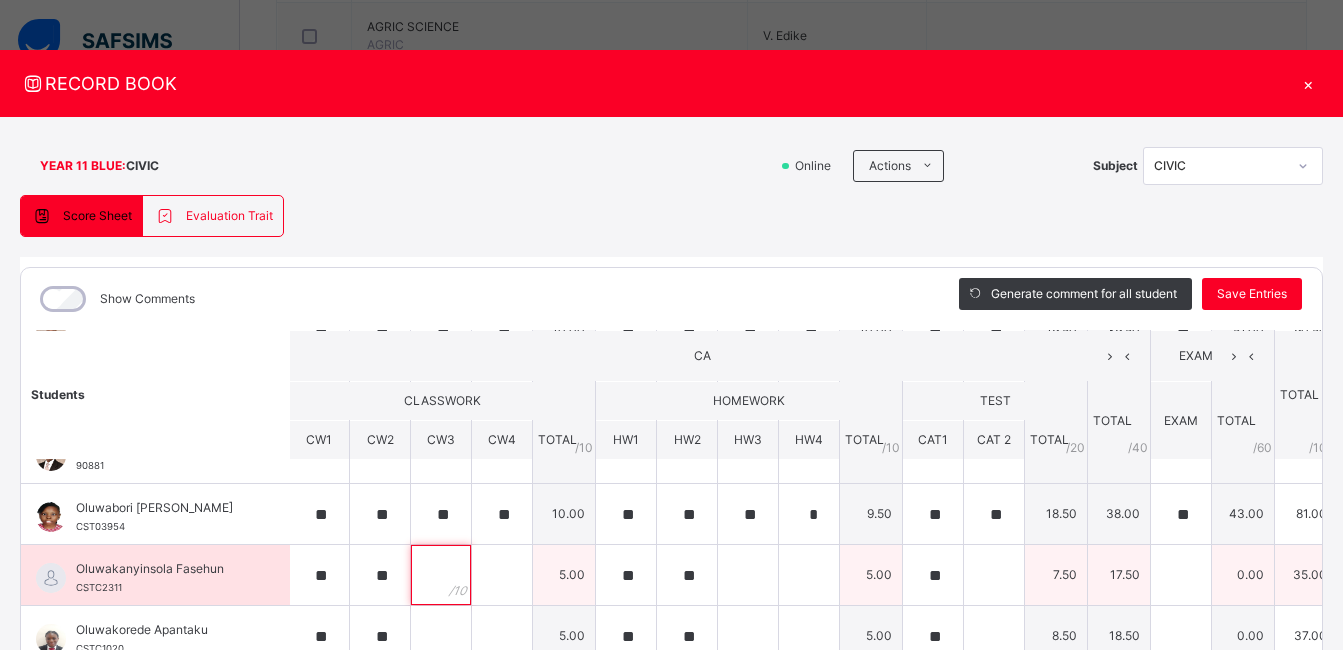 click at bounding box center [441, 575] 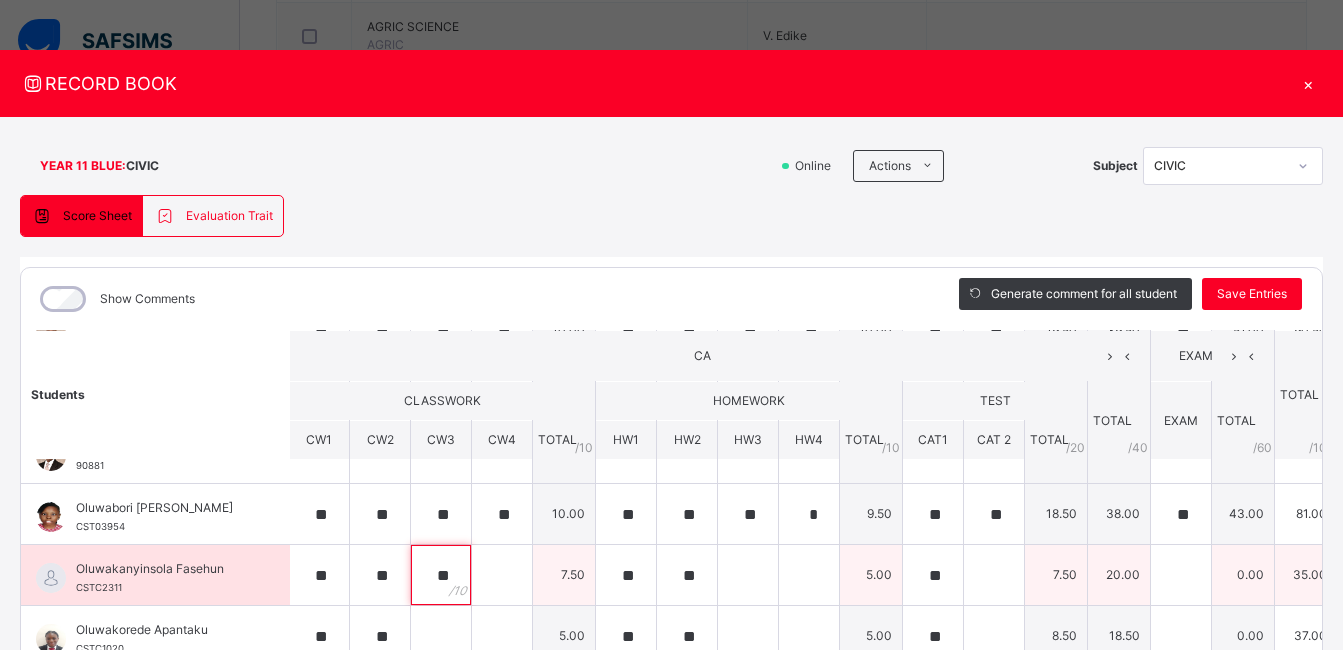 type on "**" 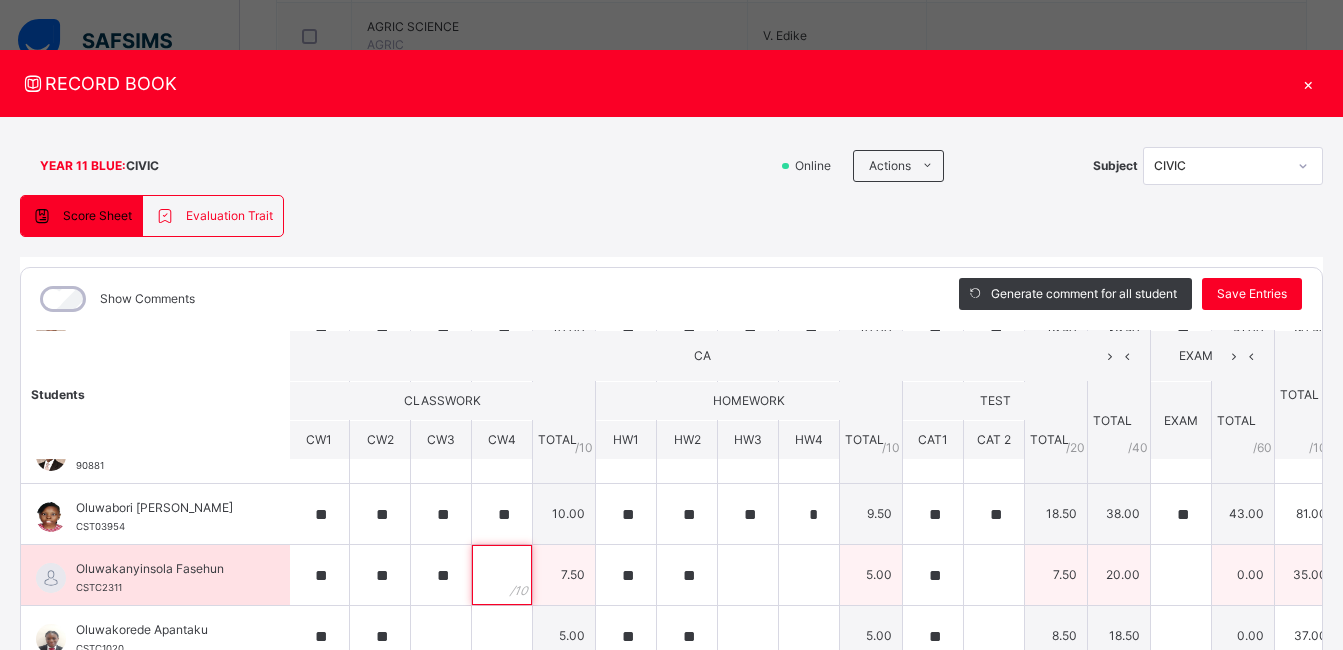 click at bounding box center (502, 575) 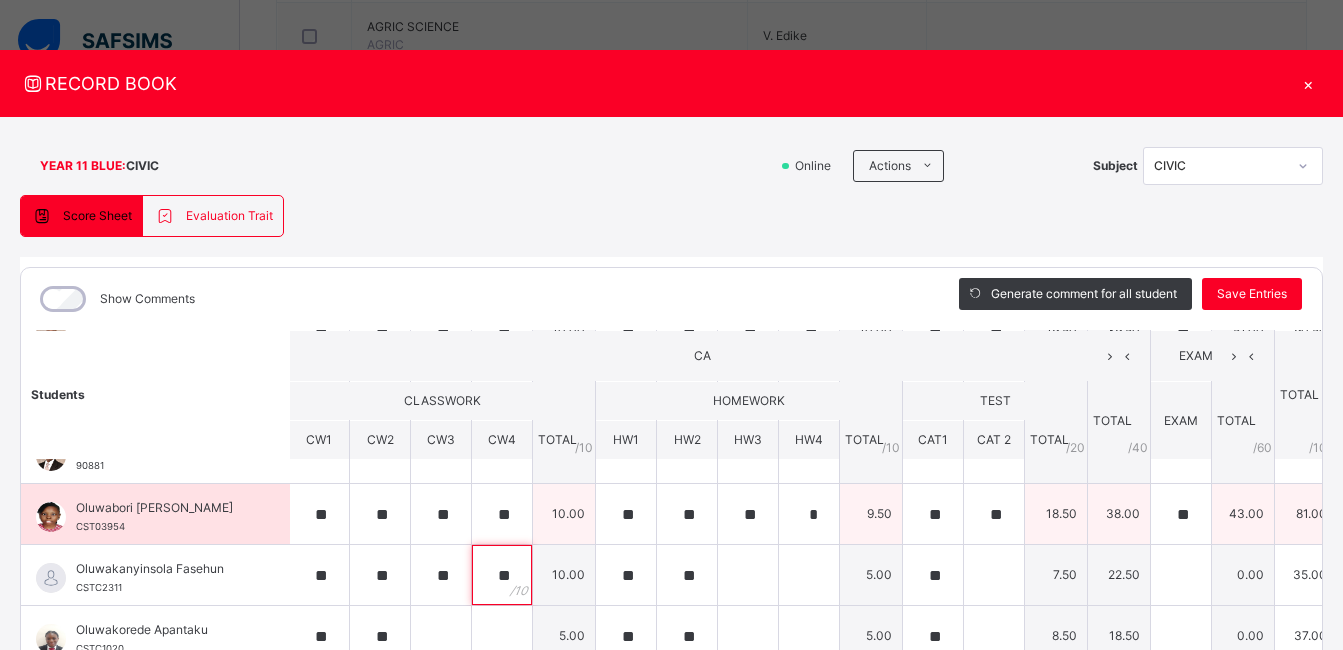 type on "**" 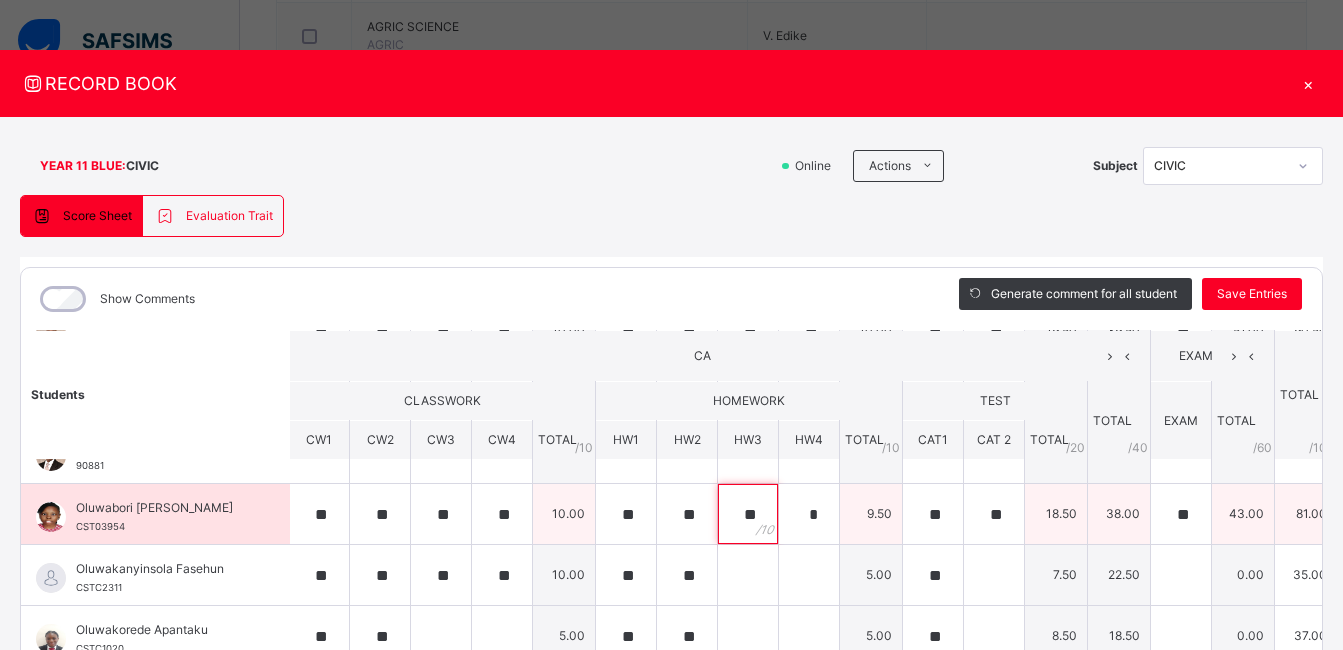 click on "**" at bounding box center (748, 514) 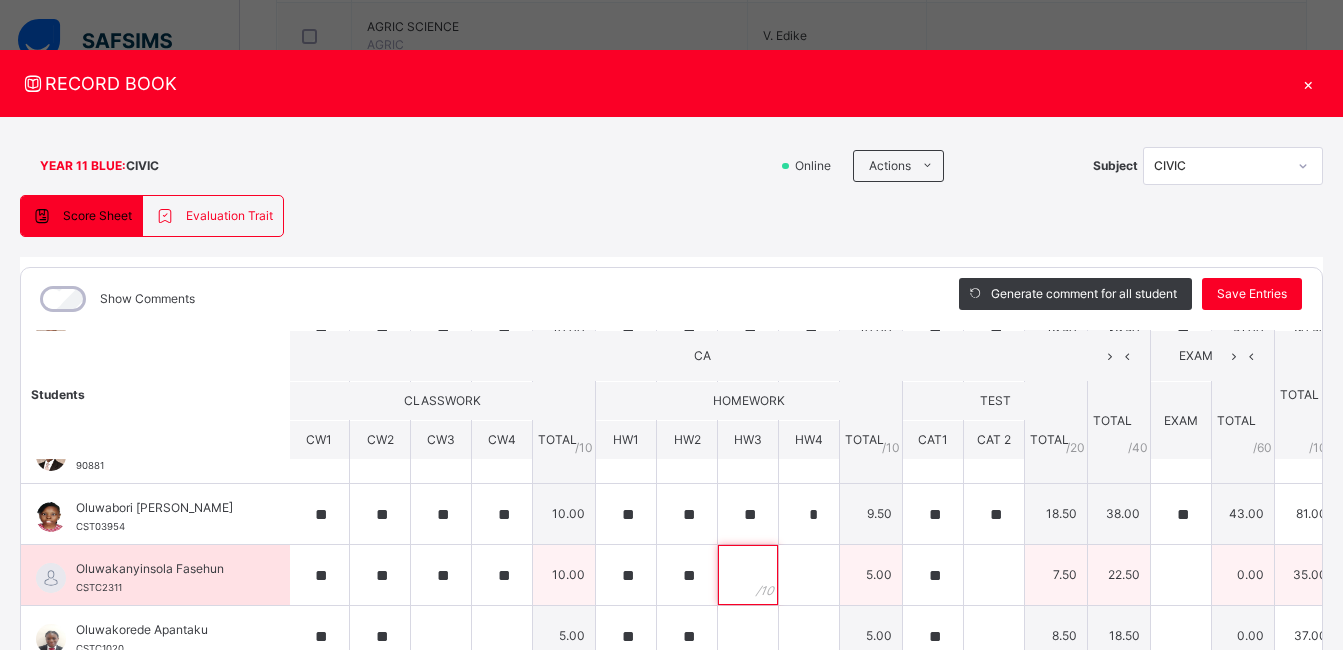 click at bounding box center [748, 575] 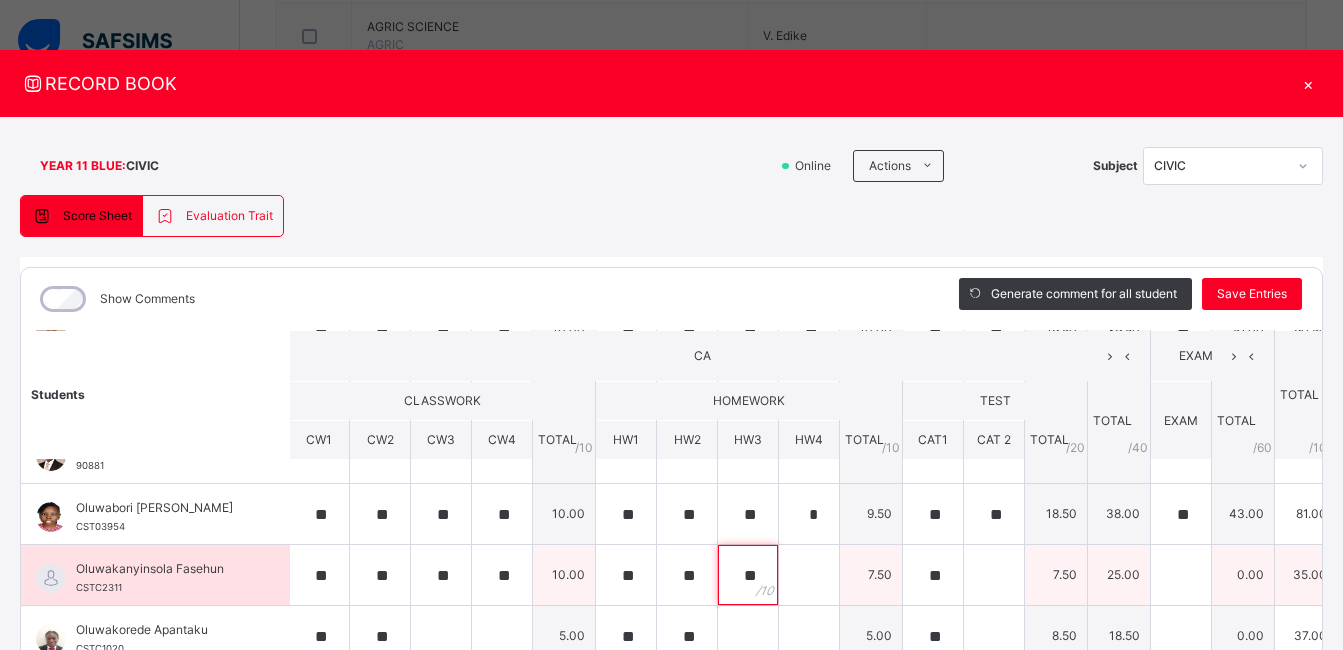 type on "**" 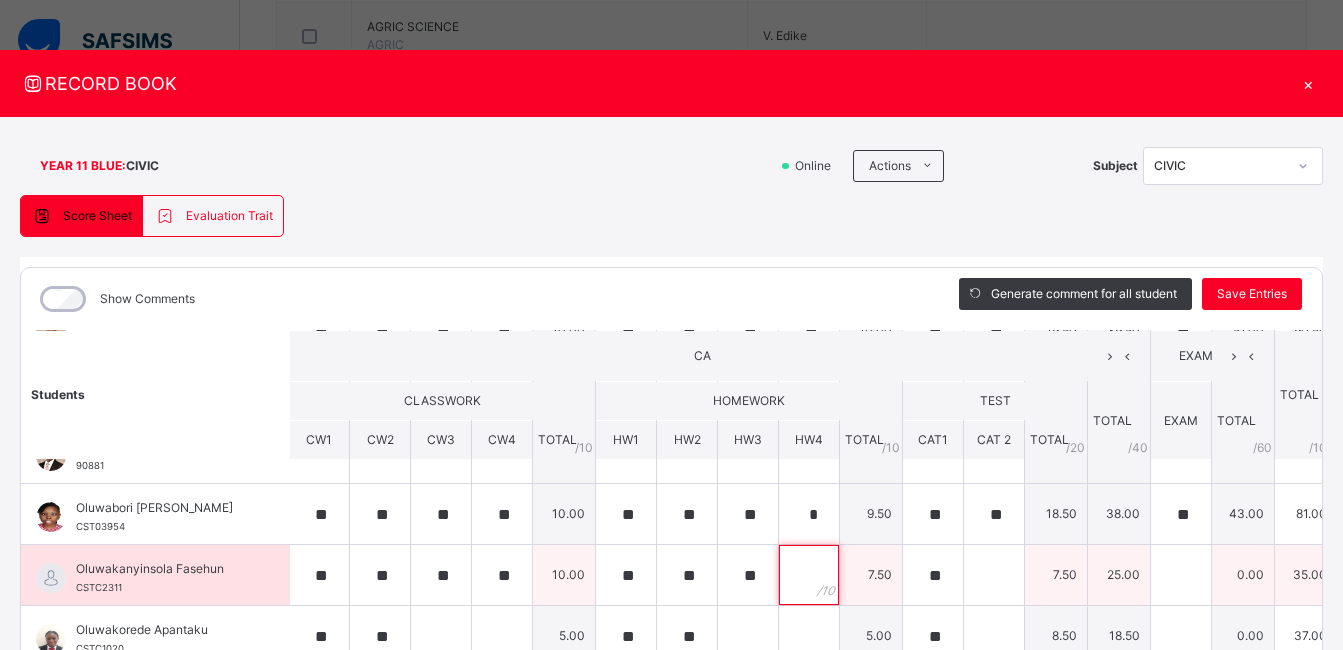 click at bounding box center [809, 575] 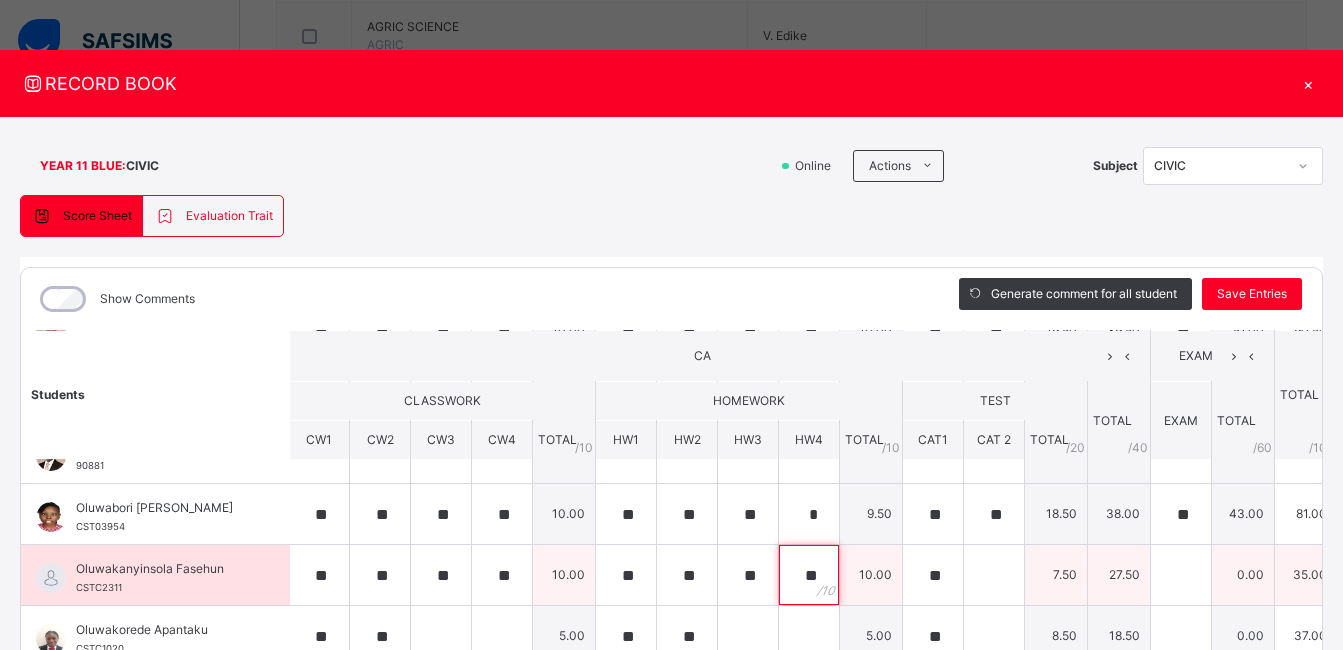 type on "**" 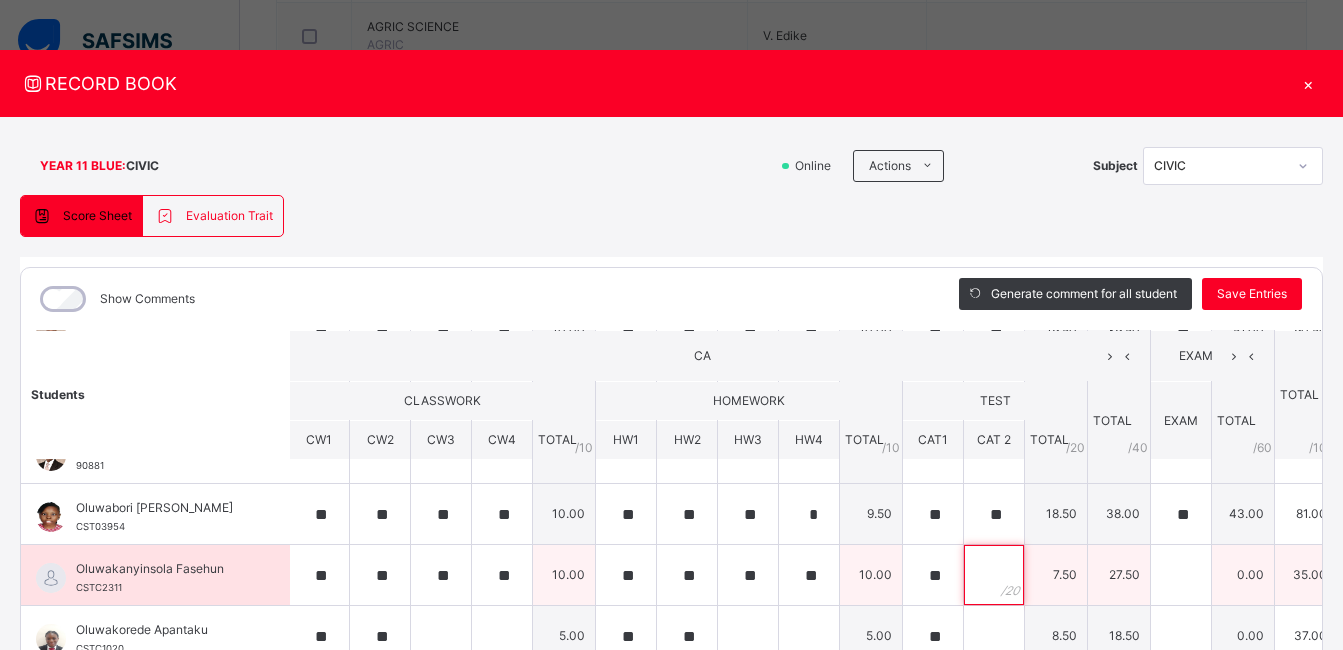 click at bounding box center (994, 575) 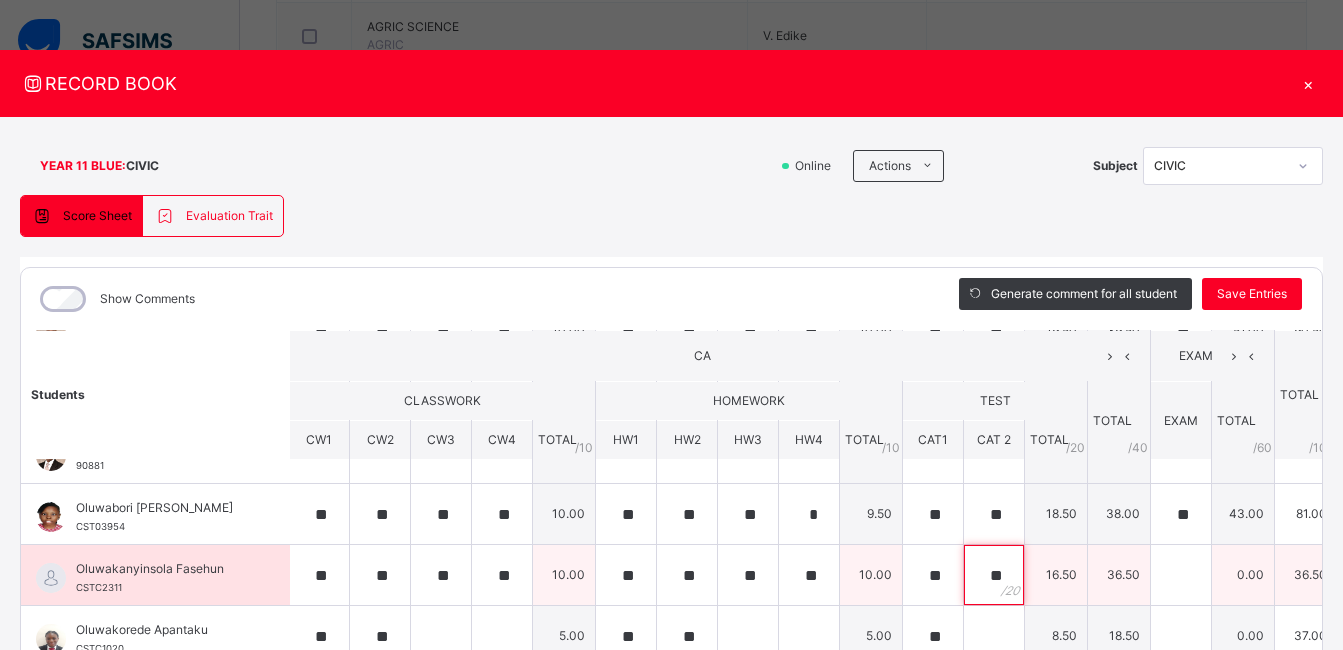 type on "**" 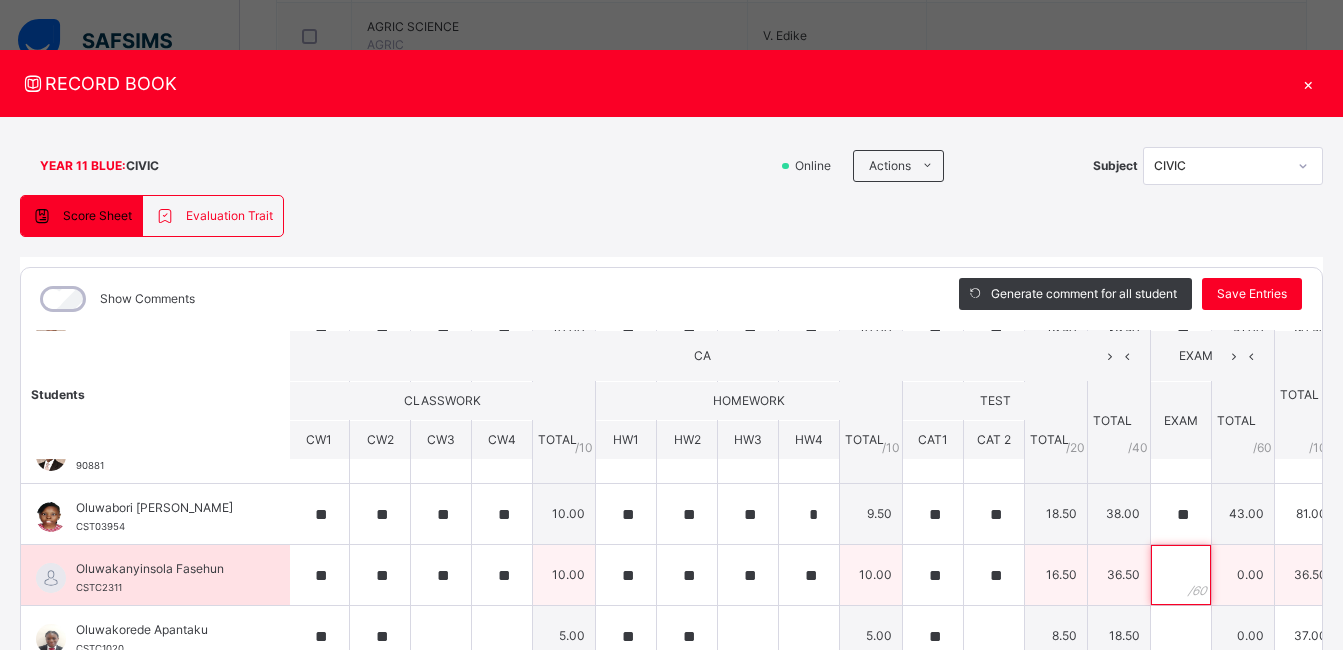 click at bounding box center [1181, 575] 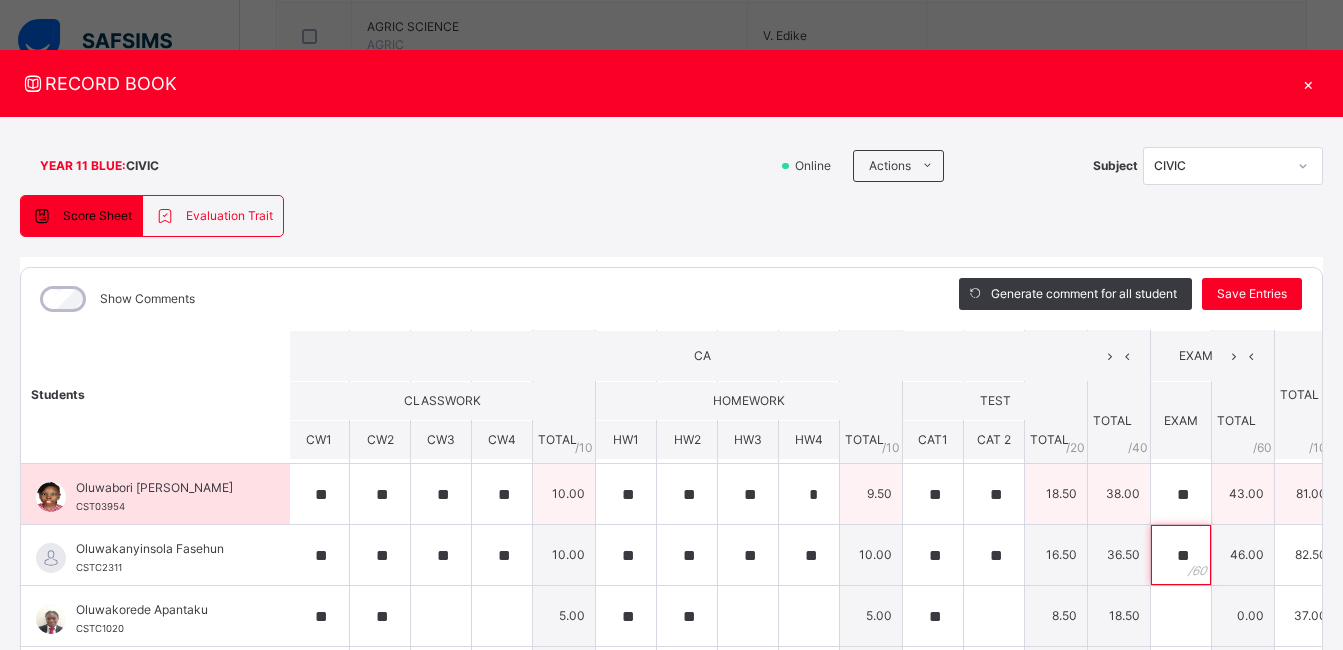 scroll, scrollTop: 621, scrollLeft: 2, axis: both 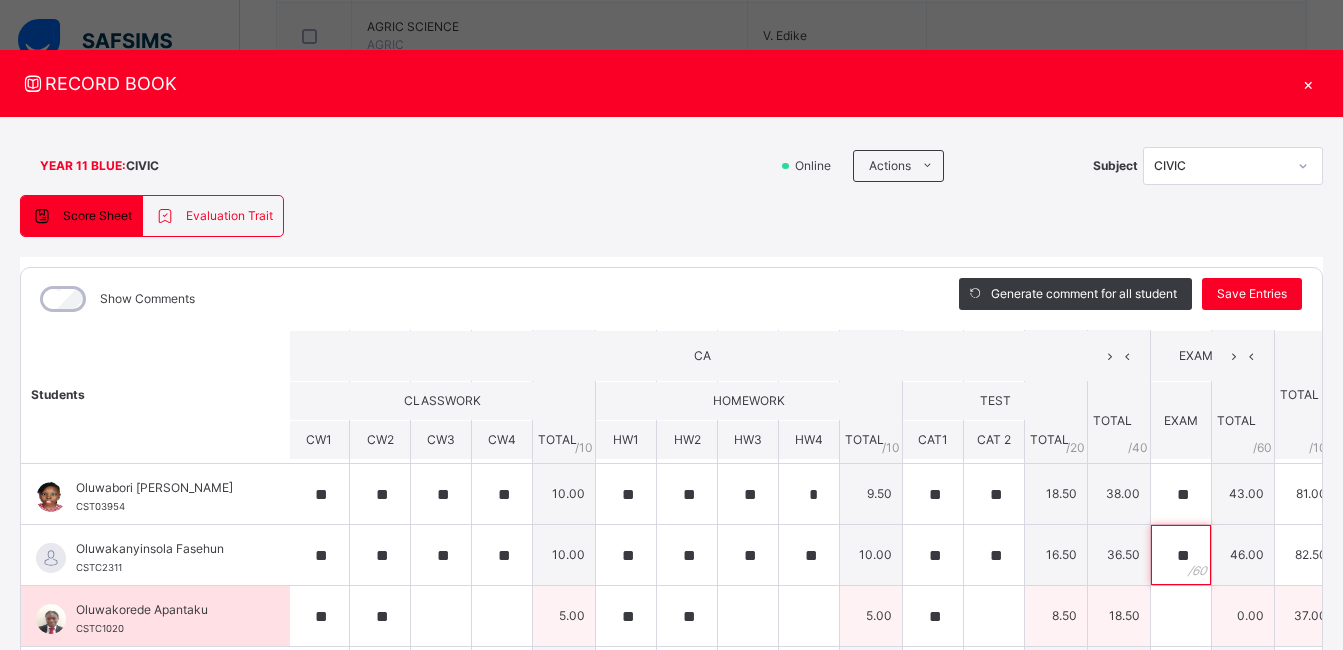 type on "**" 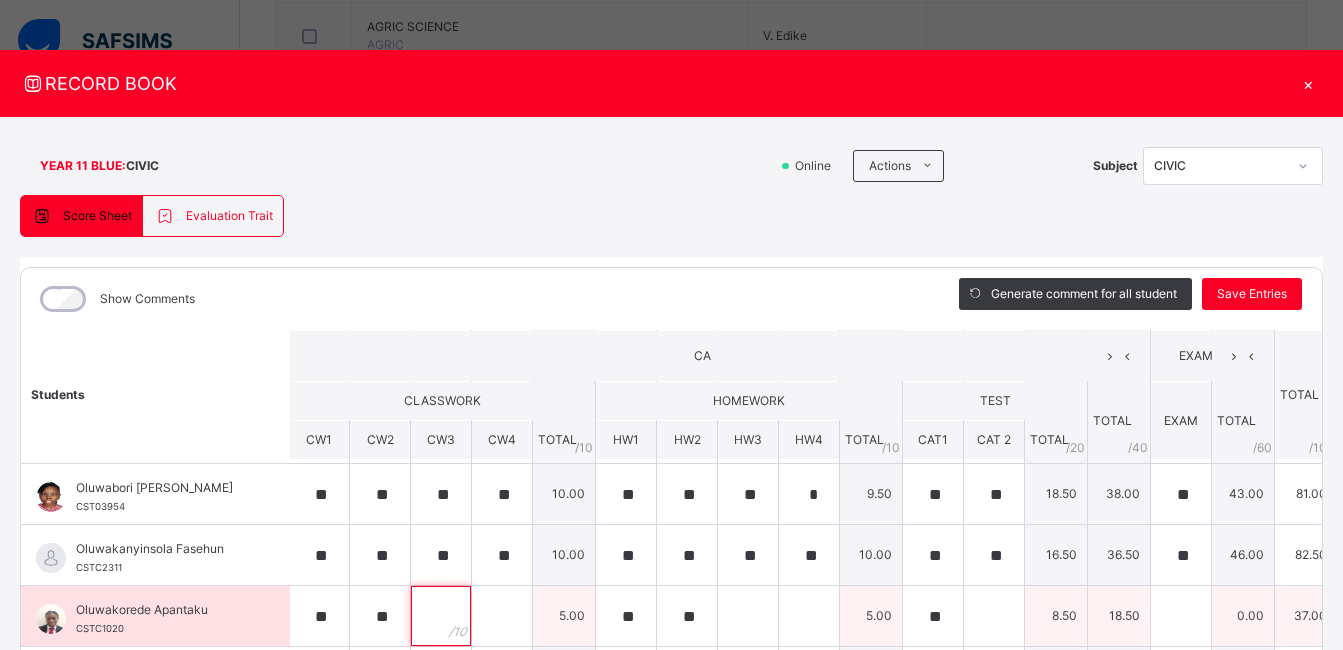 click at bounding box center (441, 616) 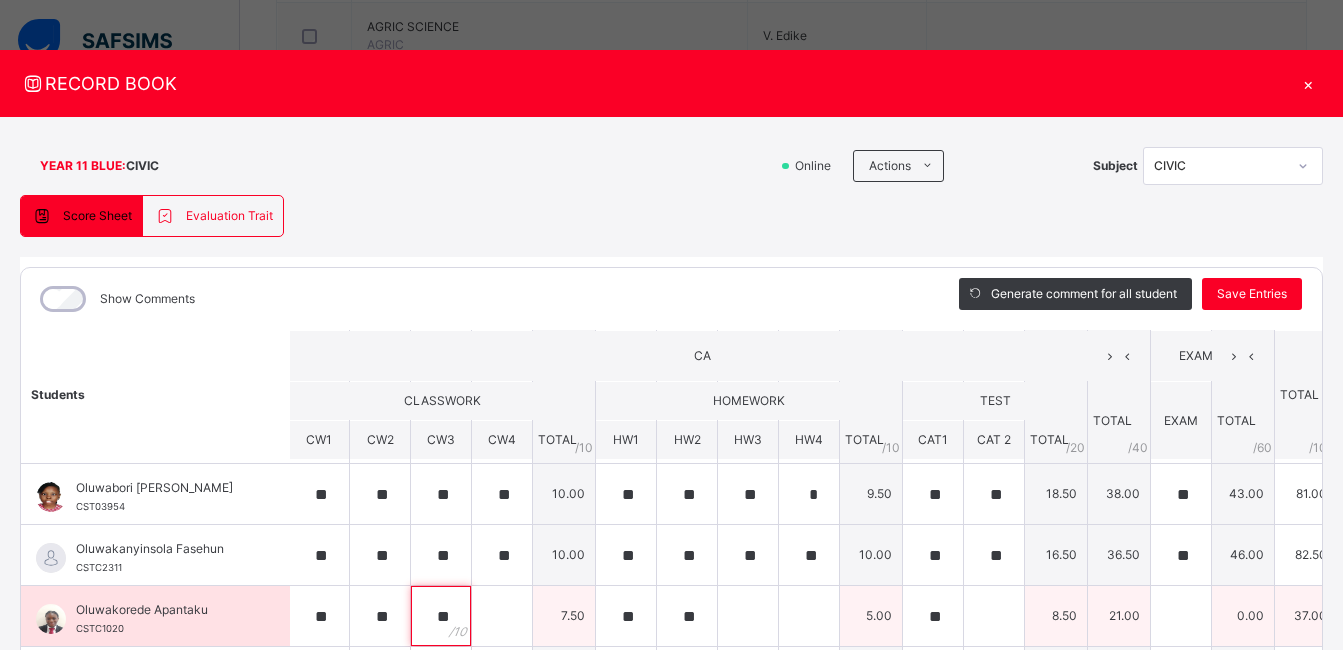 type on "**" 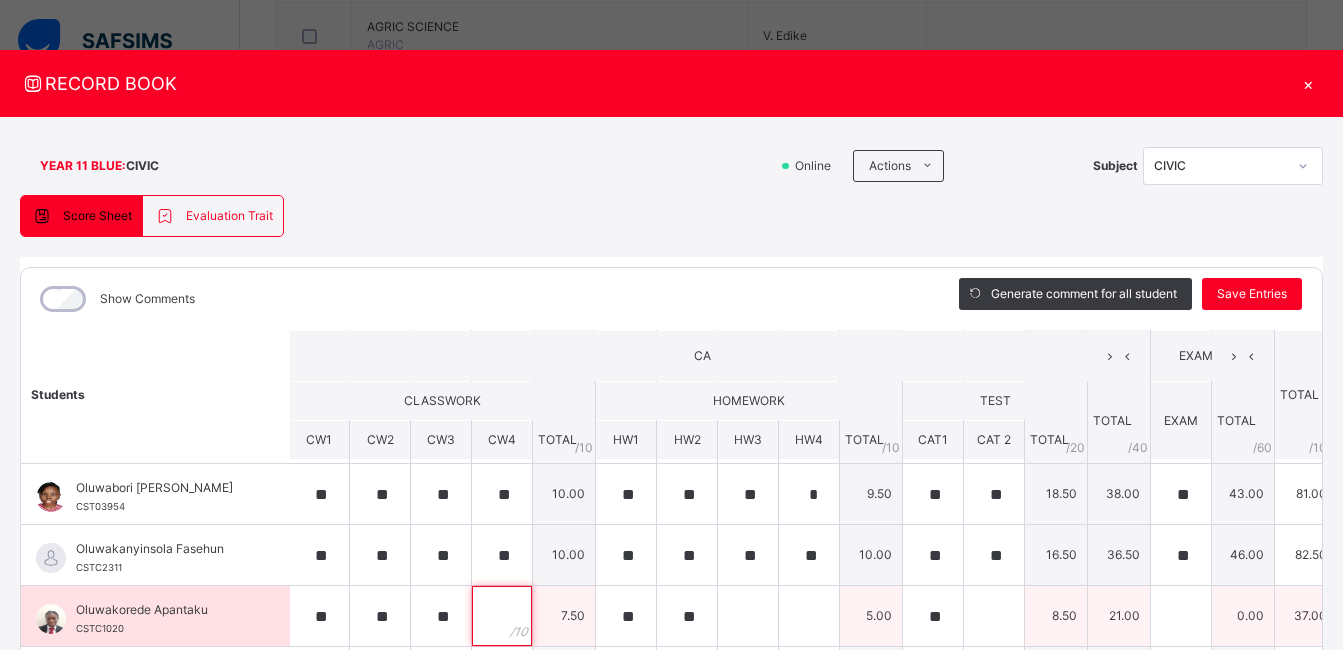click at bounding box center [502, 616] 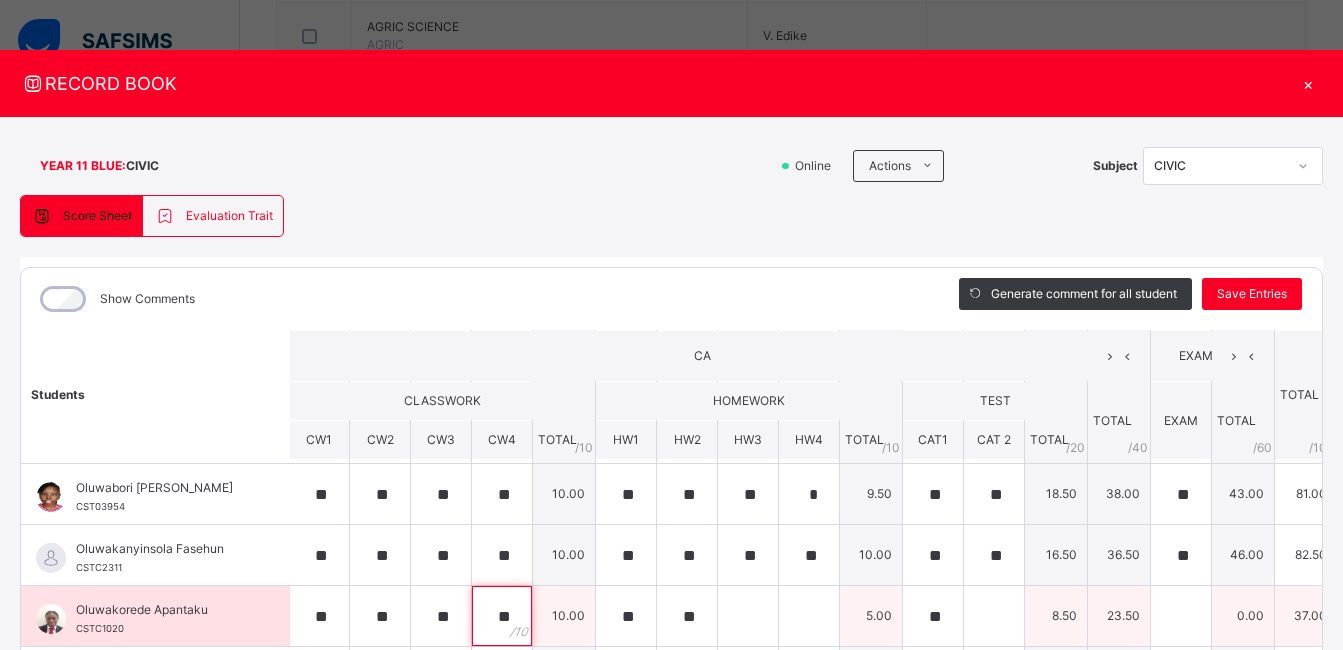 type on "**" 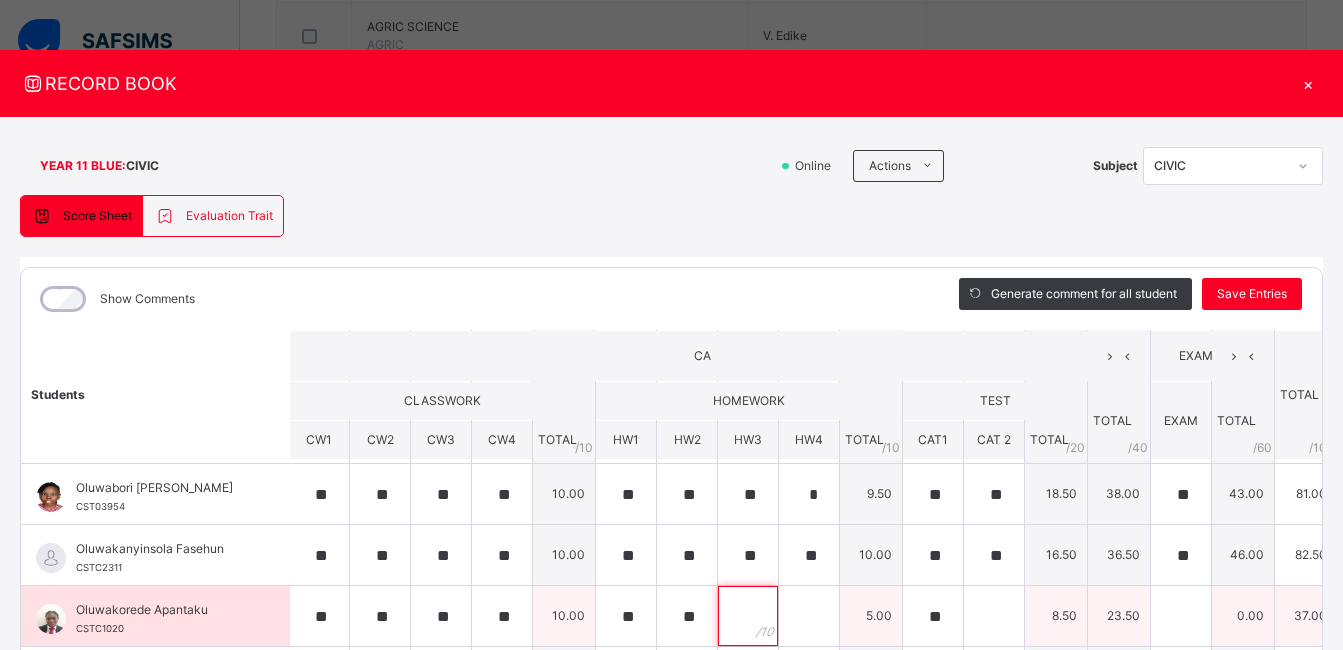 click at bounding box center [748, 616] 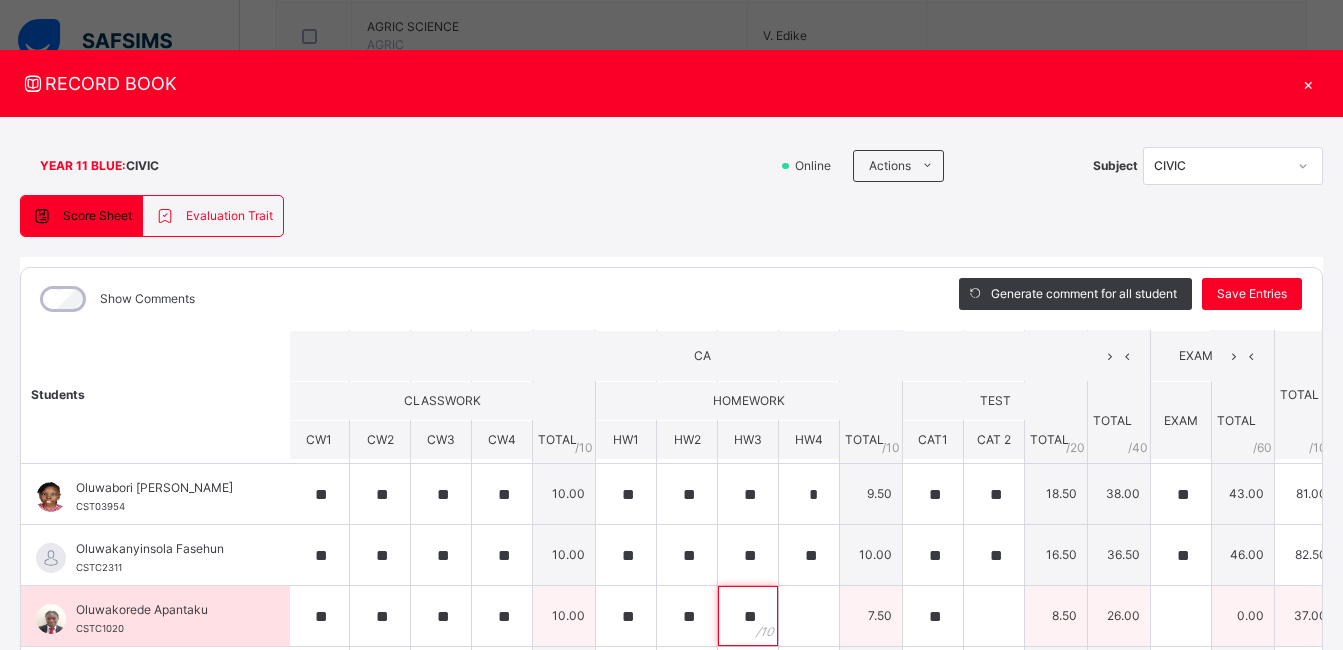 type on "**" 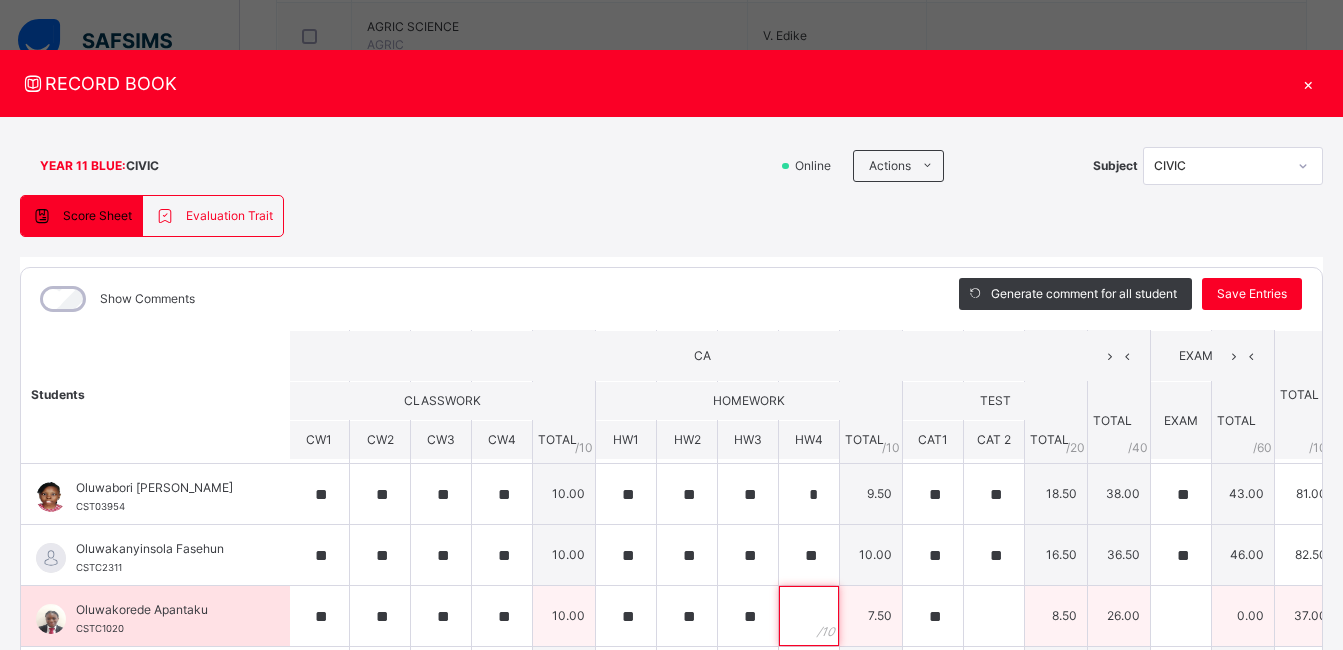 click at bounding box center [809, 616] 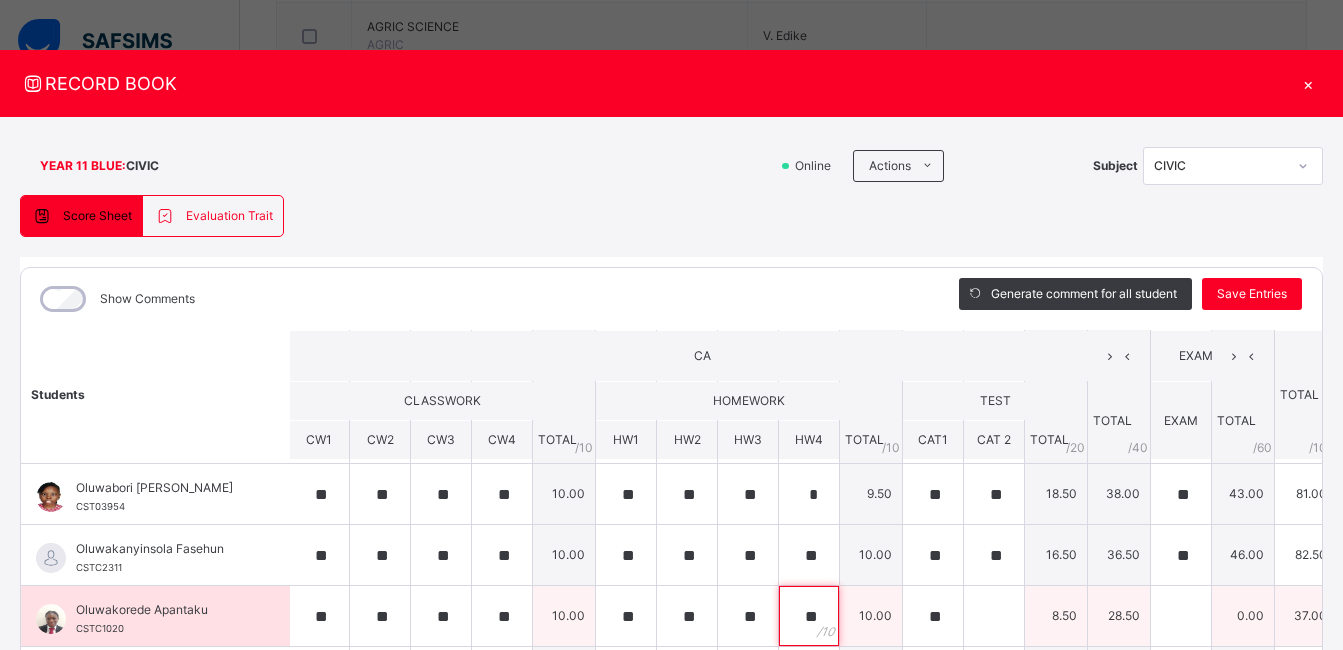 type on "**" 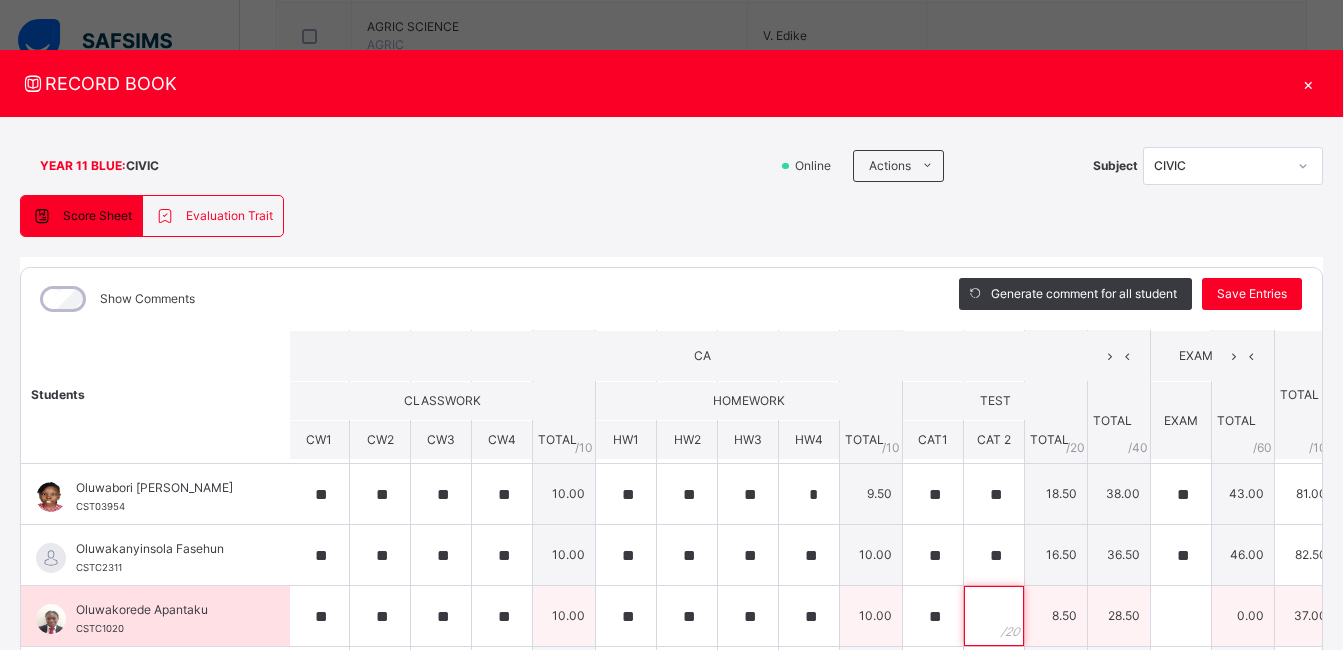 click at bounding box center [994, 616] 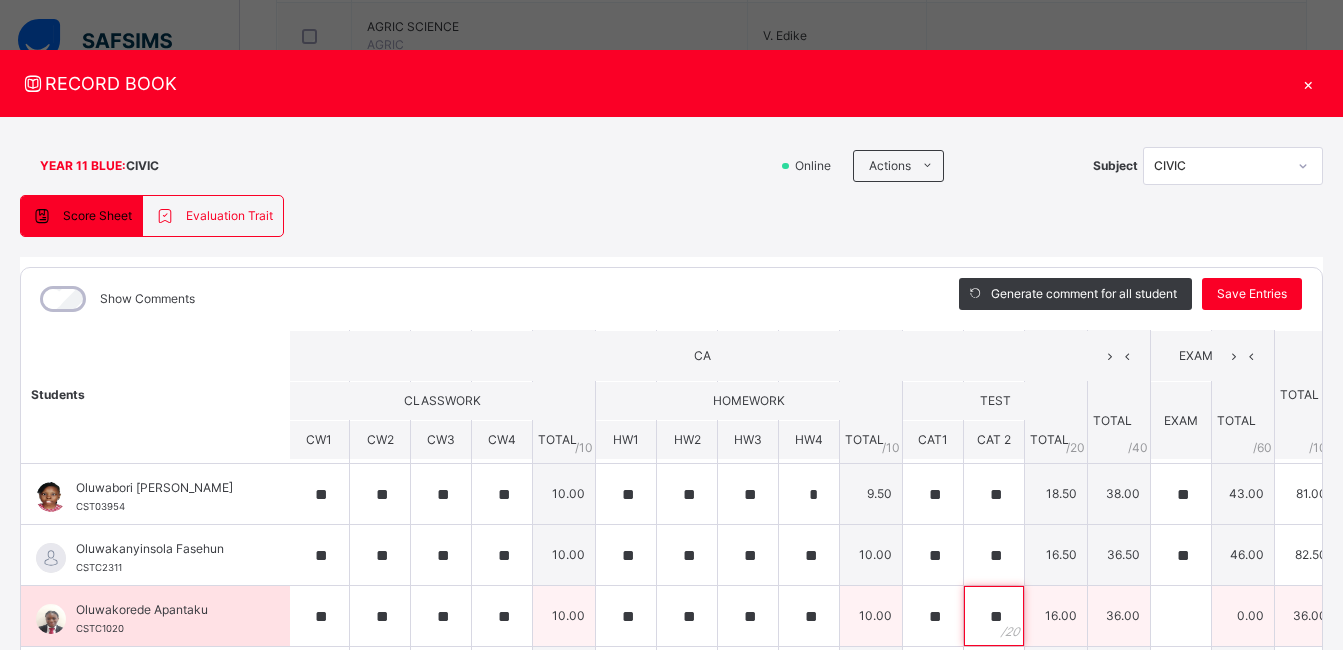 type on "**" 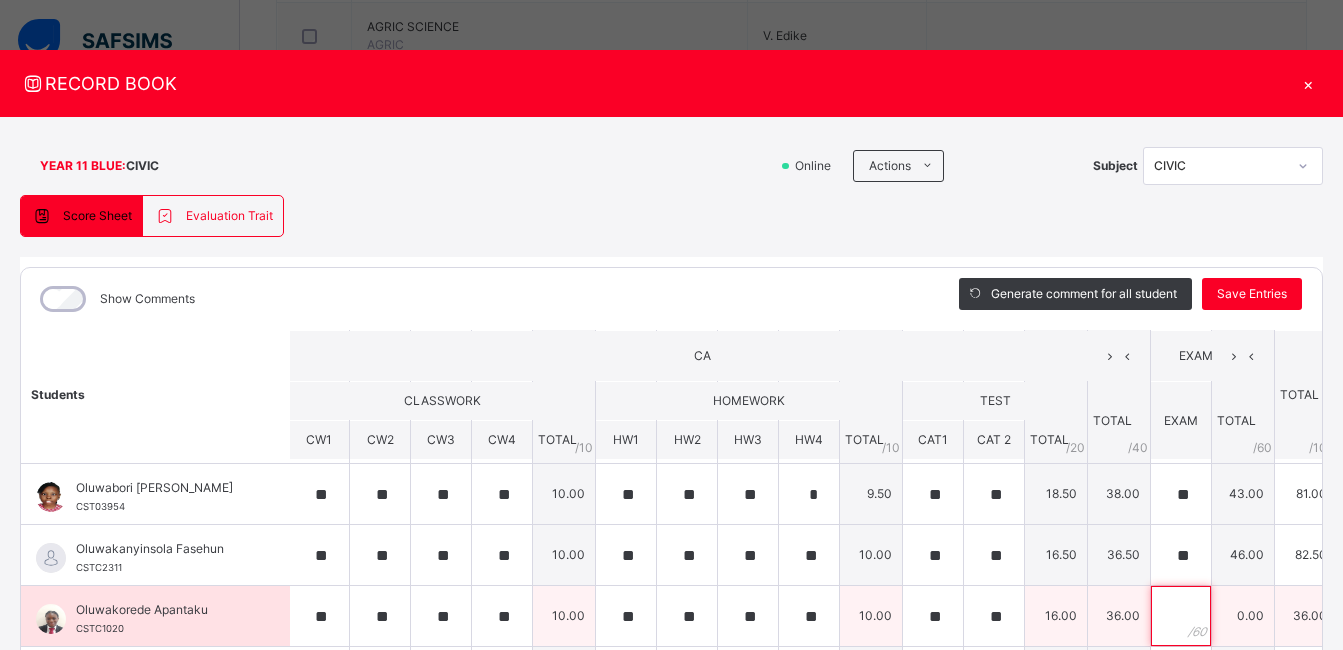 click at bounding box center (1181, 616) 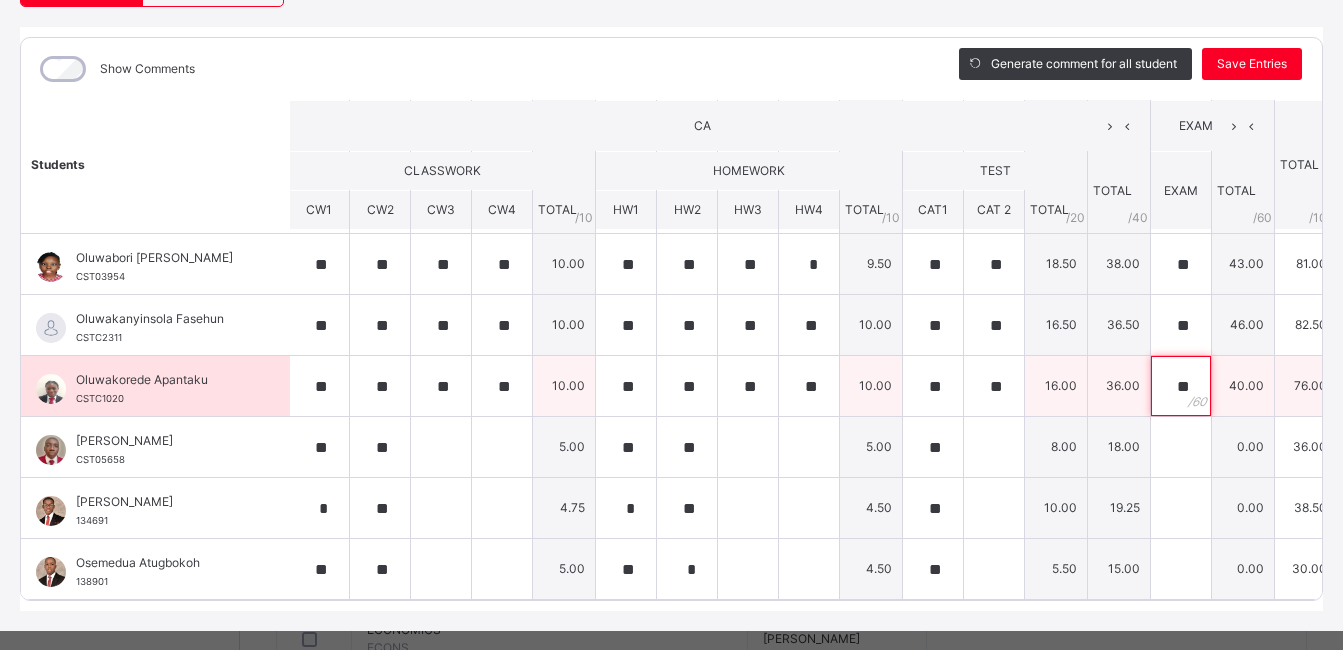 scroll, scrollTop: 234, scrollLeft: 0, axis: vertical 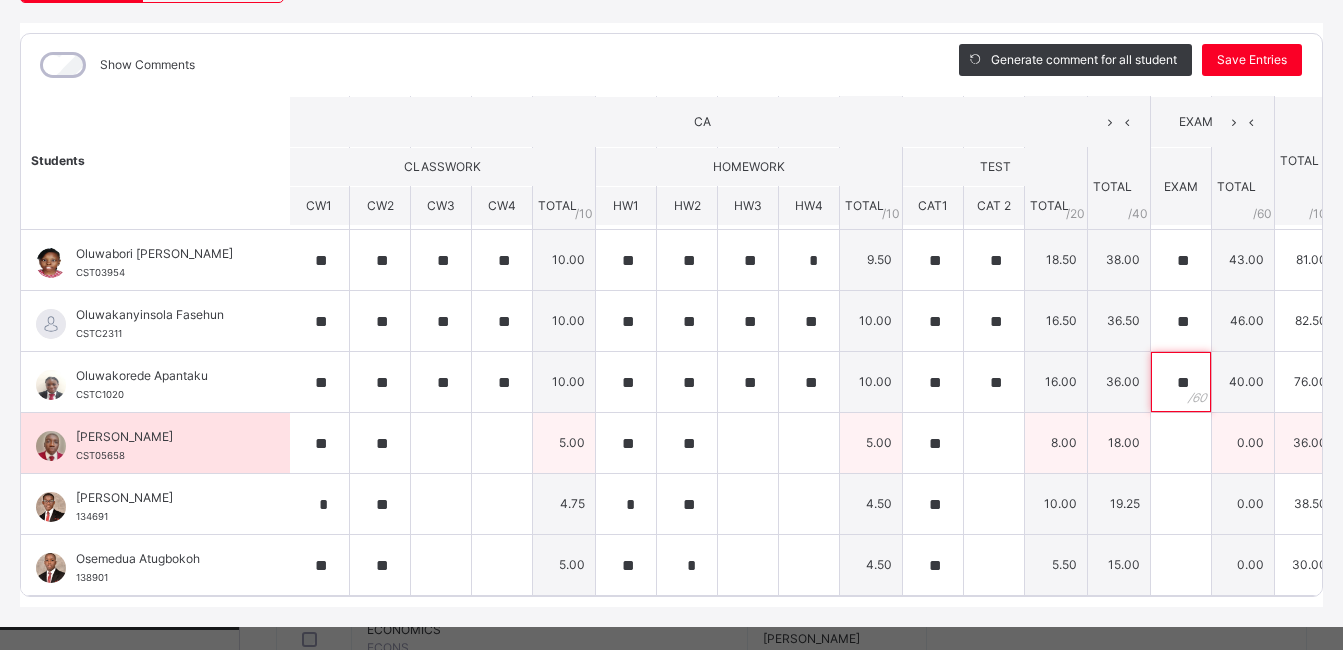type on "**" 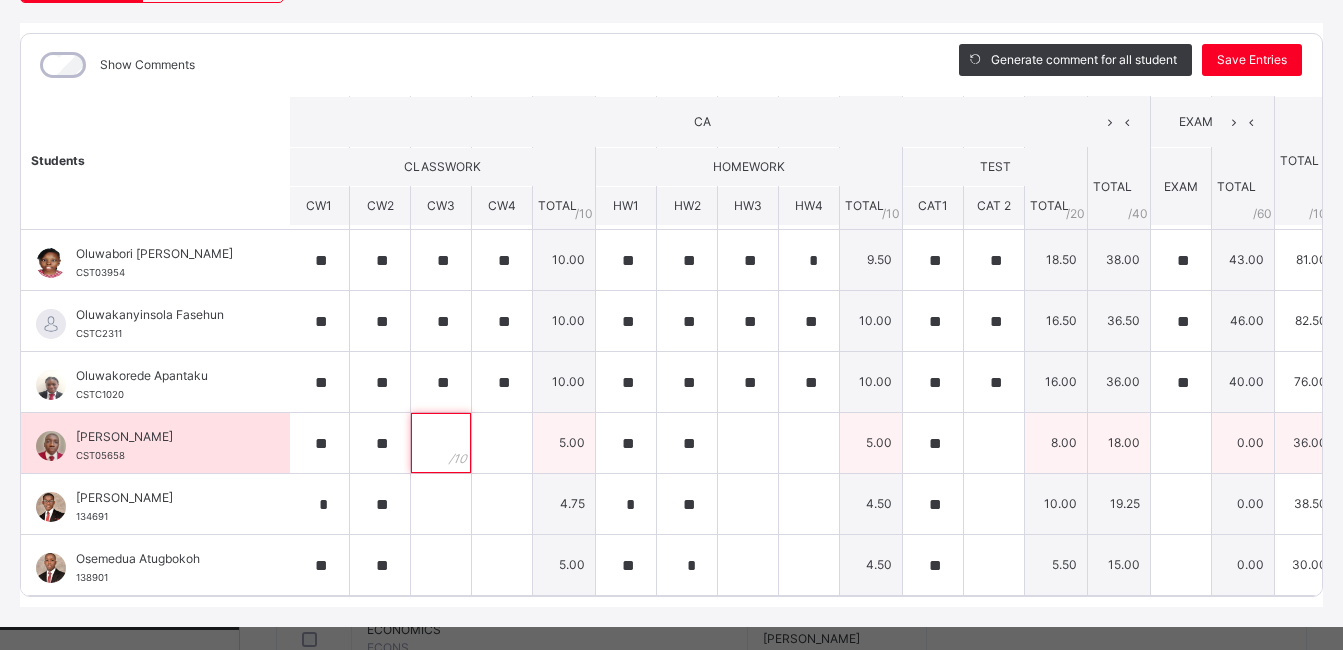 click at bounding box center (441, 443) 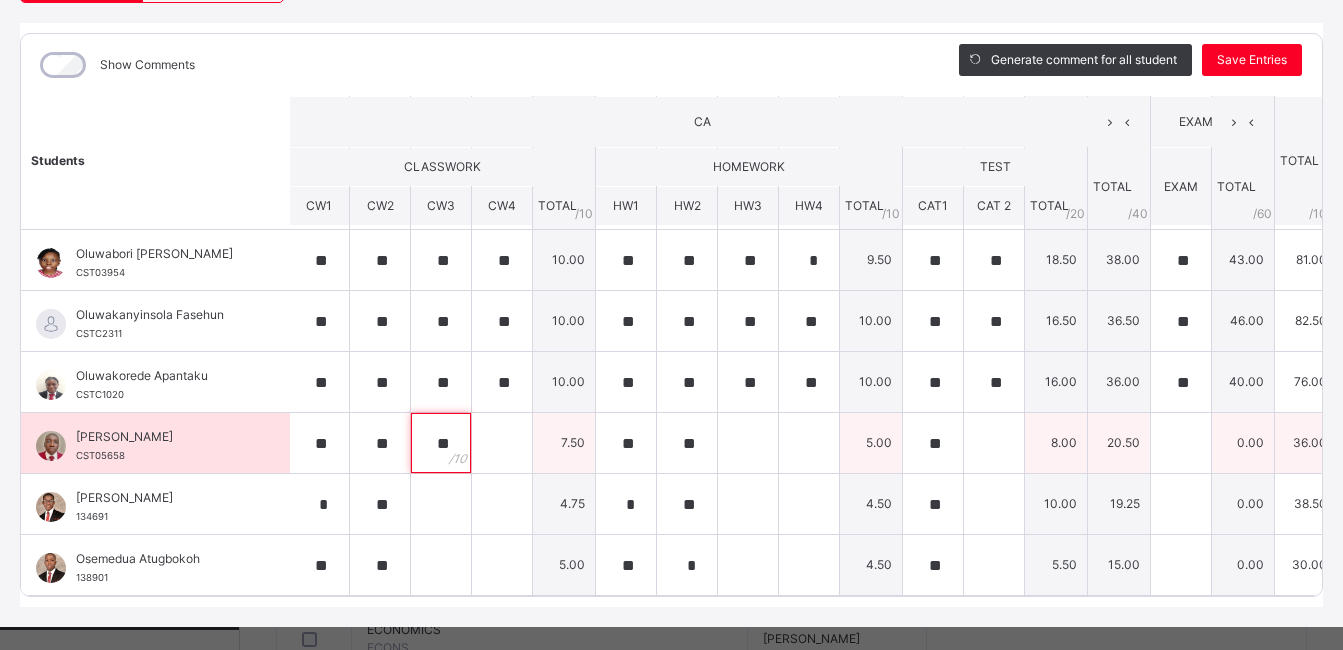 type on "**" 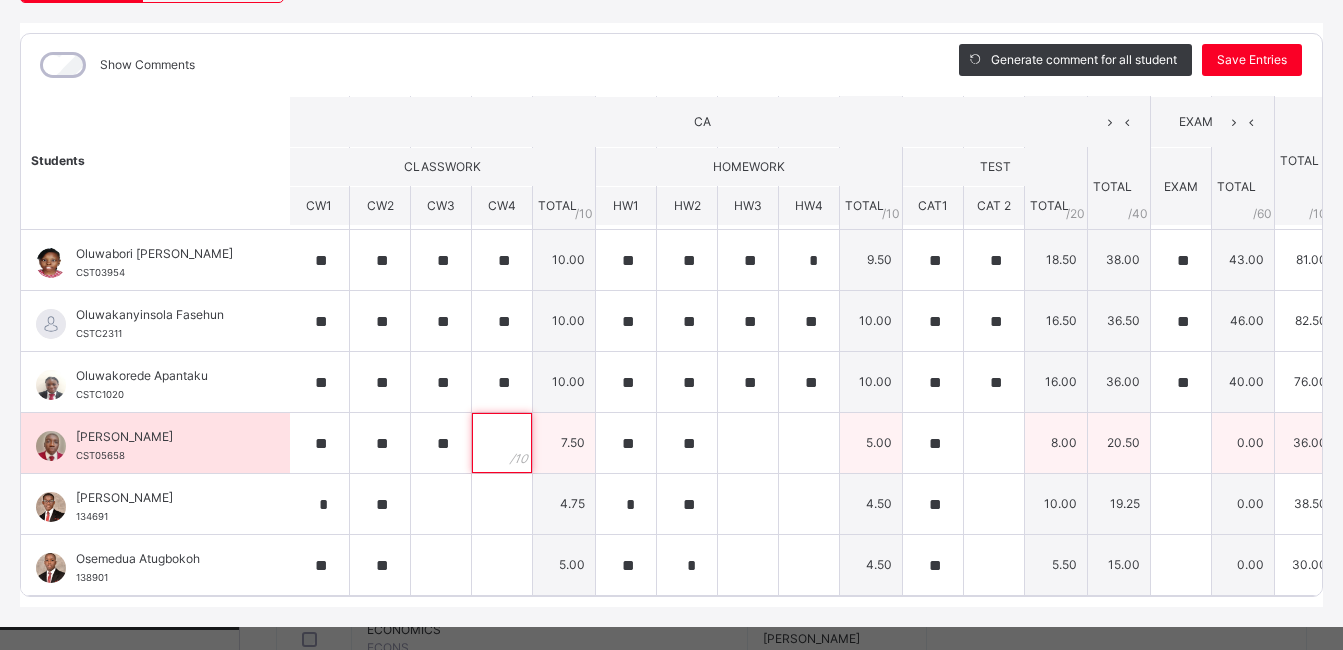 click at bounding box center [502, 443] 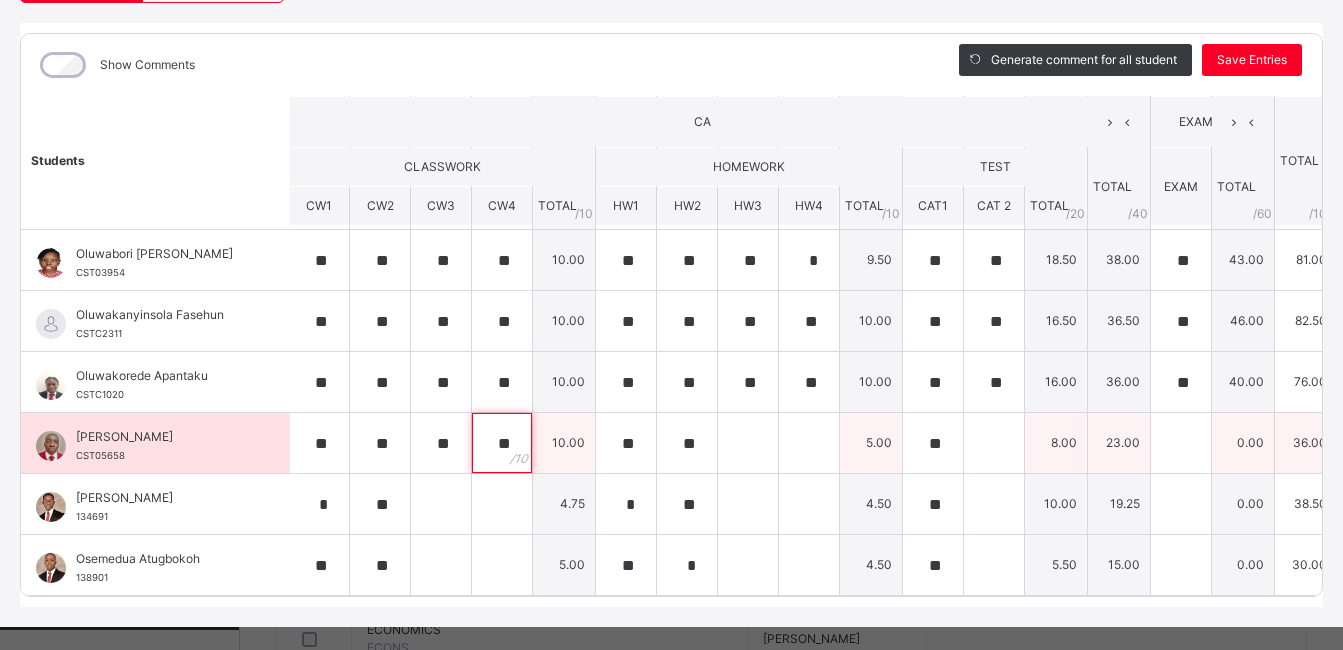 type on "**" 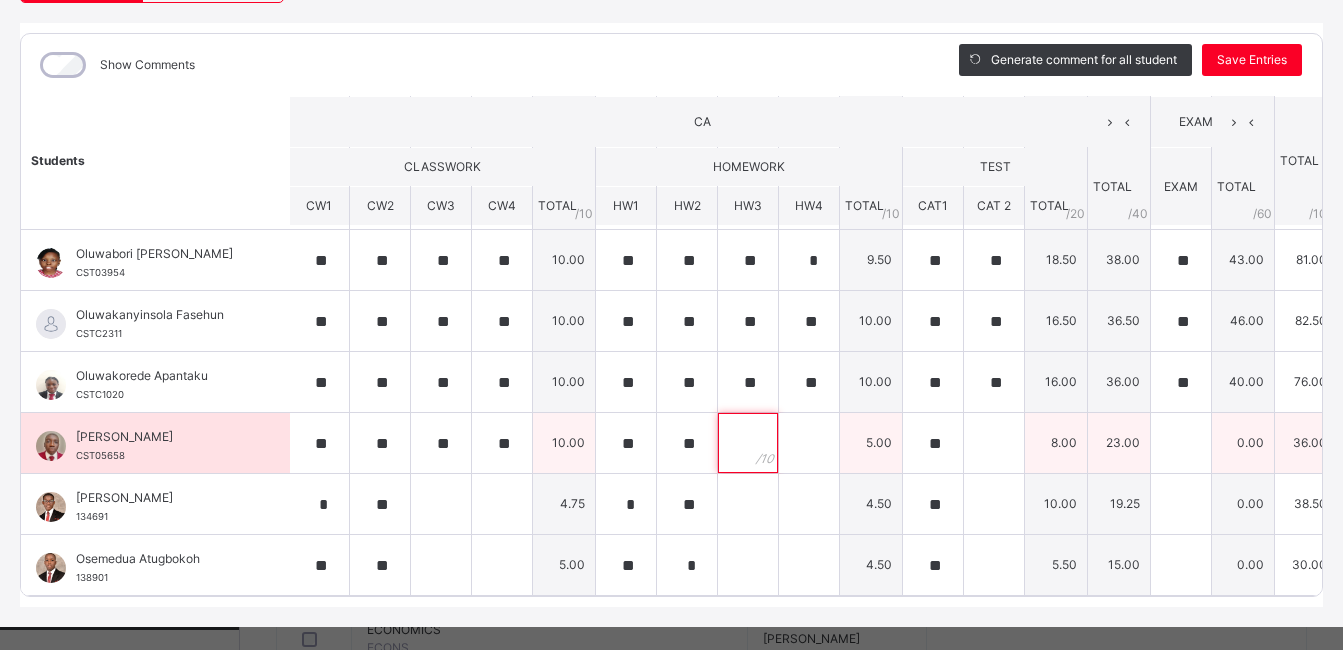 click at bounding box center (748, 443) 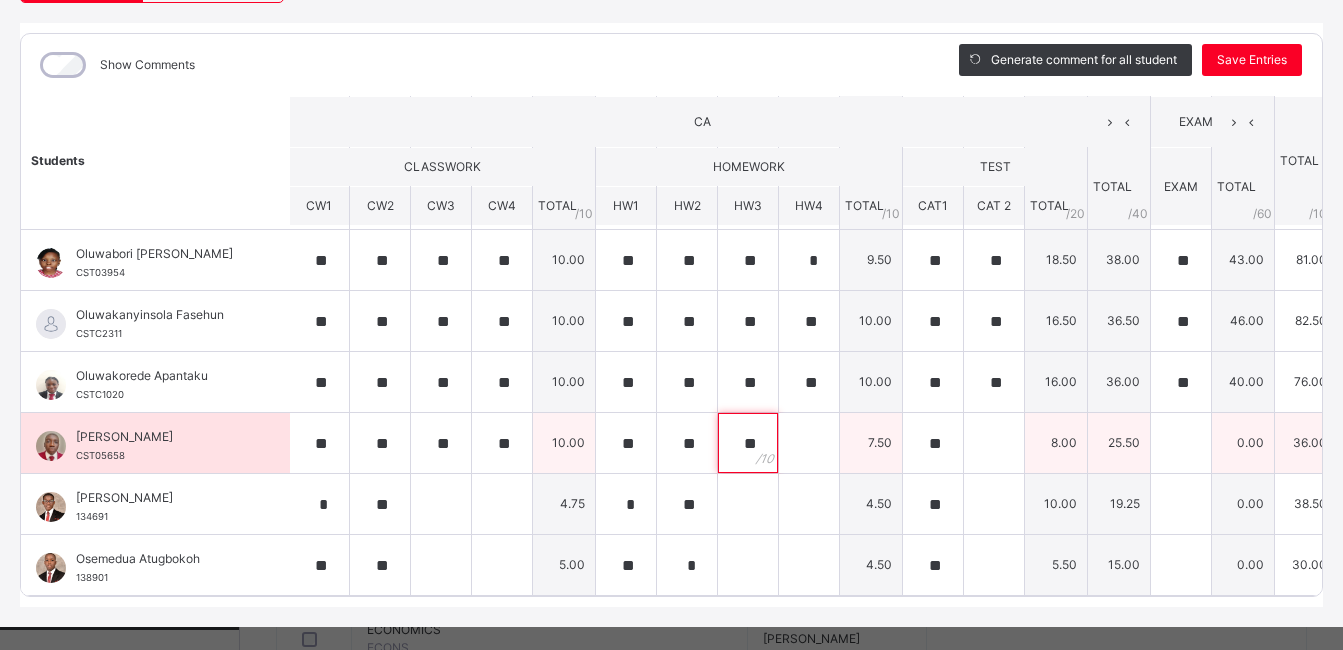 type on "**" 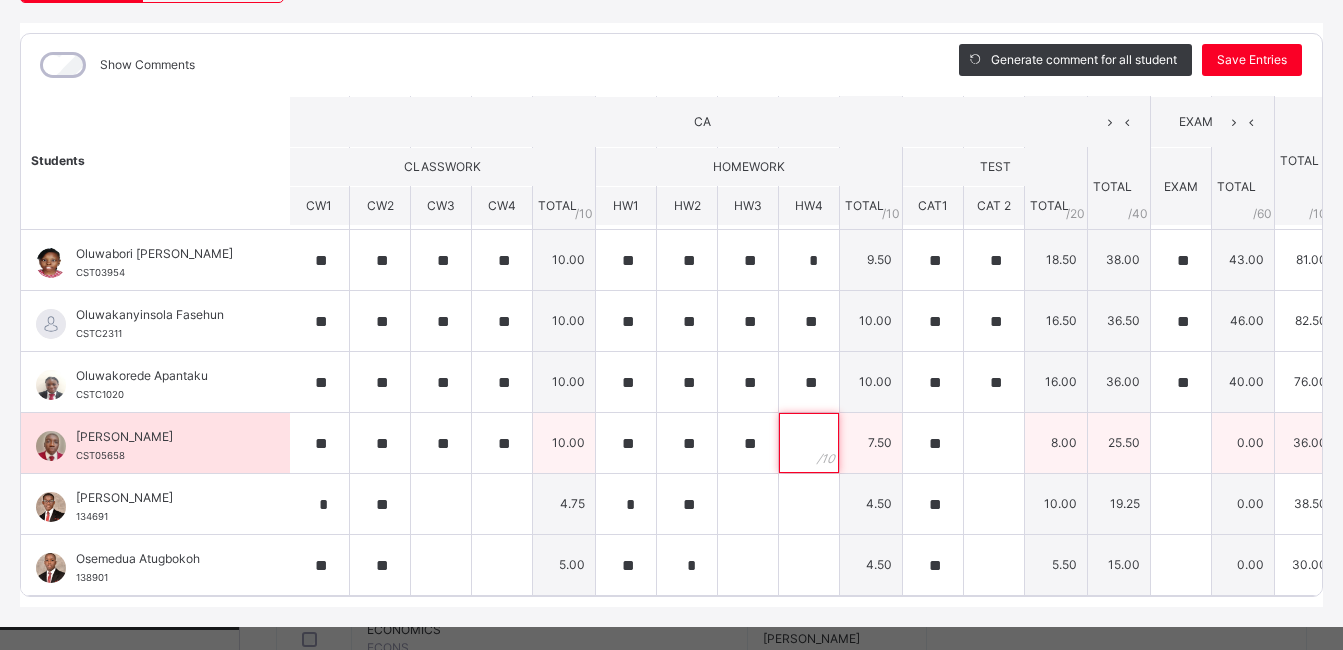 click at bounding box center [809, 443] 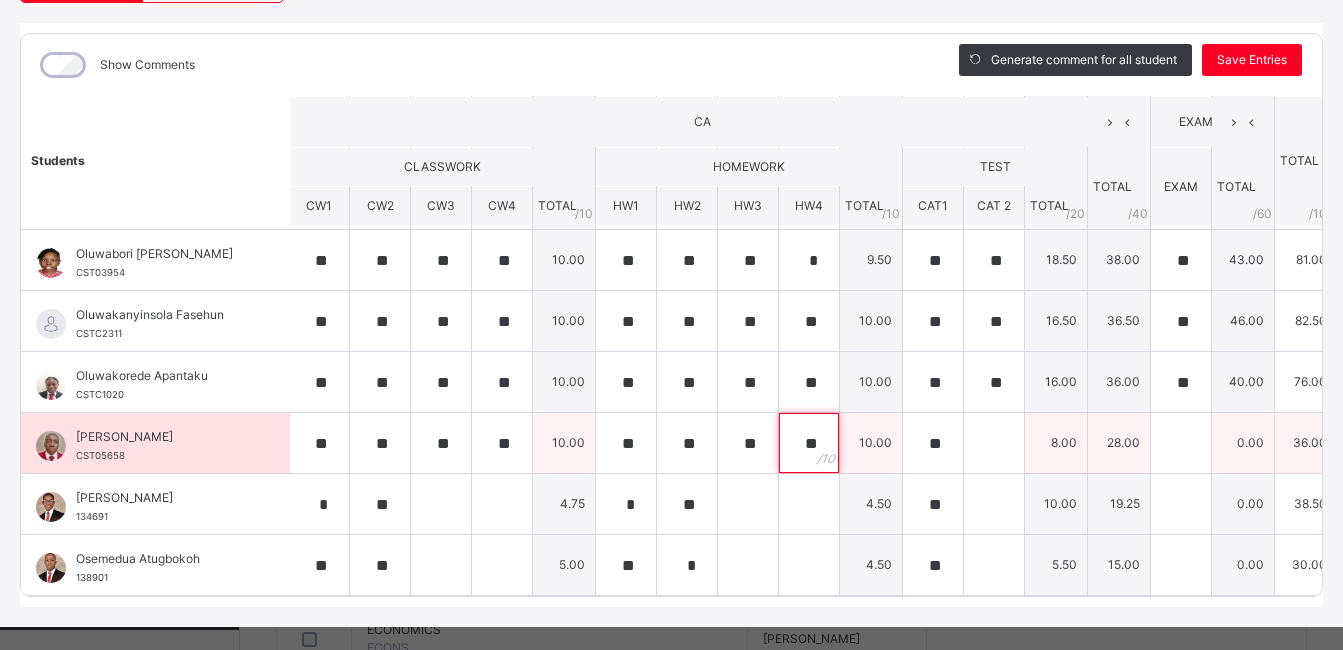 type on "**" 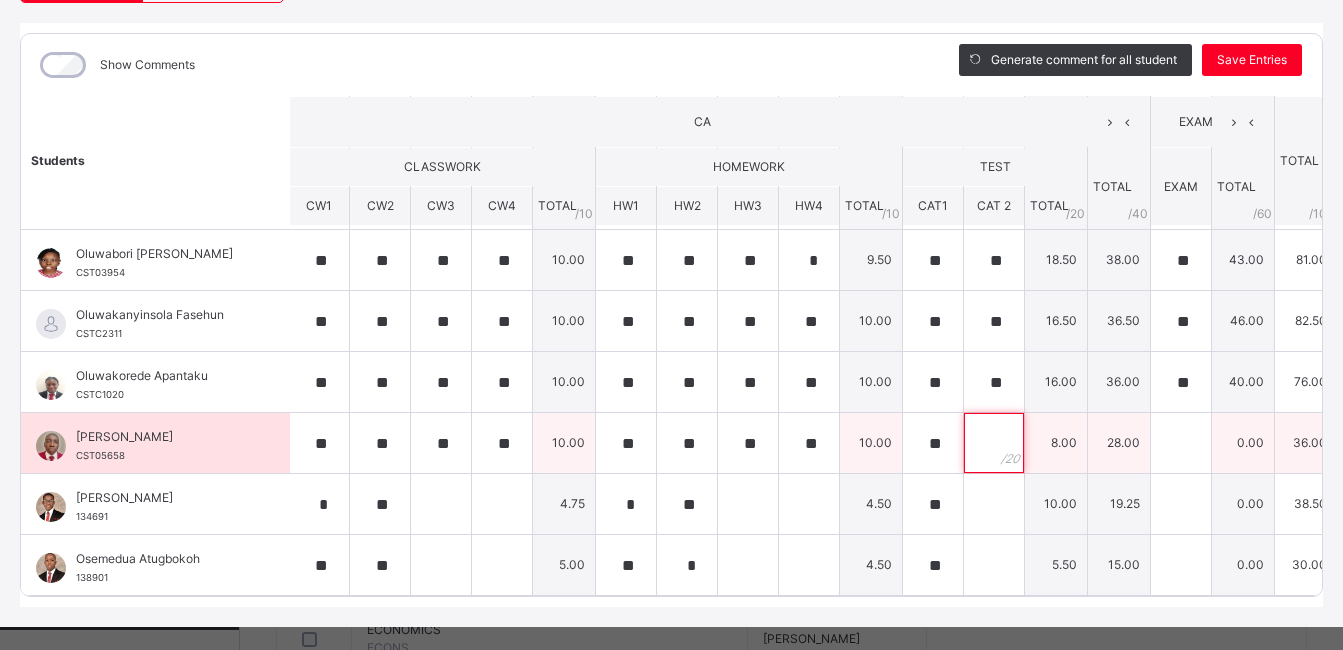 click at bounding box center (994, 443) 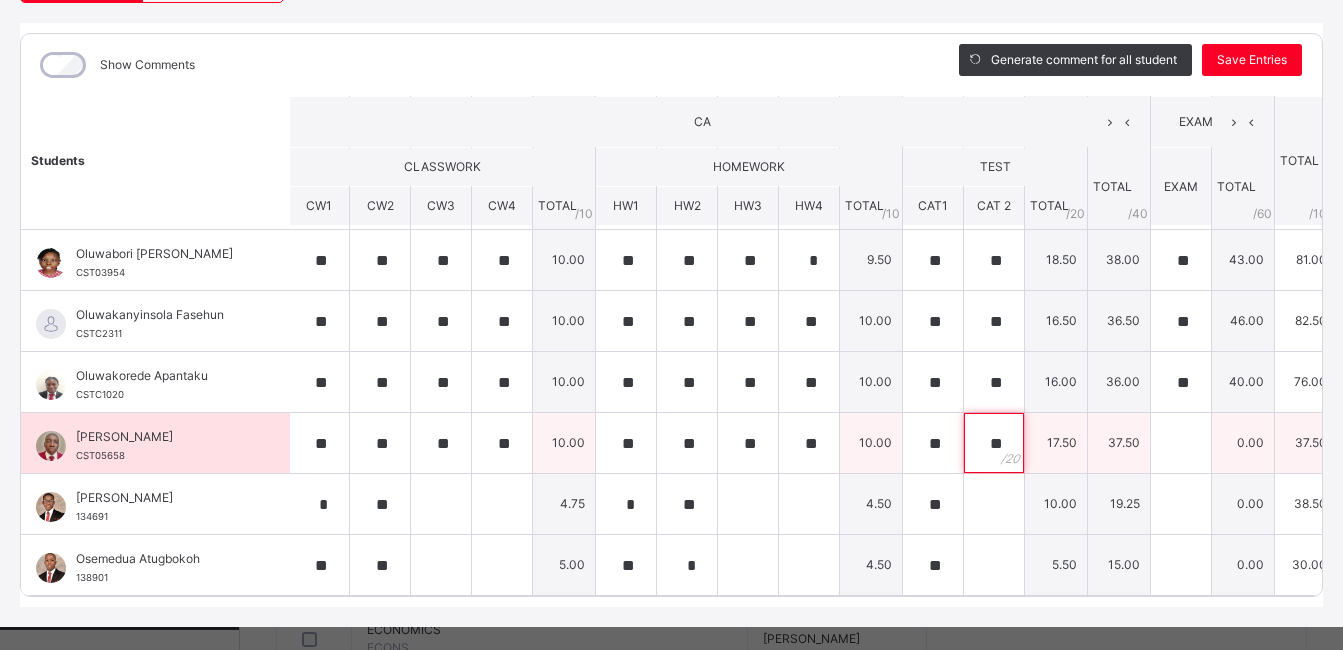 type on "**" 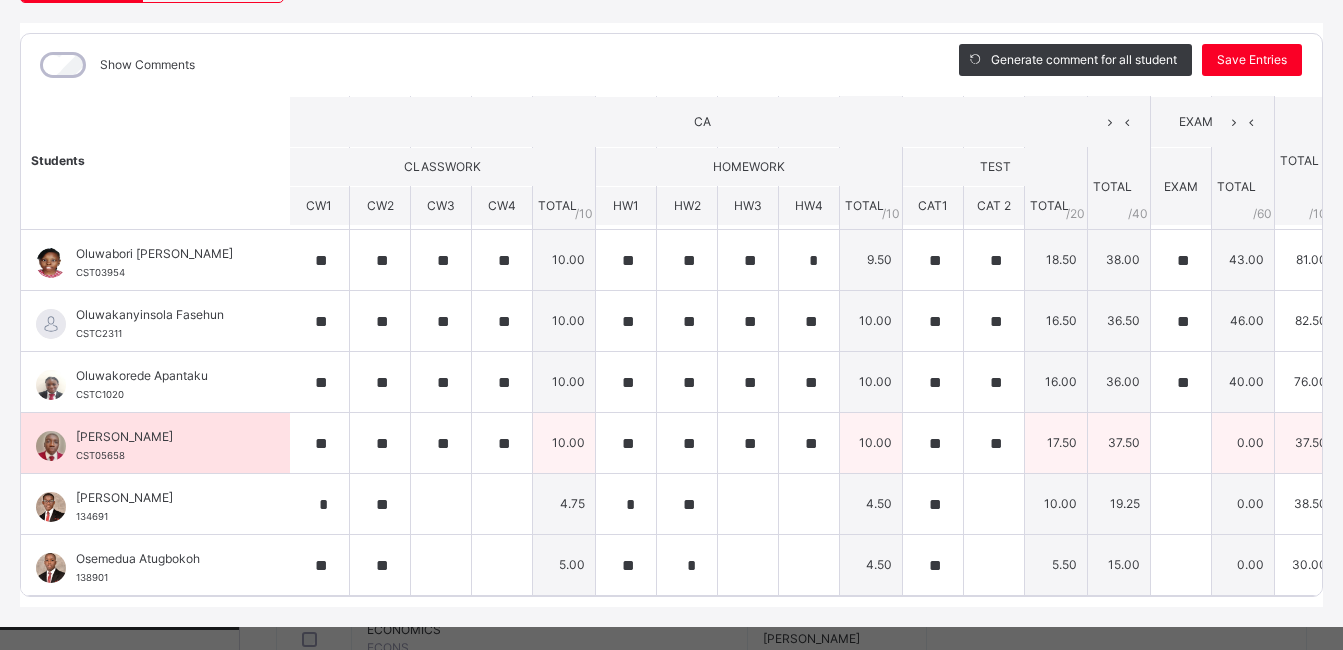 drag, startPoint x: 1143, startPoint y: 421, endPoint x: 1224, endPoint y: 440, distance: 83.198555 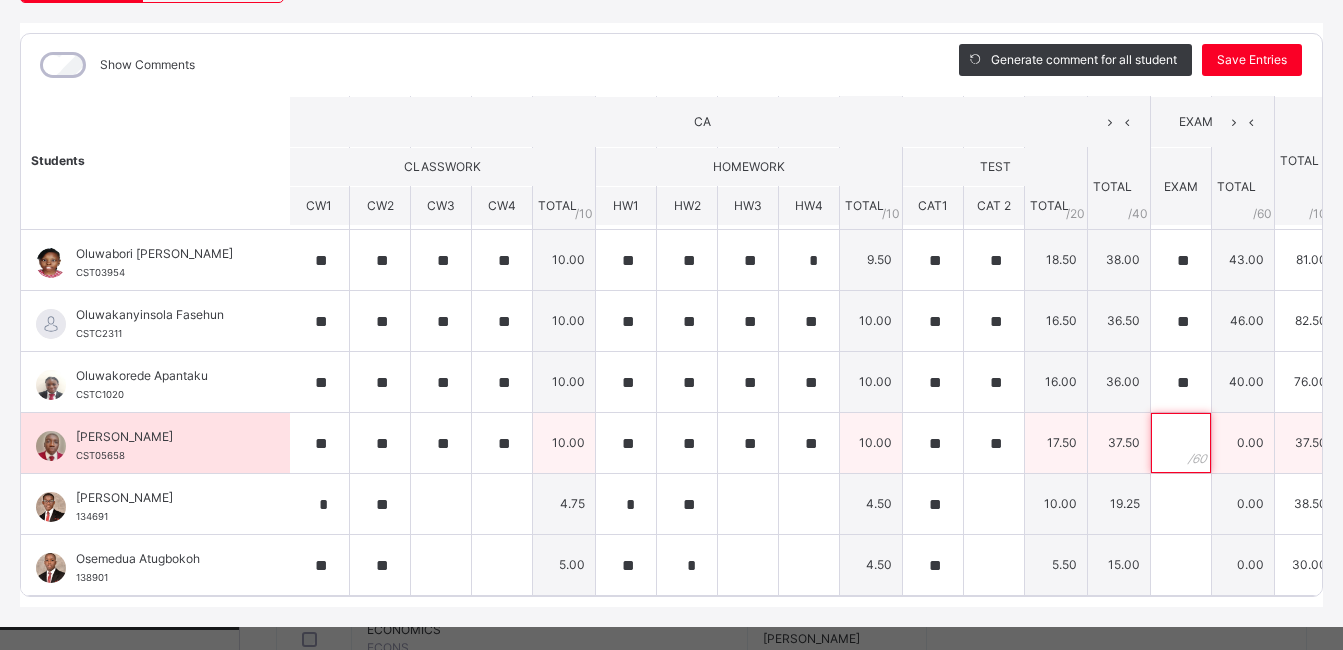 drag, startPoint x: 1224, startPoint y: 440, endPoint x: 1193, endPoint y: 438, distance: 31.06445 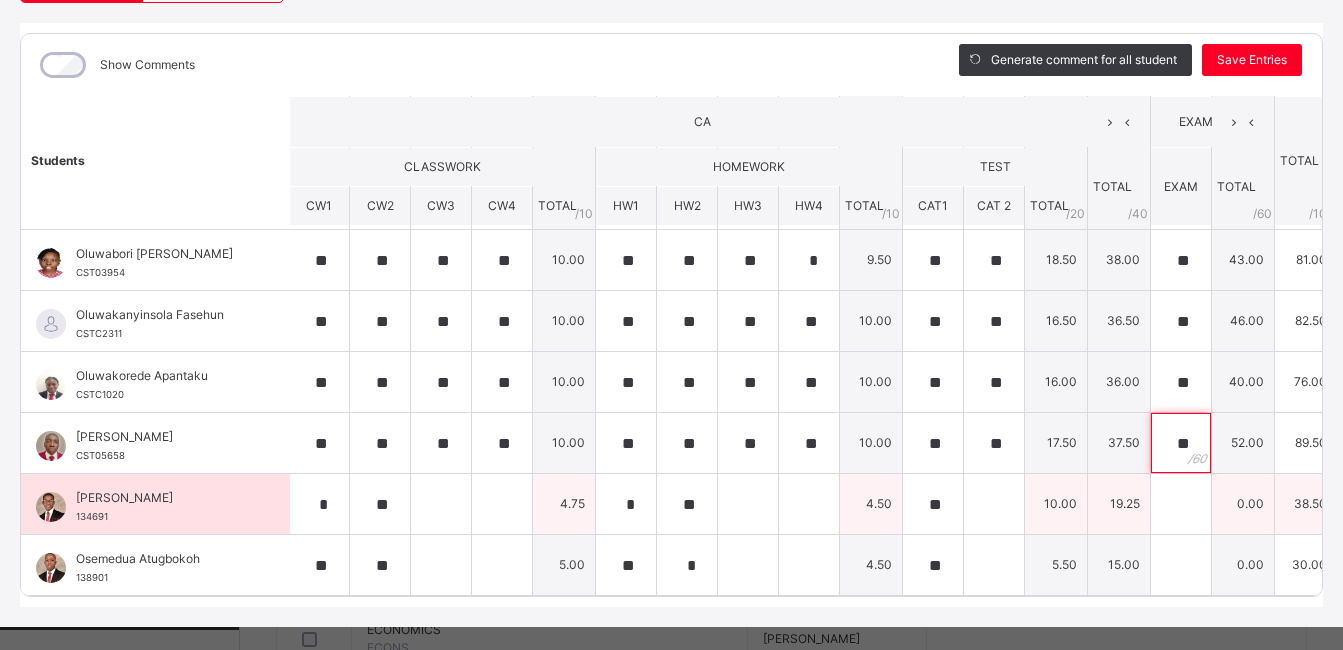 type on "**" 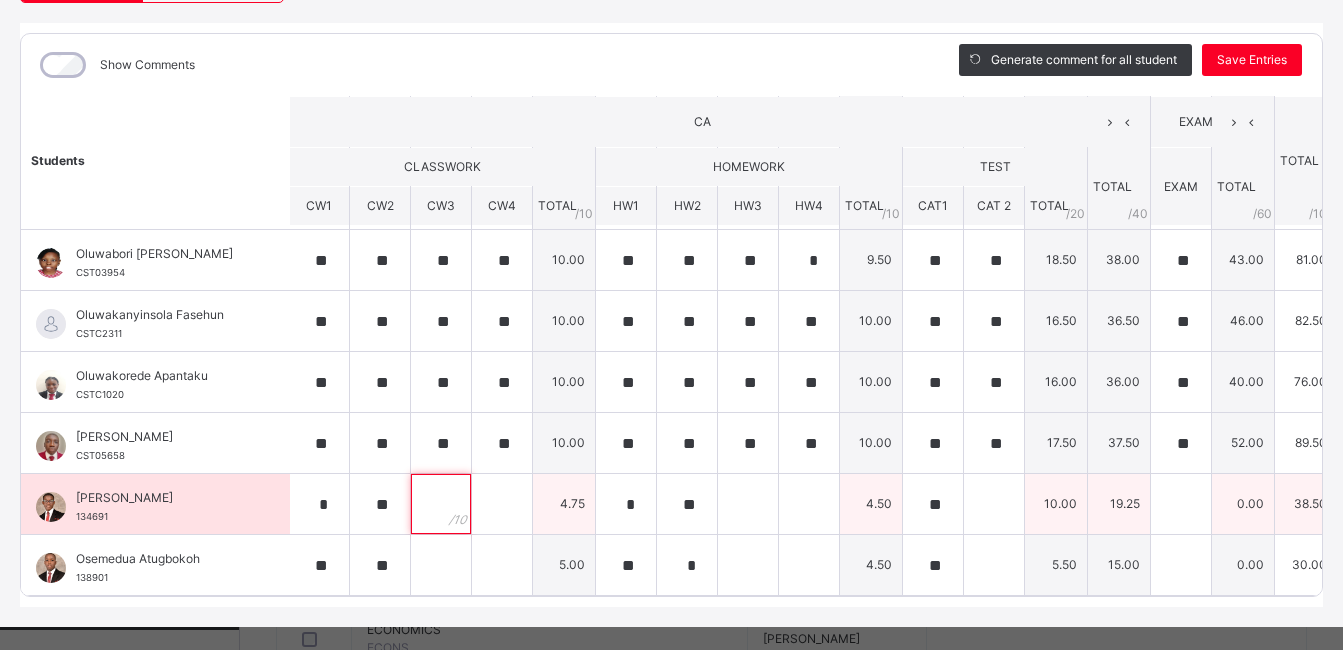 click at bounding box center (441, 504) 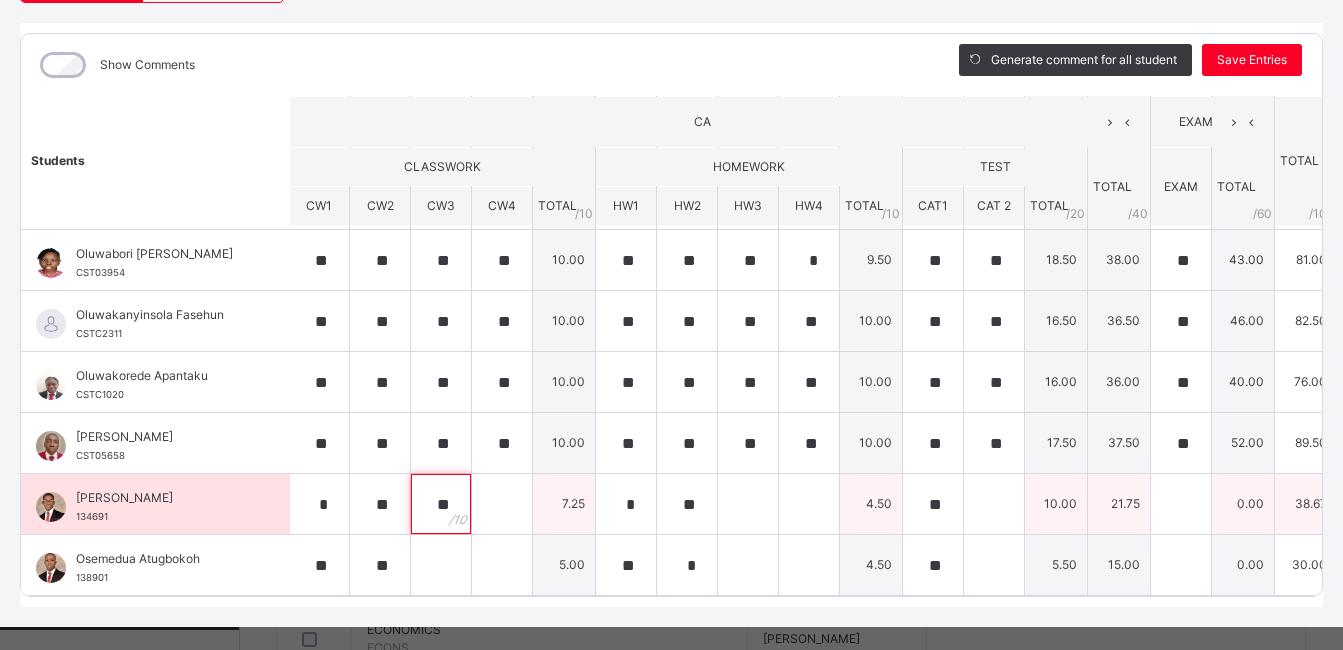 type on "**" 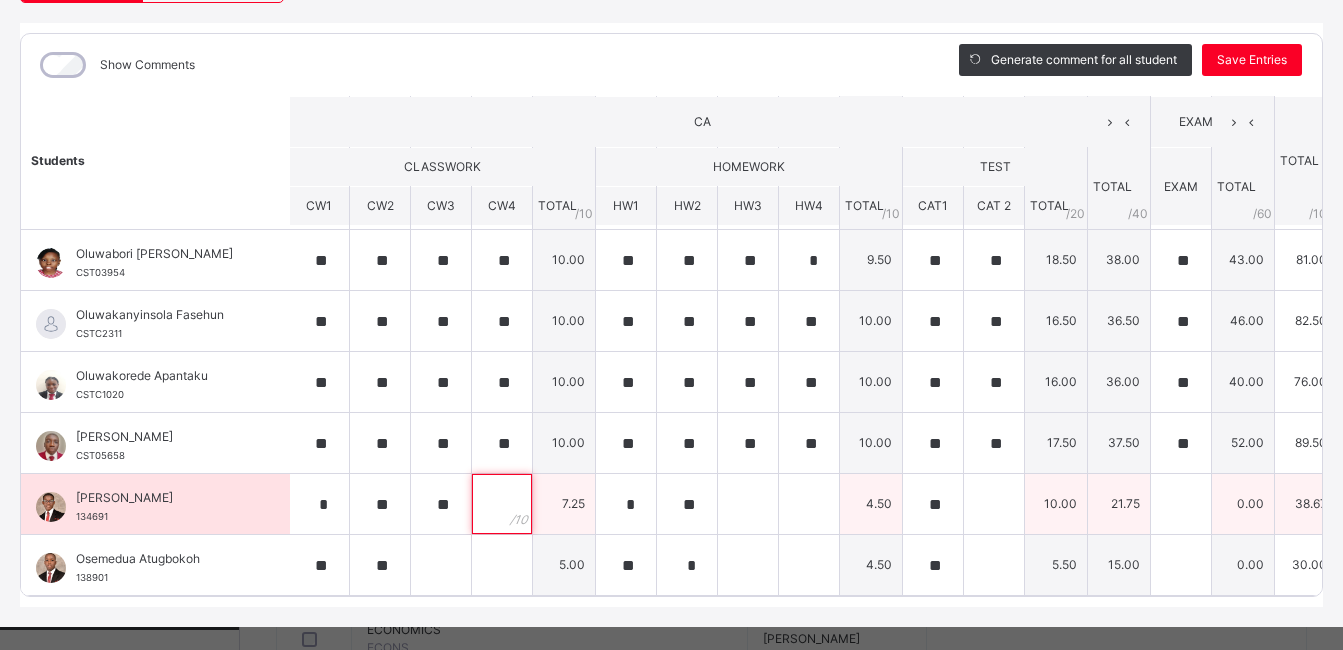click at bounding box center [502, 504] 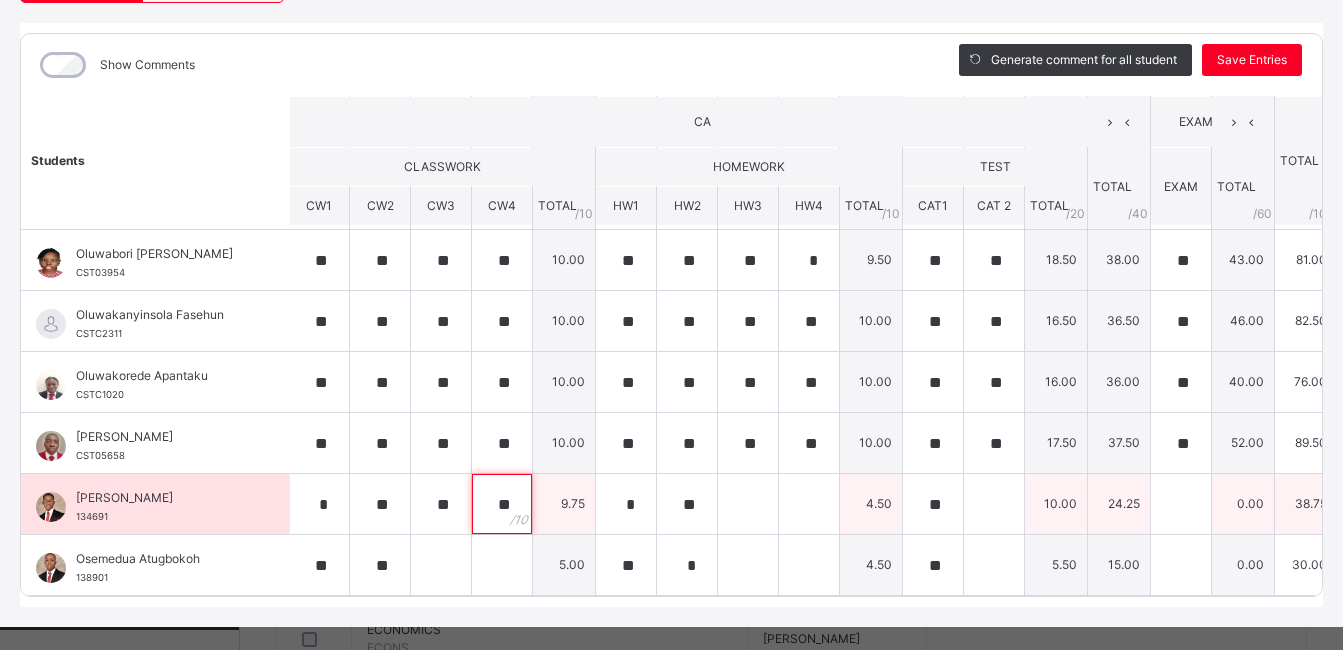 type on "**" 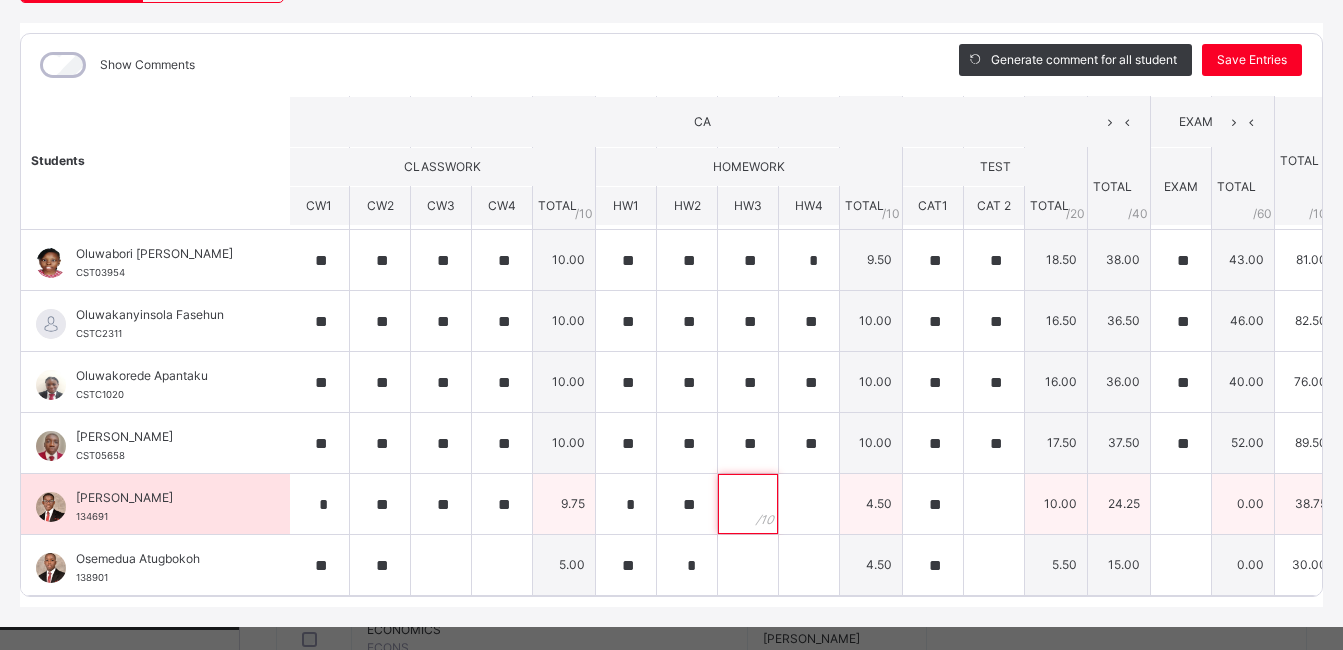 click at bounding box center [748, 504] 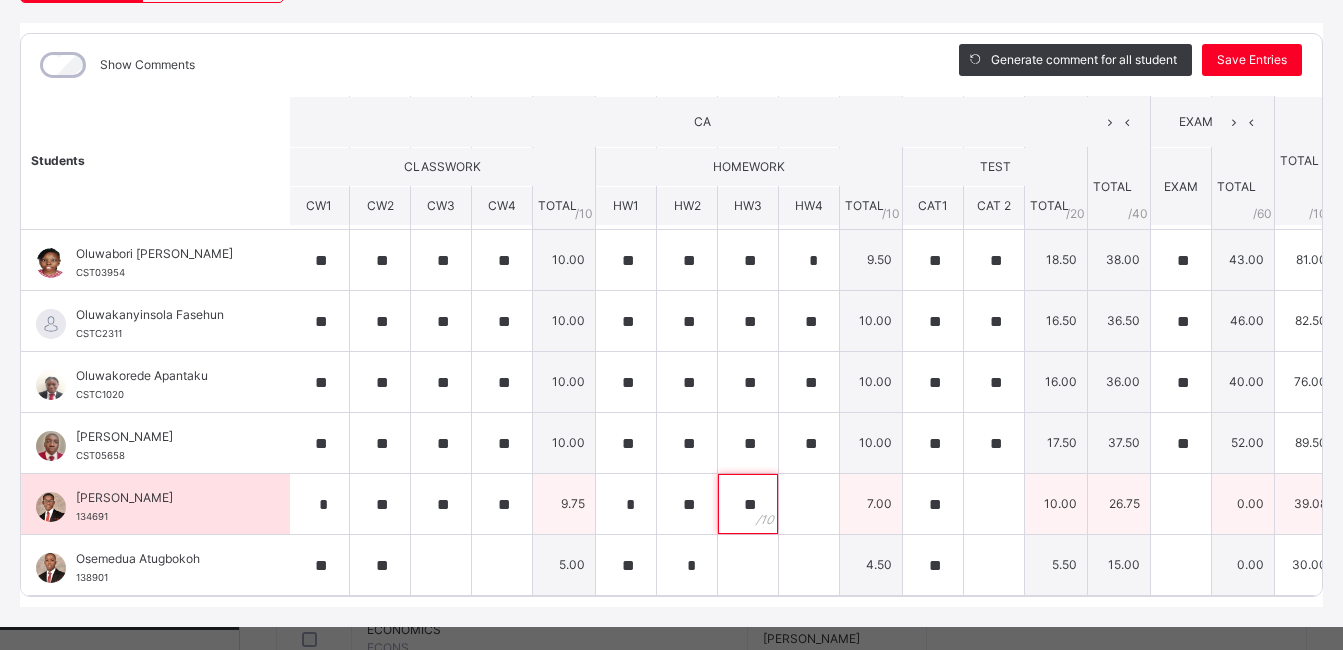 type on "**" 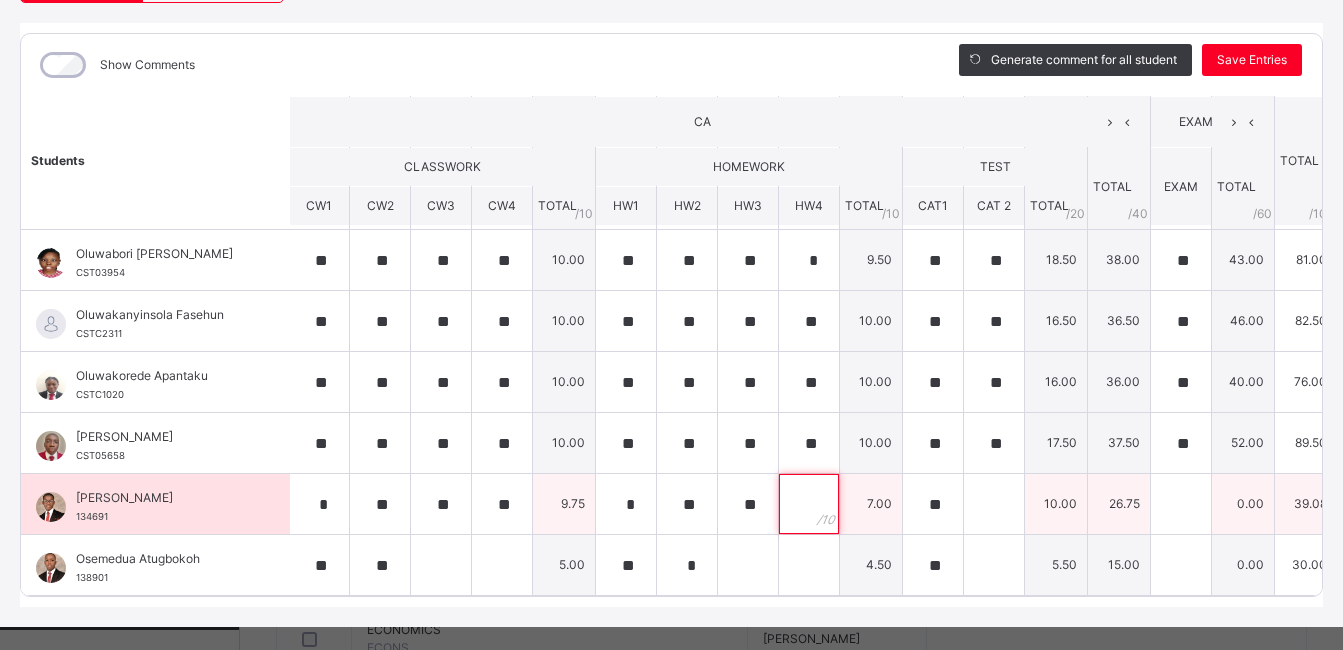 click at bounding box center [809, 504] 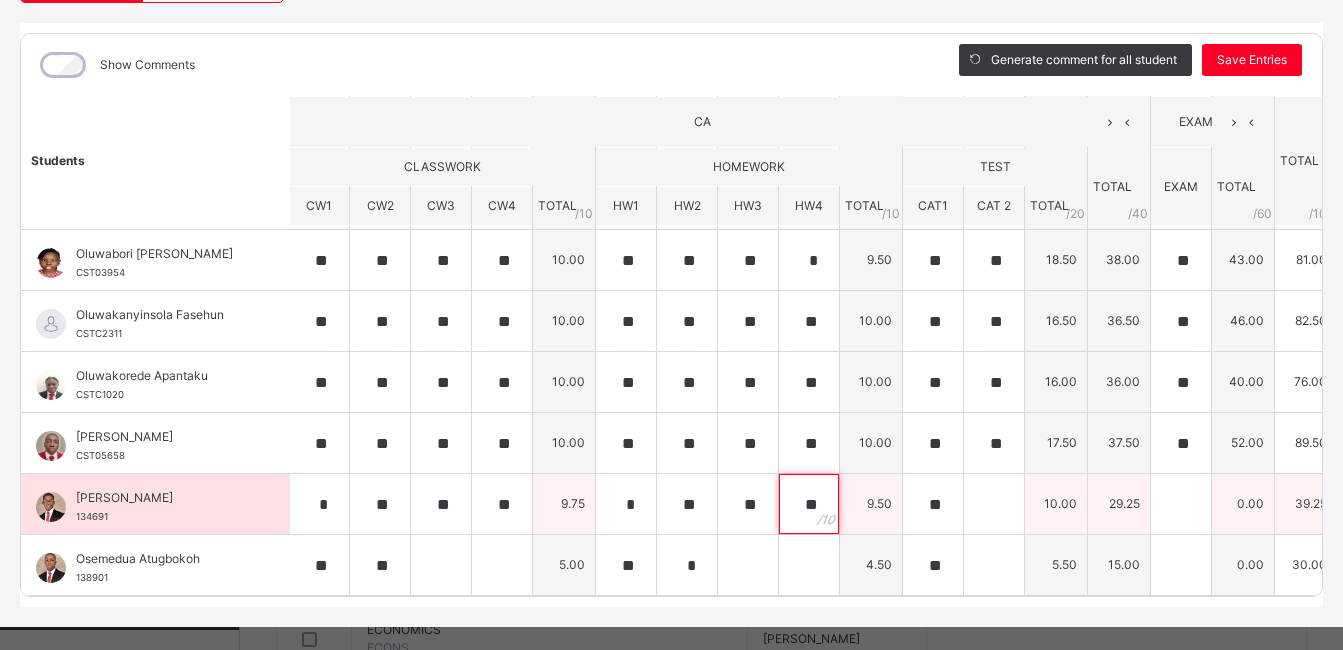 type on "**" 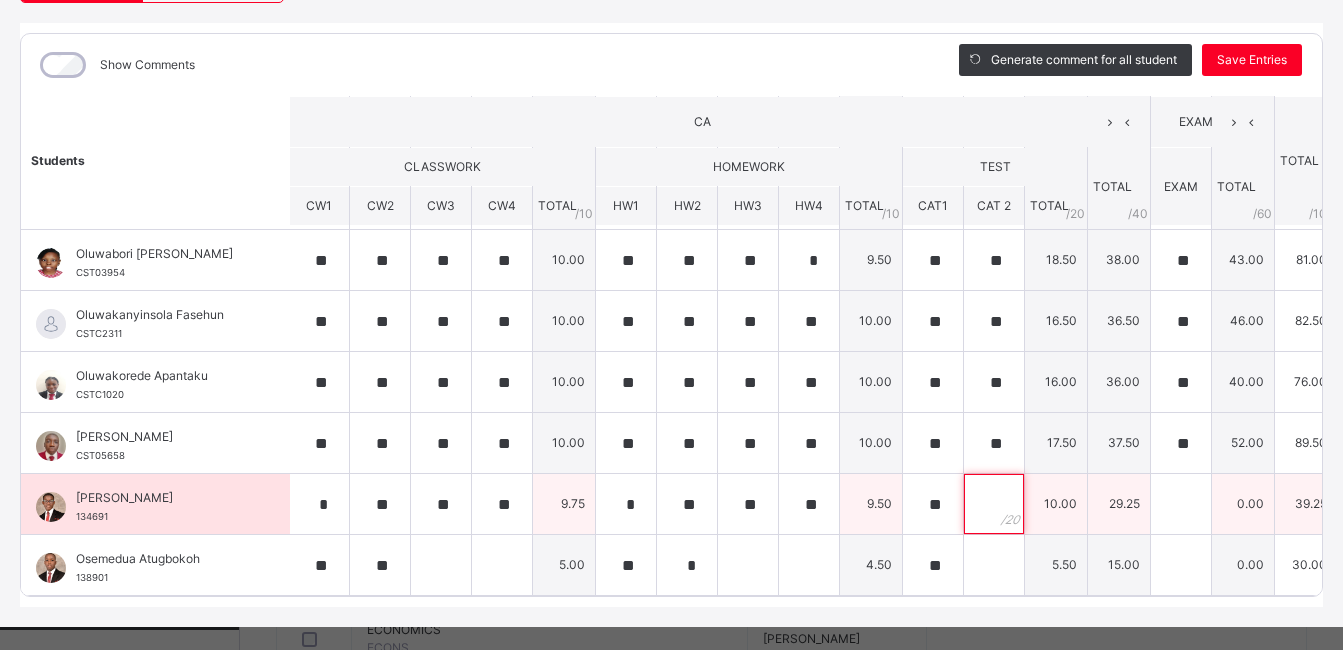 click at bounding box center (994, 504) 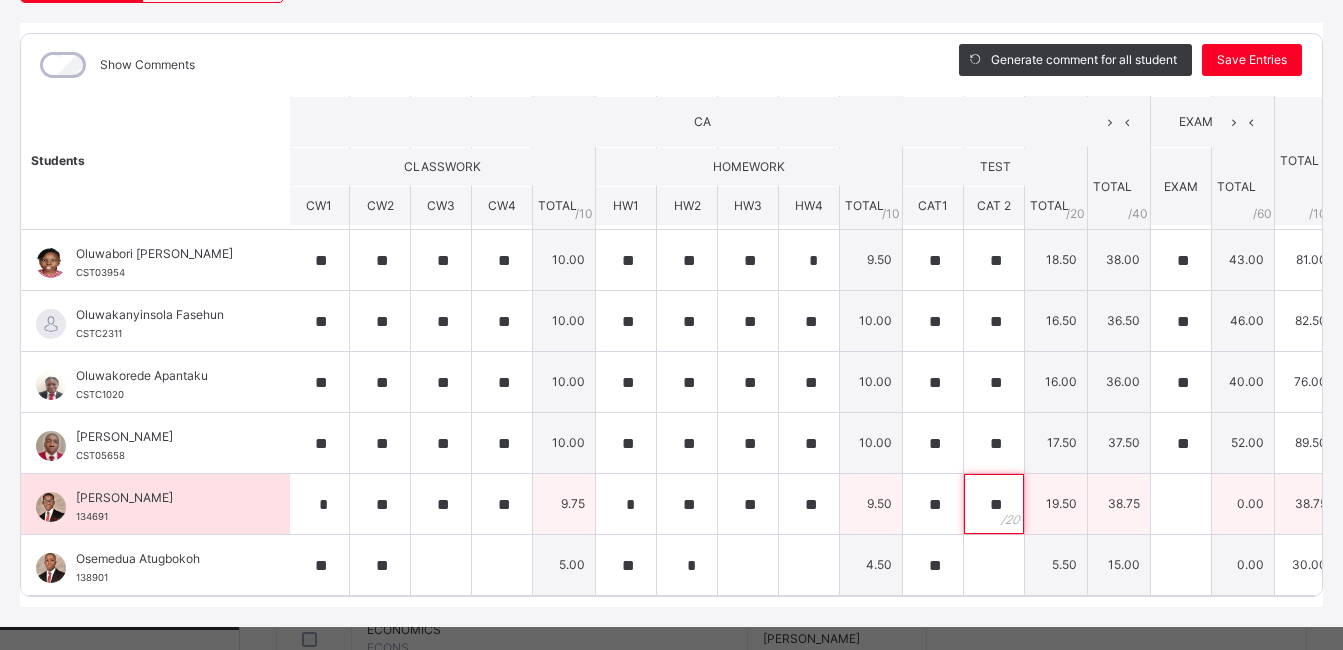 type on "**" 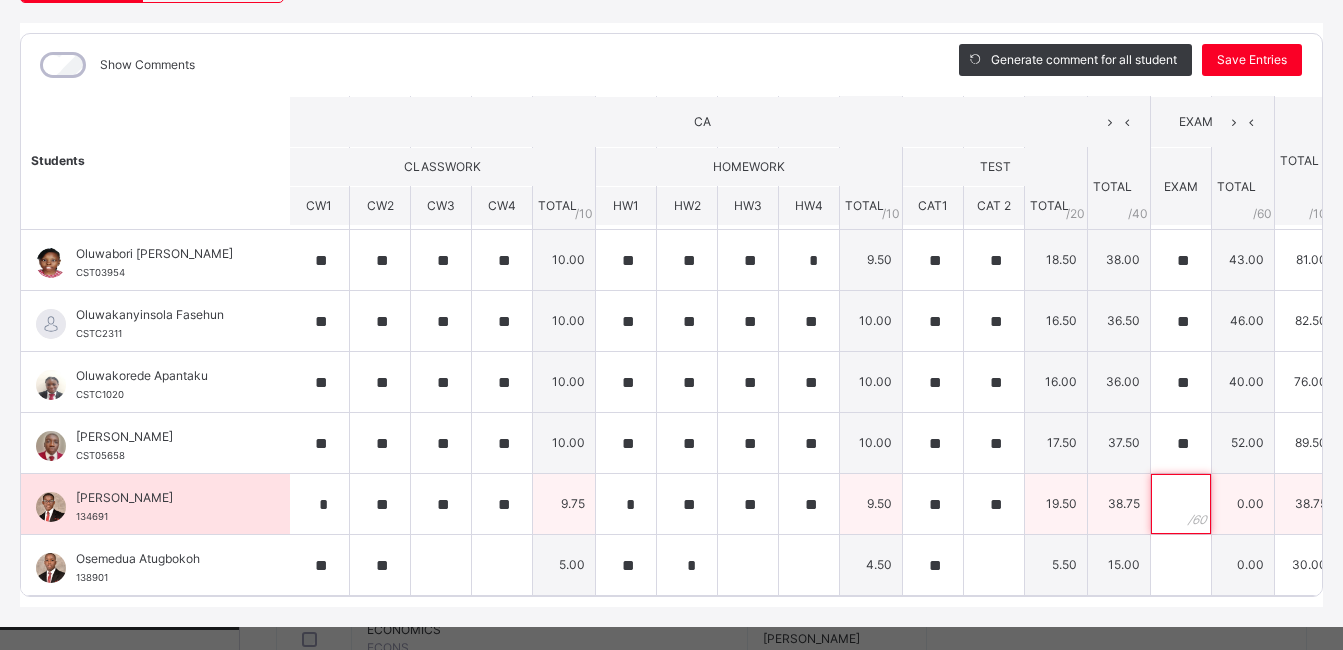 click at bounding box center [1181, 504] 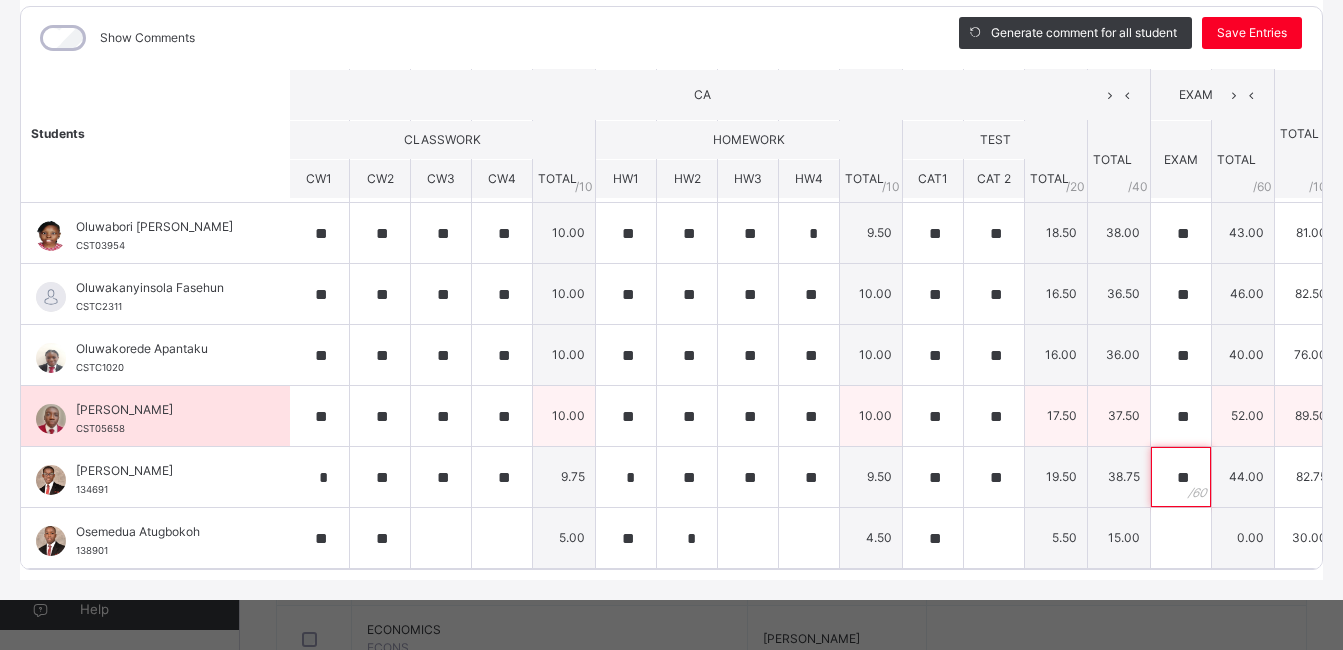 scroll, scrollTop: 276, scrollLeft: 0, axis: vertical 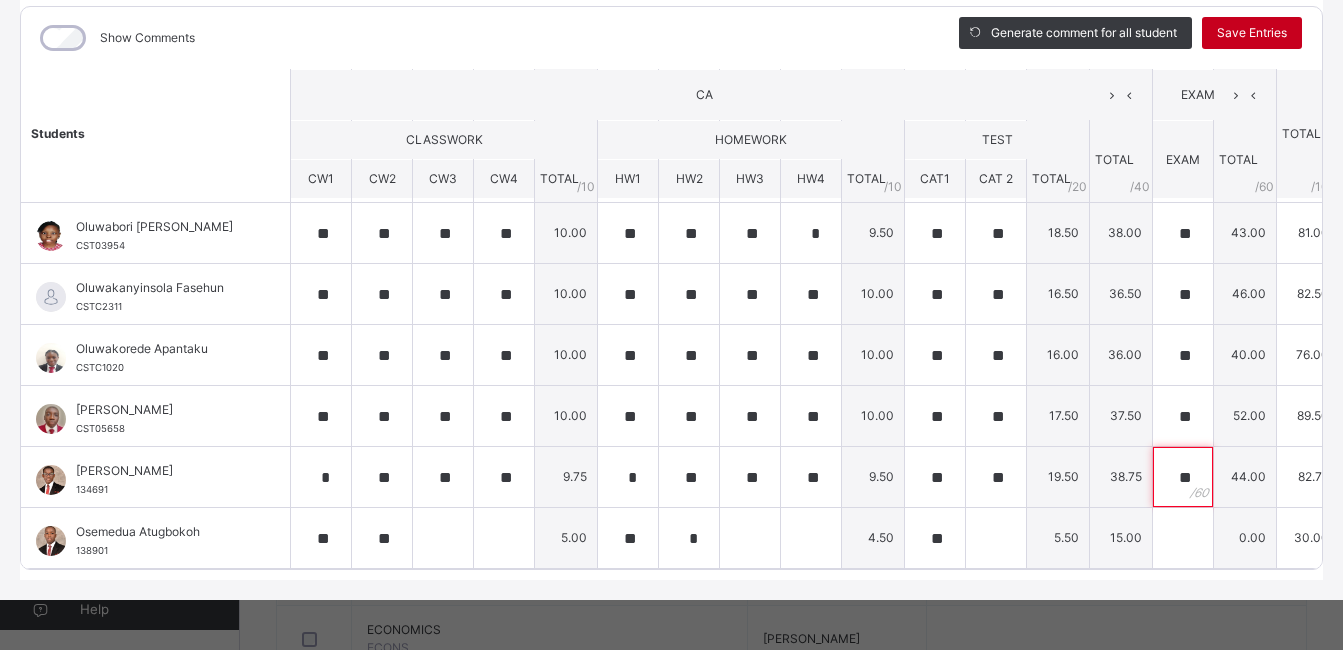 type on "**" 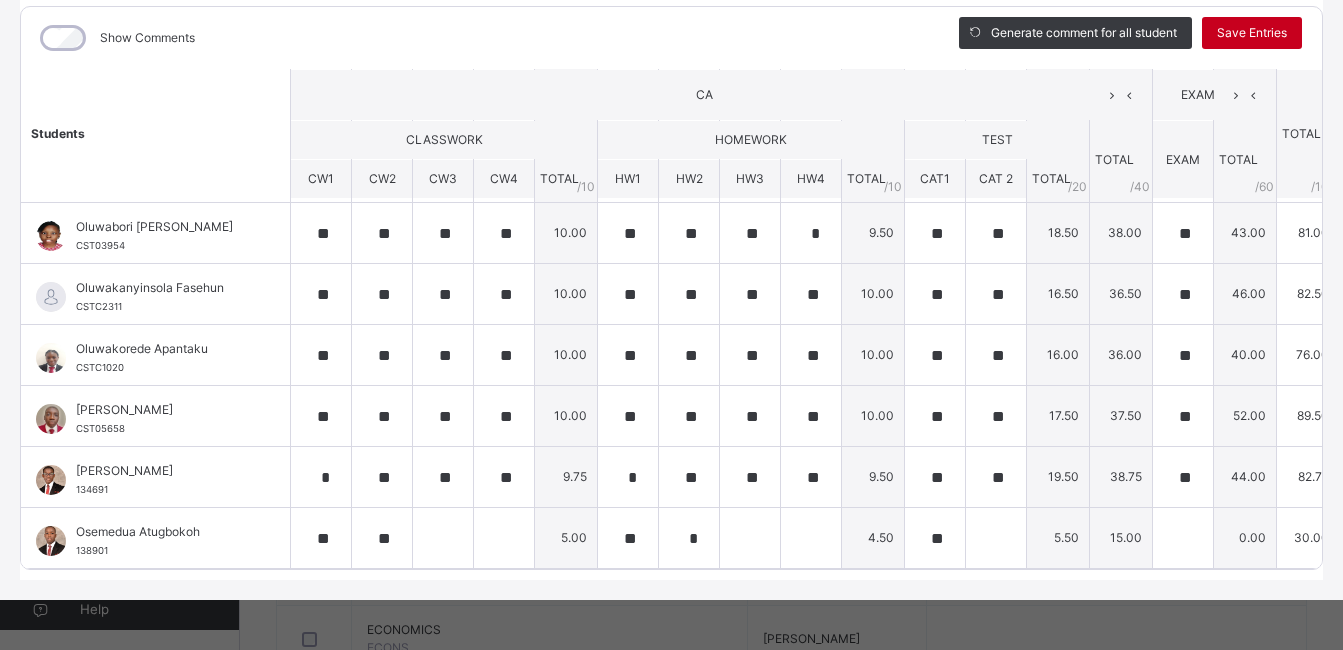 click on "Save Entries" at bounding box center (1252, 33) 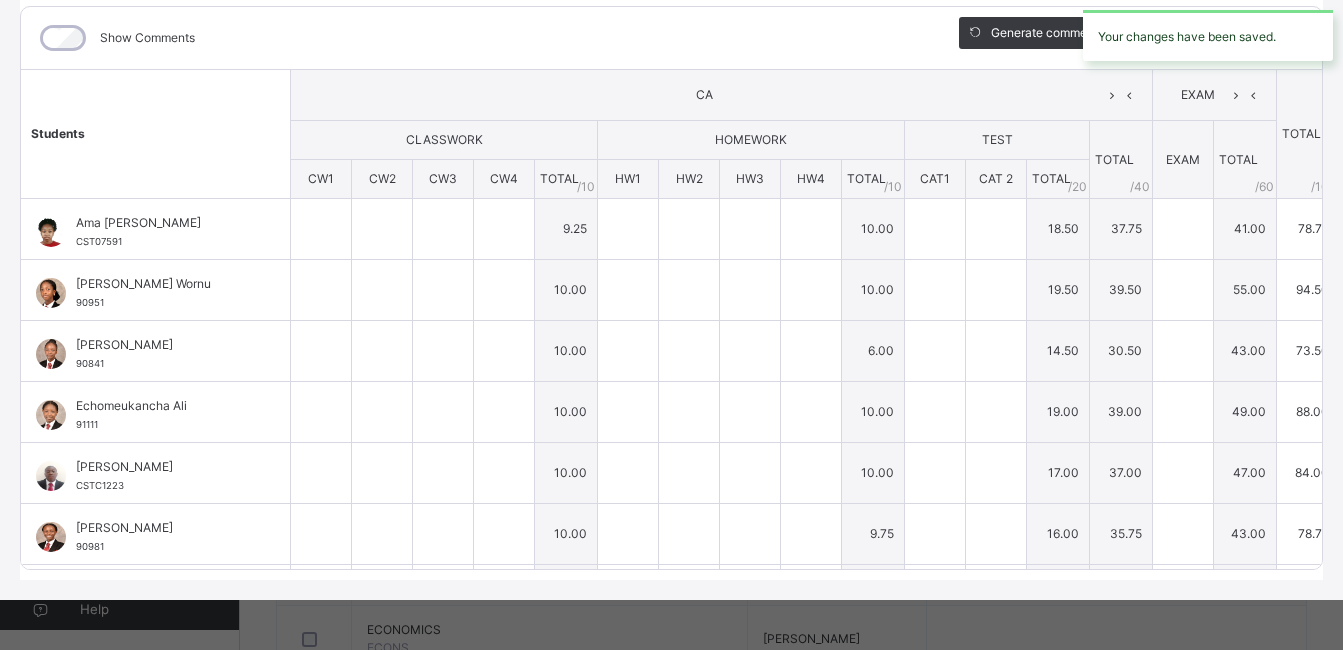 type on "**" 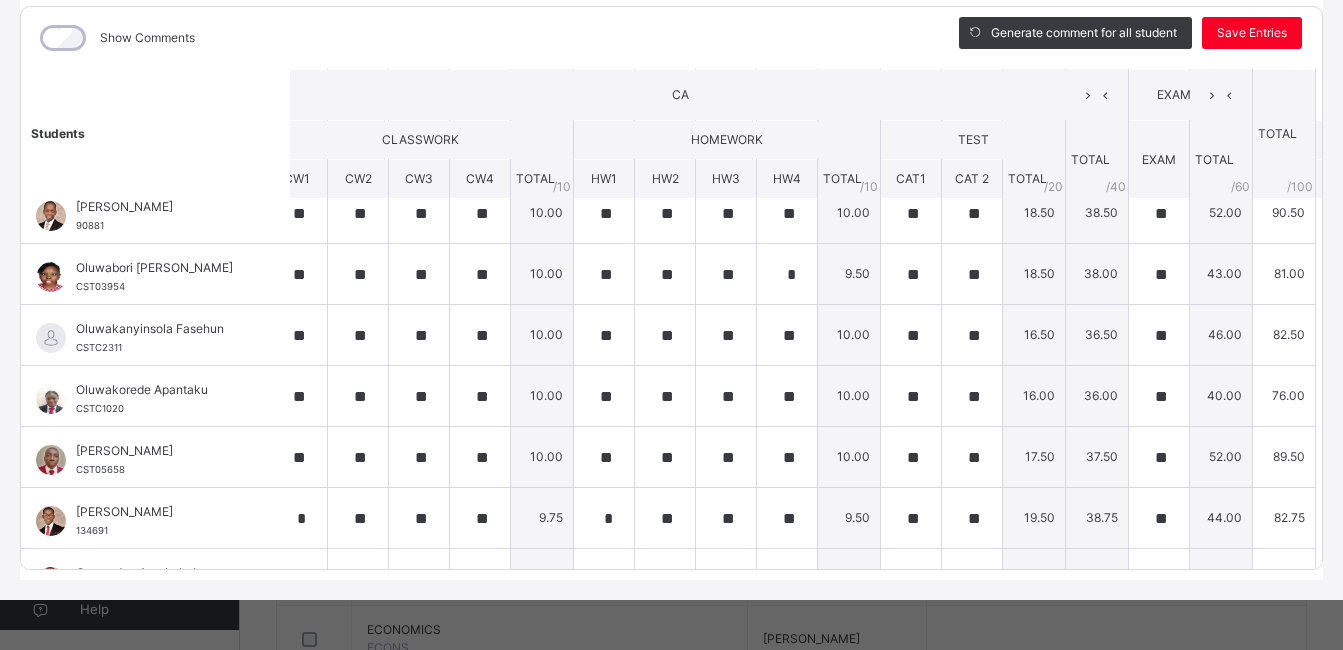 scroll, scrollTop: 621, scrollLeft: 24, axis: both 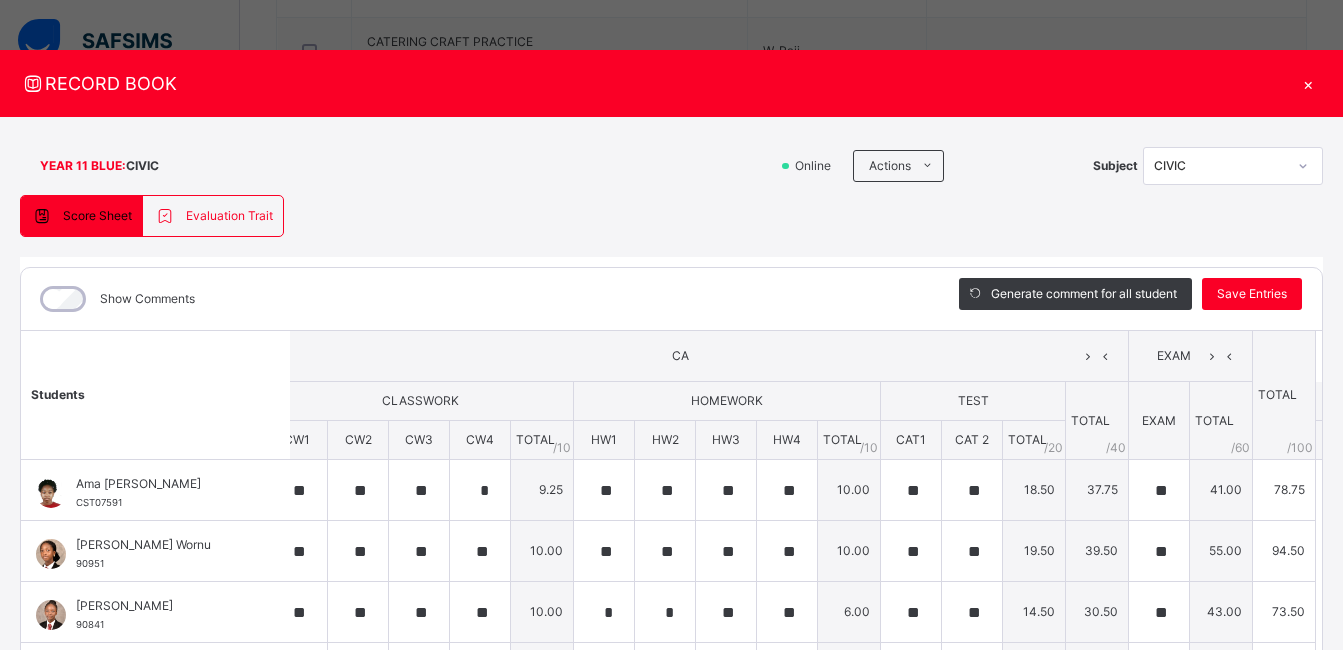click on "CIVIC" at bounding box center (1220, 166) 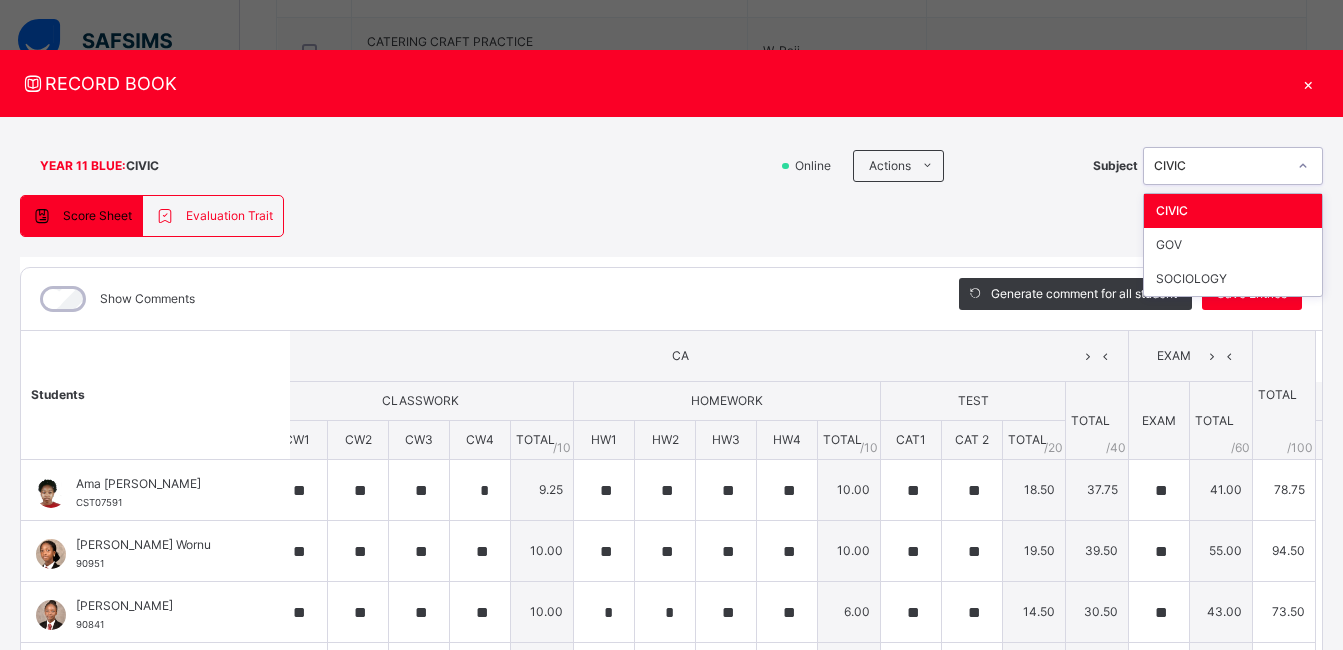 click on "Score Sheet Evaluation Trait Score Sheet Evaluation Trait Show Comments   Generate comment for all student   Save Entries Class Level:  YEAR 11   BLUE Subject:  CIVIC Session:  2024/2025 Session Session:  Third Term Students CA  EXAM TOTAL /100 Comment CLASSWORK HOMEWORK TEST TOTAL / 40 EXAM TOTAL / 60 CW1 CW2 CW3 CW4 TOTAL / 10 HW1 HW2 HW3 HW4 TOTAL / 10 CAT1 CAT 2 TOTAL / 20 Ama		 Michelle Umoh CST07591 Ama		 Michelle Umoh CST07591 ** ** ** * 9.25 ** ** ** ** 10.00 ** ** 18.50 37.75 ** 41.00 78.75 Generate comment 0 / 250   ×   Subject Teacher’s Comment Generate and see in full the comment developed by the AI with an option to regenerate the comment JS Ama		 Michelle Umoh   CST07591   Total 78.75  / 100.00 Sims Bot   Regenerate     Use this comment   Davina  Wornu 90951 Davina  Wornu 90951 ** ** ** ** 10.00 ** ** ** ** 10.00 ** ** 19.50 39.50 ** 55.00 94.50 Generate comment 0 / 250   ×   Subject Teacher’s Comment JS Davina  Wornu   90951   Total 94.50  / 100.00 Sims Bot   Regenerate       90841 90841" at bounding box center [671, 518] 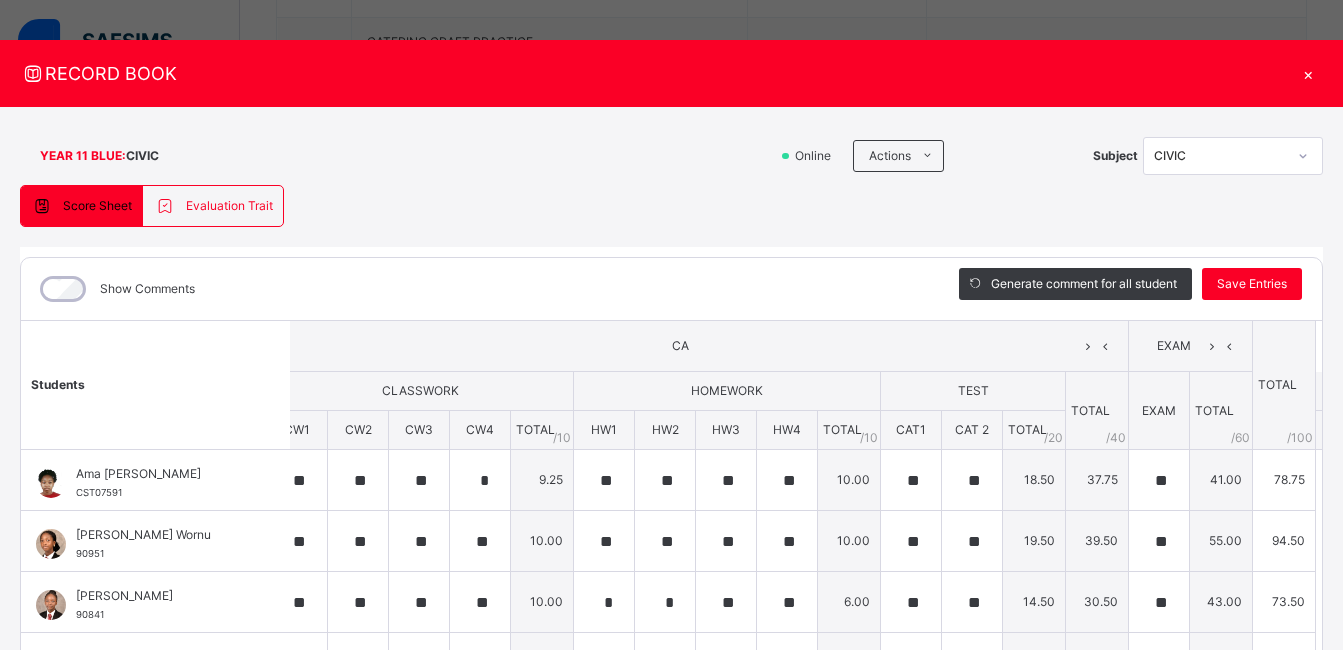 scroll, scrollTop: 15, scrollLeft: 0, axis: vertical 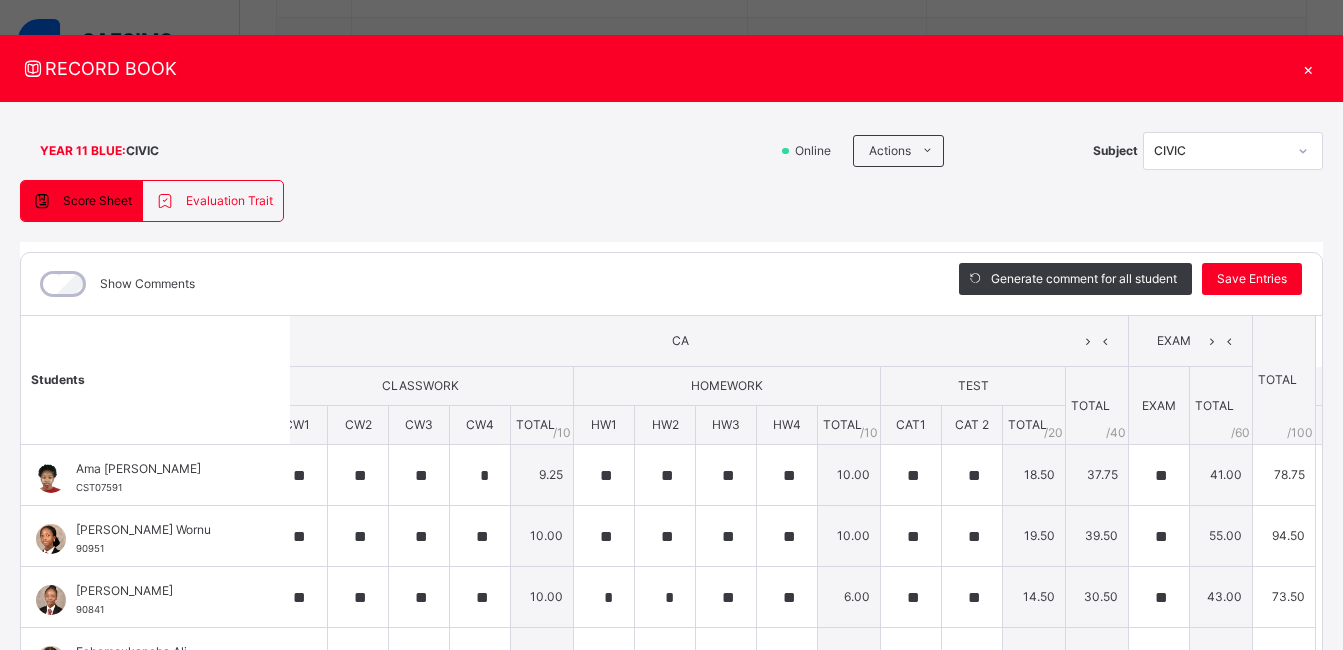 click on "×" at bounding box center [1308, 68] 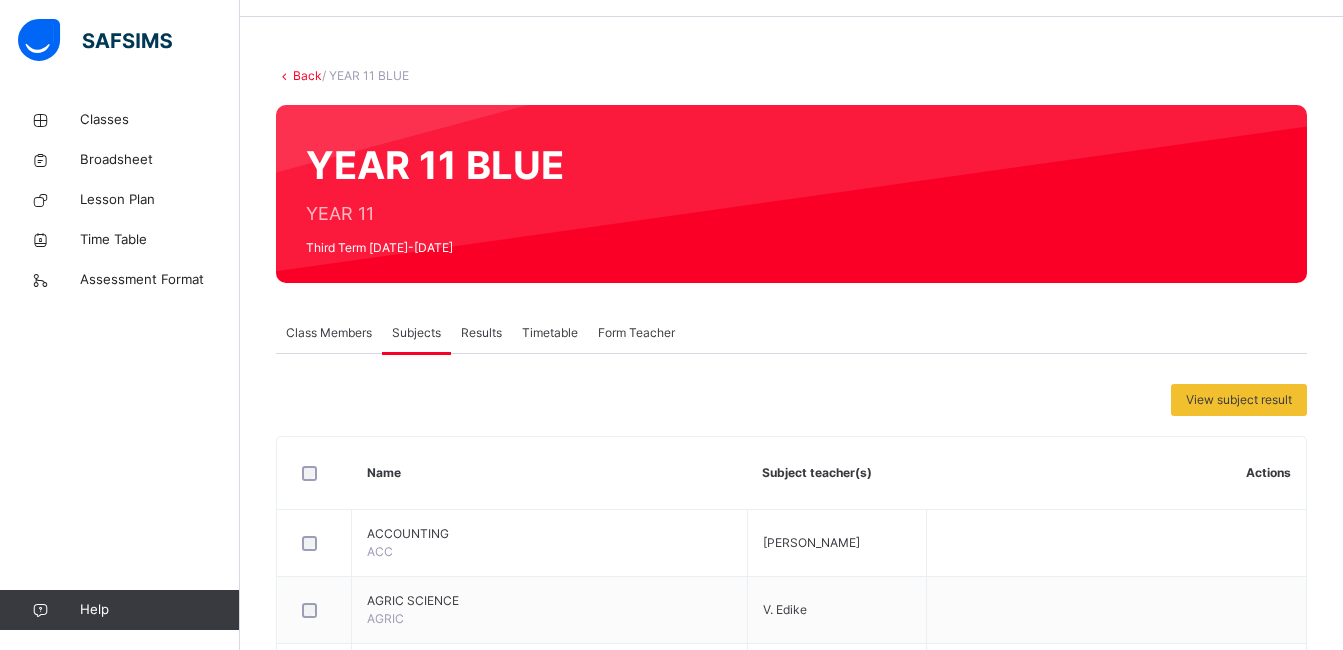 scroll, scrollTop: 59, scrollLeft: 0, axis: vertical 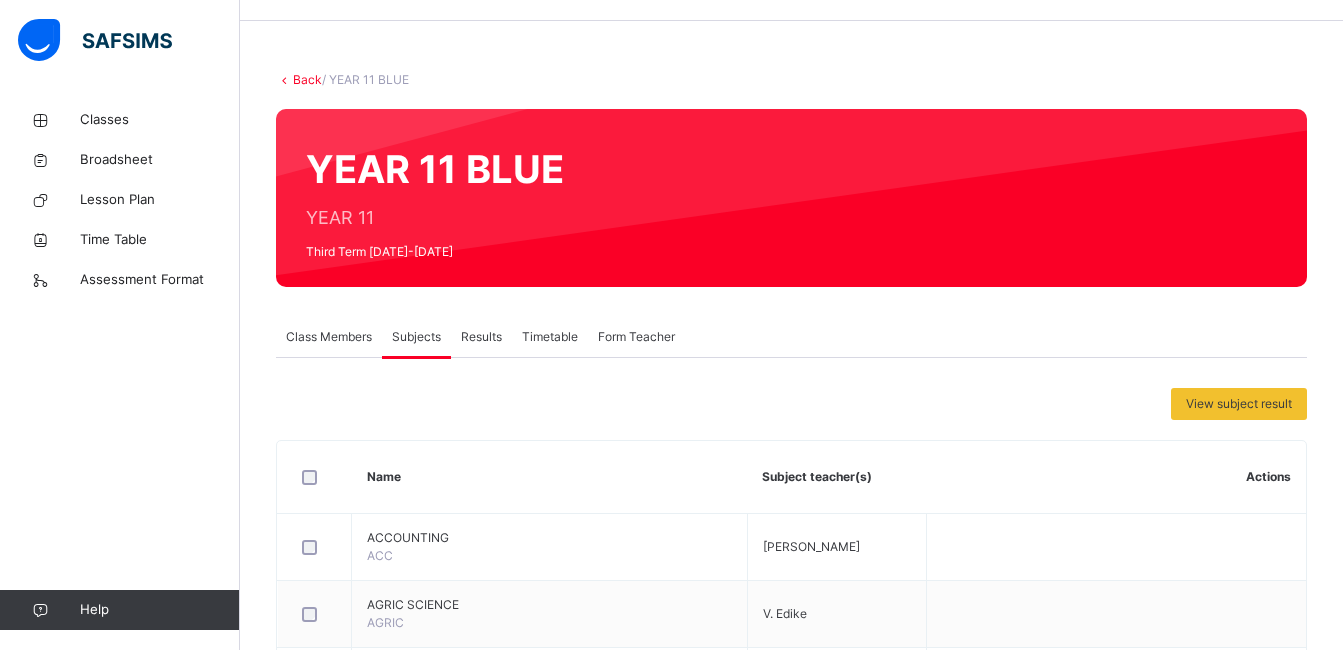 click on "Back  / YEAR 11 BLUE YEAR 11 BLUE YEAR 11 Third Term 2024-2025 Class Members Subjects Results Timetable Form Teacher Subjects More Options   16  Students in class Download Pdf Report Excel Report Corona Day Secondary School Lekki Date: 10th Jul 2025, 11:25:09 am Class Members Class:  YEAR 11 BLUE Total no. of Students:  16 Term:  Third Term Session:  2024-2025 S/NO Admission No. Last Name First Name Other Name 1 CST07591 Umoh Ama		 Michelle 2 90951 Wornu Davina 3 90841 Ifie-Sekibo Doreen 4 91111 Ali Echomeukancha 5 CSTC1223 Akintoye Khephas 6 90981 Abulu Layefa 7 CSTC/0801 Joshua Mfon Abasi 8 91071 Kadiri Micah 9 CST07583 Athe	 Ogheneruno Kelvin 10 90881 Olabode Olufemi 11 CST03954 Arije Oluwabori	 Michelle 12 CSTC2311 Fasehun Oluwakanyinsola 13 CSTC1020 Apantaku Oluwakorede 14 CST05658 Oladipo Oluwasanmi Hezekiah 15 134691 Mimiko Oluwatobi 16 138901 Atugbokoh Osemedua Students Actions Ama		 Michelle Umoh CST07591 Davina  Wornu 90951 Doreen  Ifie-sekibo 90841 Echomeukancha  Ali 91111 Khephas  Akintoye 90981" at bounding box center (791, 1374) 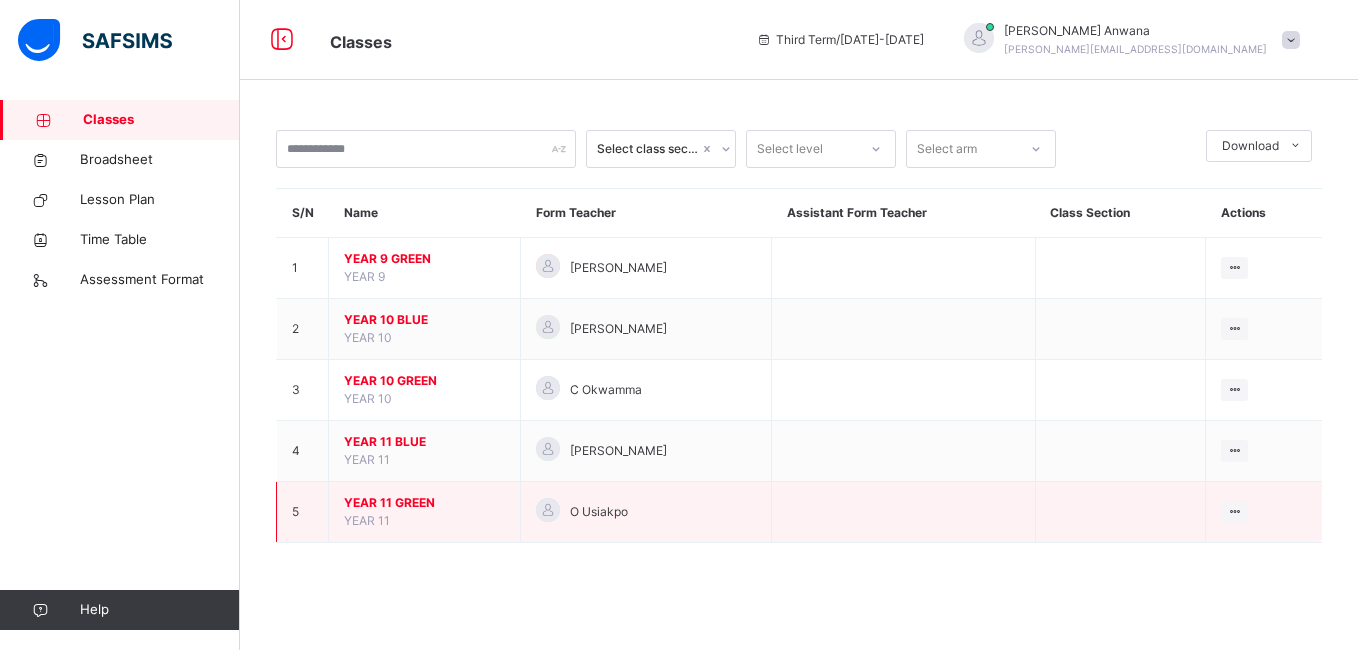 click on "YEAR 11" at bounding box center [367, 520] 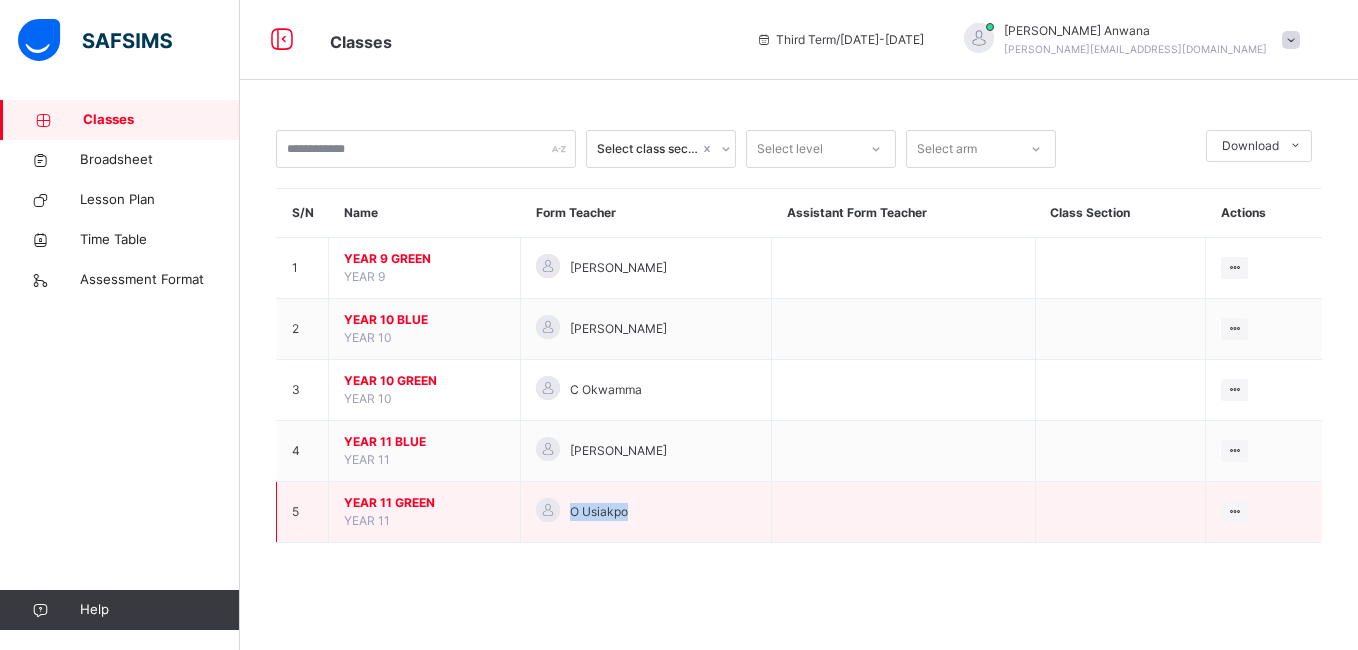 drag, startPoint x: 560, startPoint y: 497, endPoint x: 692, endPoint y: 493, distance: 132.0606 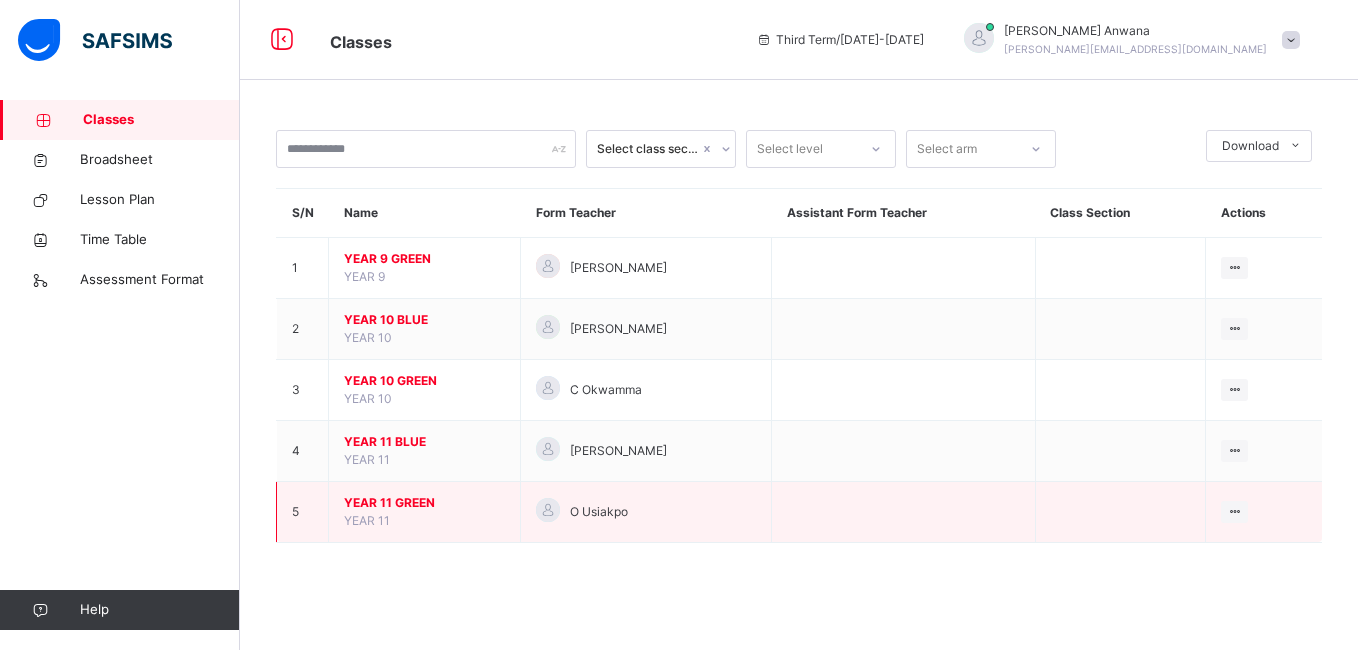 click on "YEAR 11   GREEN   YEAR 11" at bounding box center (425, 512) 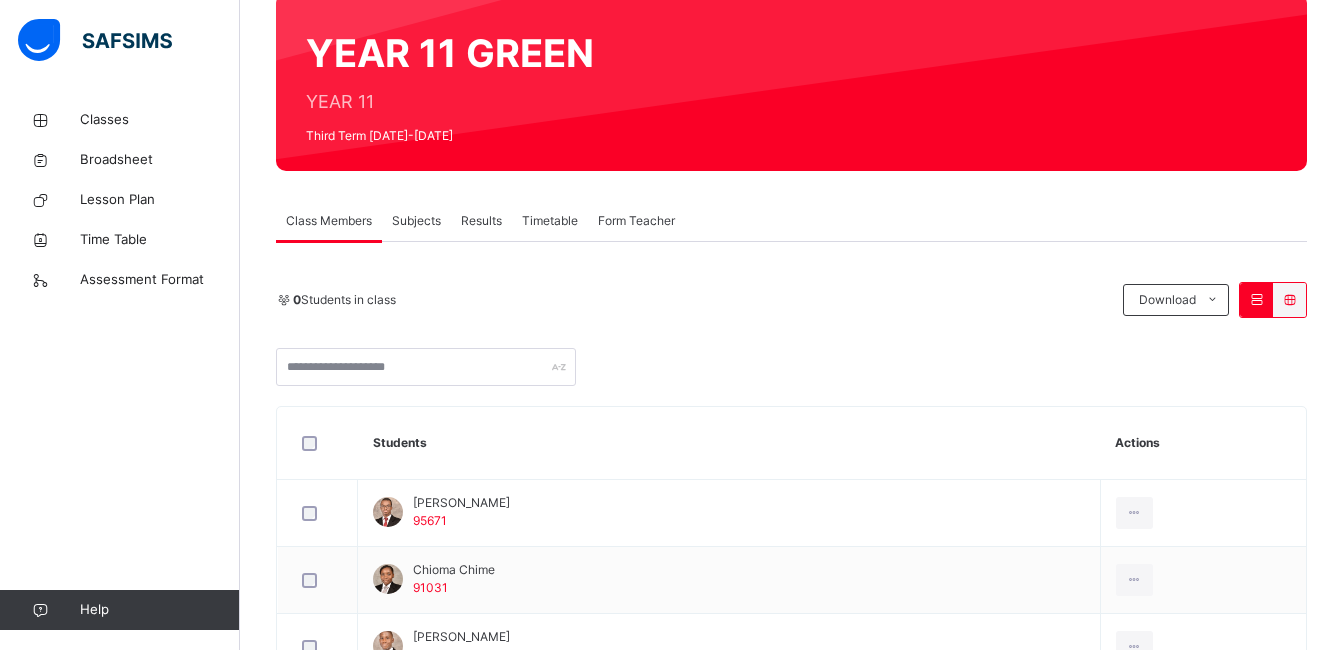scroll, scrollTop: 176, scrollLeft: 0, axis: vertical 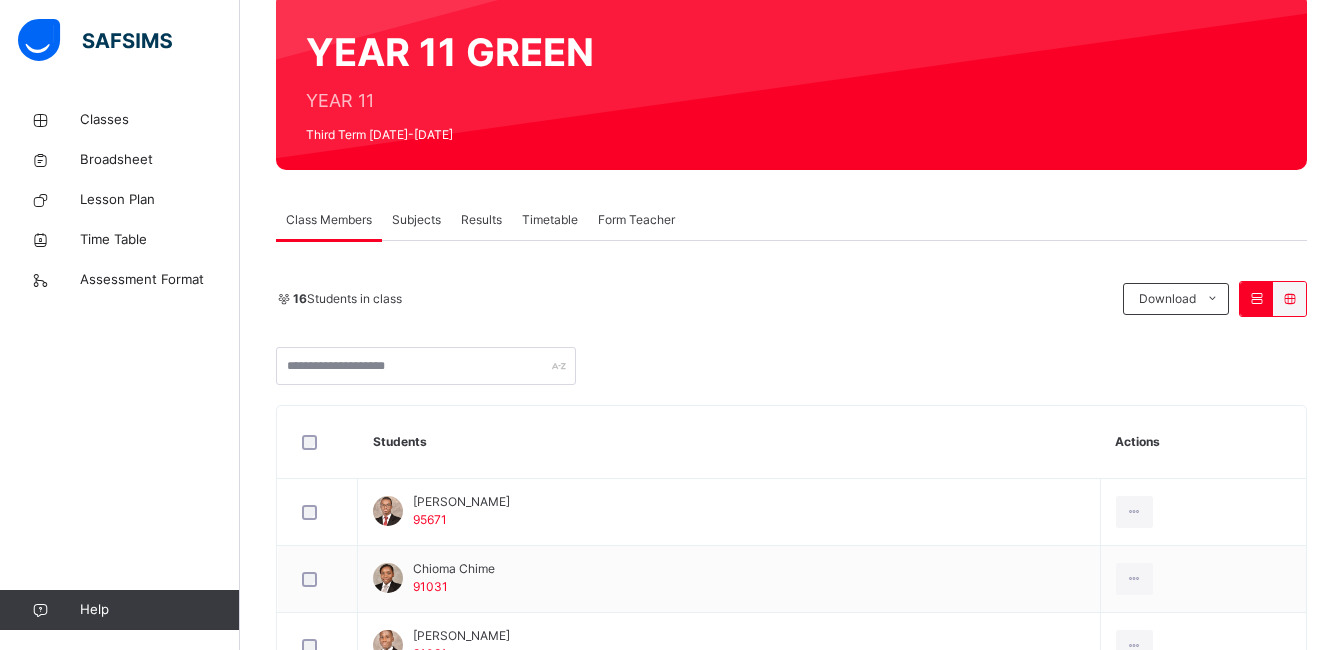click on "Subjects" at bounding box center [416, 220] 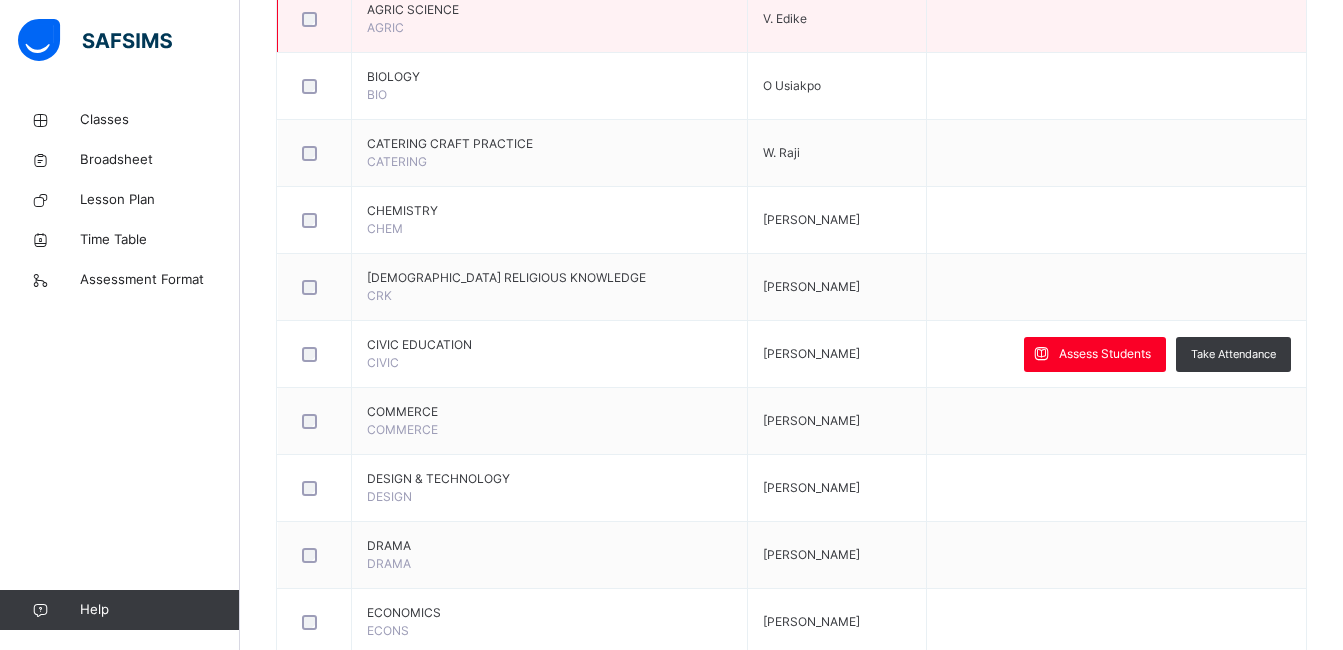 scroll, scrollTop: 655, scrollLeft: 0, axis: vertical 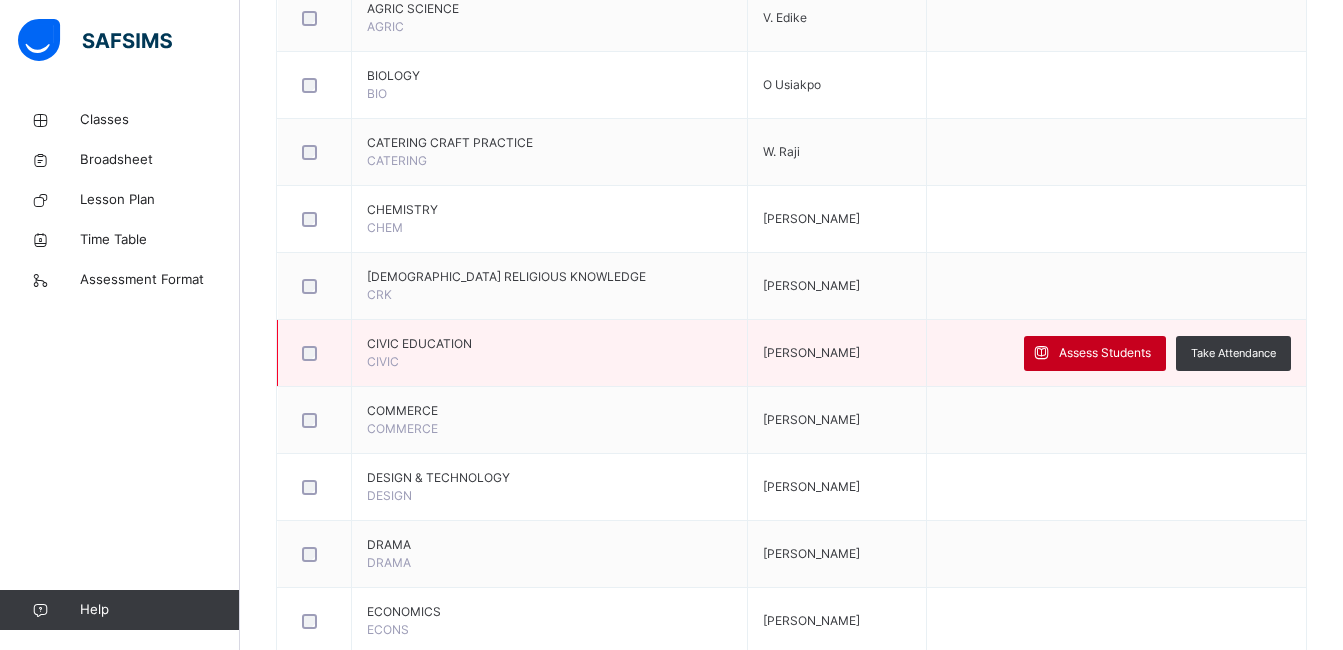 click on "Assess Students" at bounding box center (1105, 353) 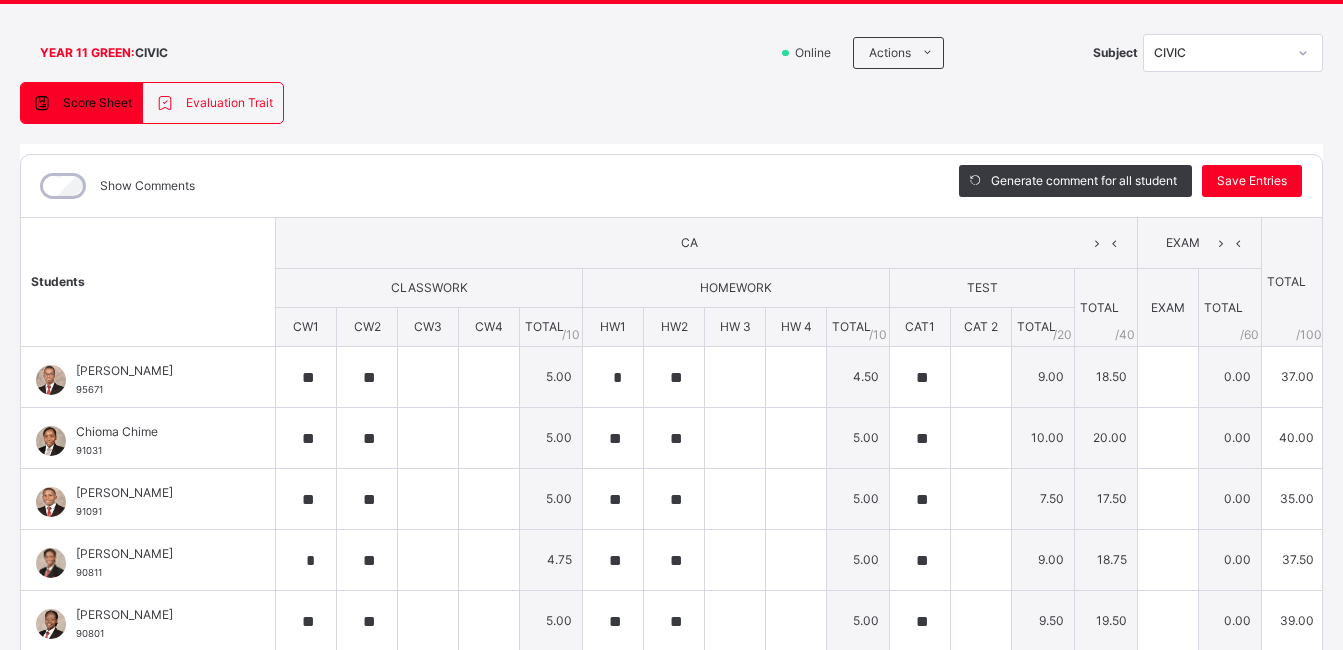 scroll, scrollTop: 115, scrollLeft: 0, axis: vertical 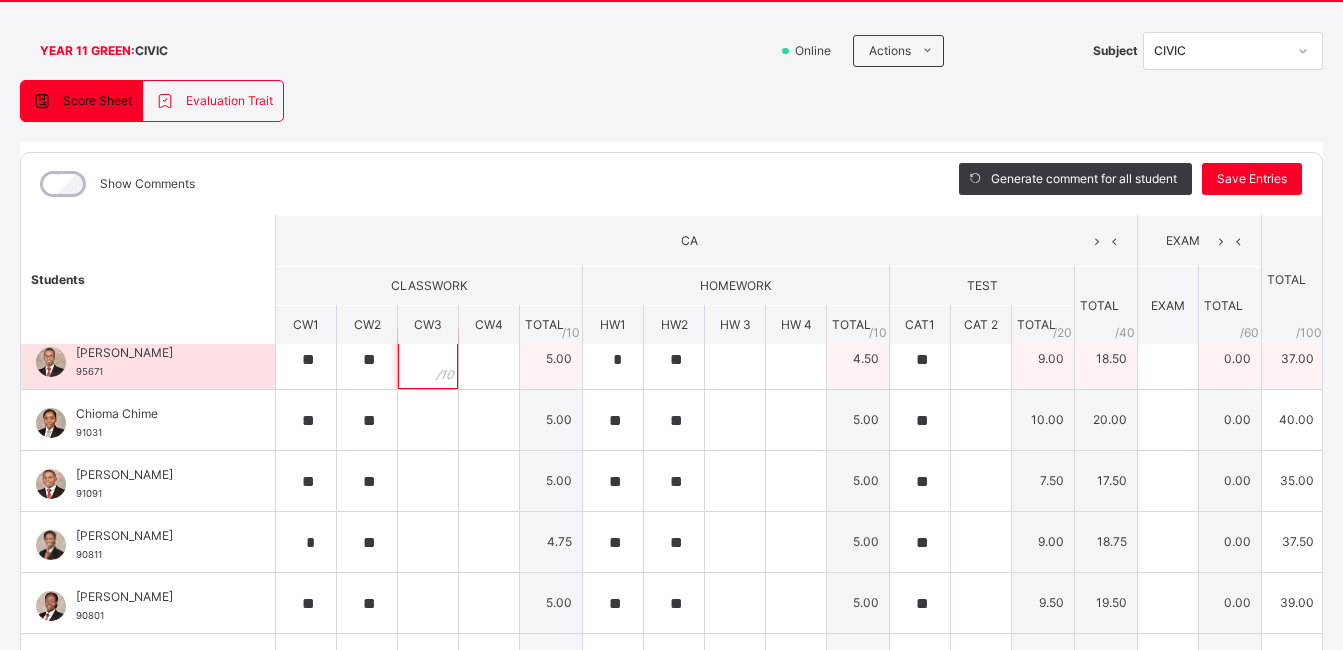 click at bounding box center [428, 359] 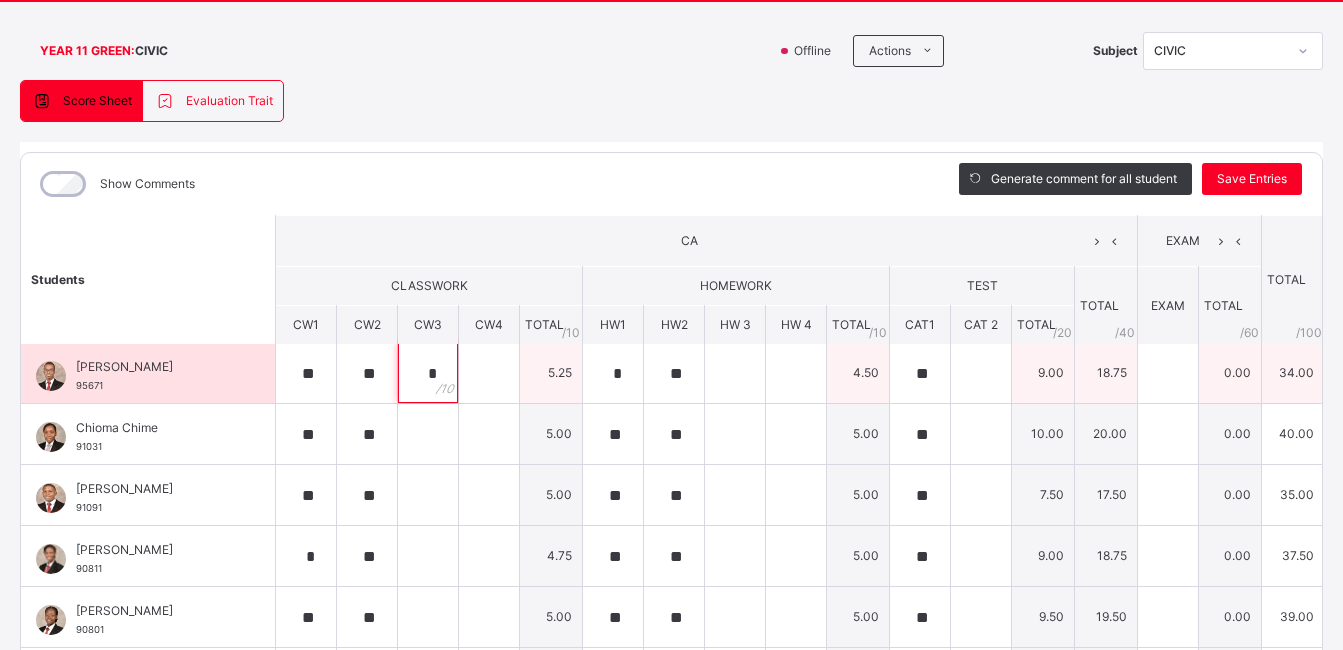 scroll, scrollTop: 0, scrollLeft: 0, axis: both 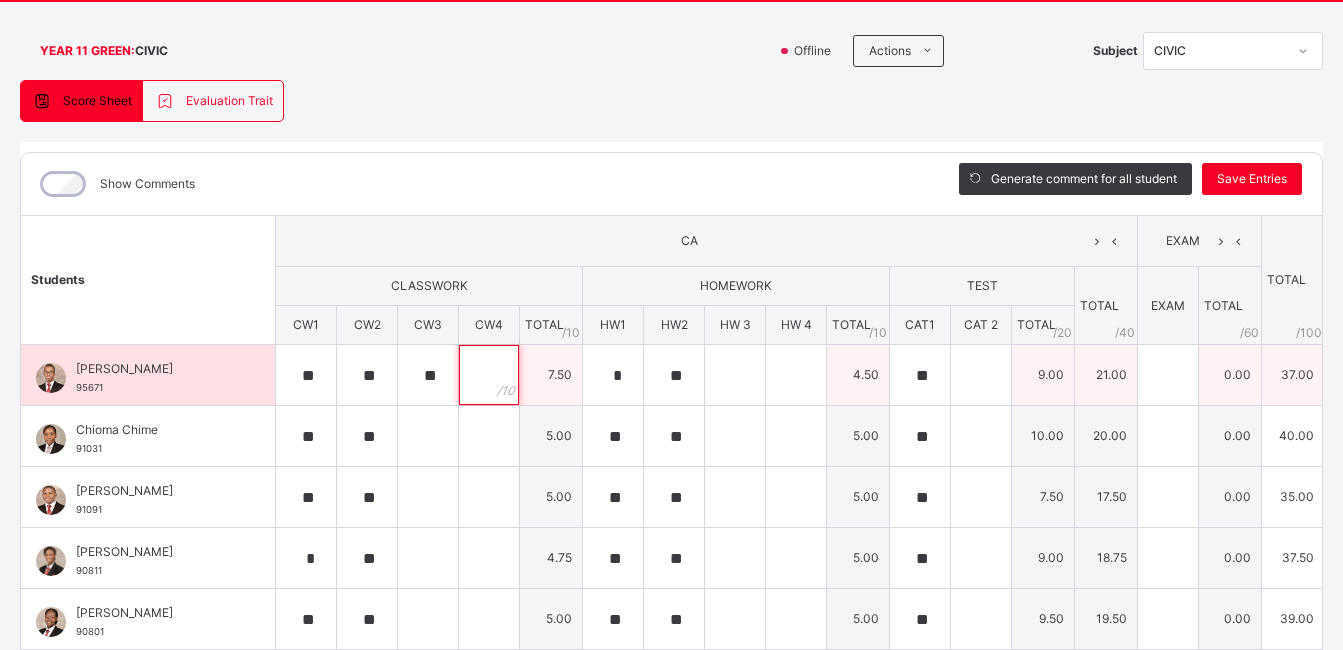 click at bounding box center (489, 375) 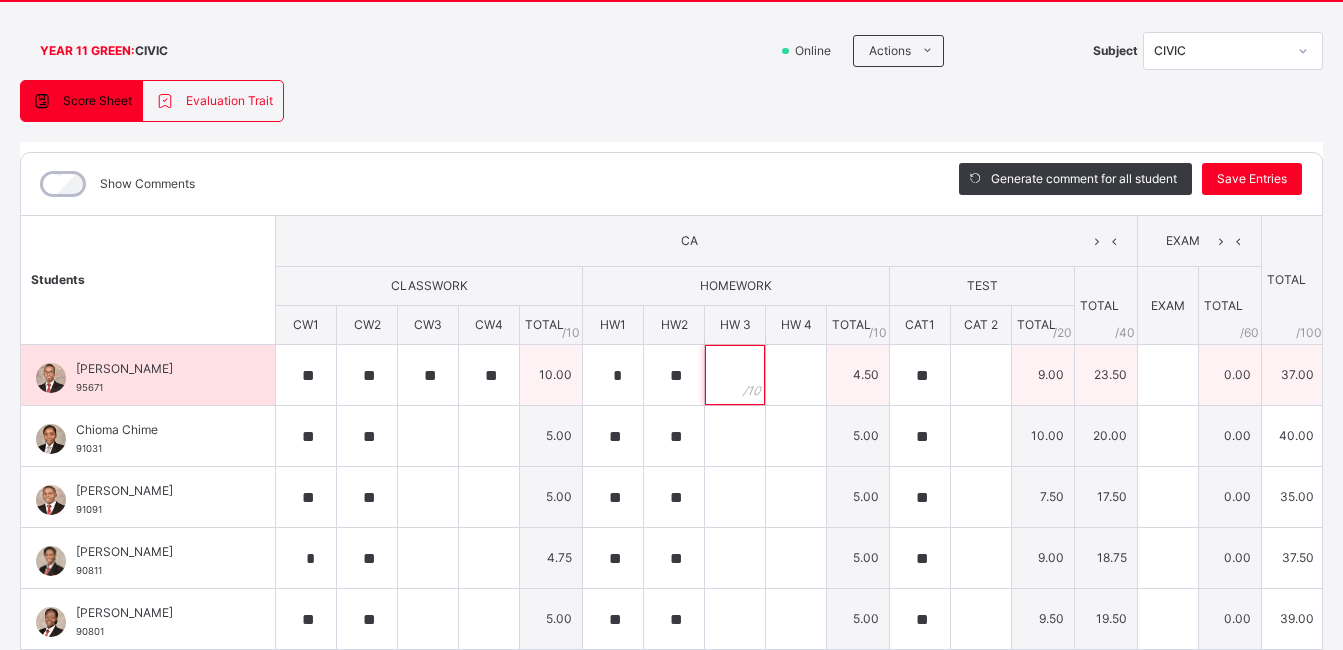 click at bounding box center [735, 375] 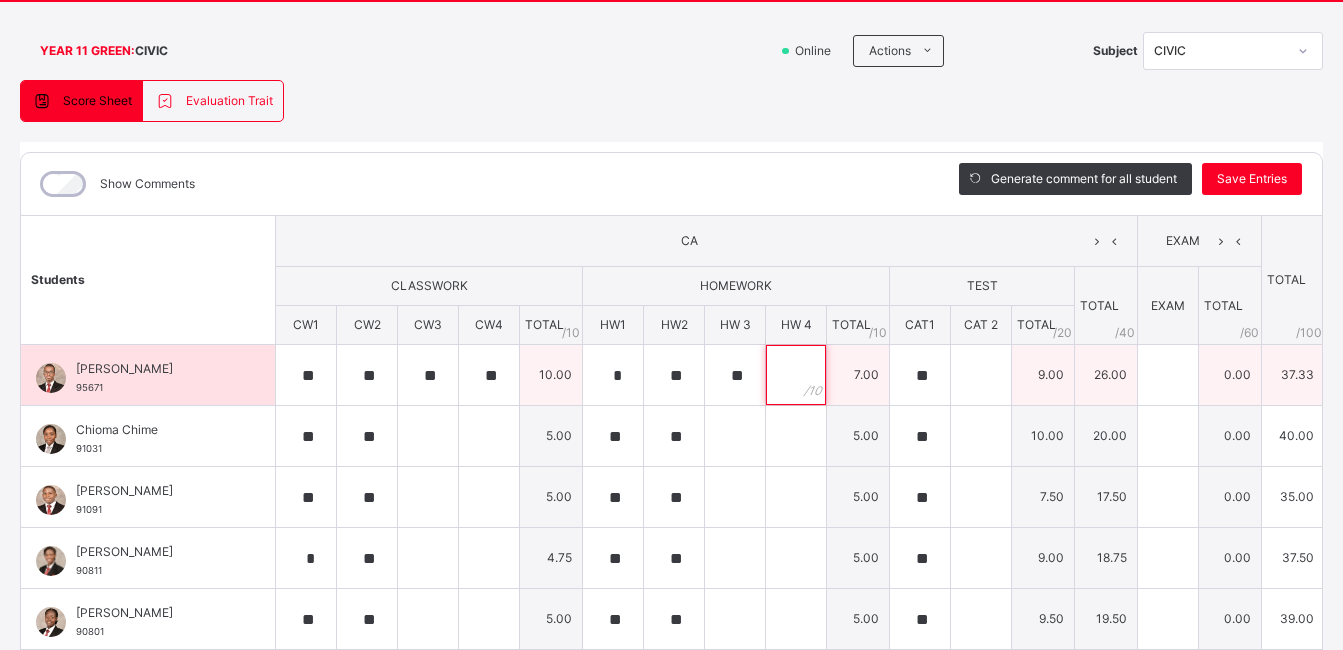 click at bounding box center [796, 375] 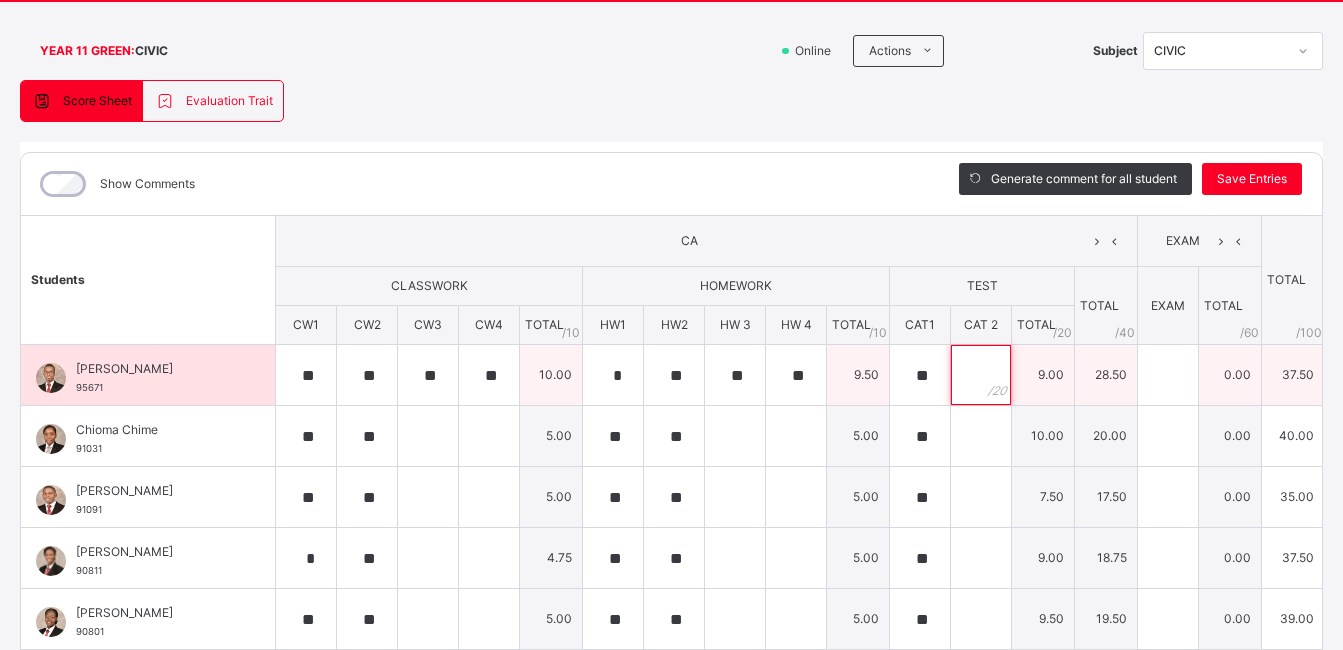 click at bounding box center [981, 375] 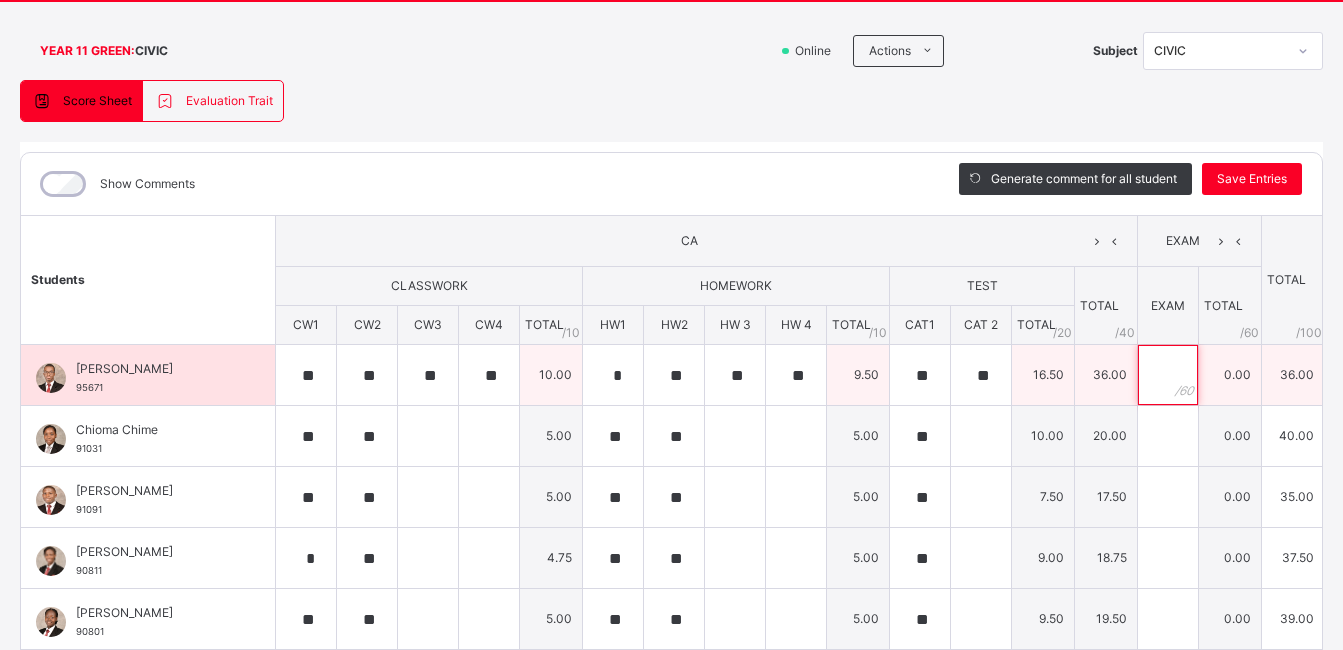 click at bounding box center (1168, 375) 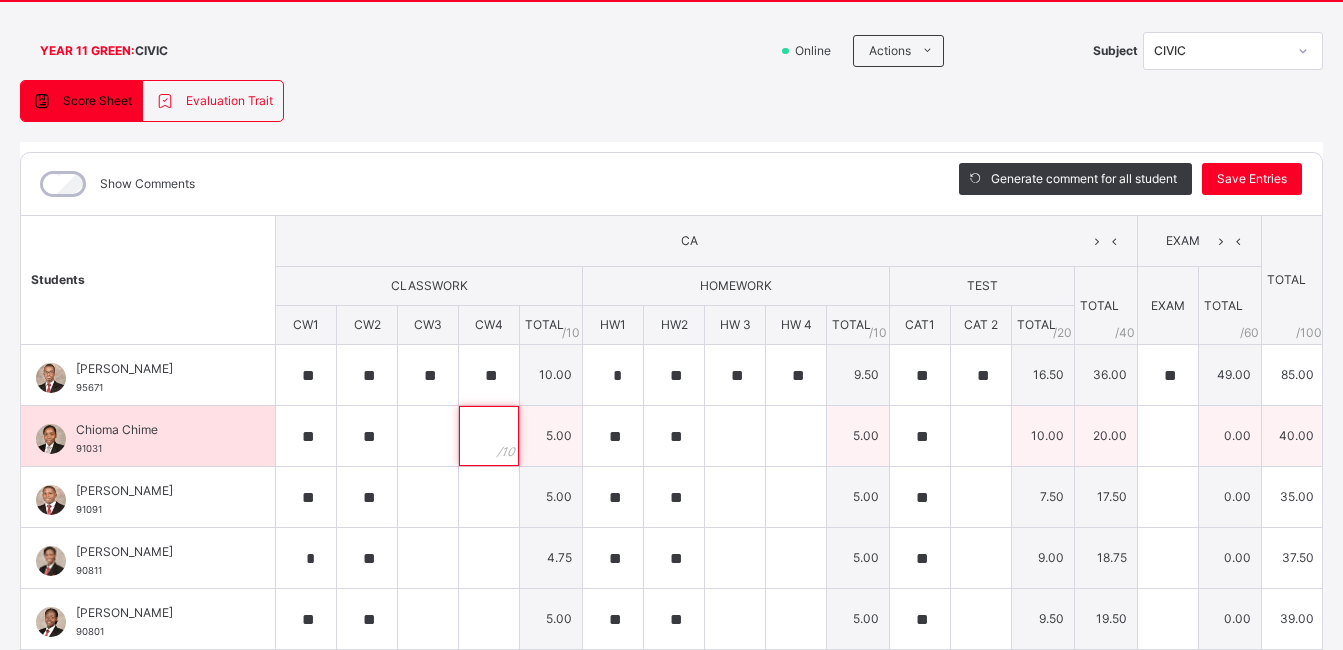 click at bounding box center (489, 436) 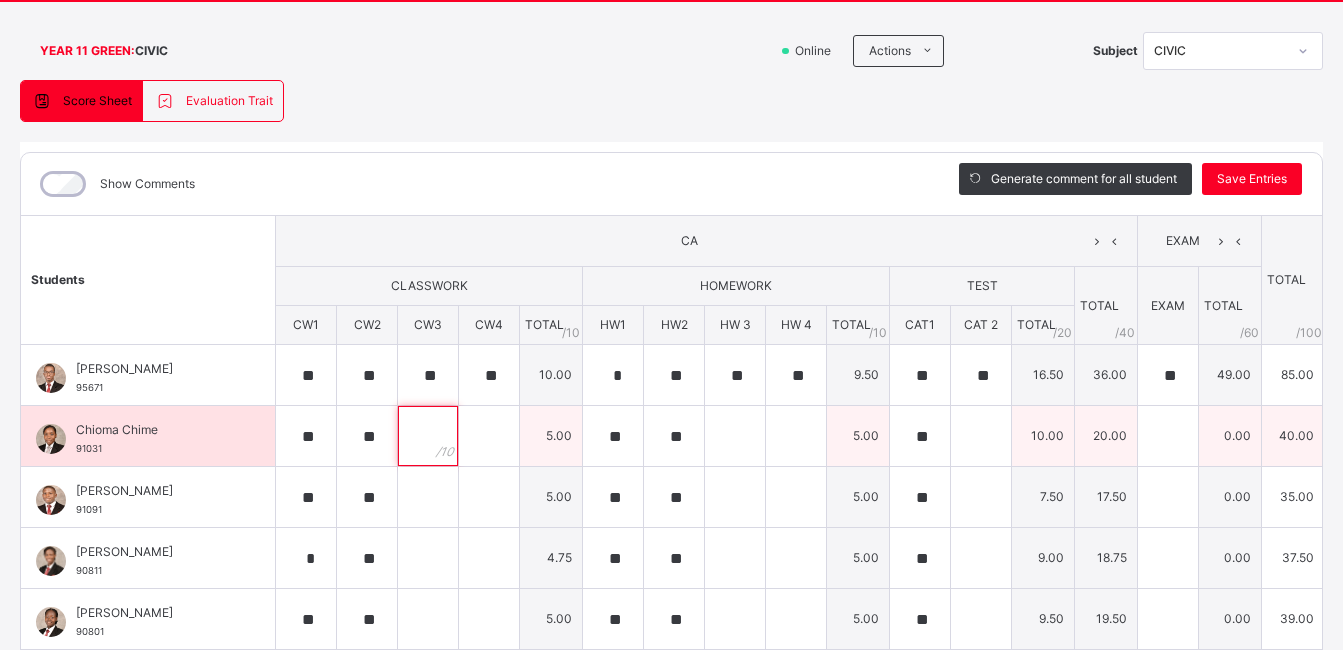 click at bounding box center [428, 436] 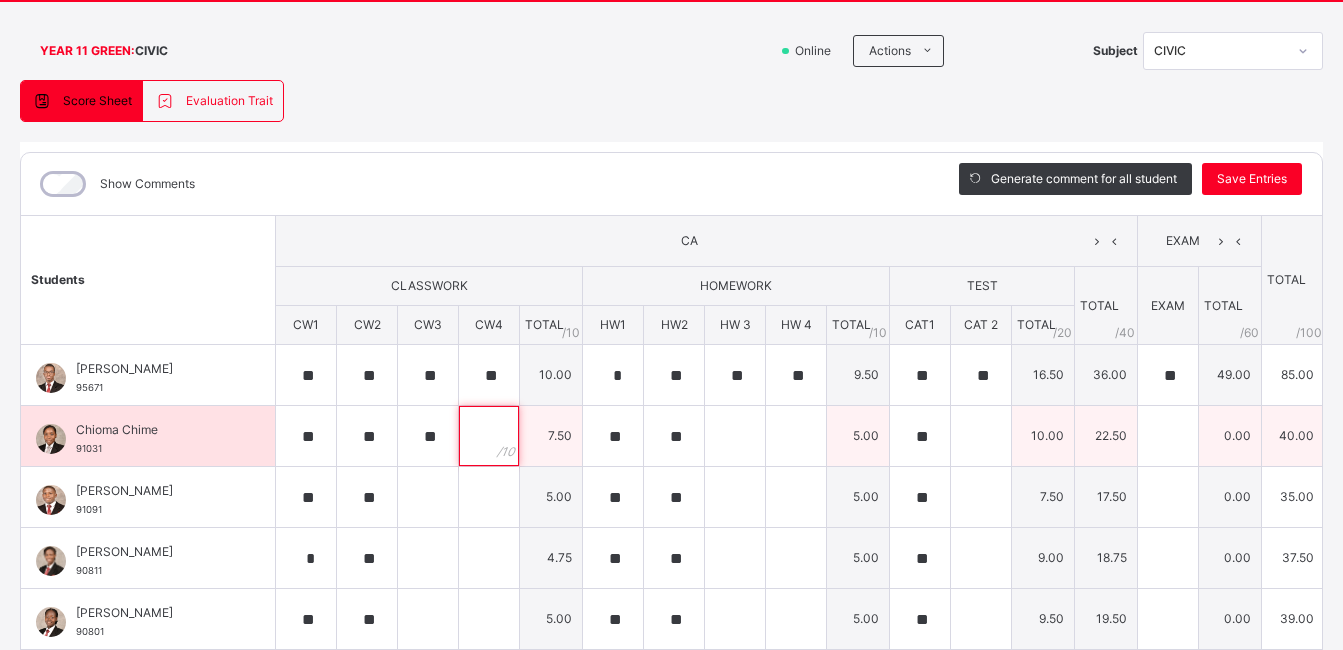 click at bounding box center (489, 436) 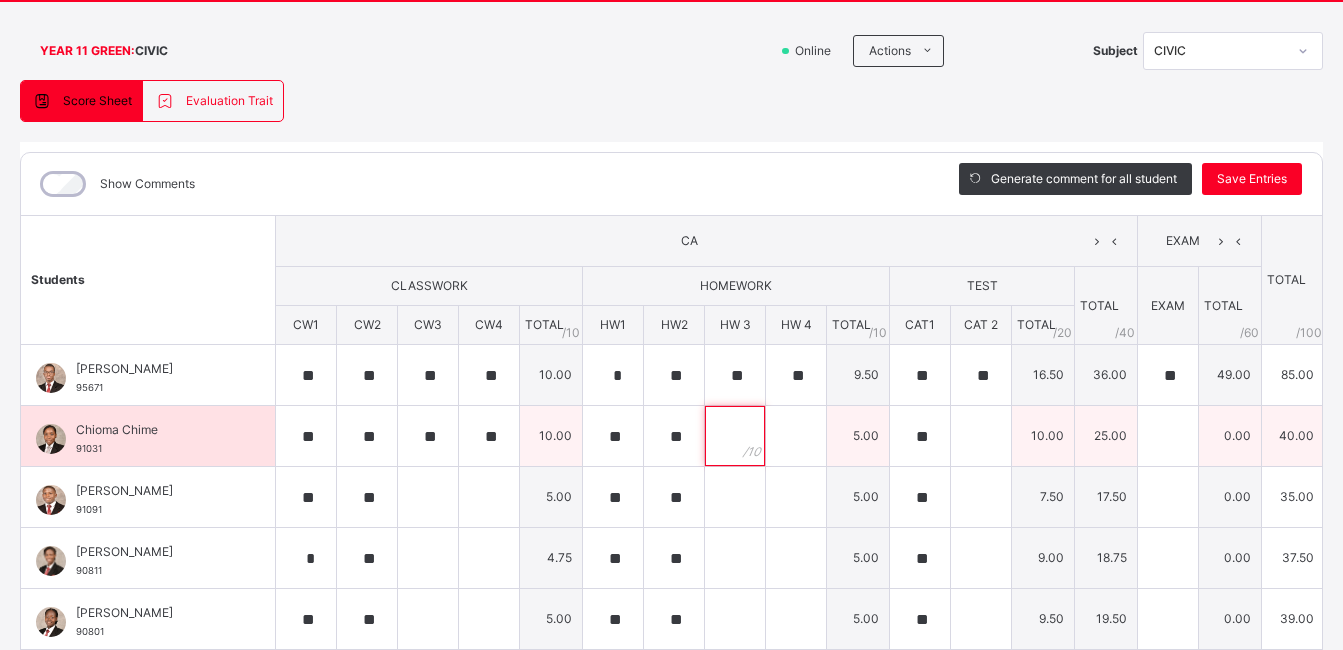 click at bounding box center [735, 436] 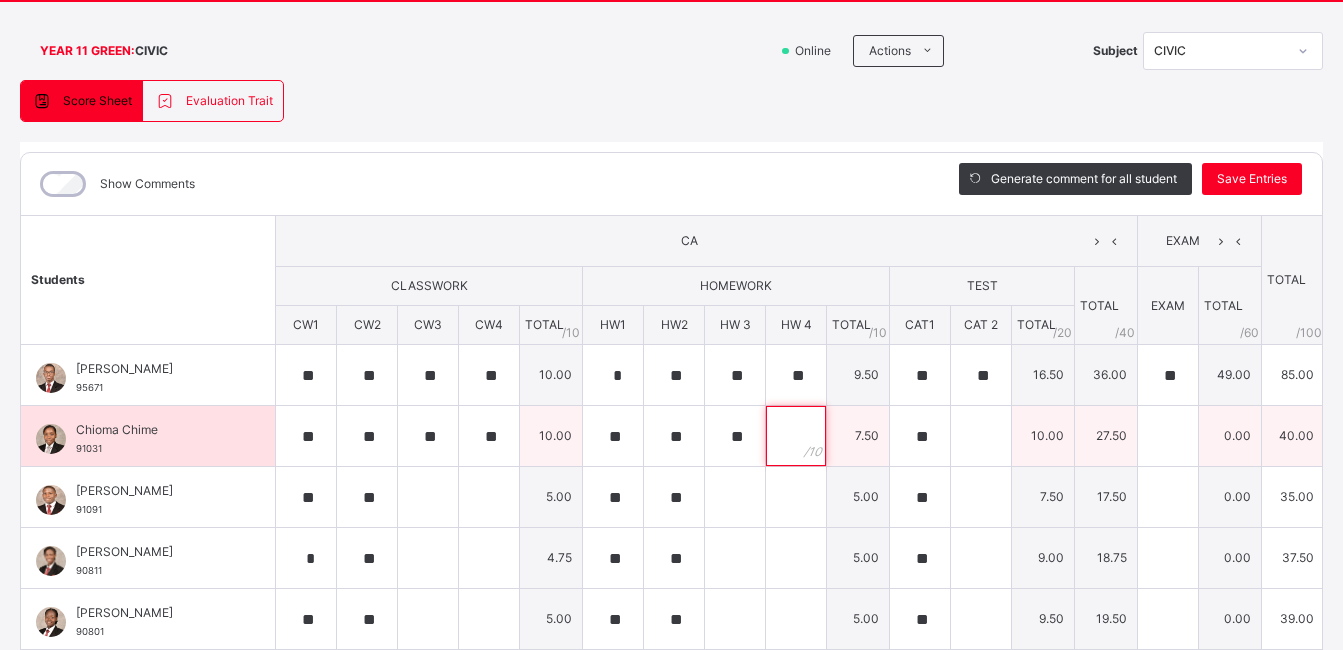 click at bounding box center [796, 436] 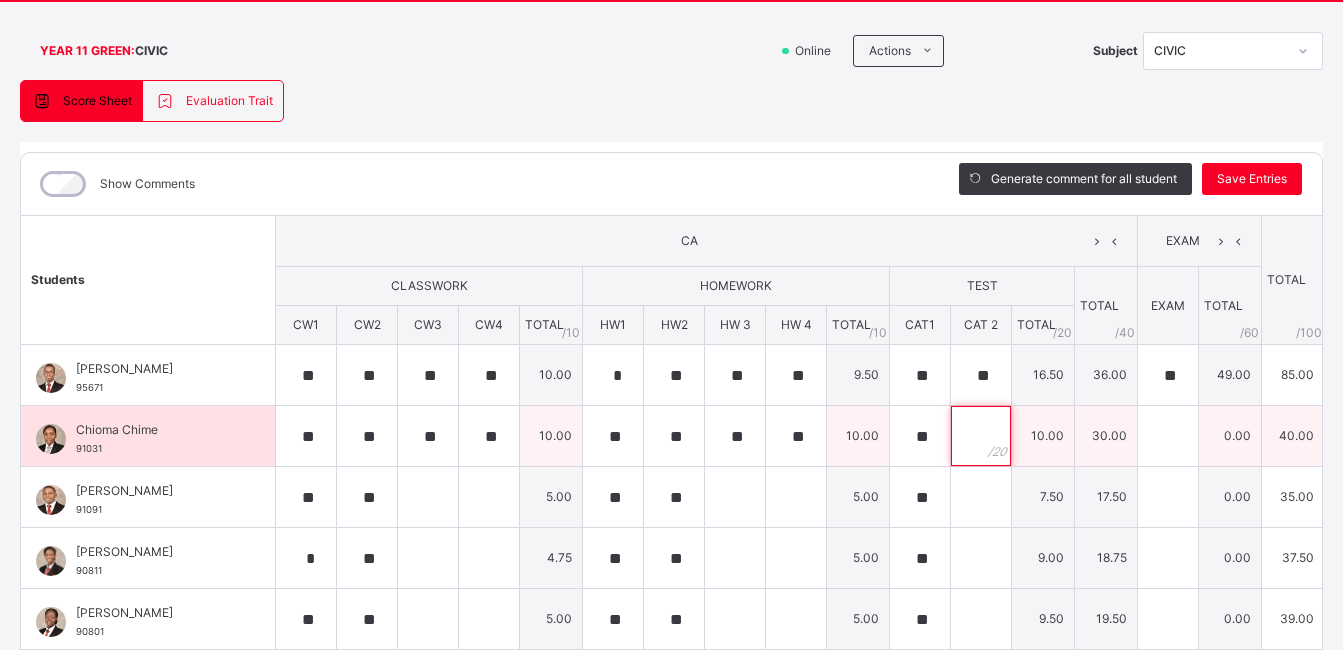 click at bounding box center [981, 436] 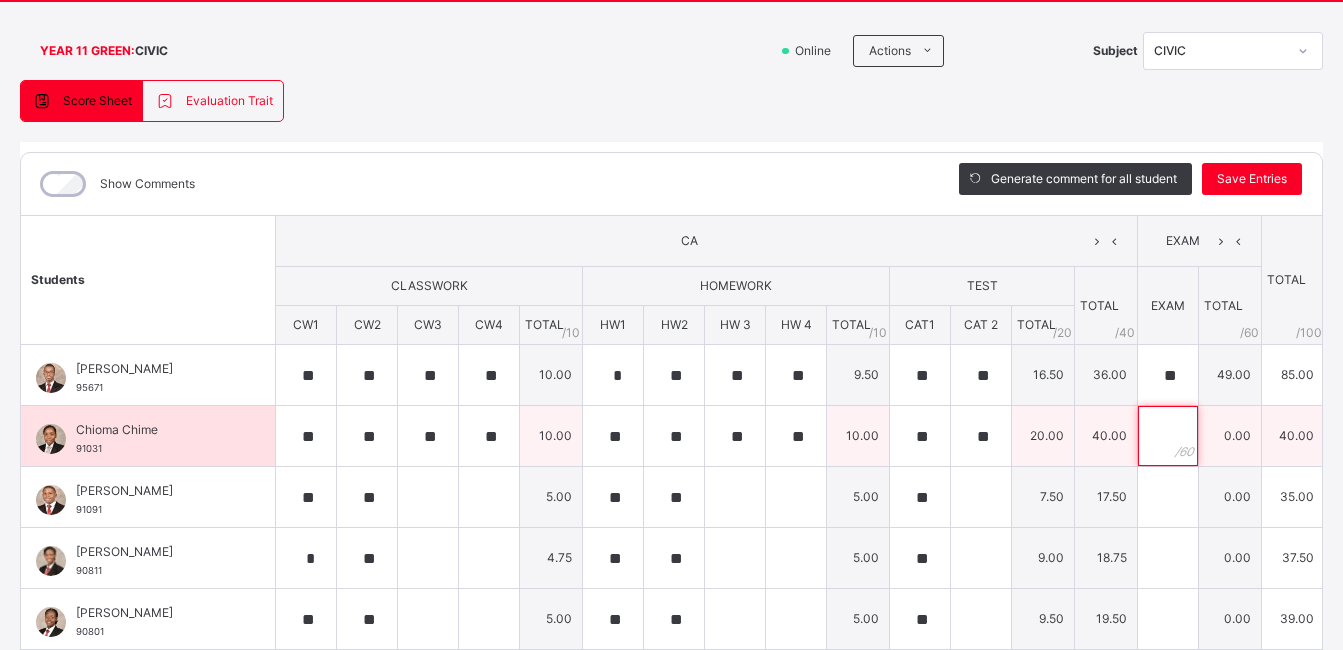 click at bounding box center [1168, 436] 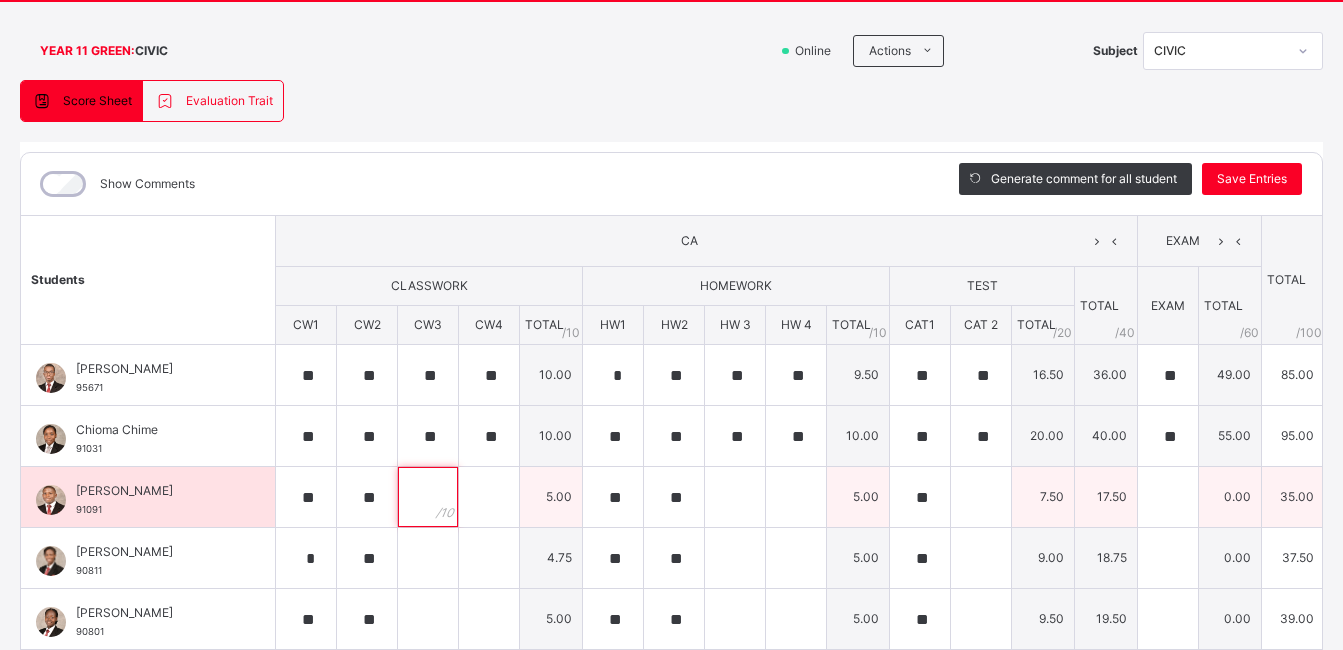click at bounding box center (428, 497) 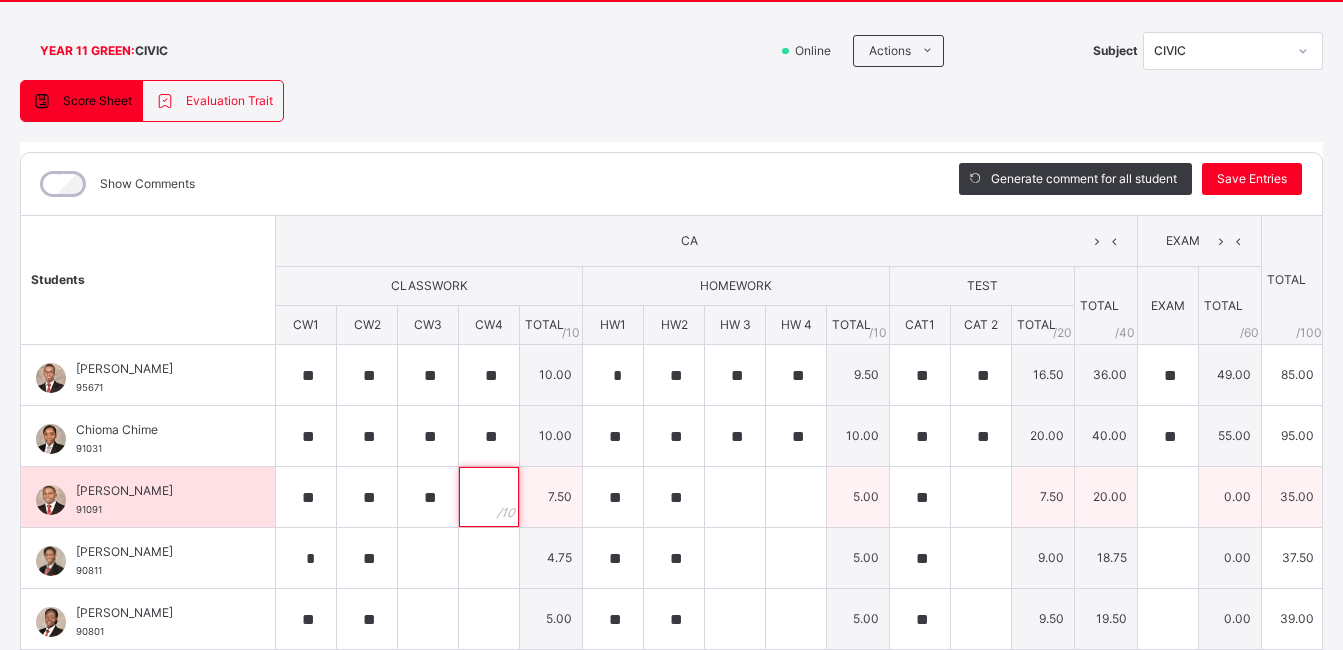 click at bounding box center (489, 497) 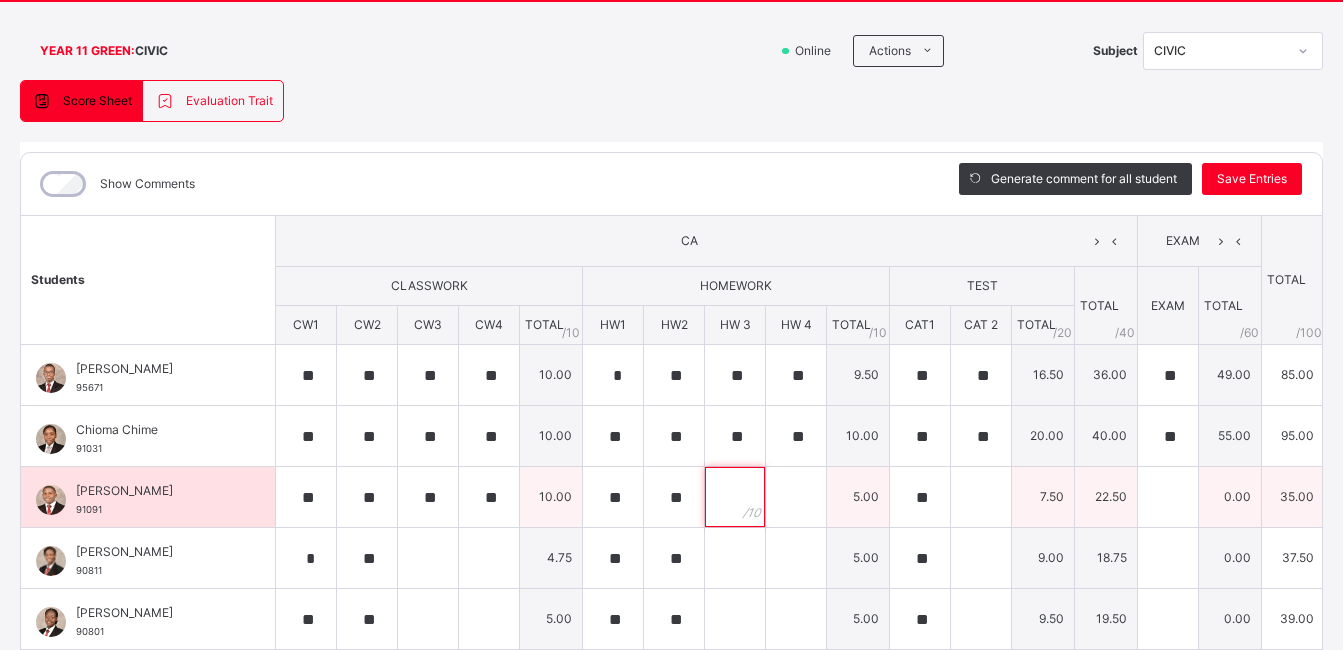 click at bounding box center [735, 497] 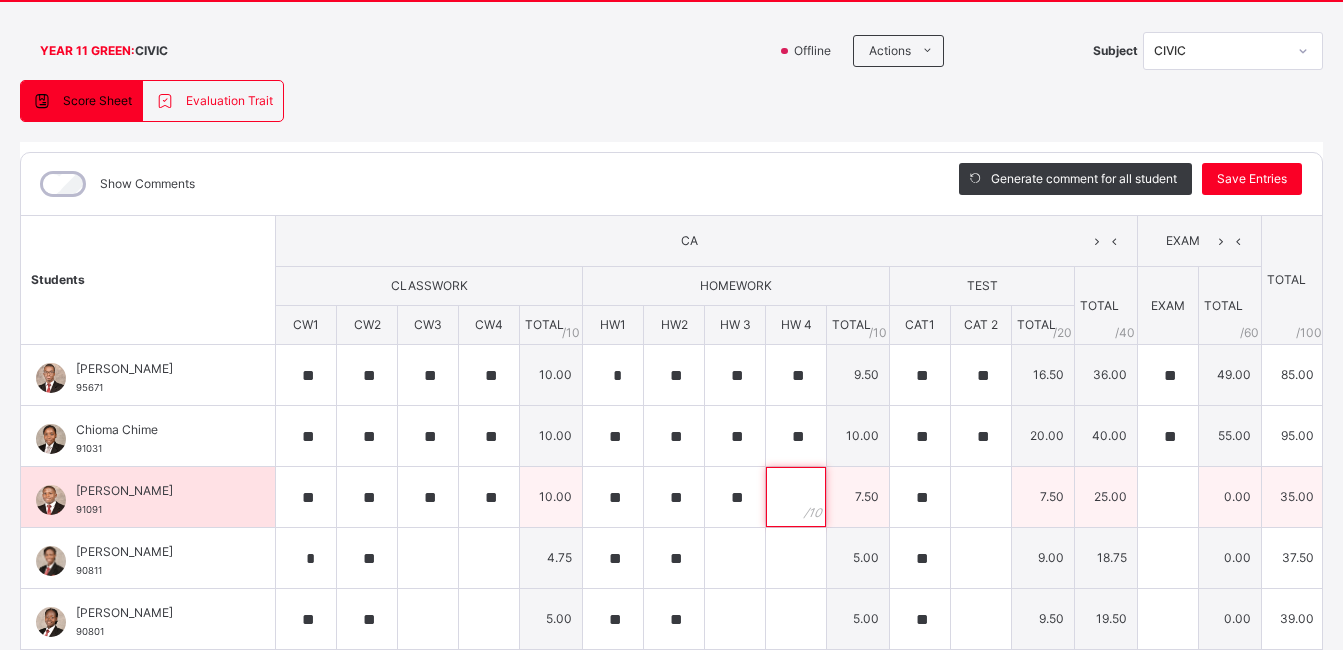 click at bounding box center [796, 497] 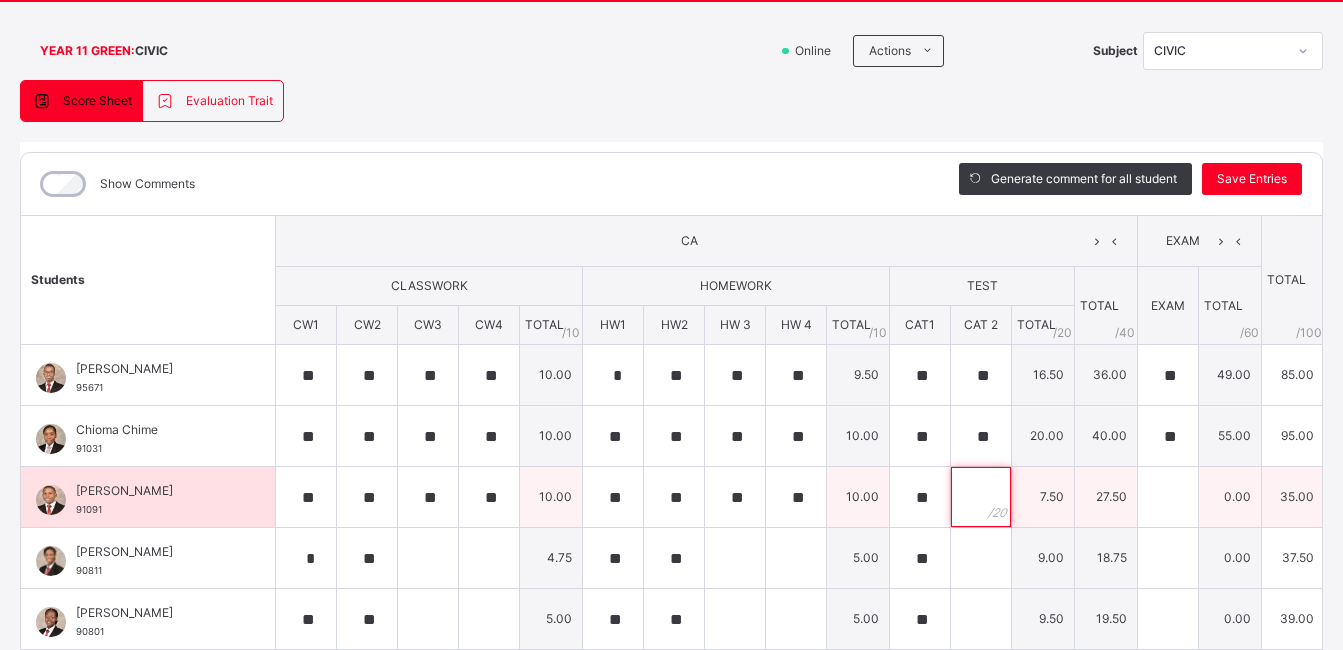 click at bounding box center (981, 497) 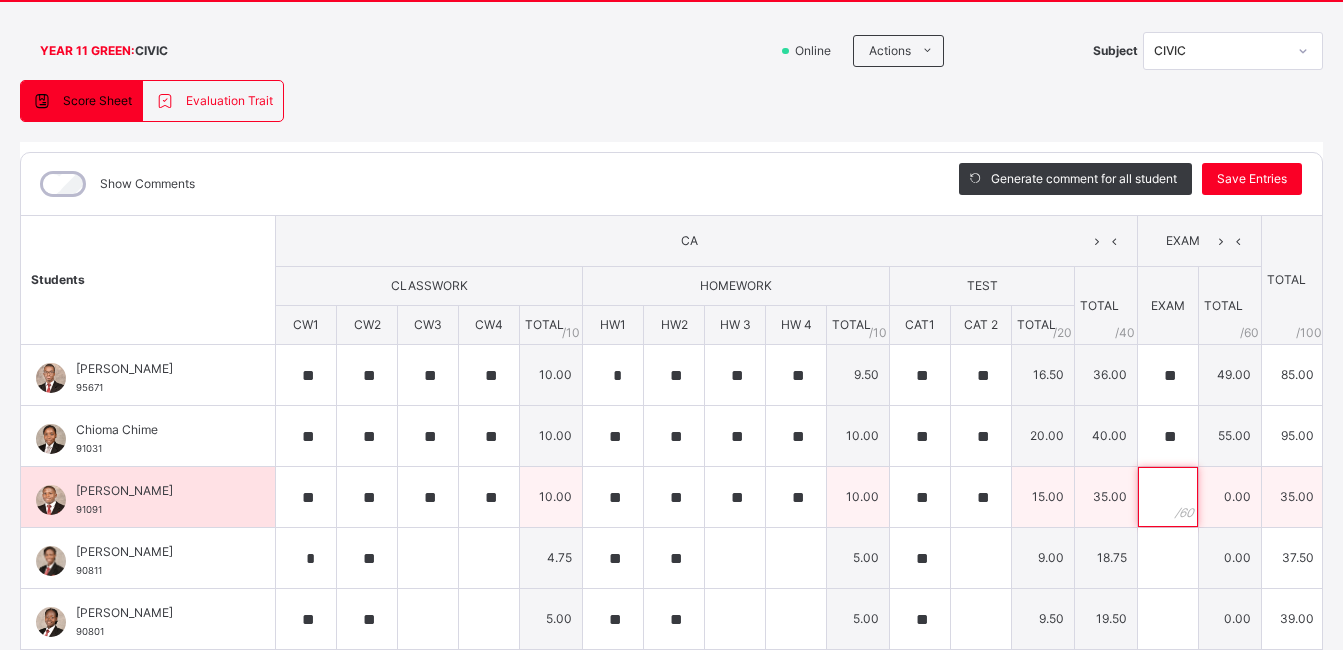 click at bounding box center [1168, 497] 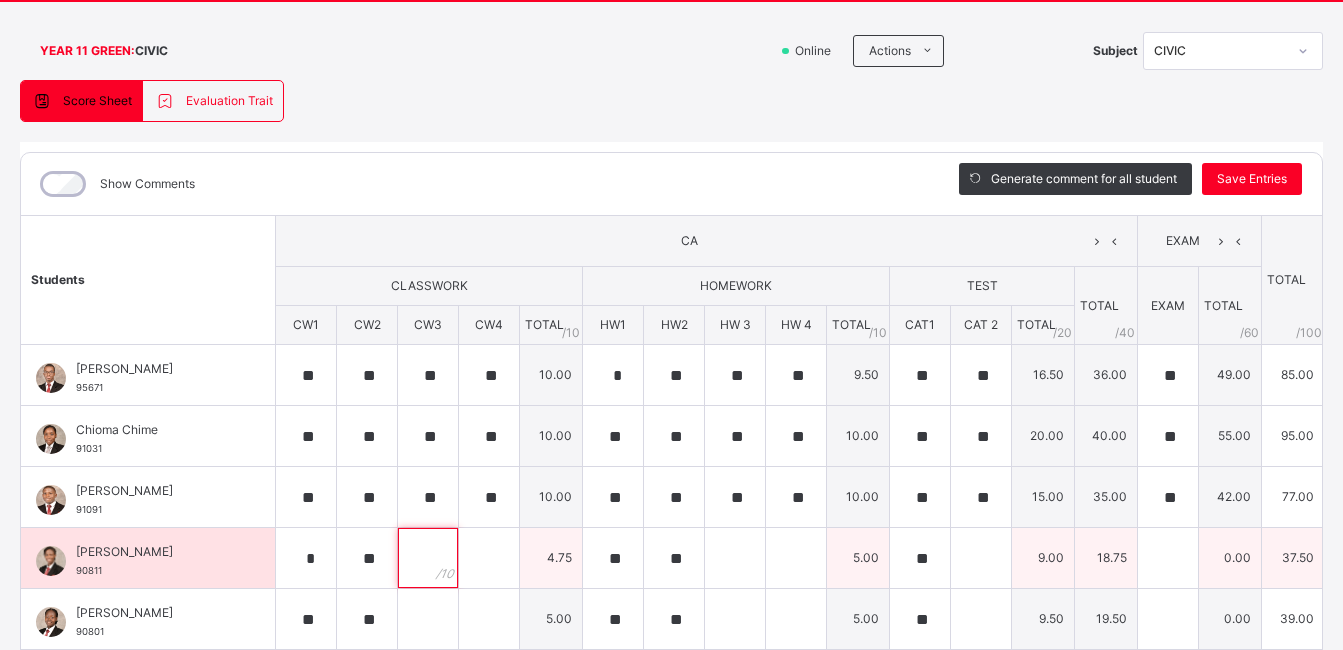 click at bounding box center [428, 558] 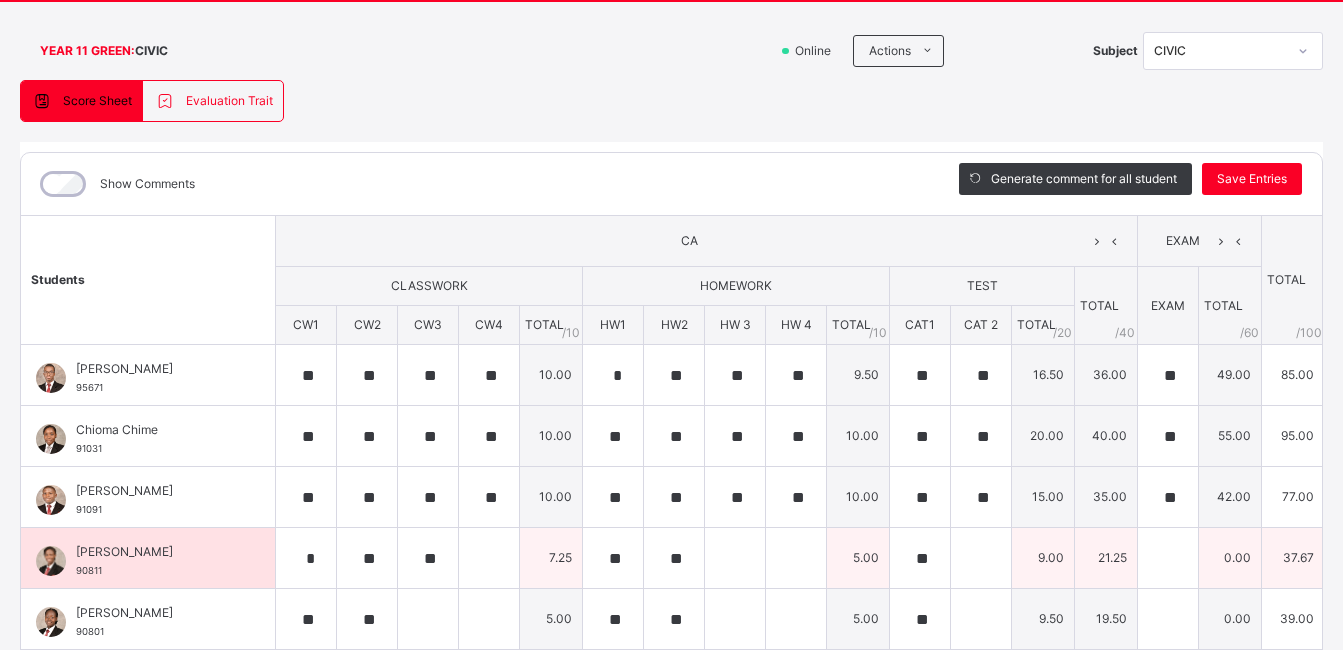 click on "7.25" at bounding box center (551, 558) 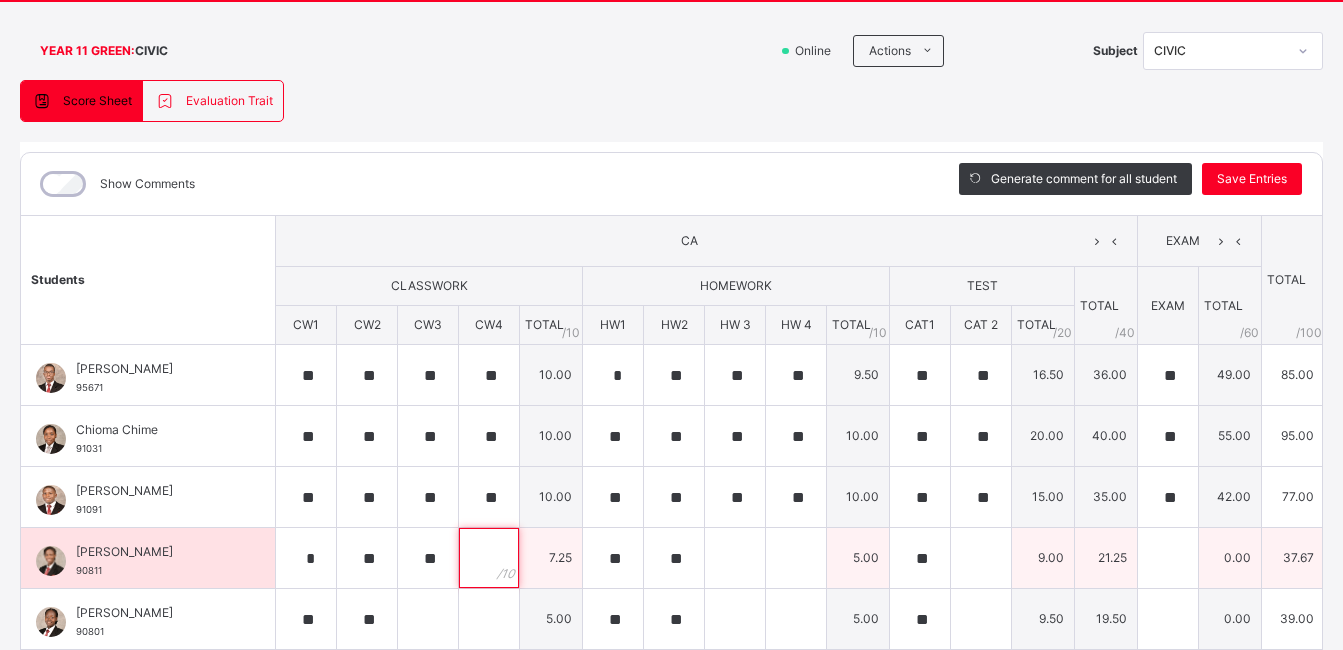click at bounding box center (489, 558) 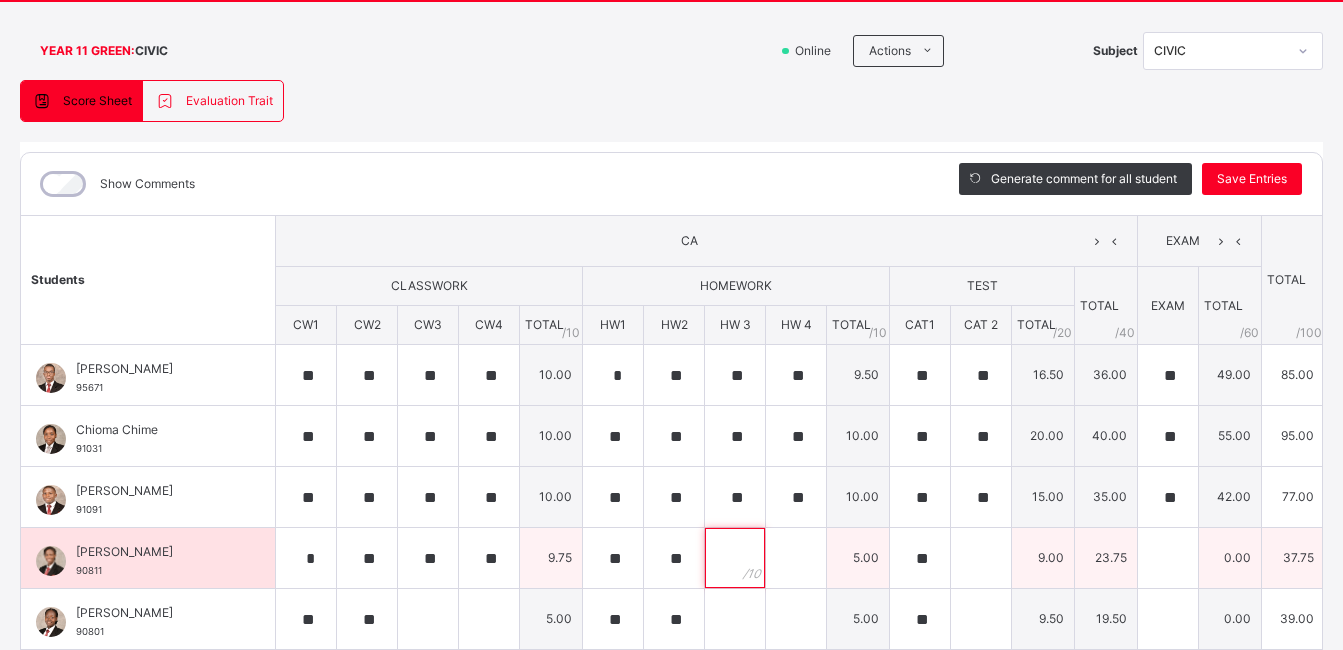 click at bounding box center [735, 558] 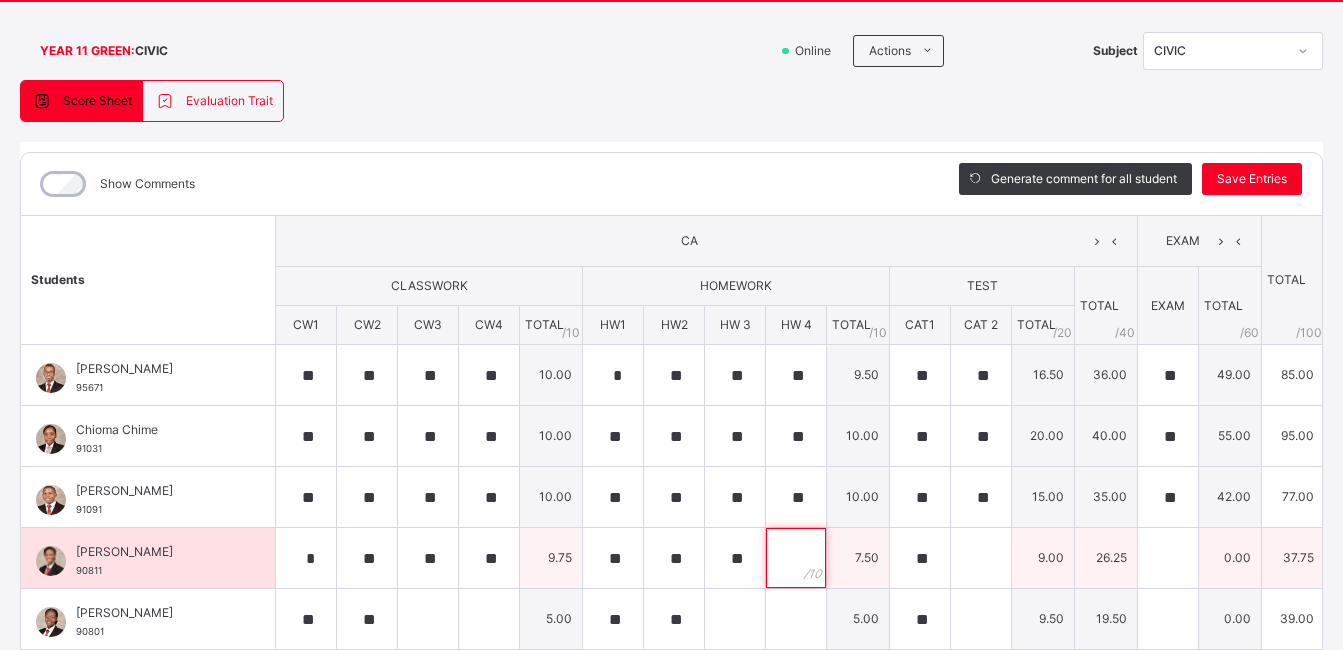 click at bounding box center [796, 558] 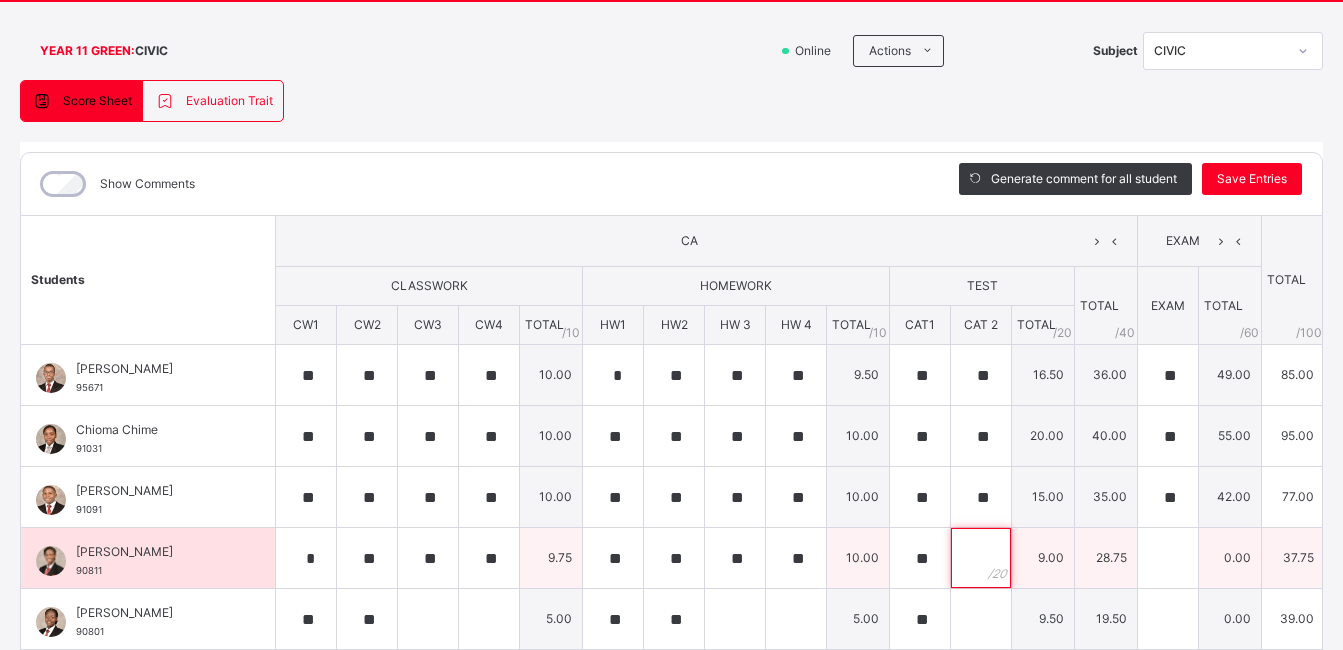 click at bounding box center (981, 558) 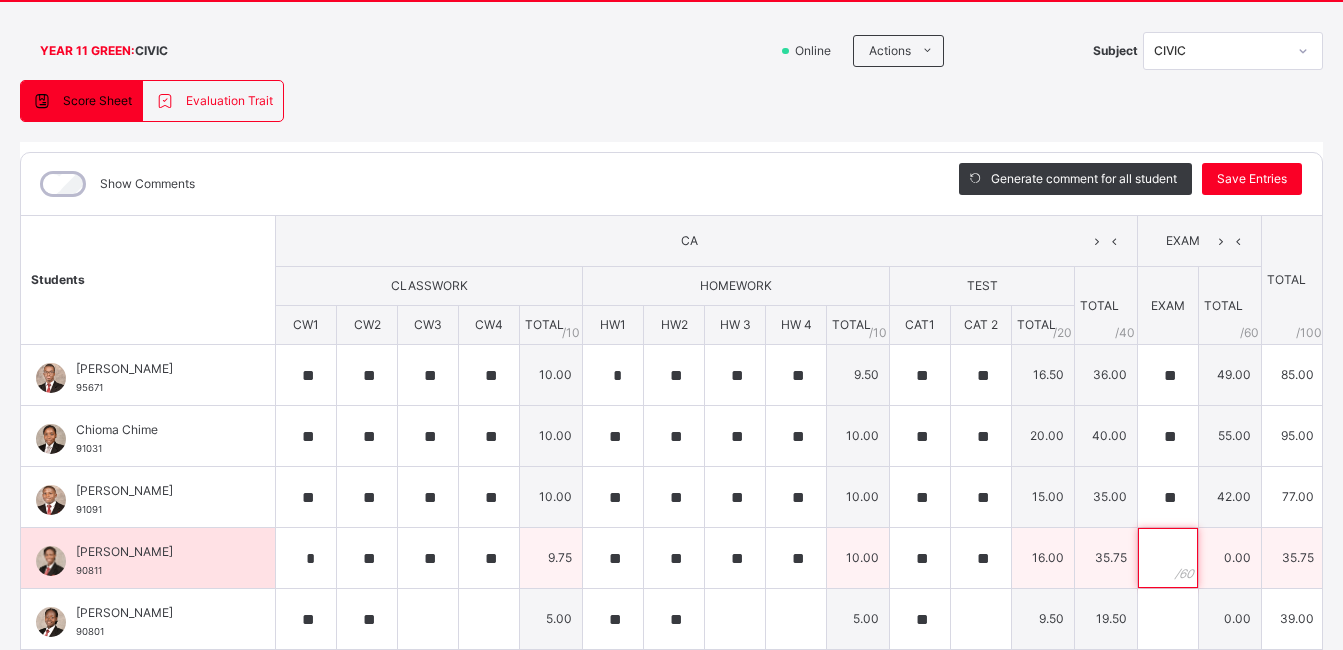 click at bounding box center [1168, 558] 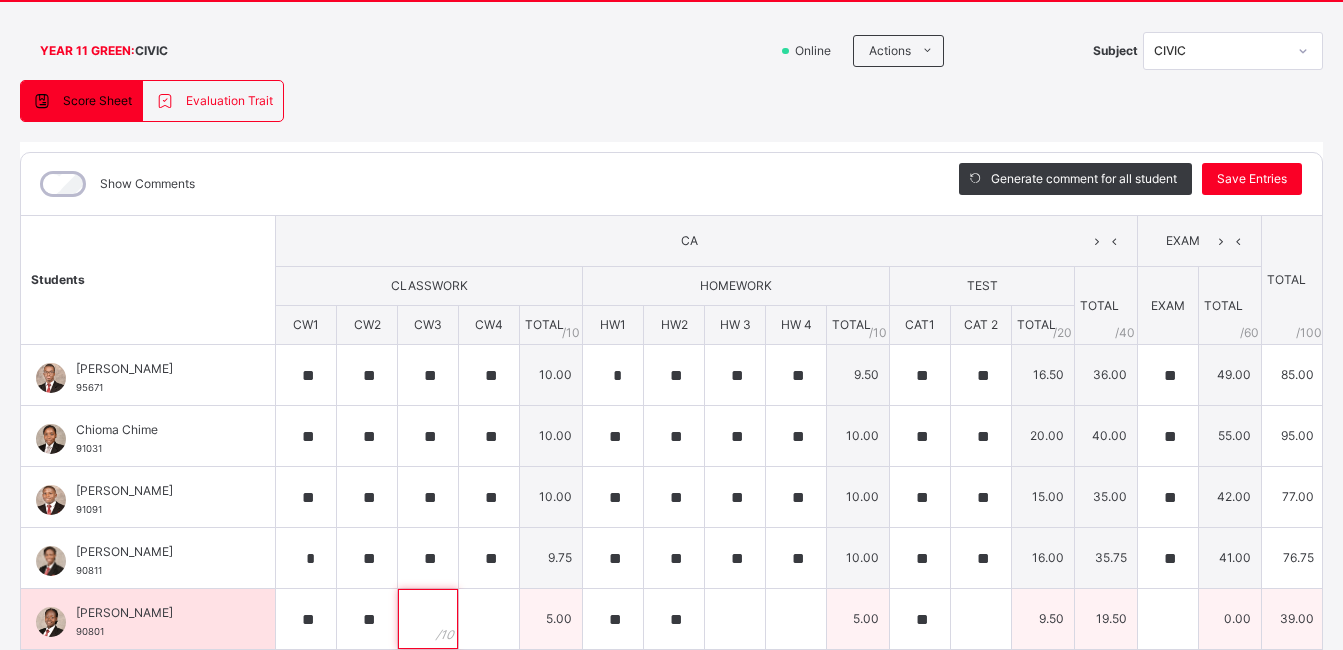 click at bounding box center (428, 619) 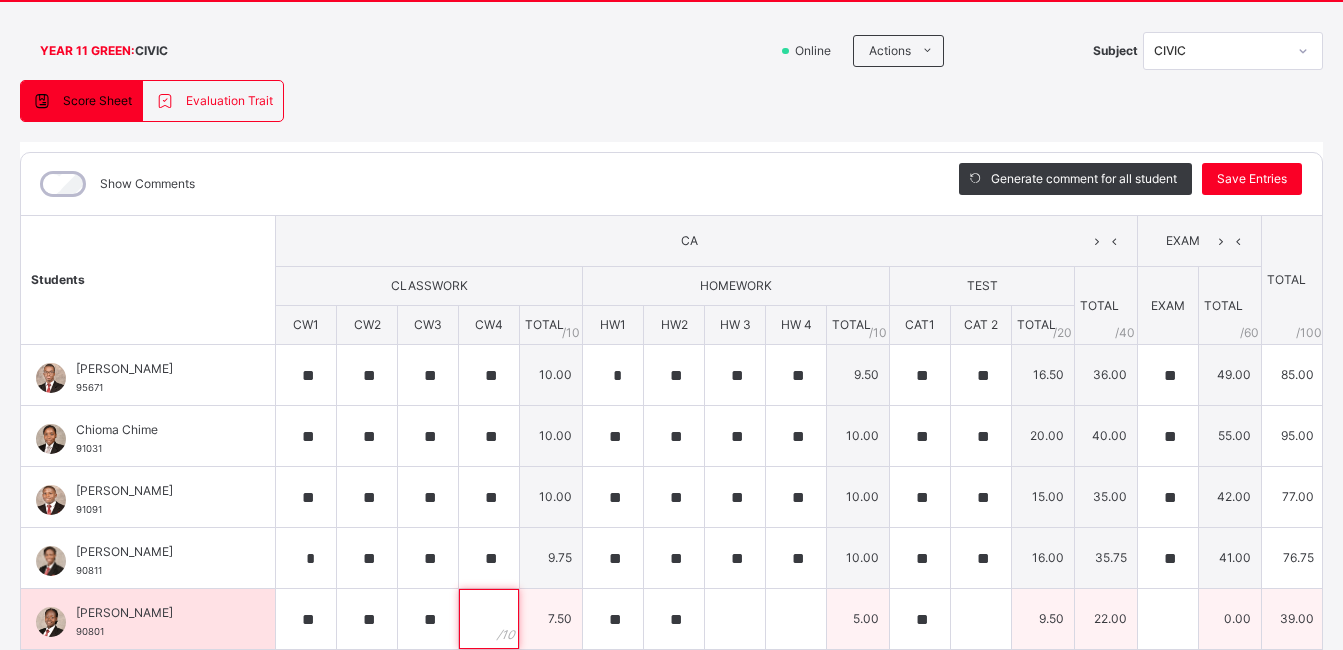 click at bounding box center [489, 619] 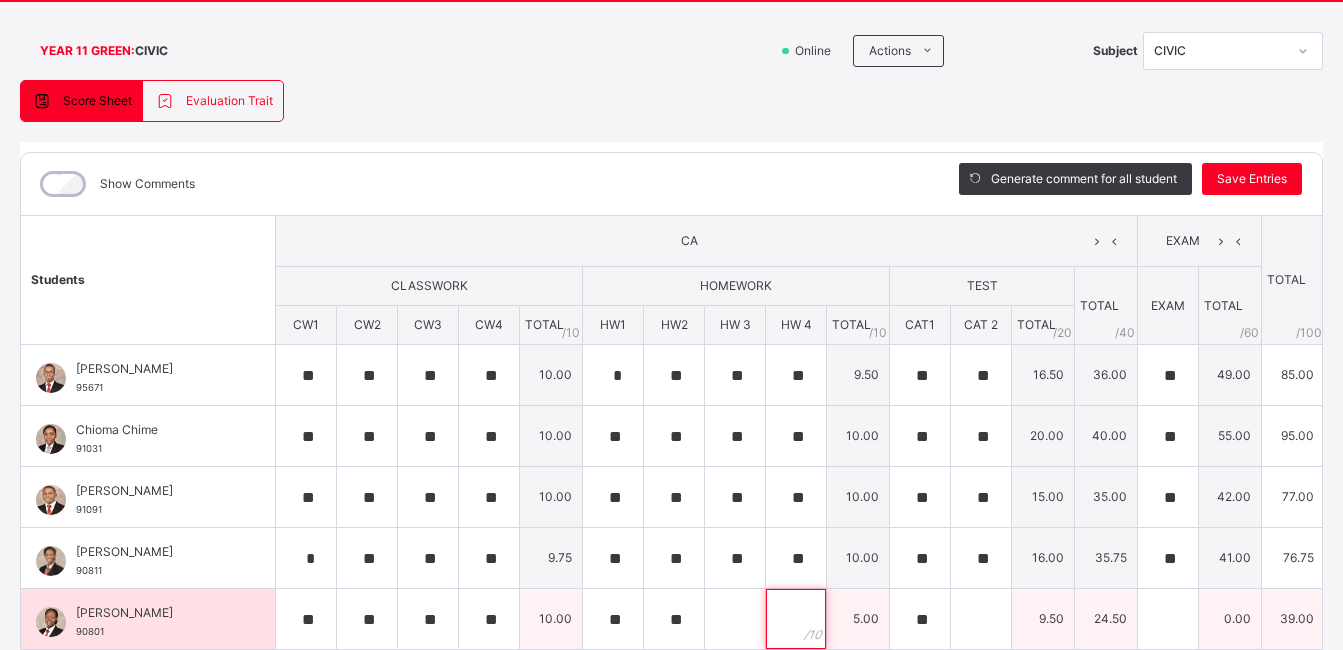 click at bounding box center (796, 619) 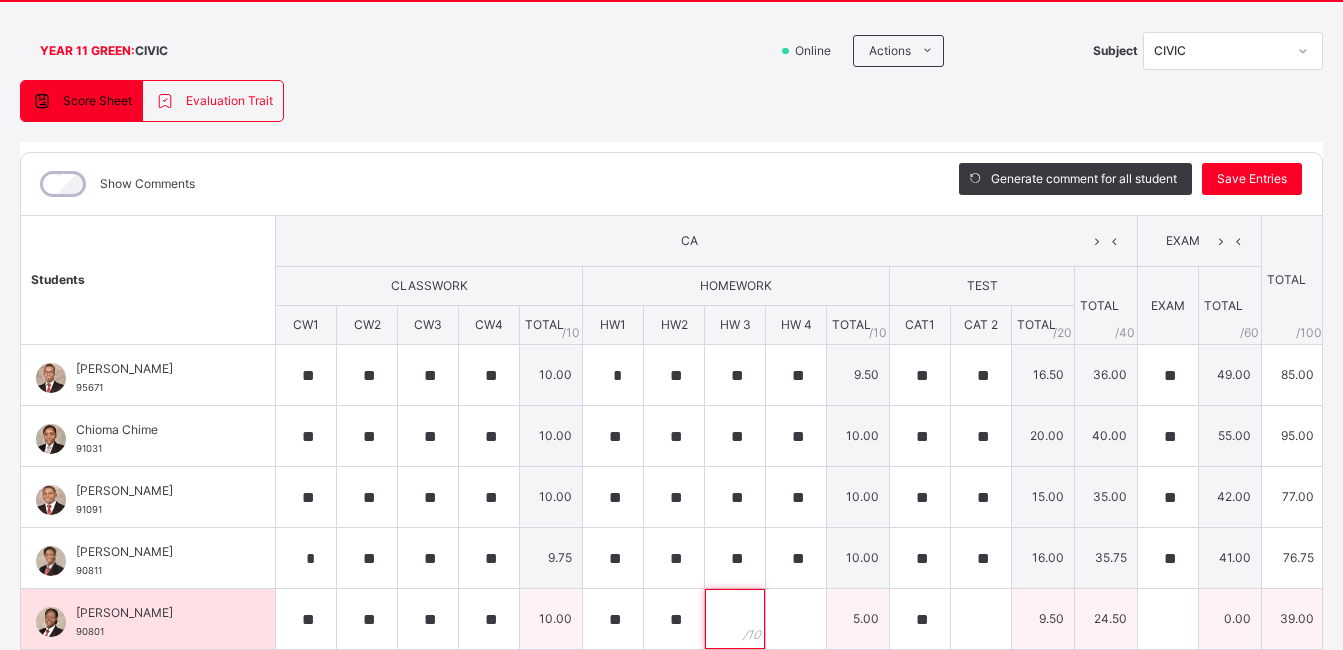click at bounding box center (735, 619) 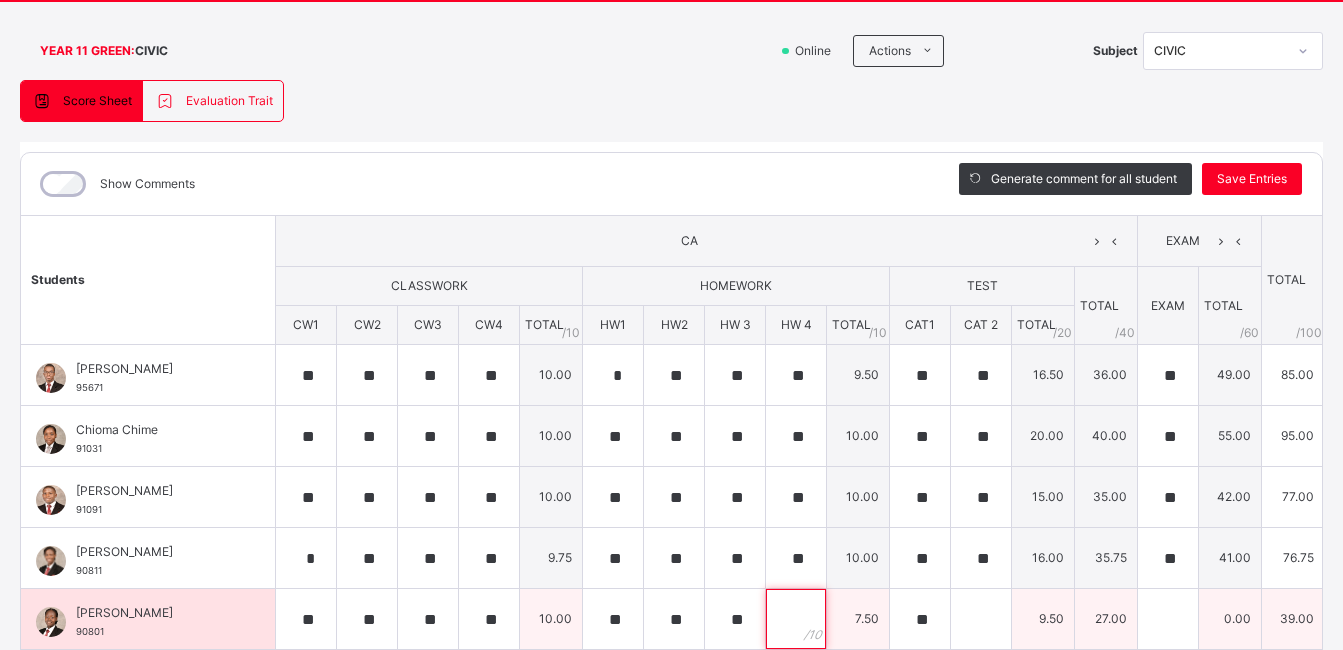 click at bounding box center [796, 619] 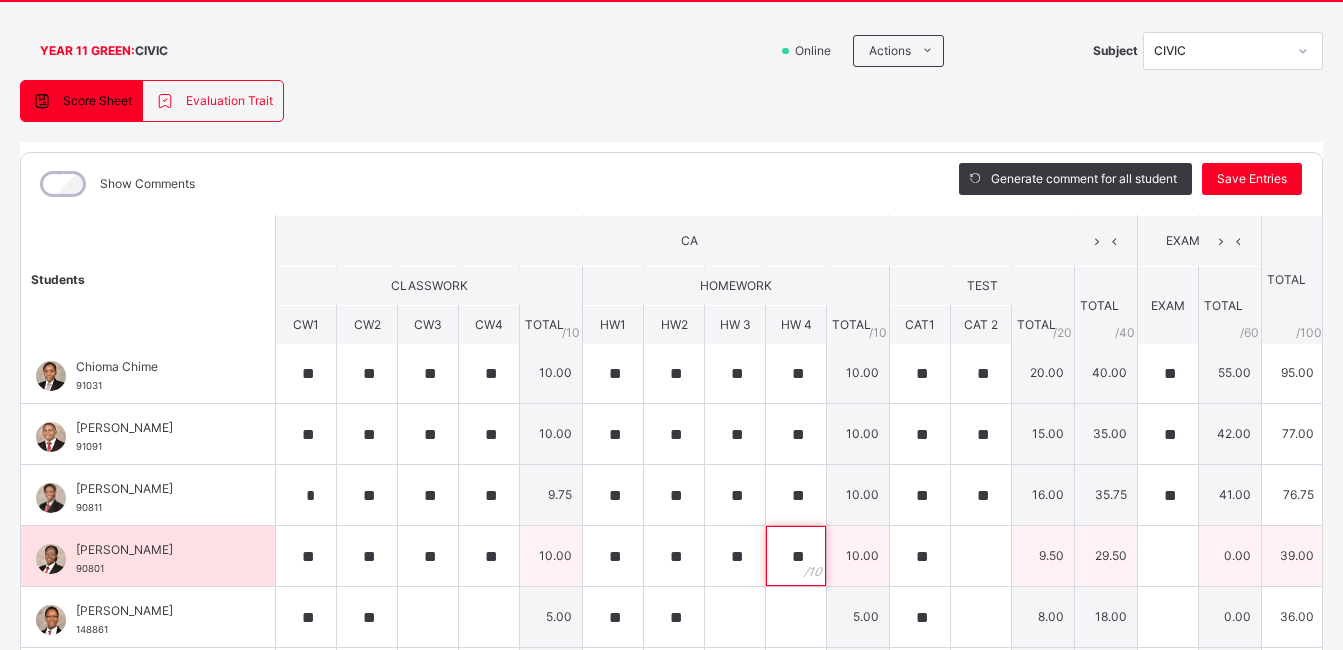 scroll, scrollTop: 64, scrollLeft: 0, axis: vertical 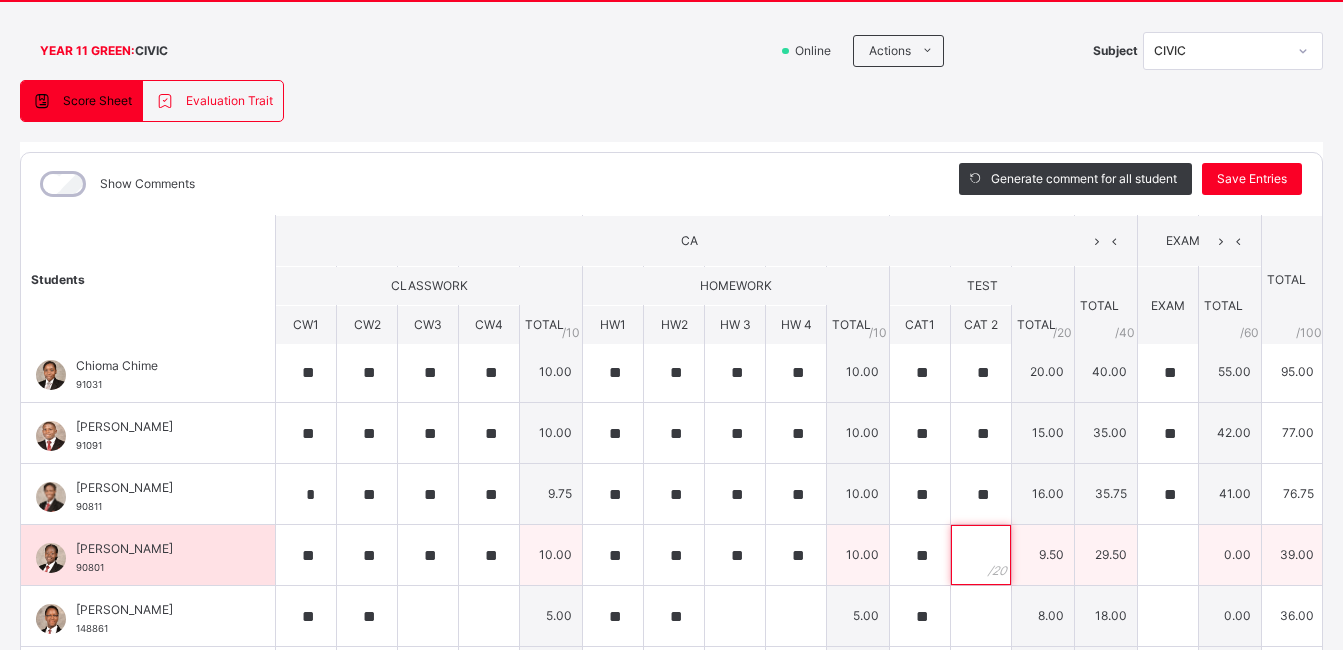 click at bounding box center [981, 555] 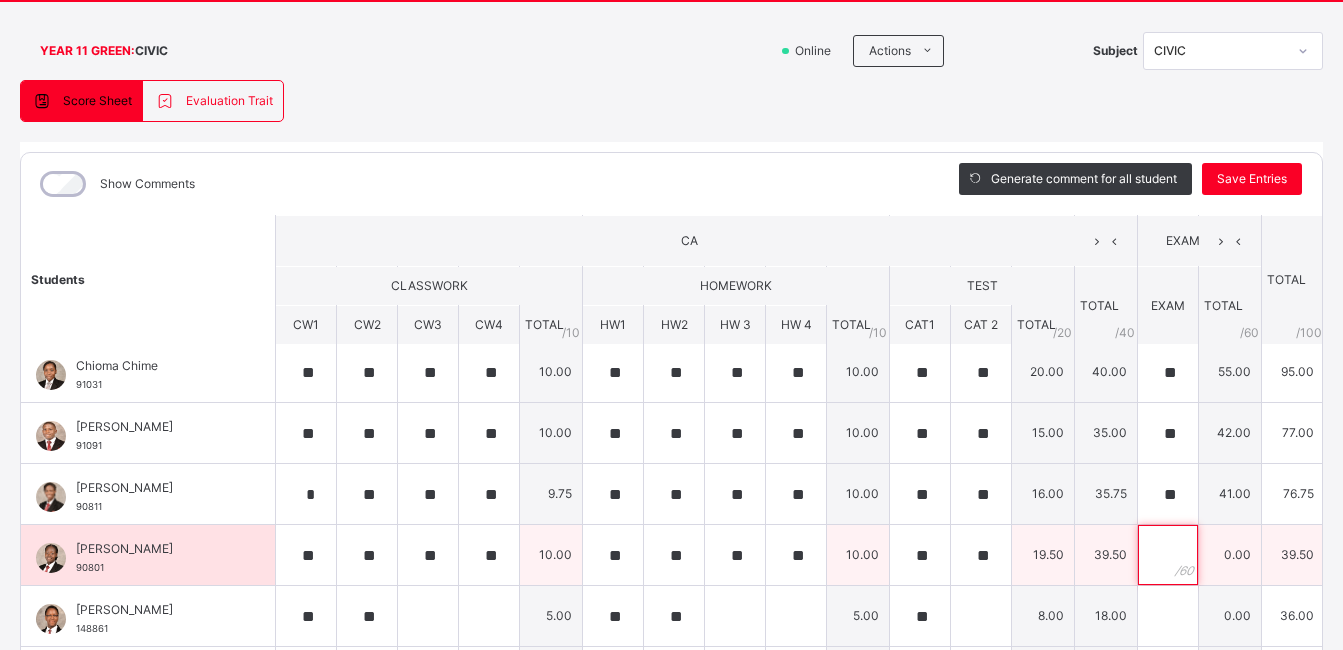 click at bounding box center (1168, 555) 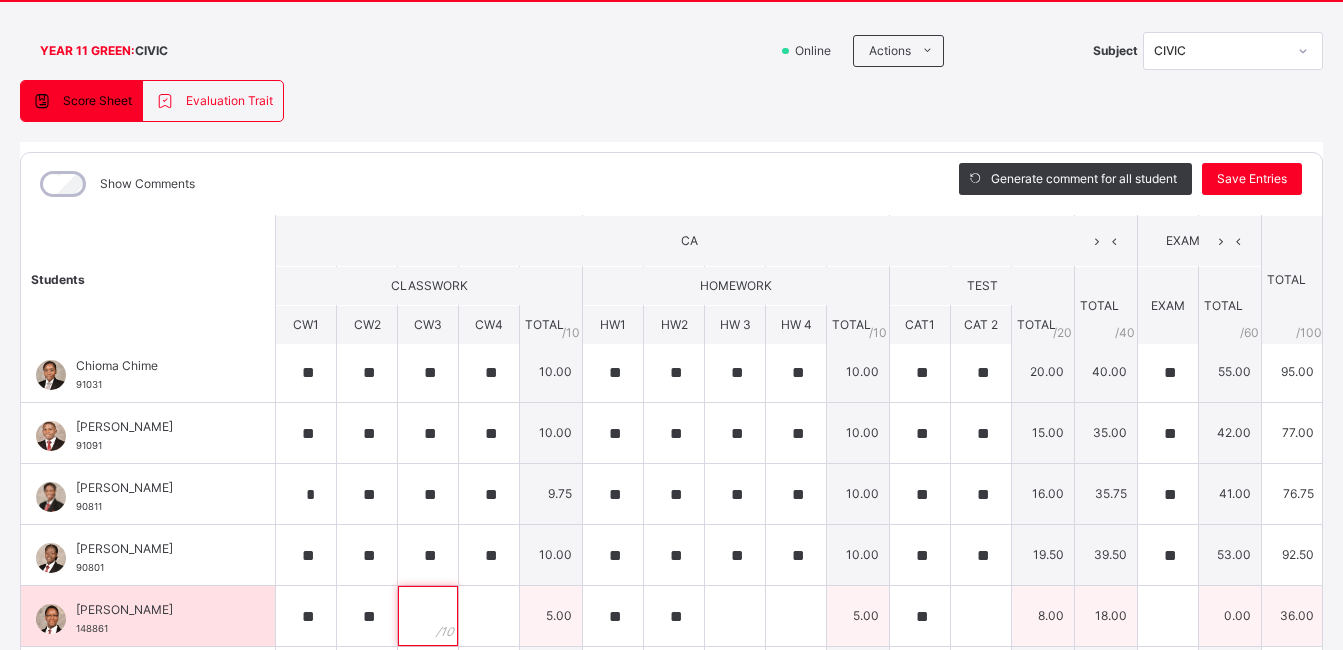click at bounding box center [428, 616] 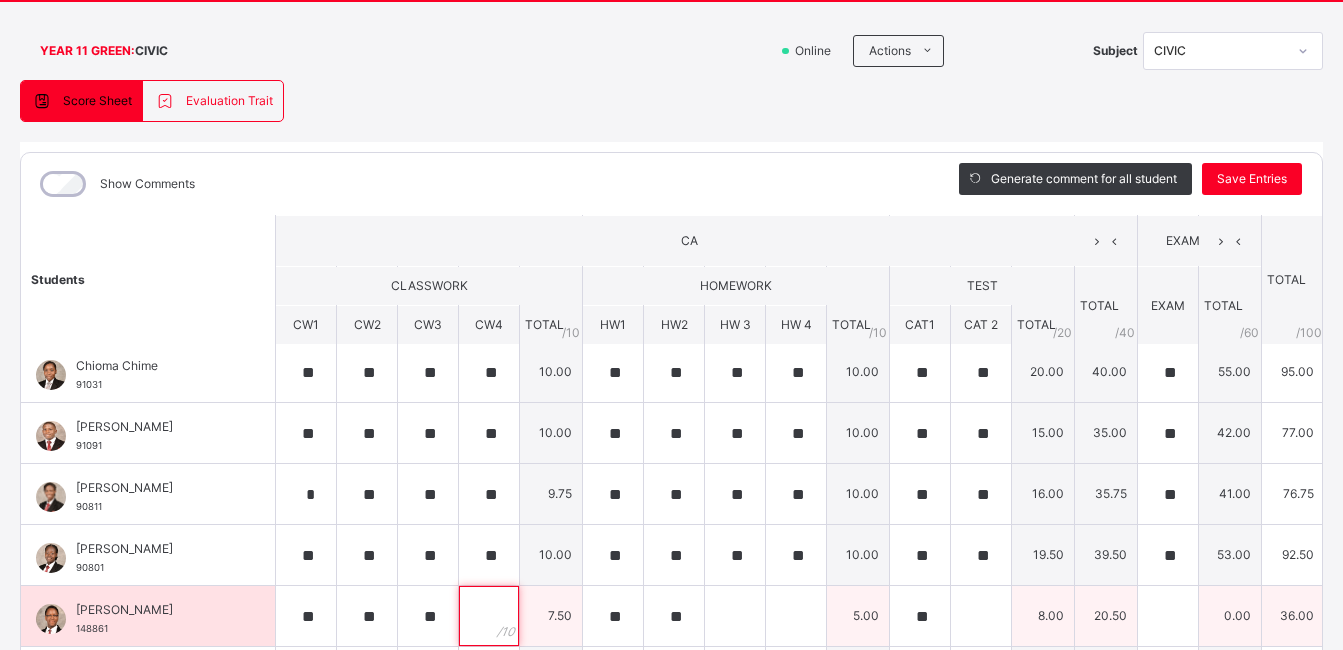 click at bounding box center [489, 616] 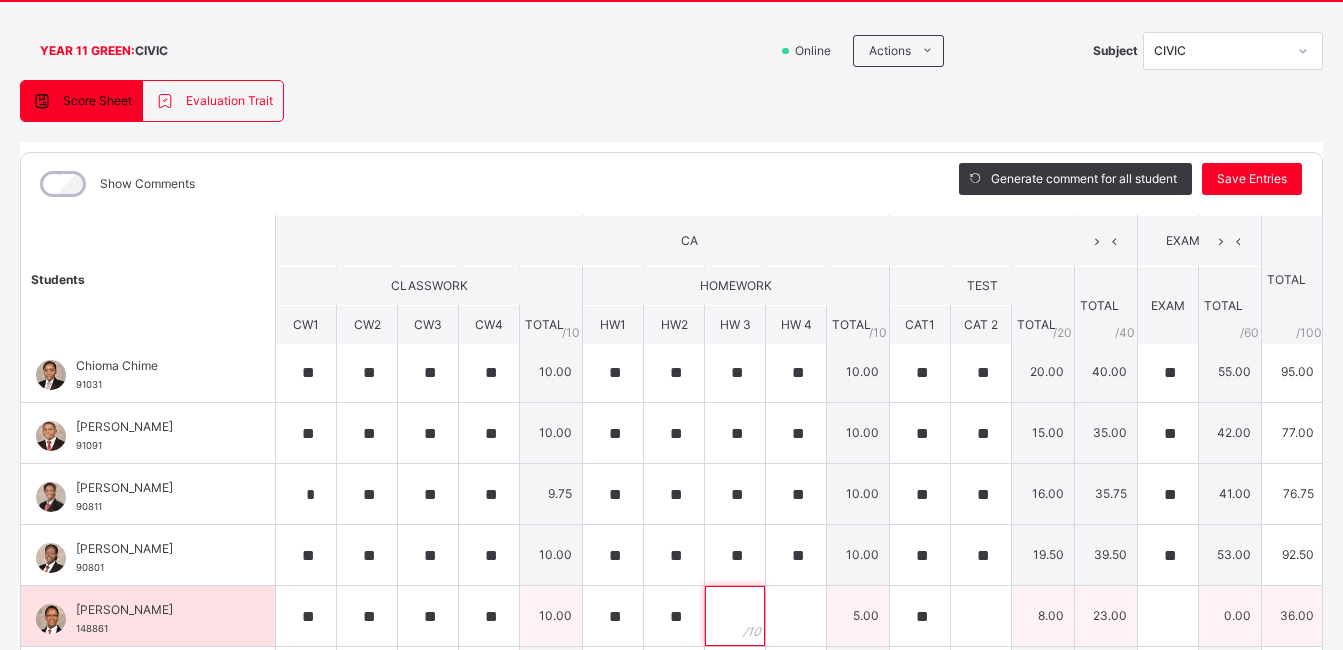 click at bounding box center [735, 616] 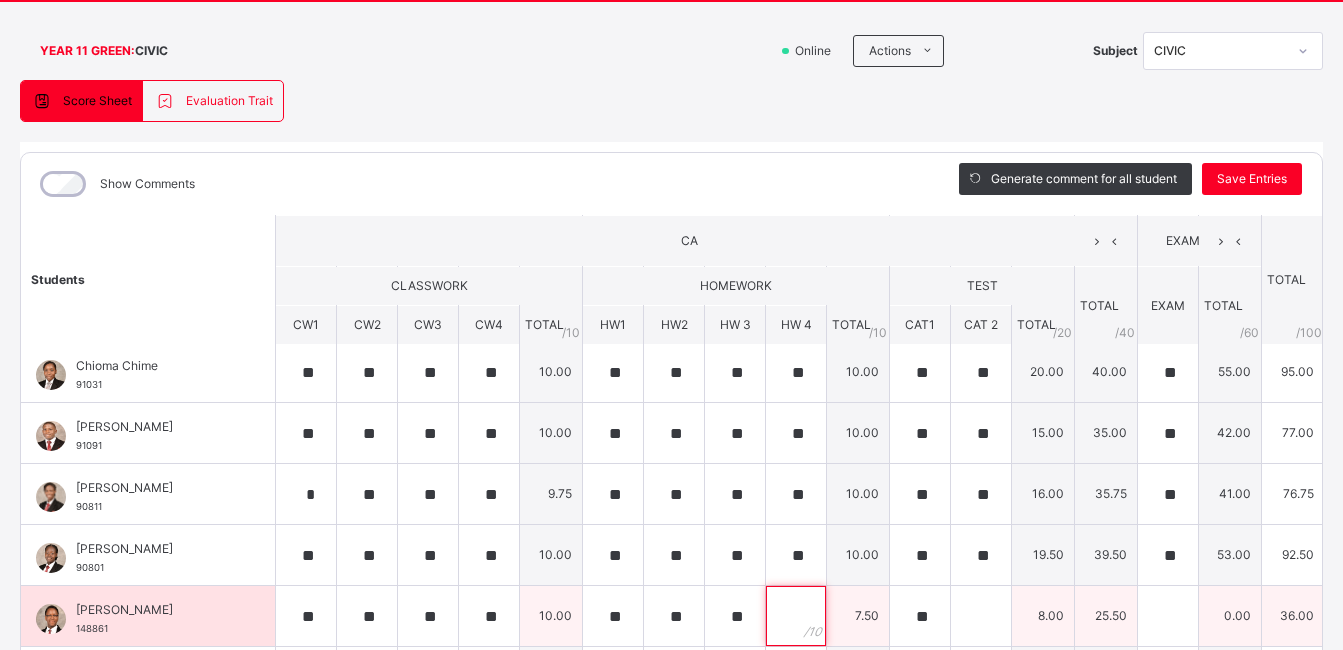 click at bounding box center [796, 616] 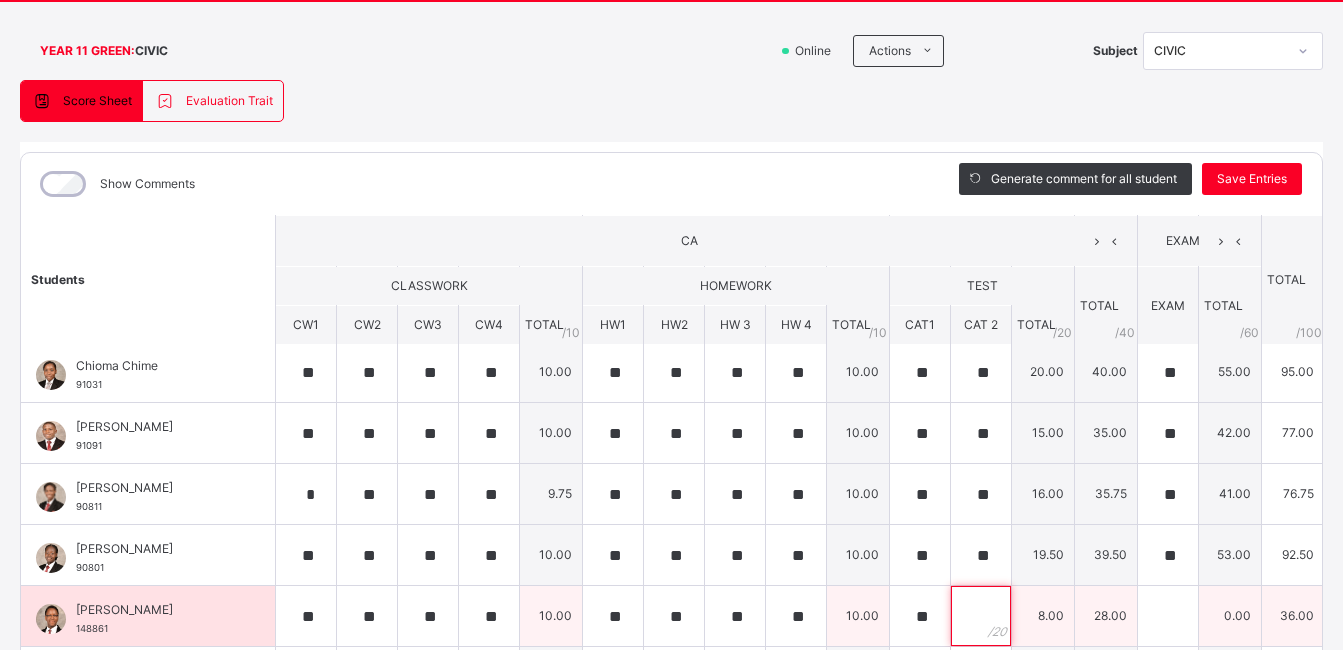 click at bounding box center (981, 616) 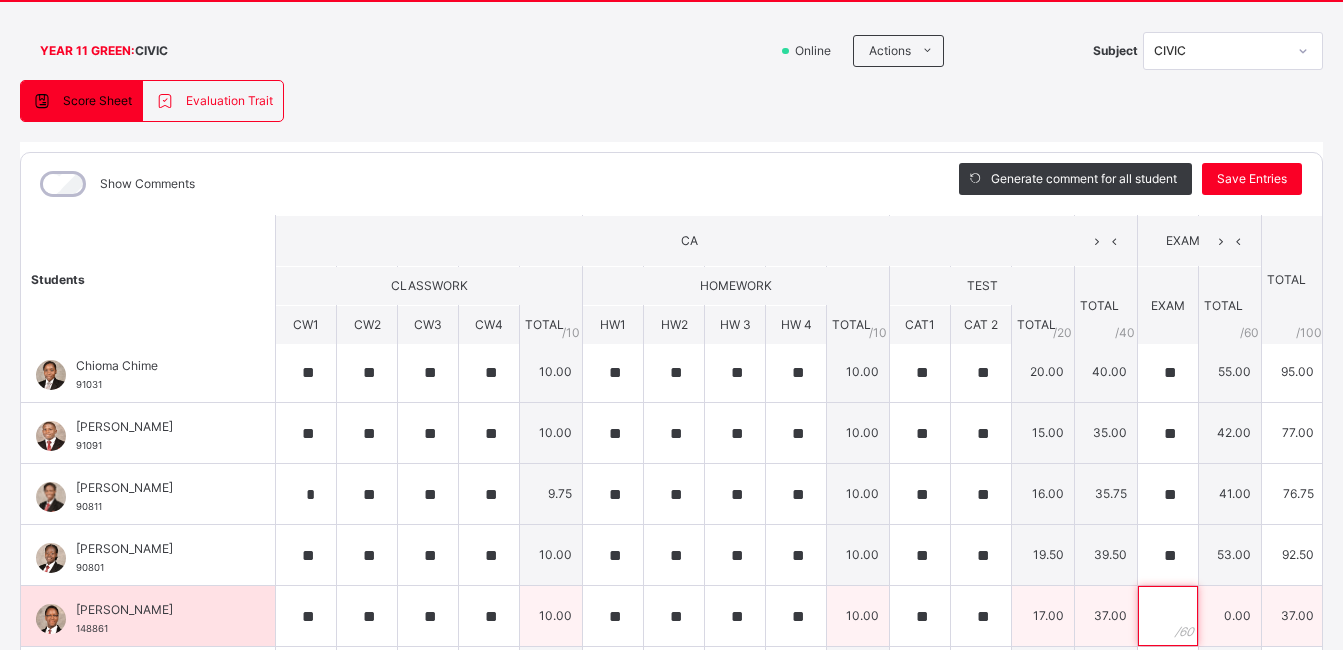 click at bounding box center (1168, 616) 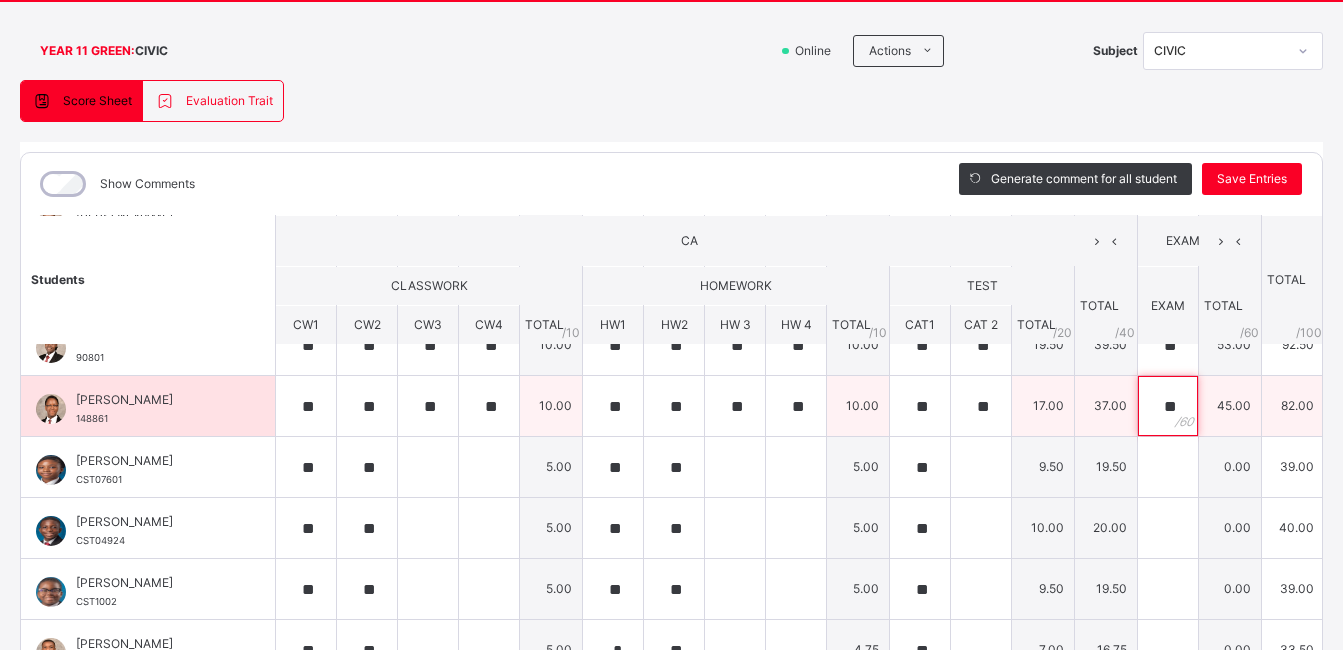 scroll, scrollTop: 277, scrollLeft: 0, axis: vertical 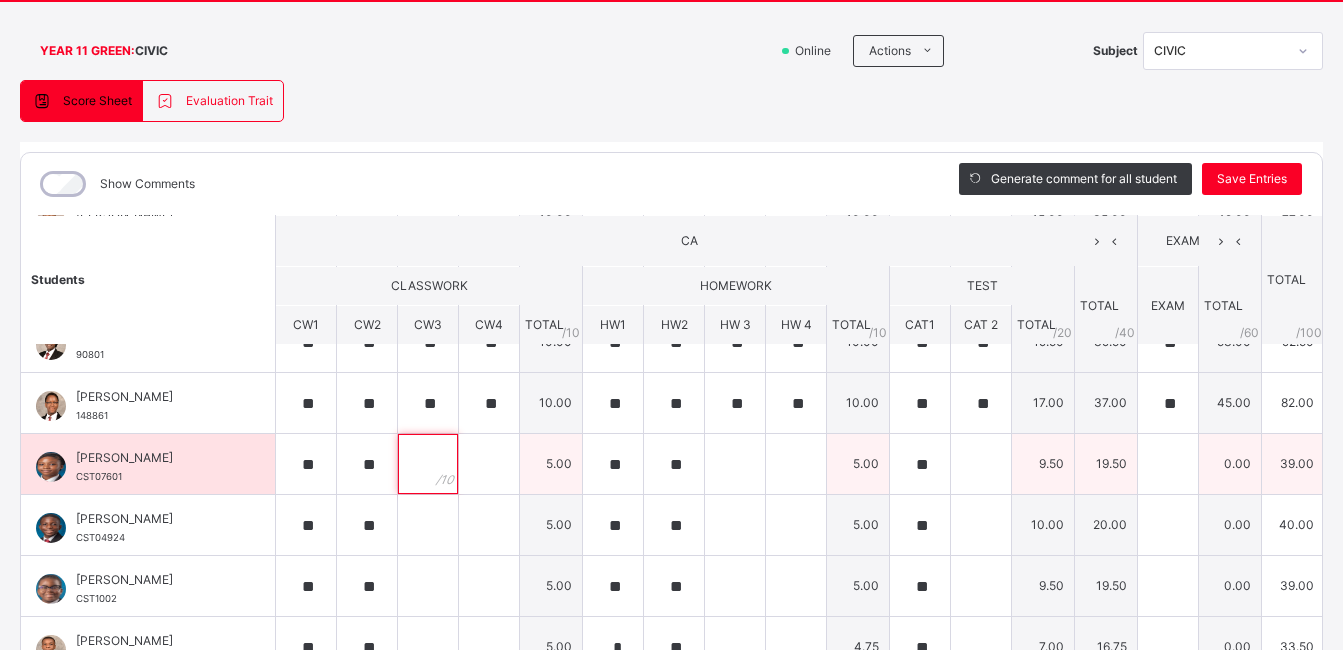 click at bounding box center (428, 464) 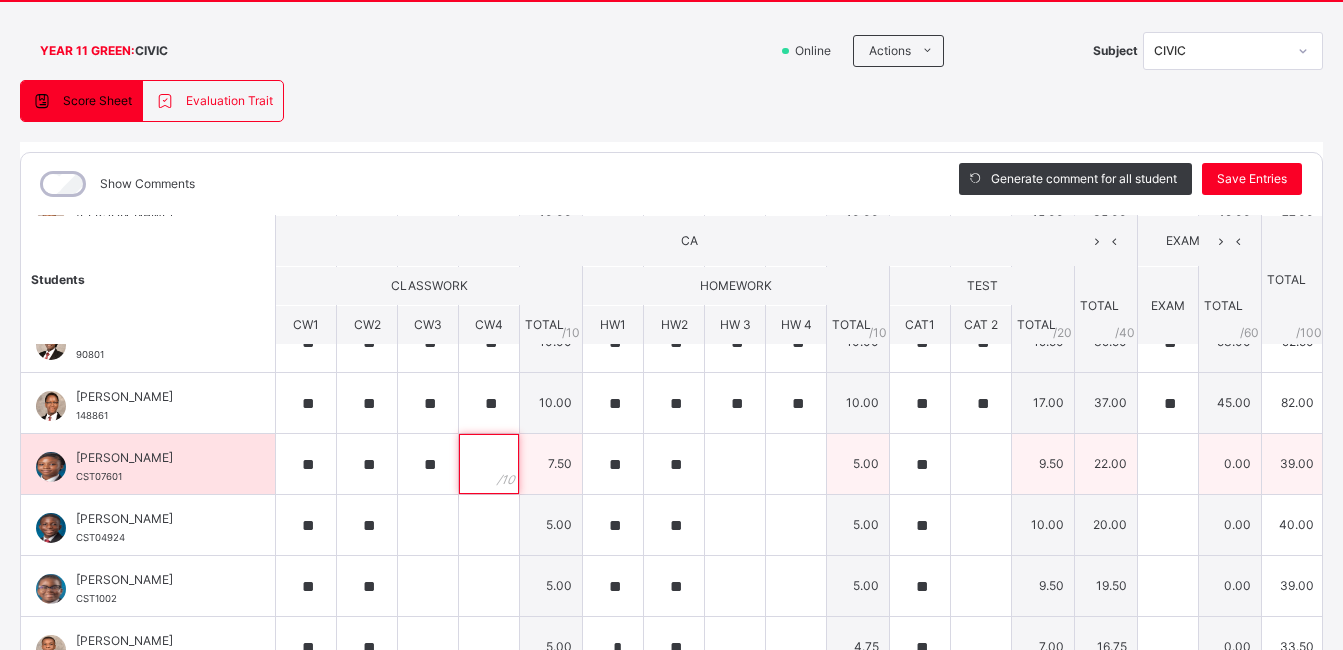 click at bounding box center (489, 464) 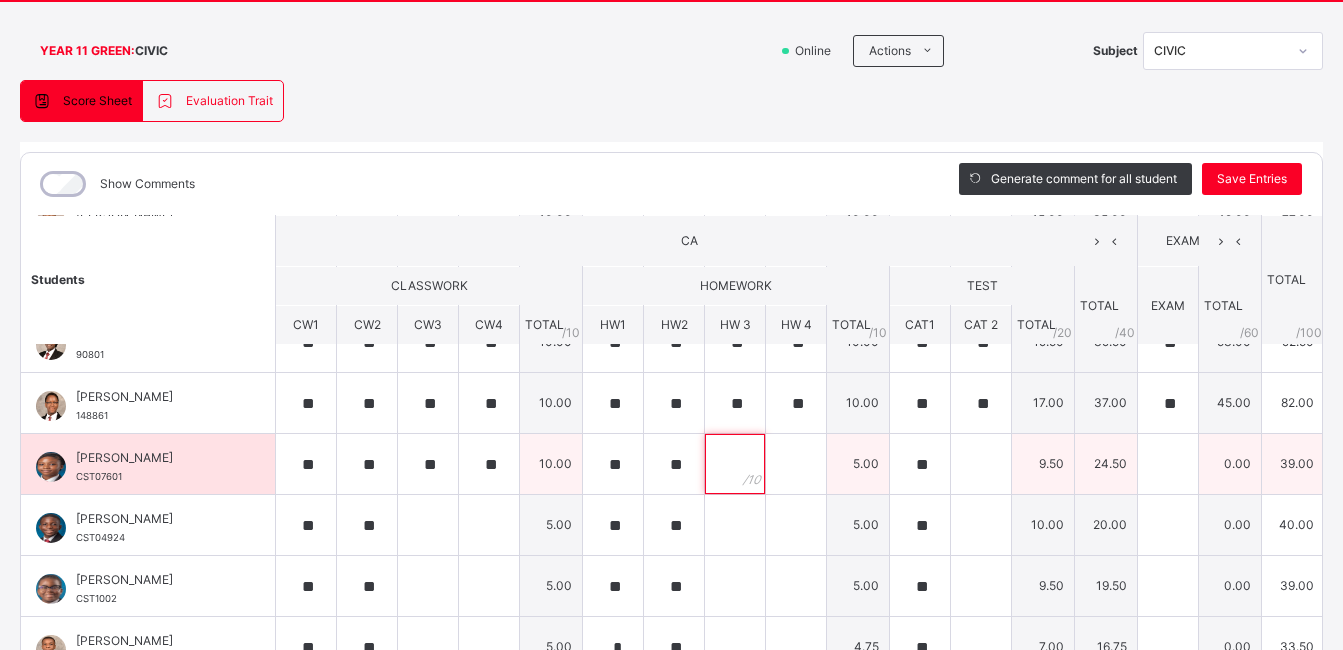 click at bounding box center (735, 464) 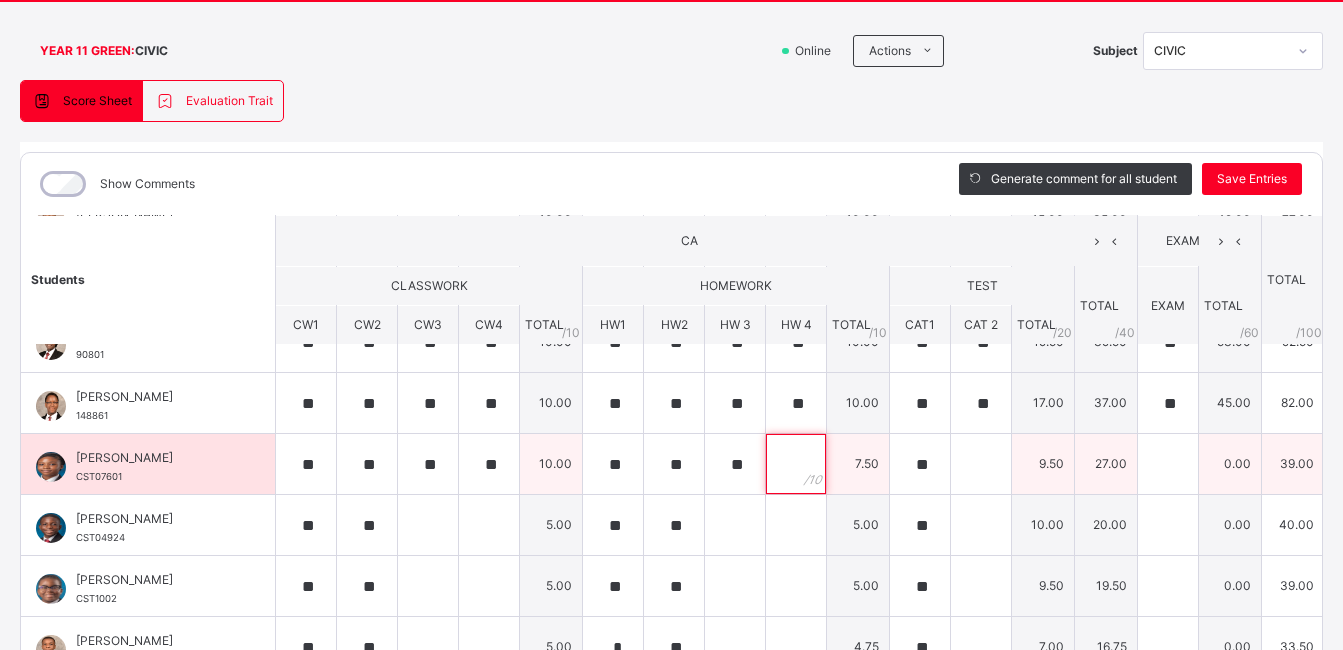 click at bounding box center (796, 464) 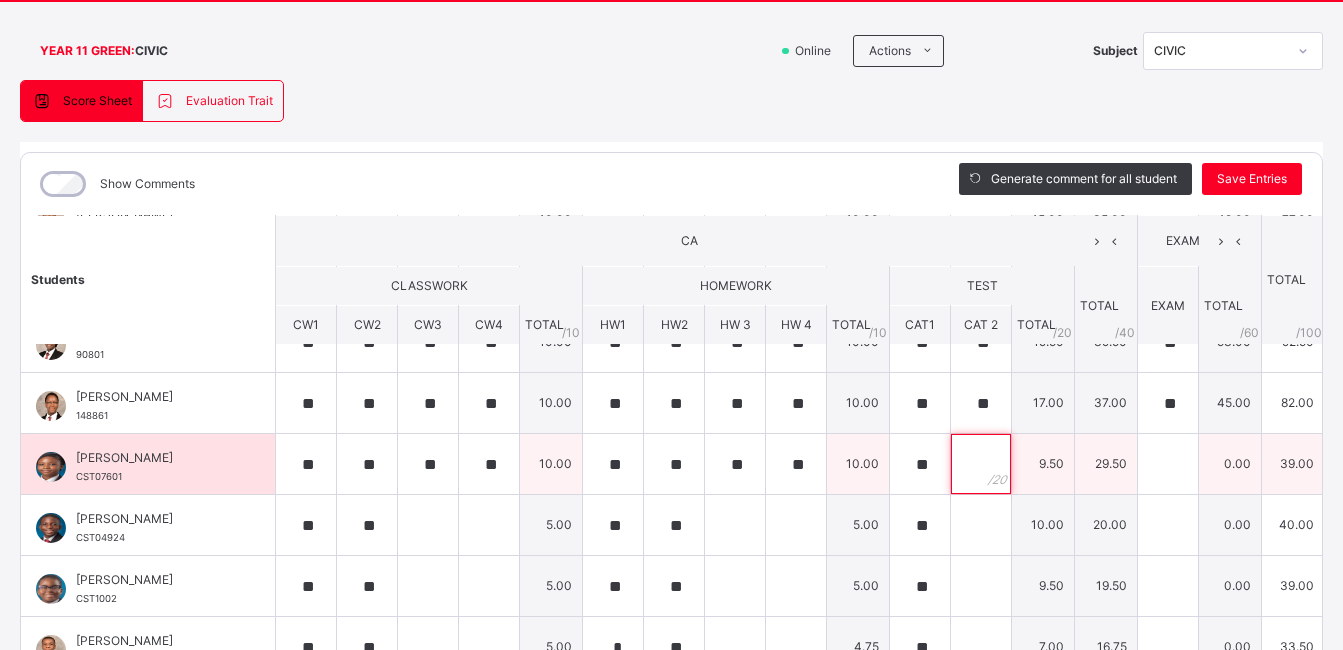 click at bounding box center (981, 464) 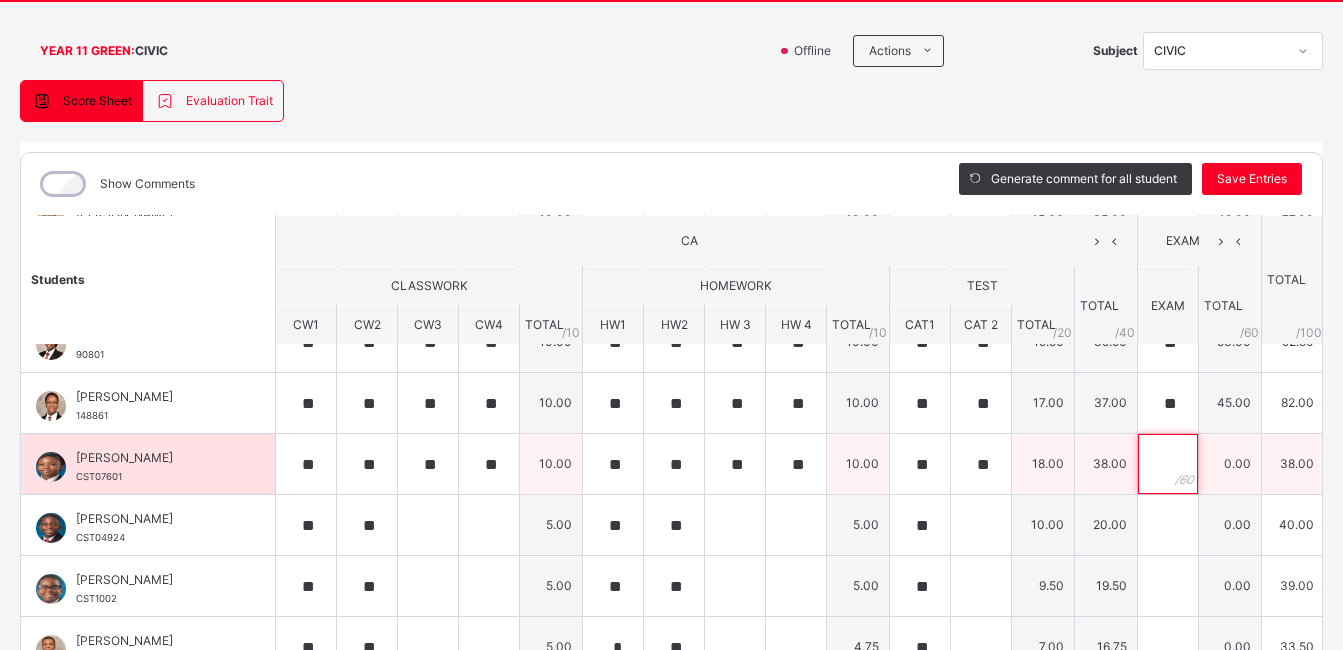 click at bounding box center (1168, 464) 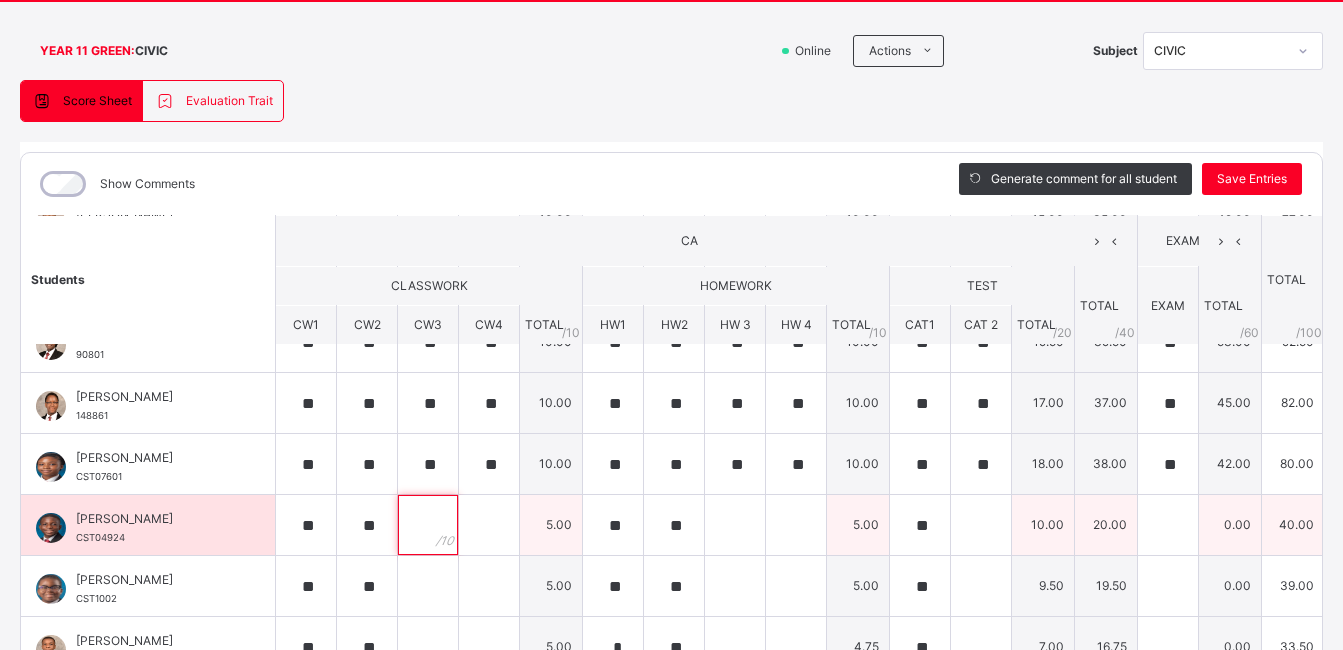 click at bounding box center [428, 525] 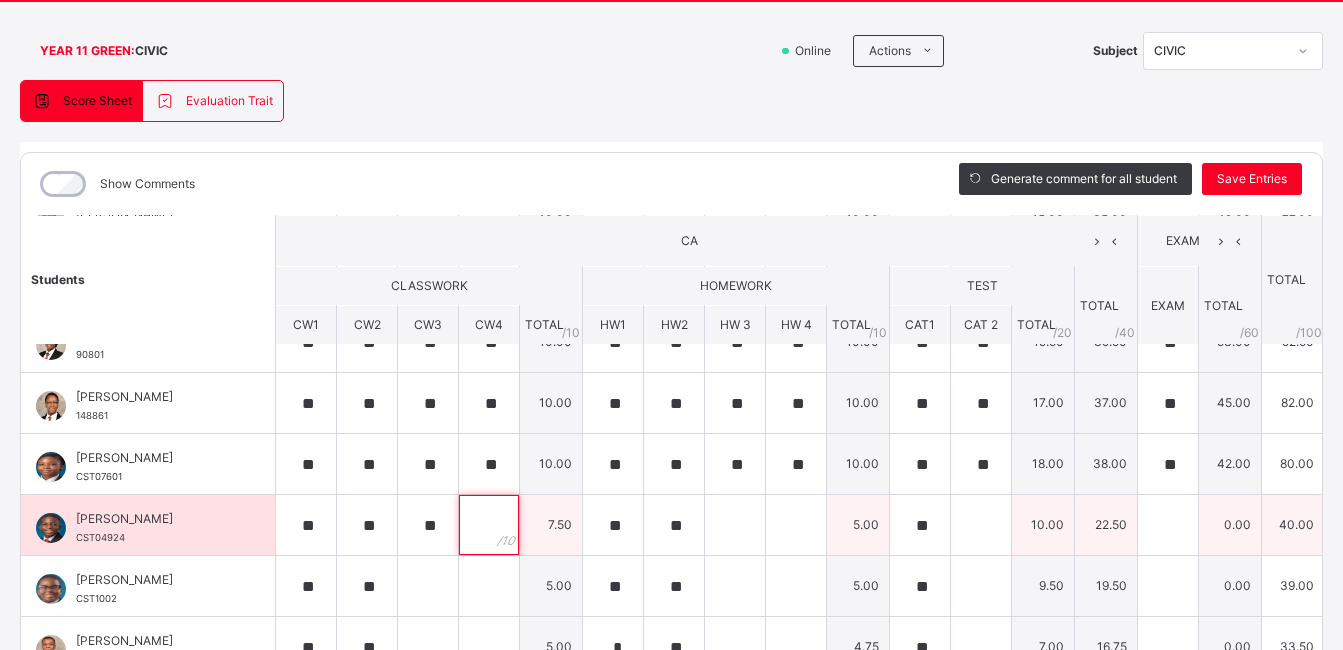 click at bounding box center [489, 525] 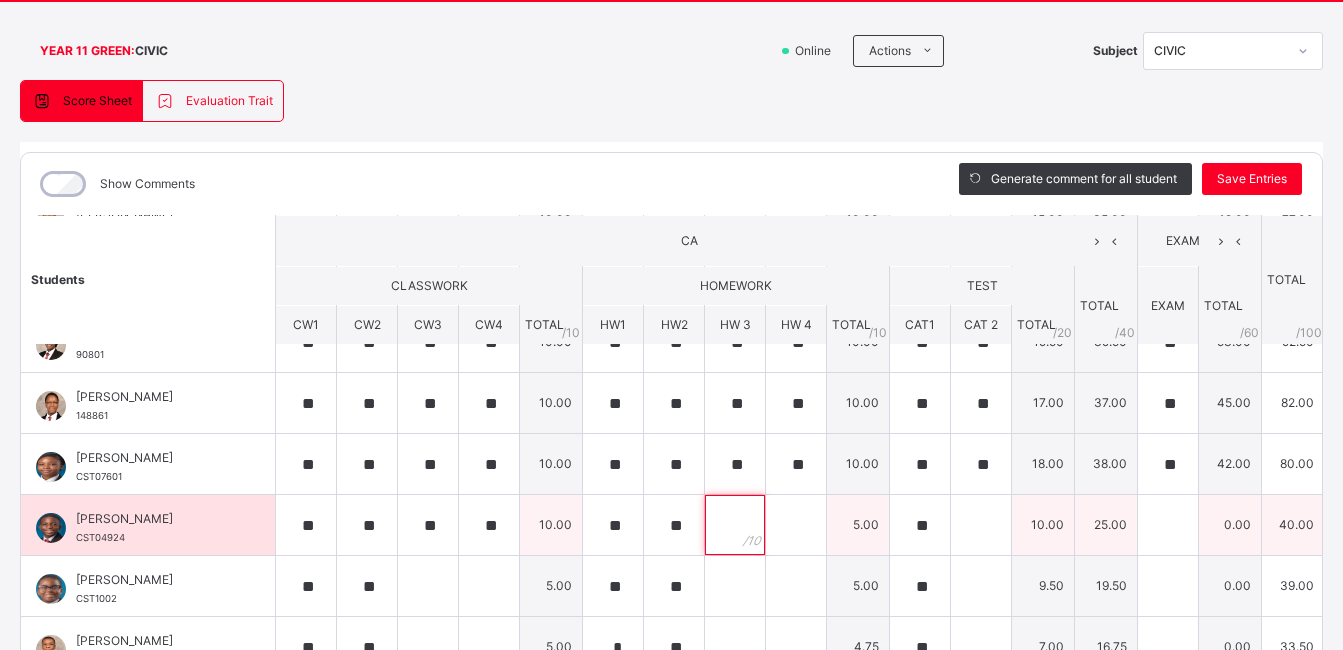 click at bounding box center [735, 525] 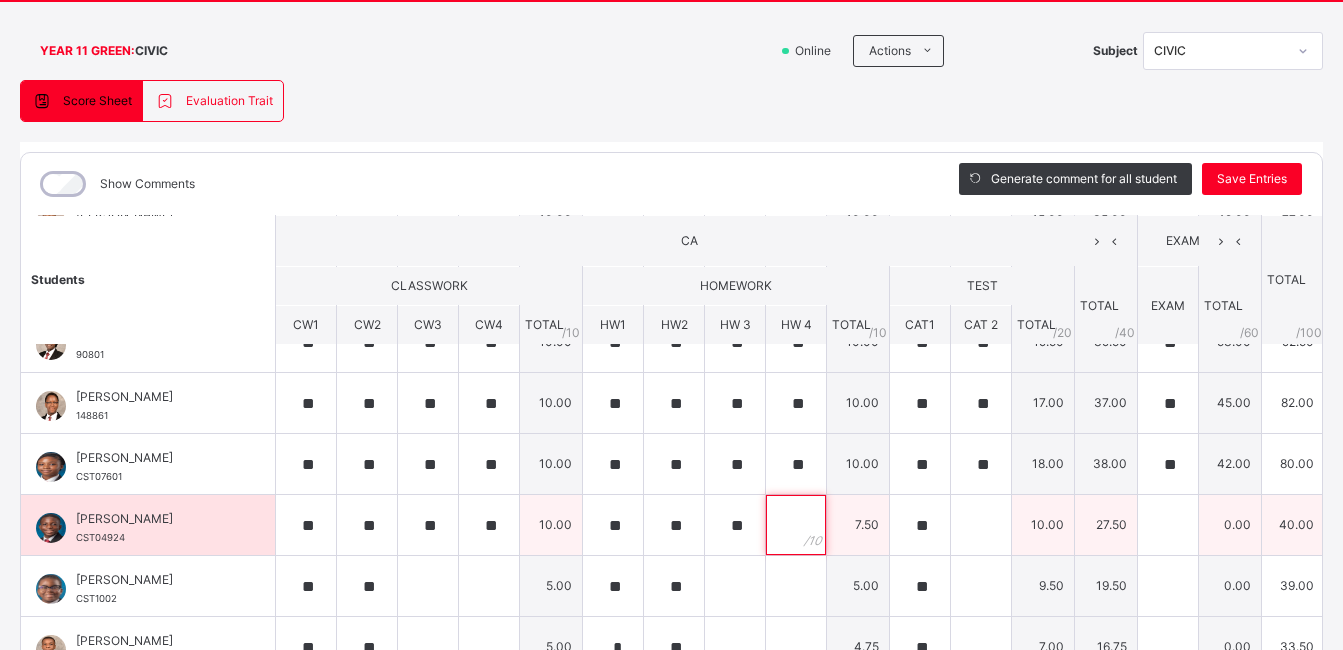 click at bounding box center (796, 525) 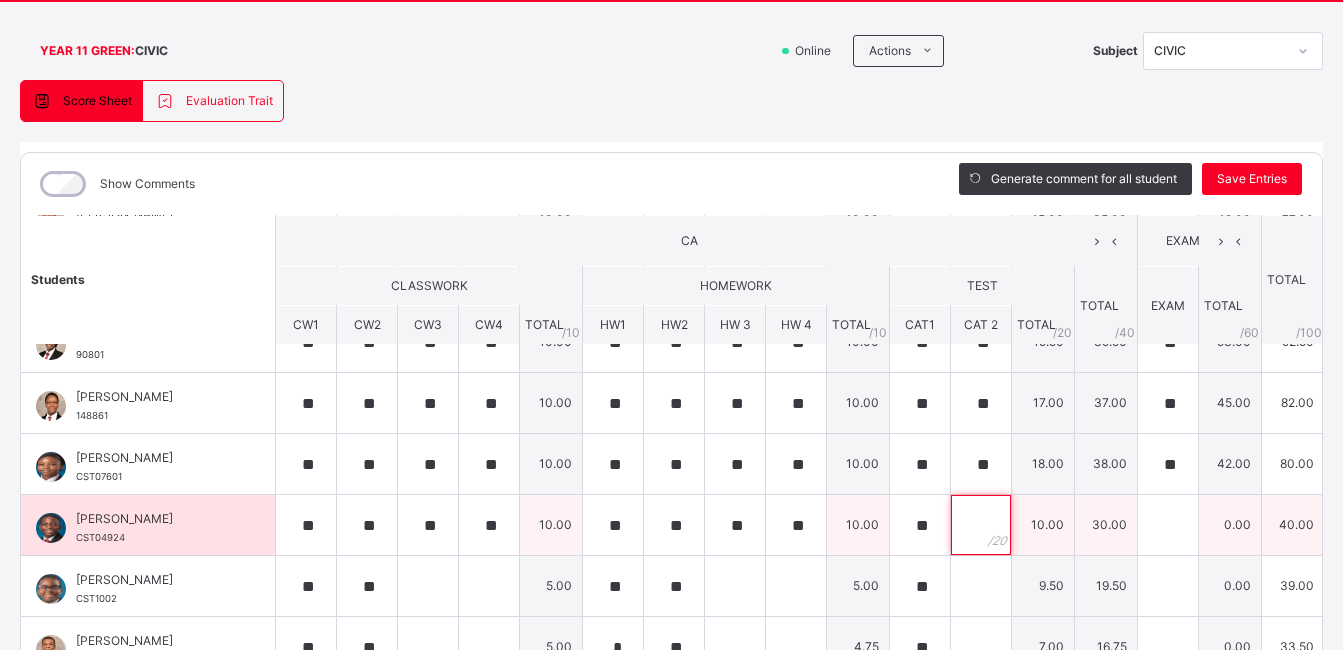 click at bounding box center (981, 525) 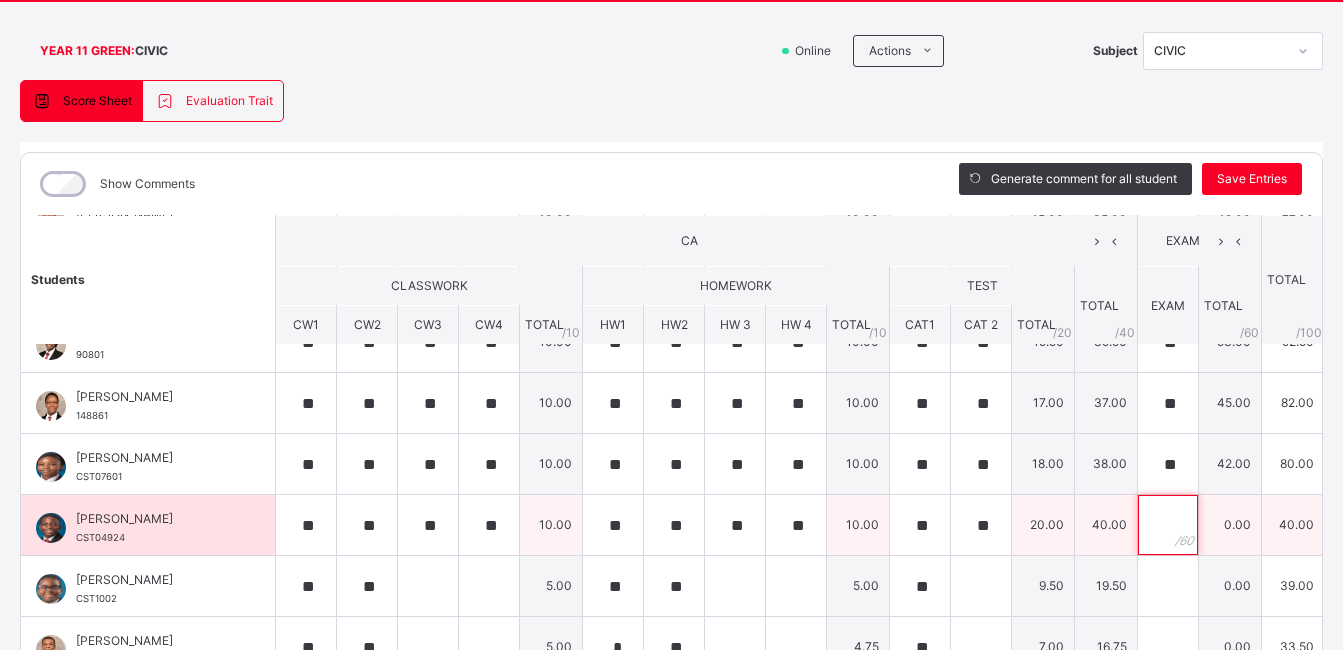 click at bounding box center (1168, 525) 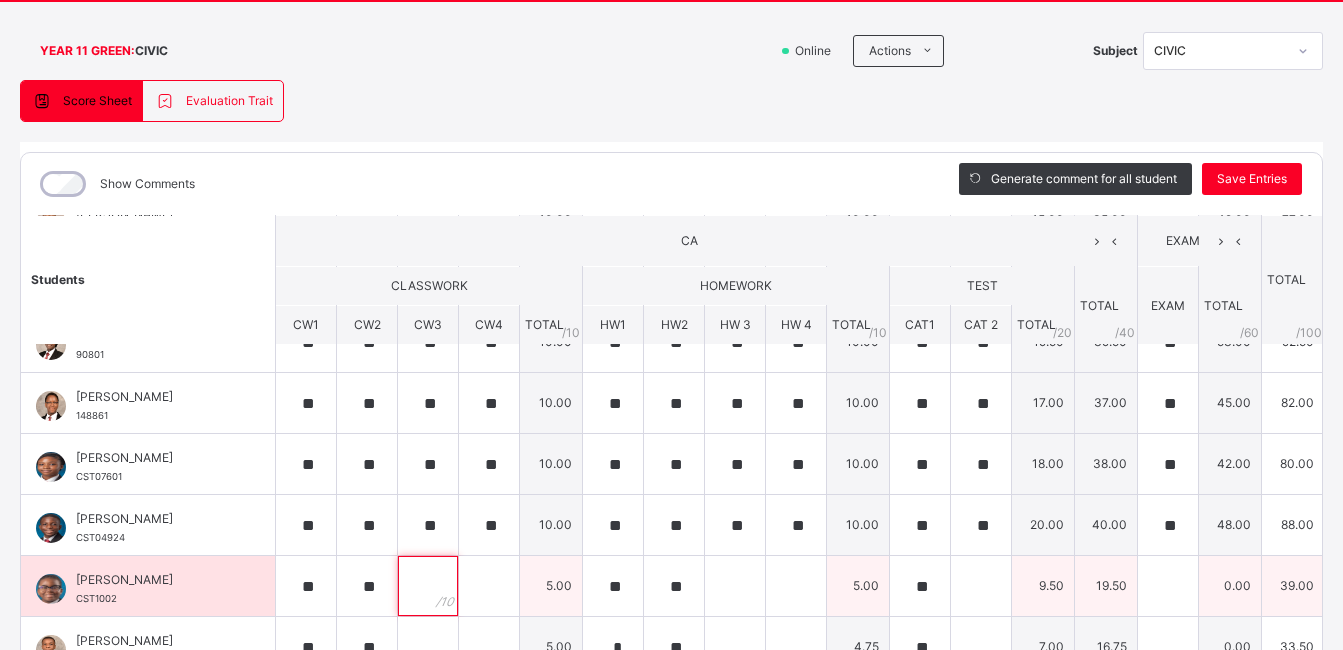 click at bounding box center (428, 586) 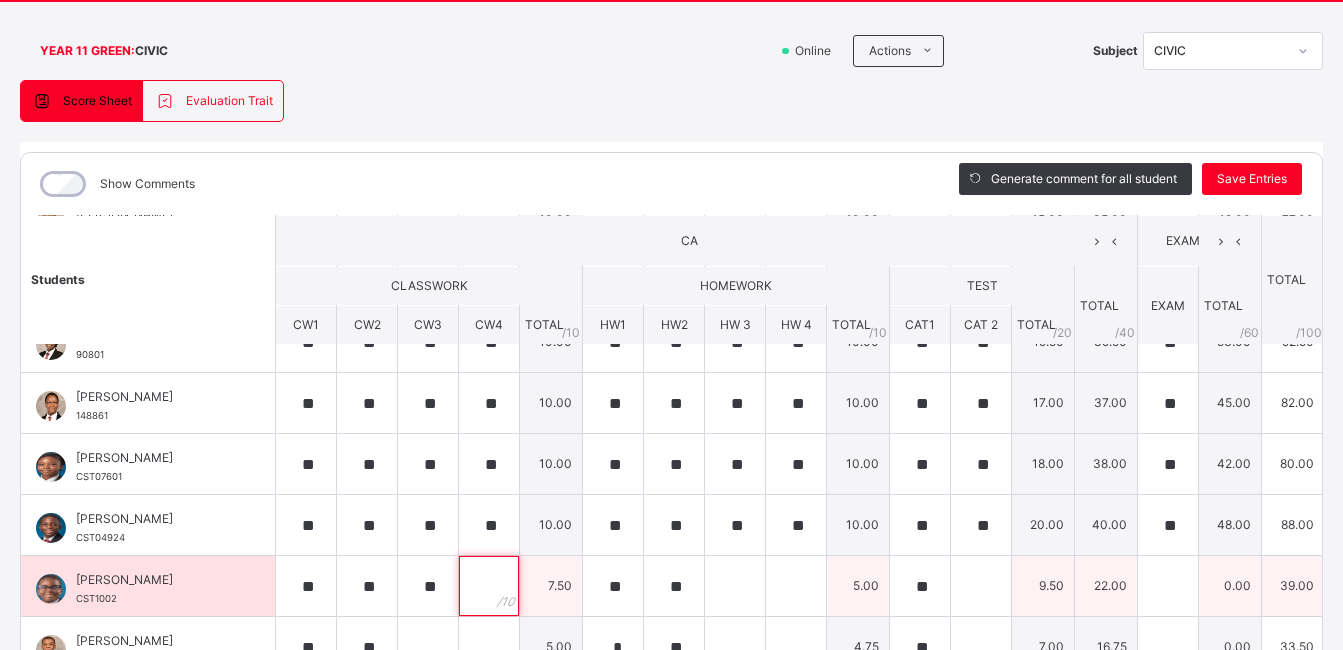 click at bounding box center (489, 586) 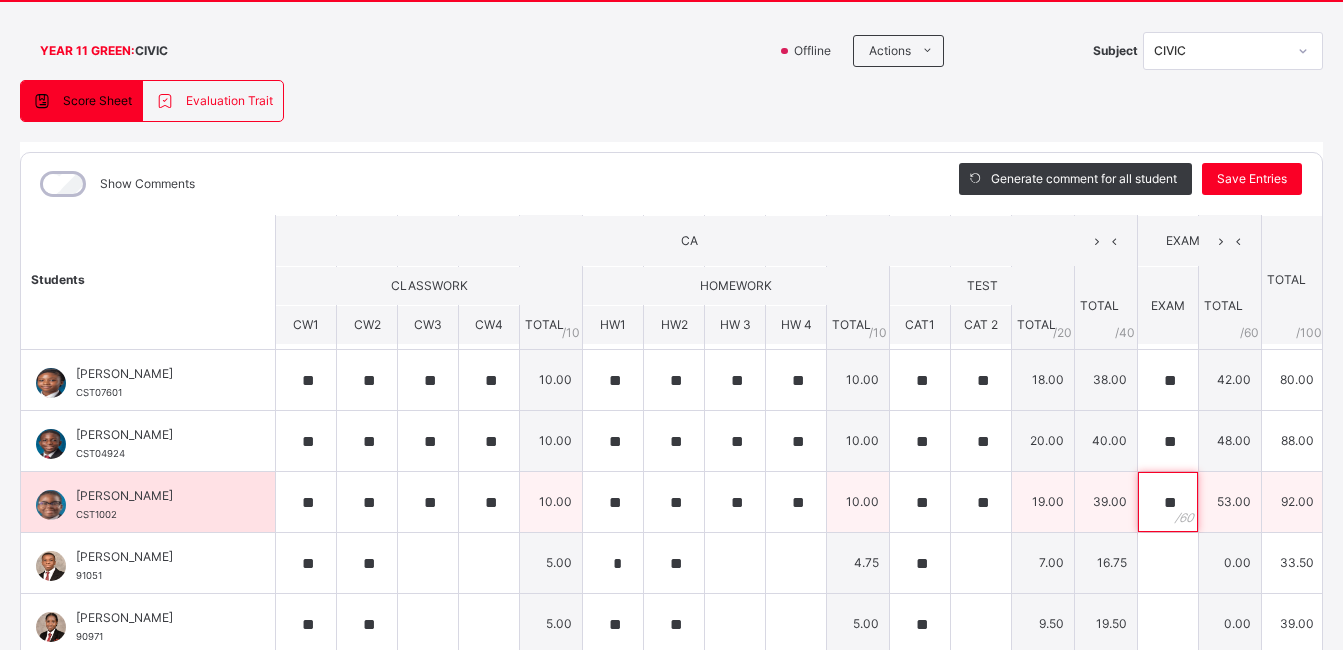 scroll, scrollTop: 366, scrollLeft: 0, axis: vertical 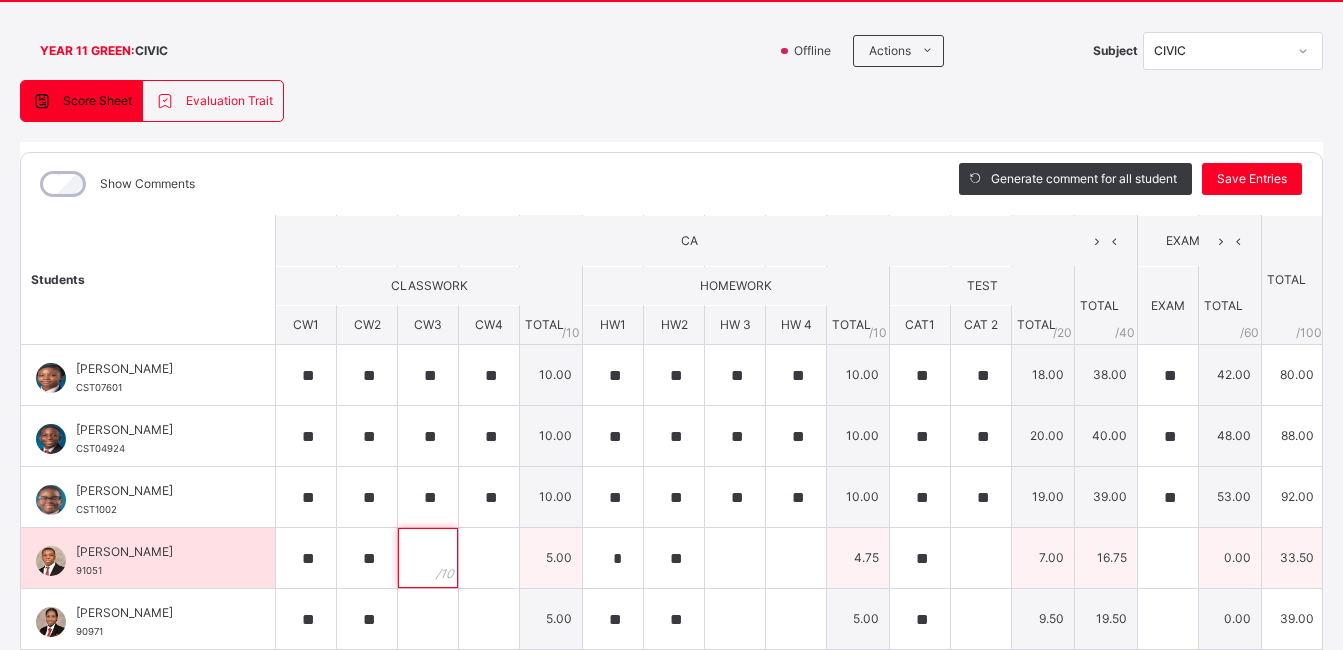 click at bounding box center (428, 558) 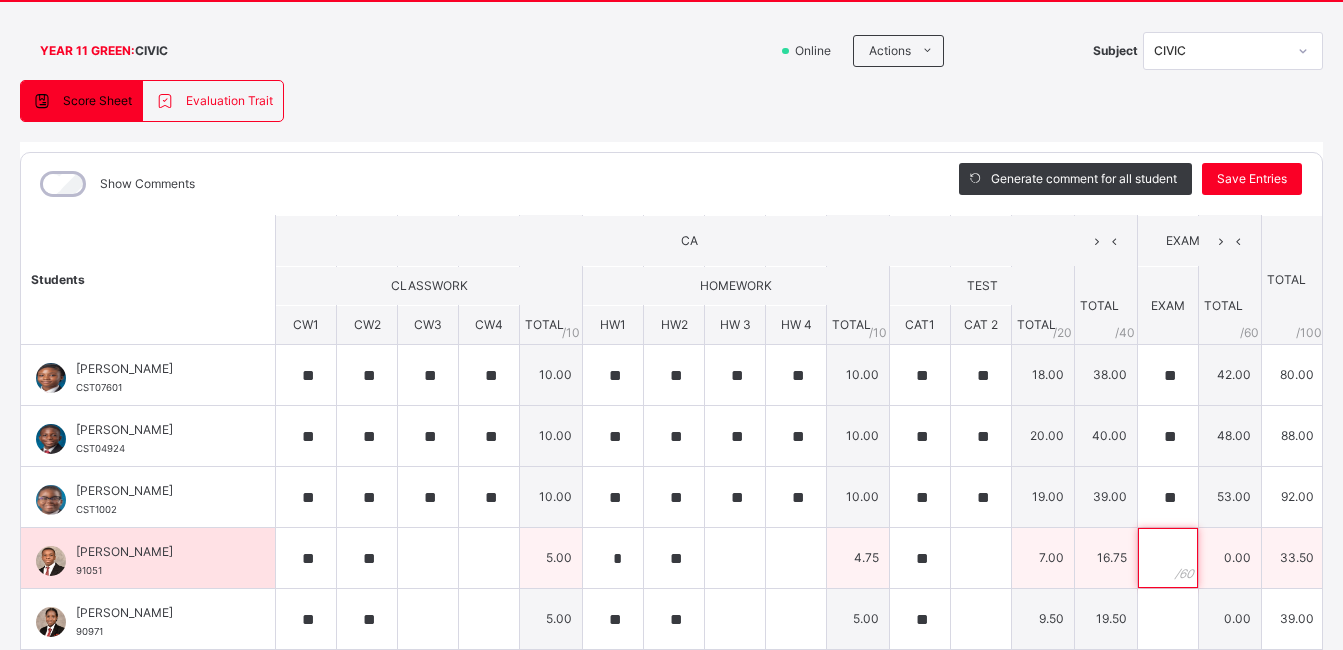 click at bounding box center (1168, 558) 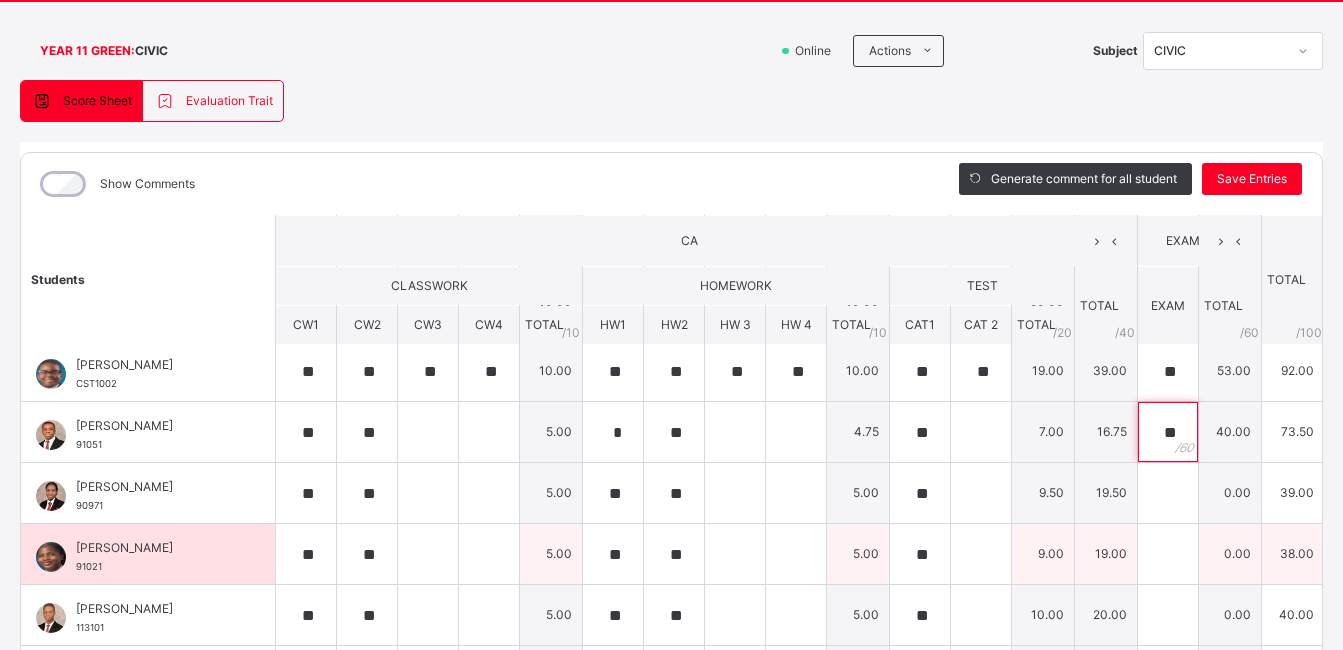 scroll, scrollTop: 493, scrollLeft: 0, axis: vertical 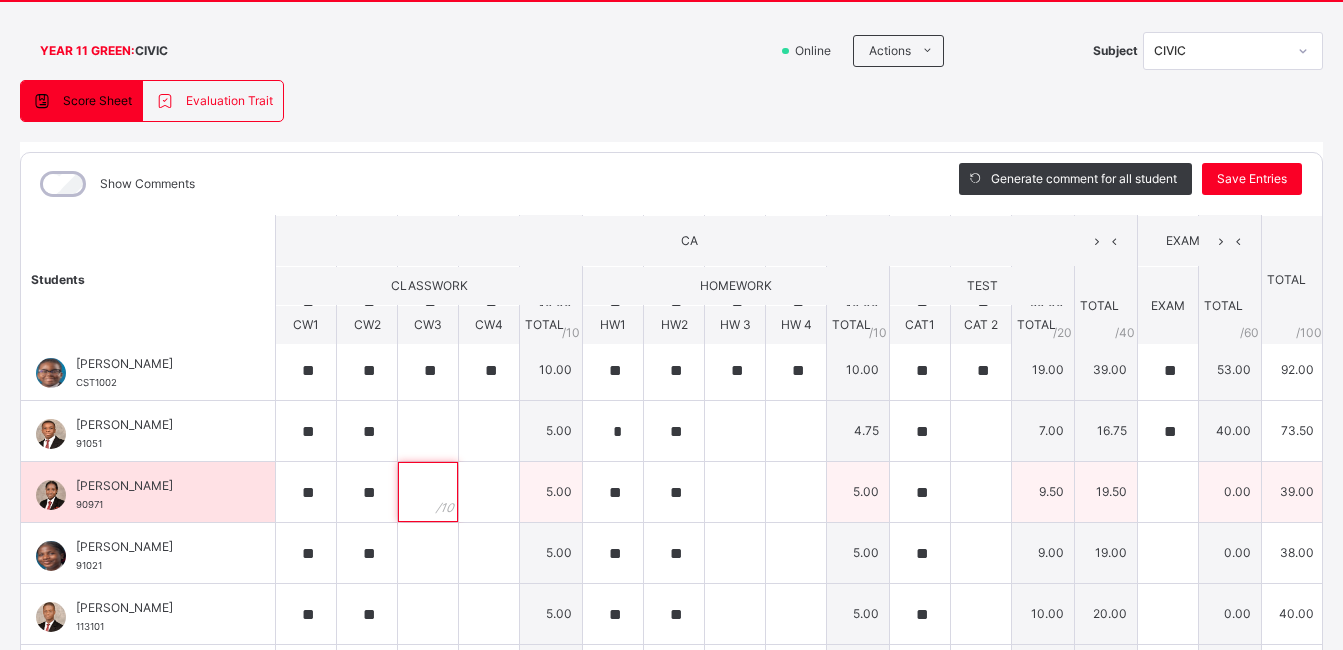 click at bounding box center (428, 492) 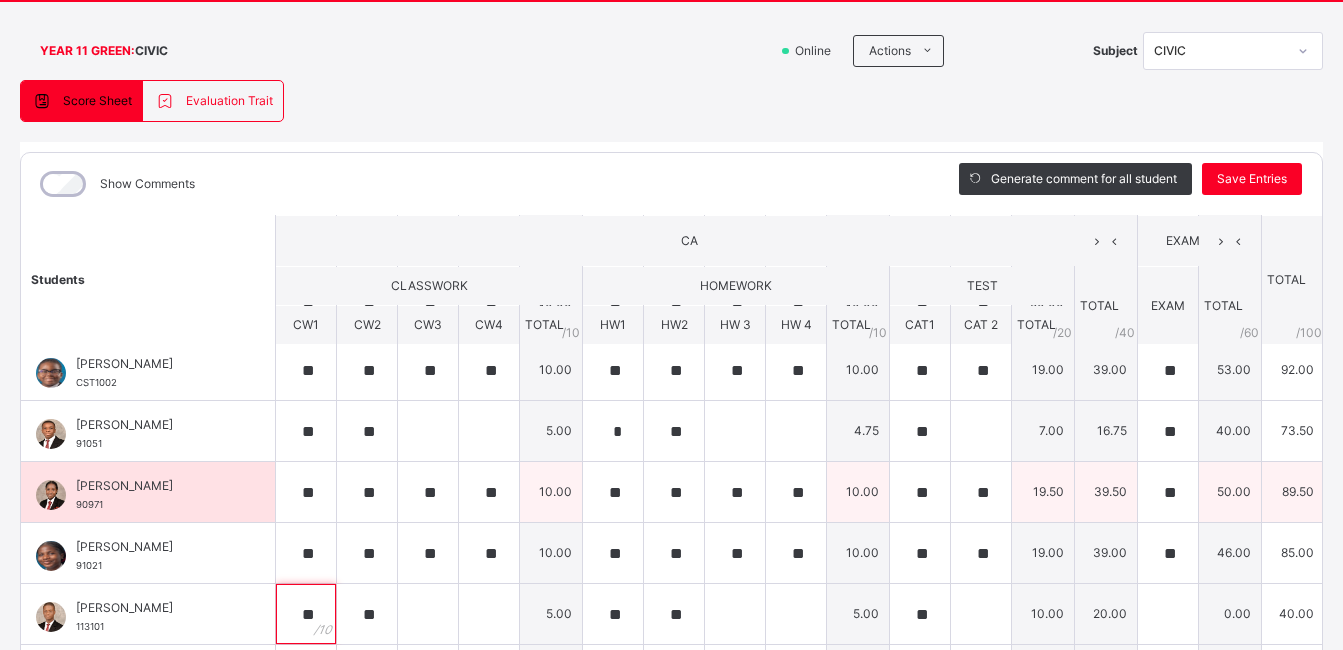 scroll, scrollTop: 124, scrollLeft: 0, axis: vertical 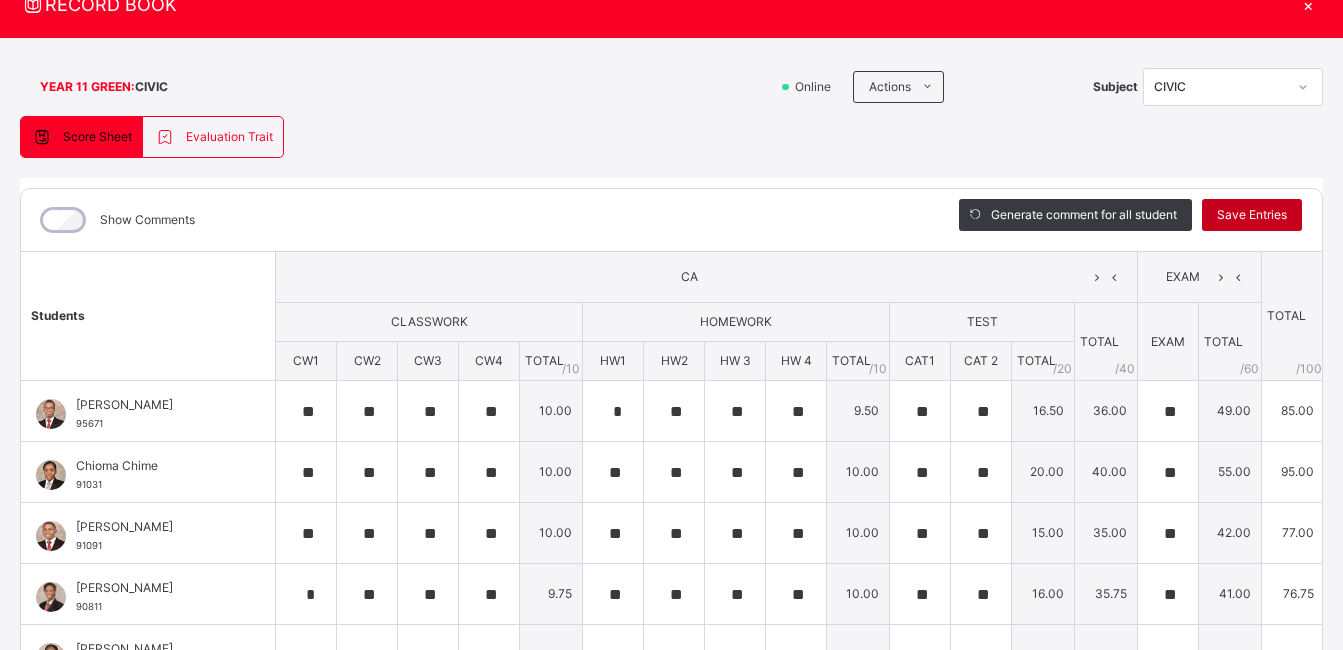 click on "Save Entries" at bounding box center (1252, 215) 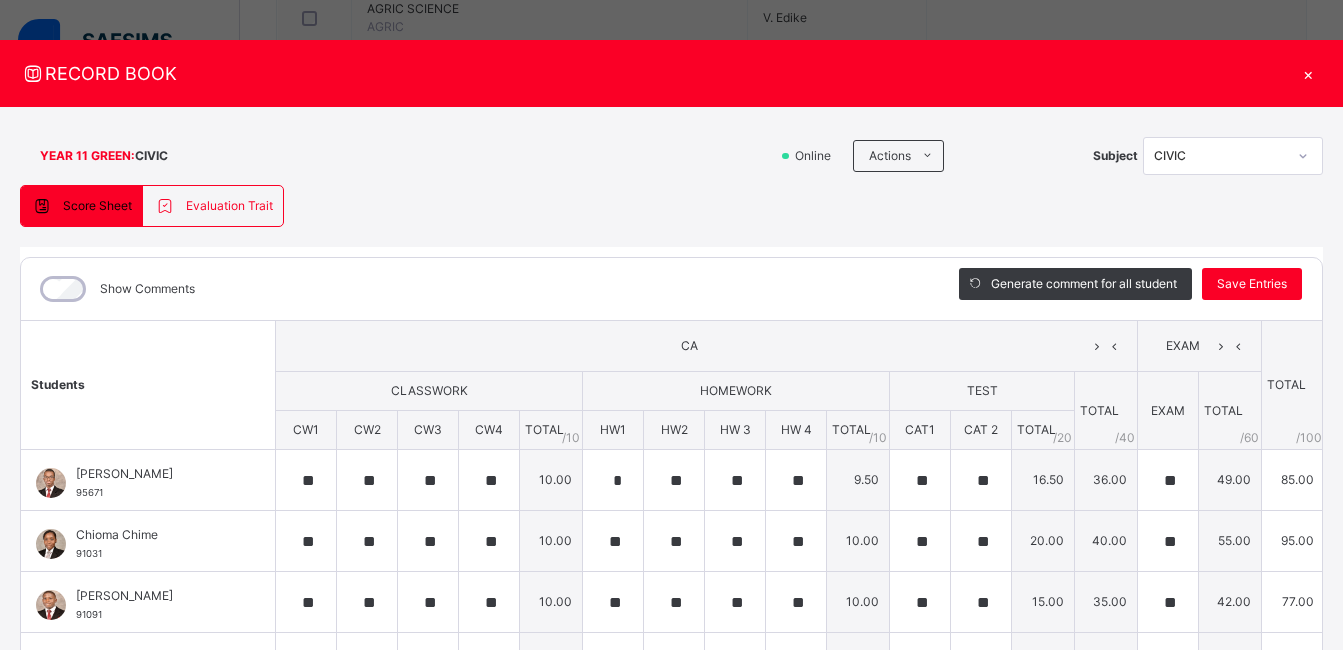 scroll, scrollTop: 0, scrollLeft: 0, axis: both 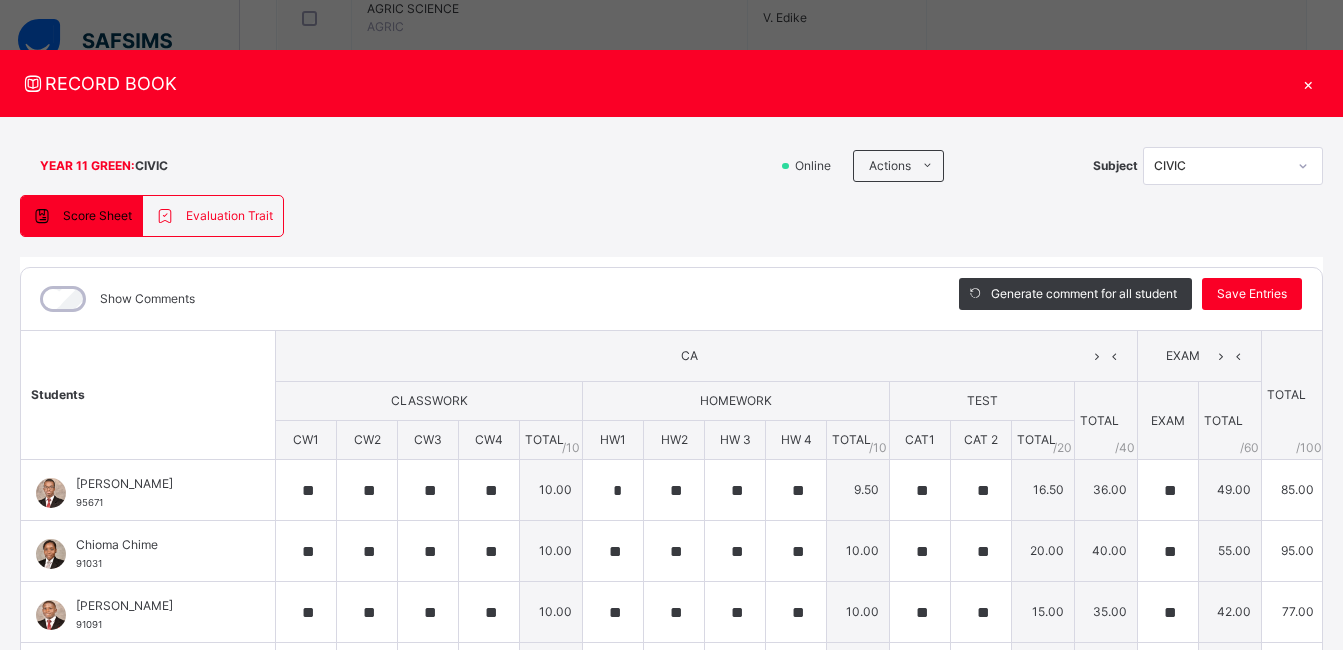 click on "×" at bounding box center [1308, 83] 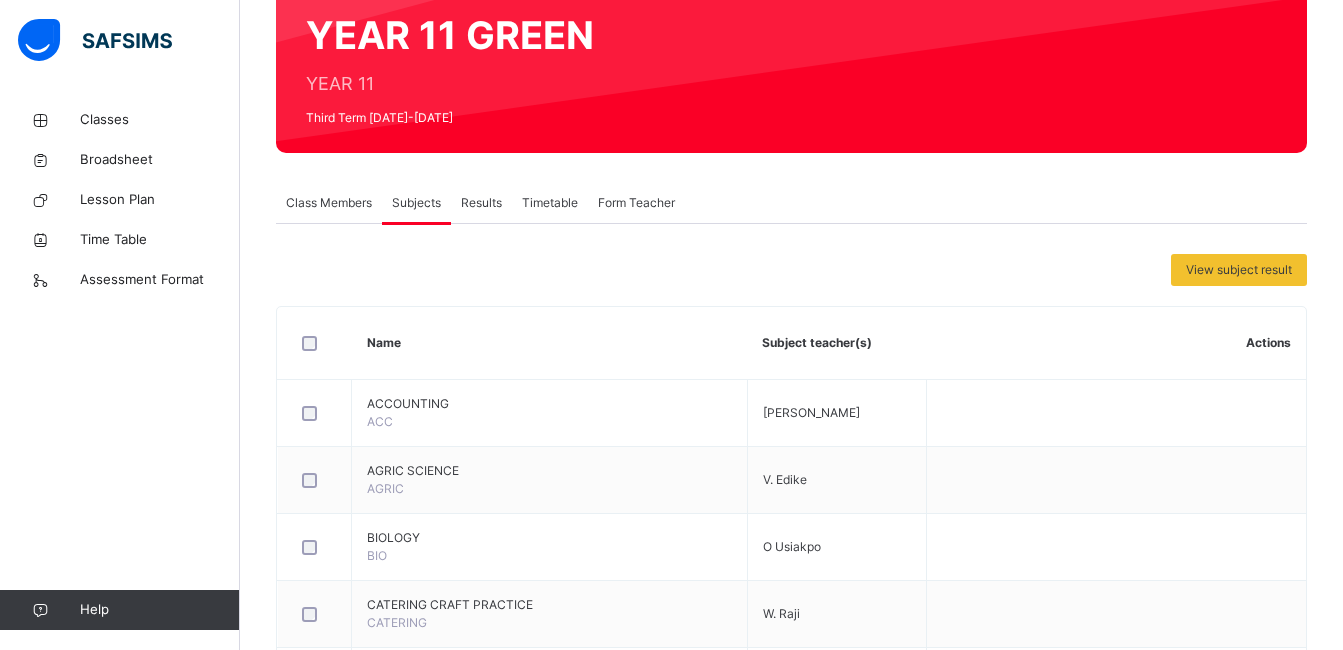 scroll, scrollTop: 0, scrollLeft: 0, axis: both 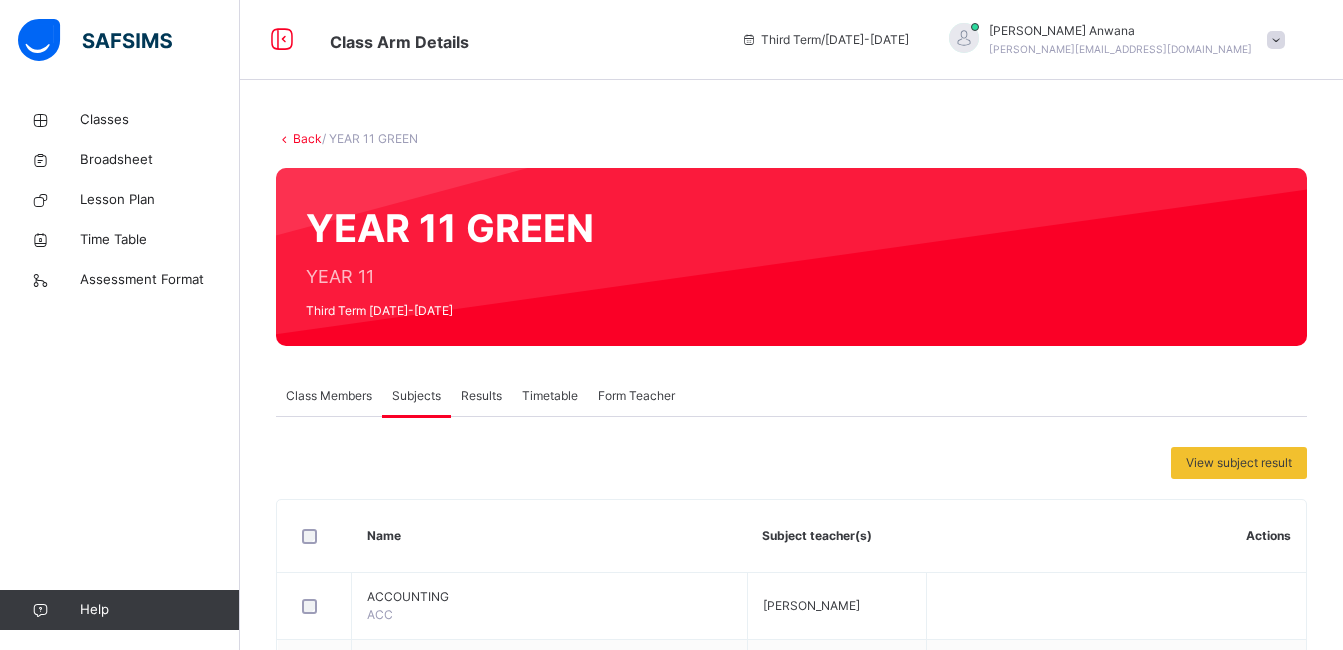 click on "Back" at bounding box center [307, 138] 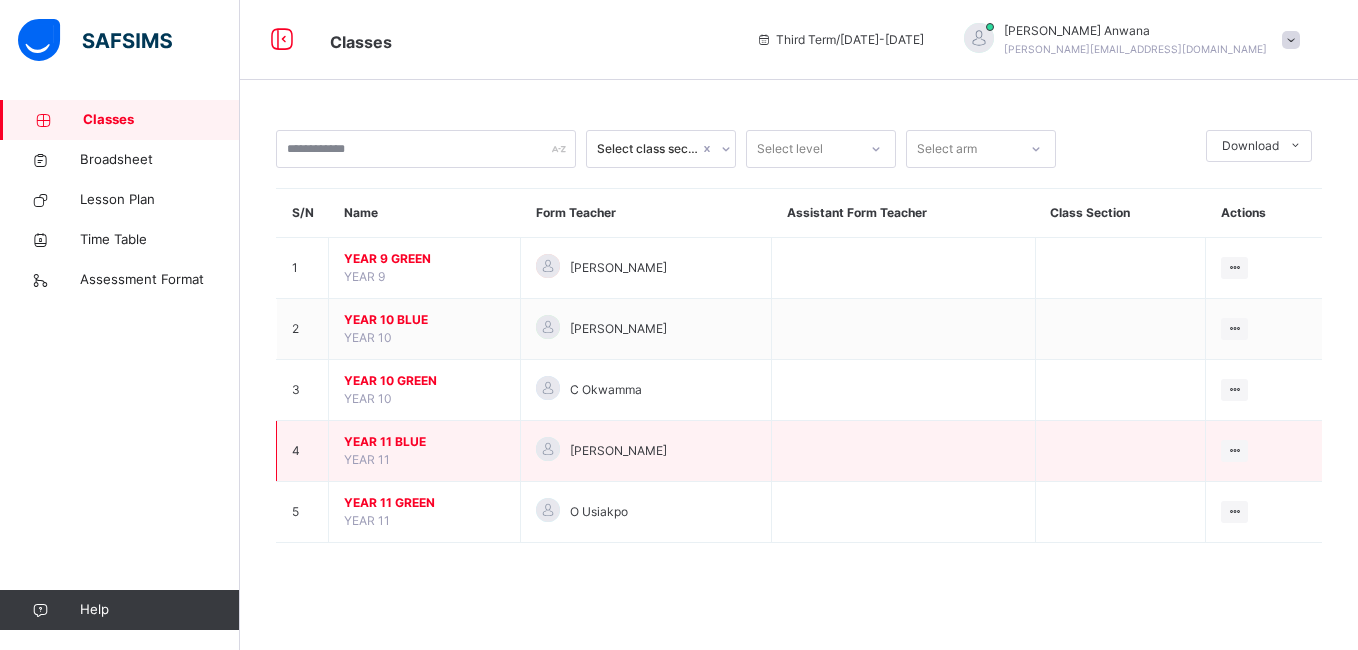 click on "YEAR 11   BLUE" at bounding box center [424, 442] 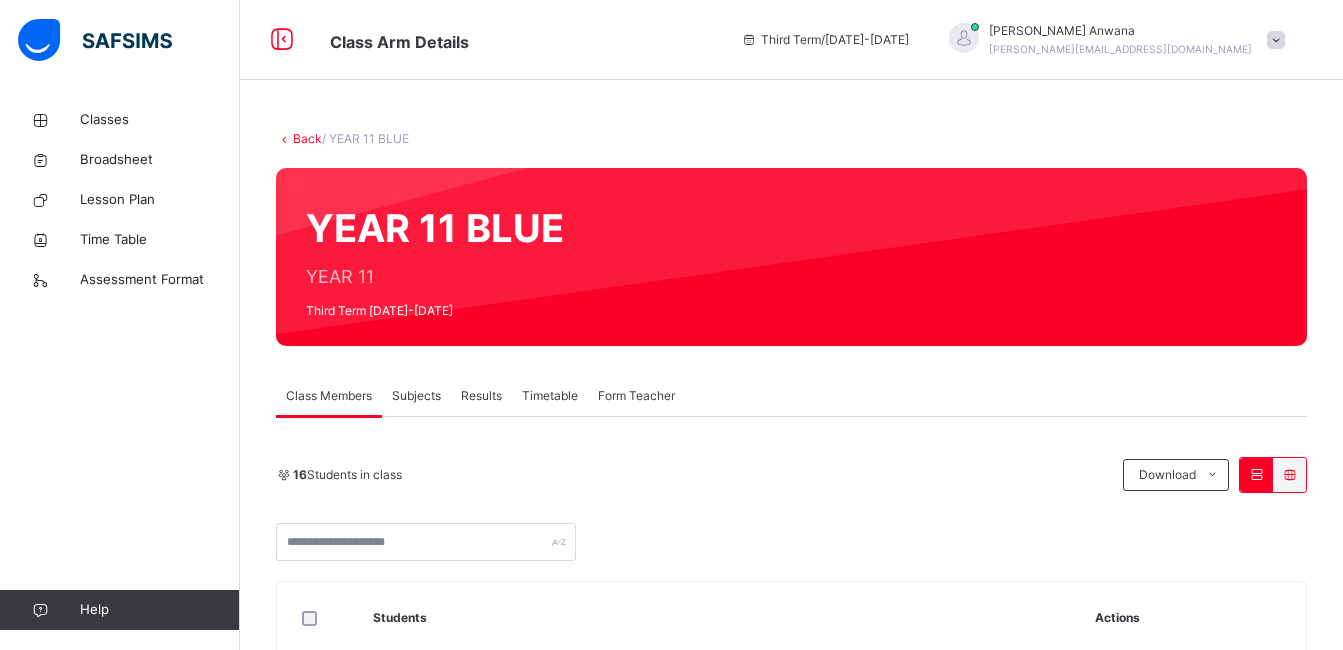 click on "Subjects" at bounding box center [416, 396] 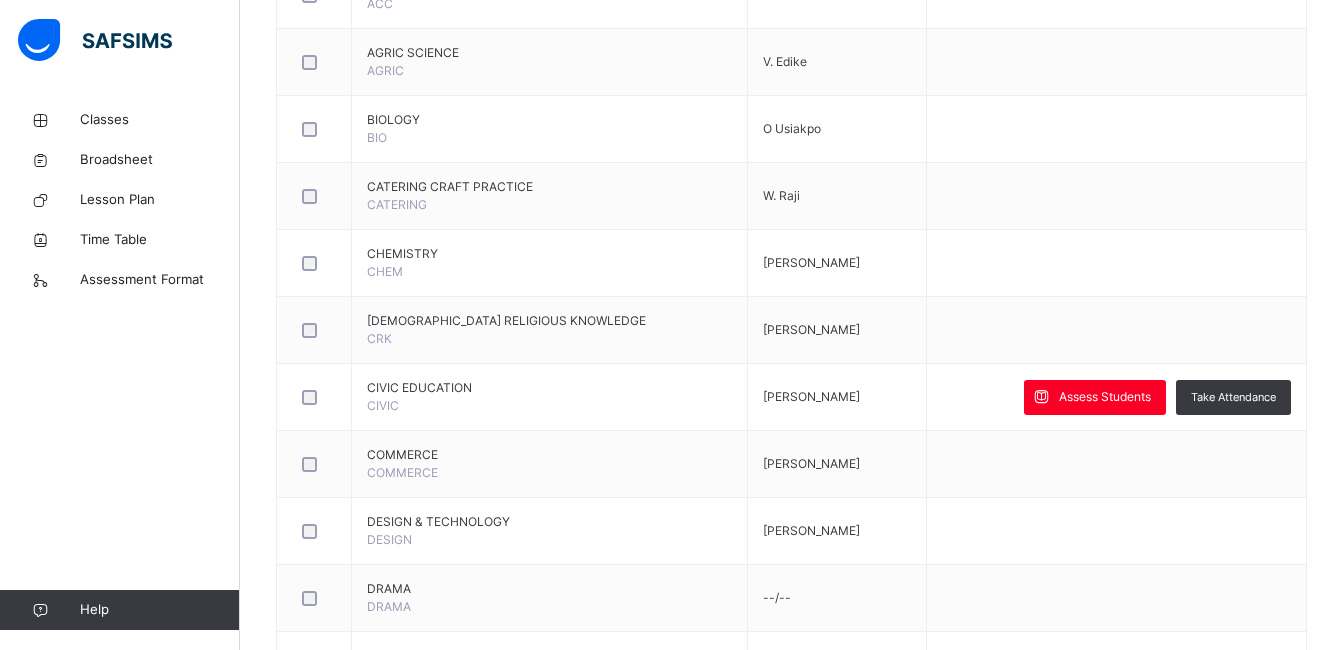 scroll, scrollTop: 614, scrollLeft: 0, axis: vertical 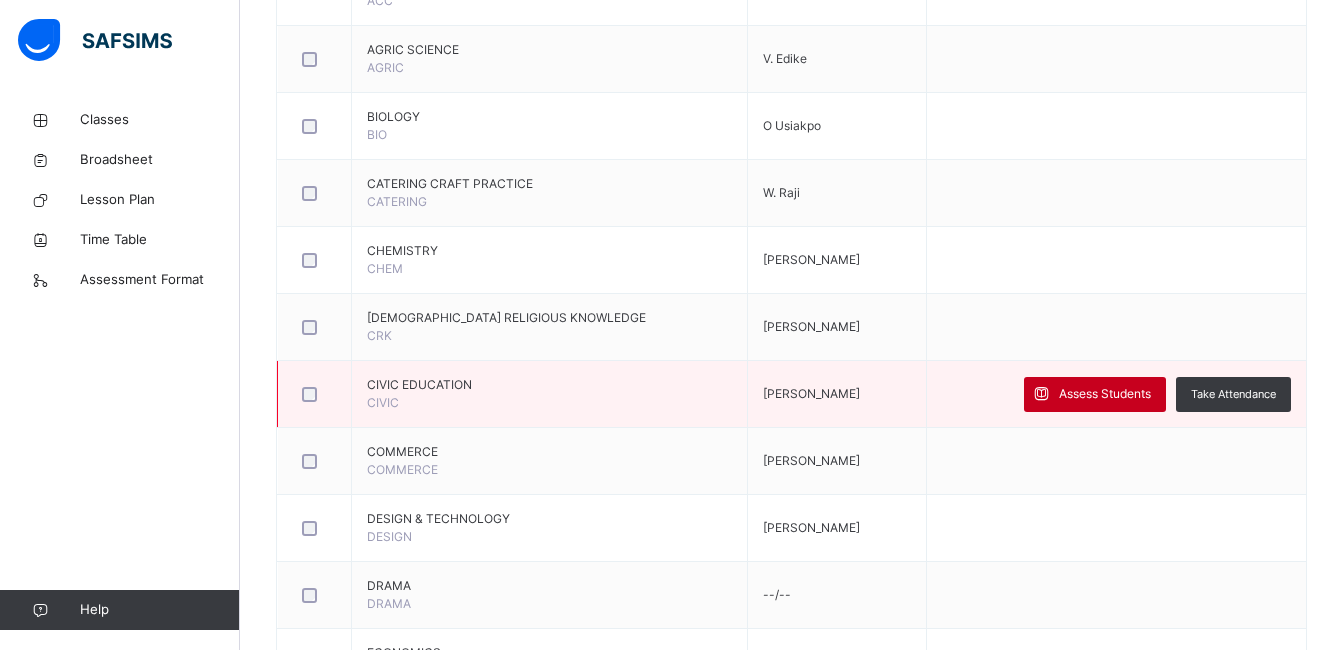 click on "Assess Students" at bounding box center (1105, 394) 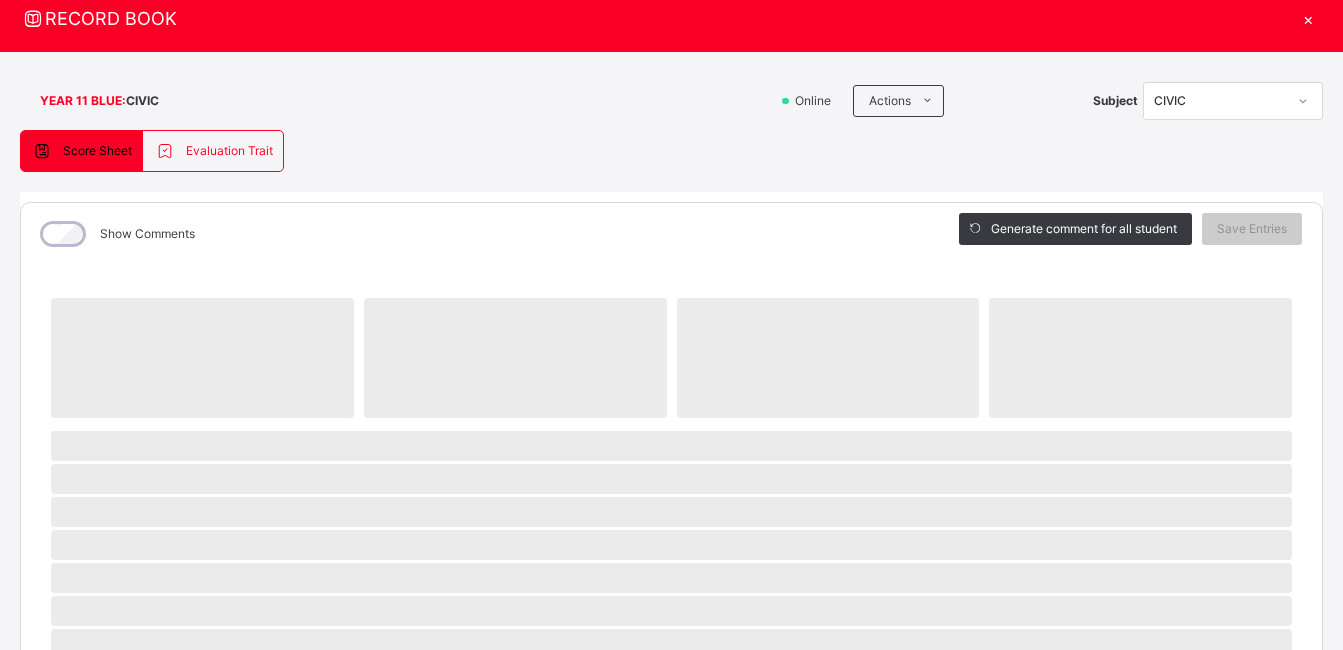 scroll, scrollTop: 68, scrollLeft: 0, axis: vertical 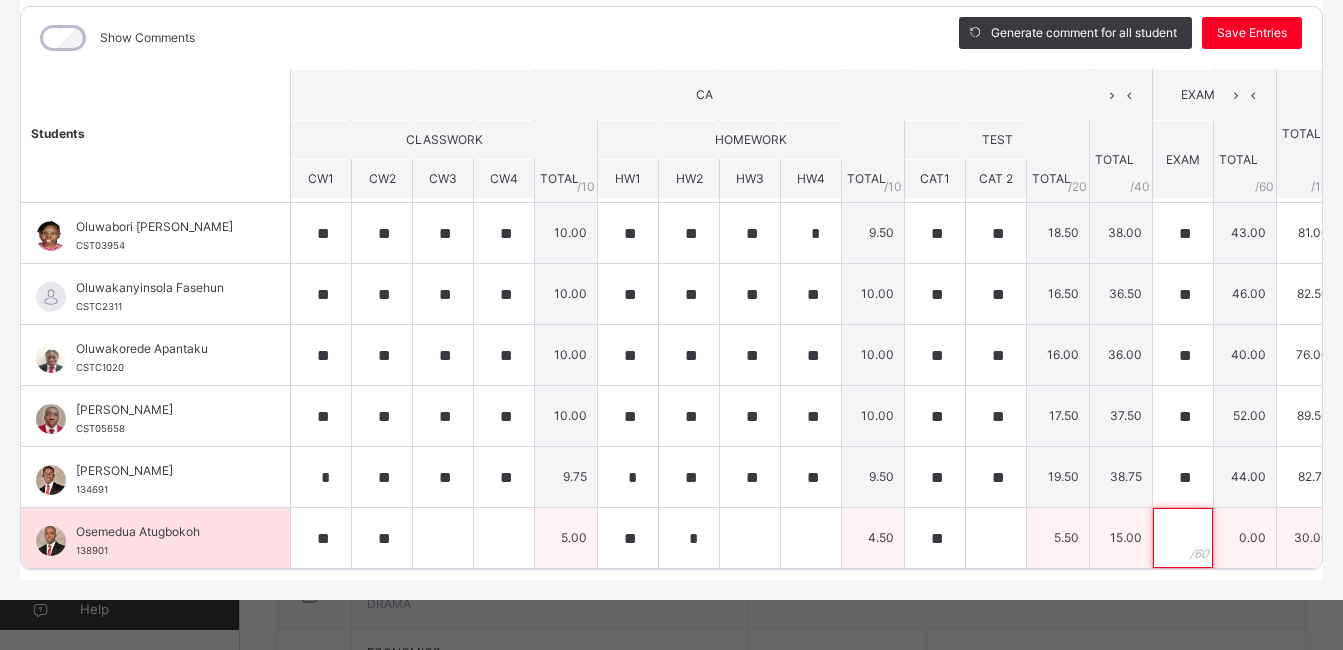 click at bounding box center (1183, 538) 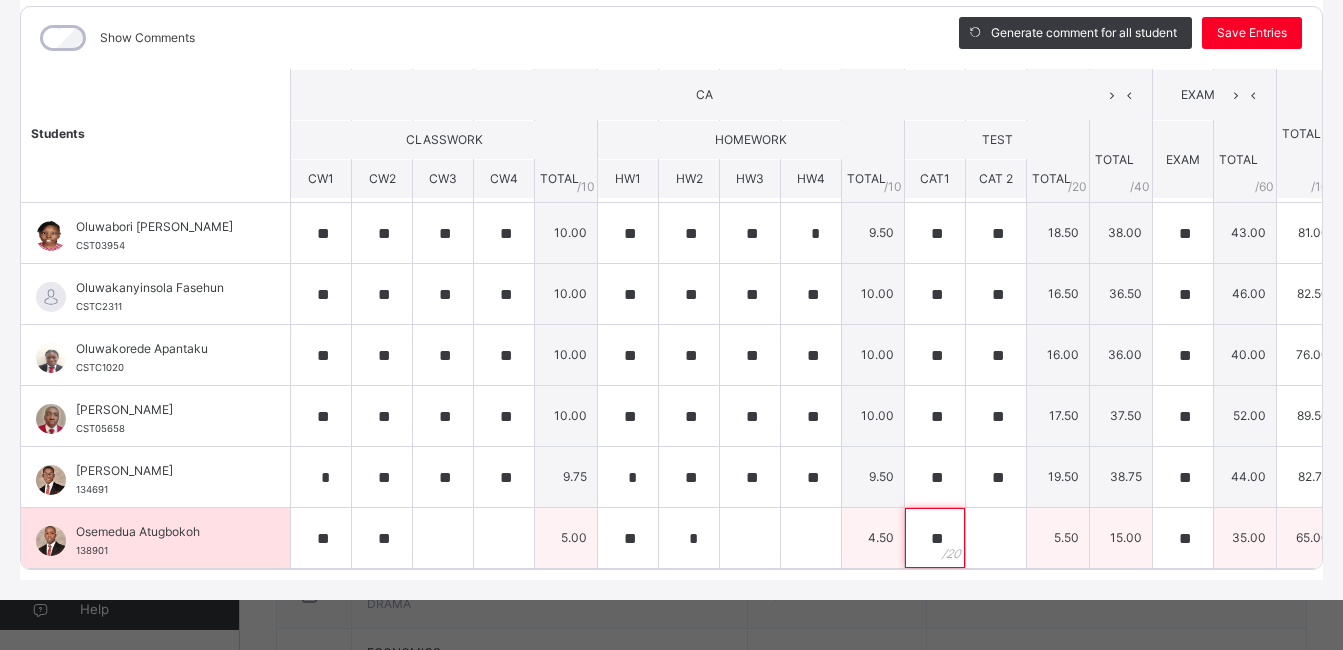 click on "**" at bounding box center (935, 538) 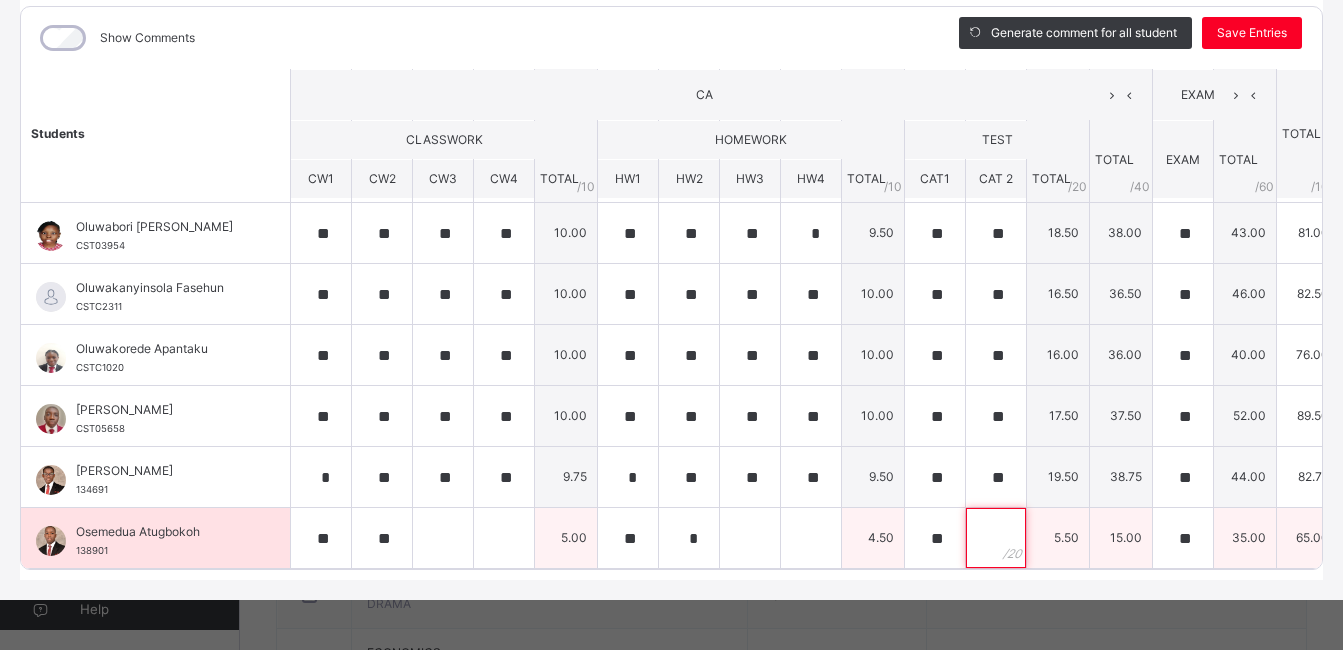 click at bounding box center [996, 538] 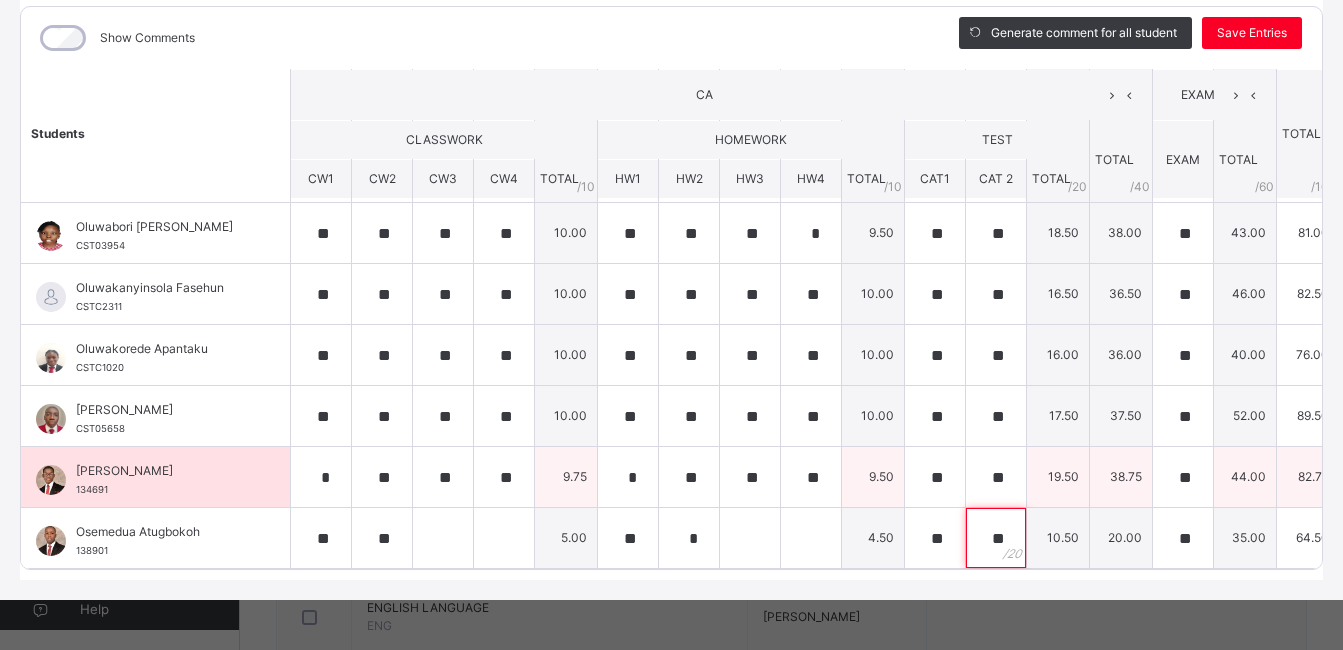 scroll, scrollTop: 727, scrollLeft: 0, axis: vertical 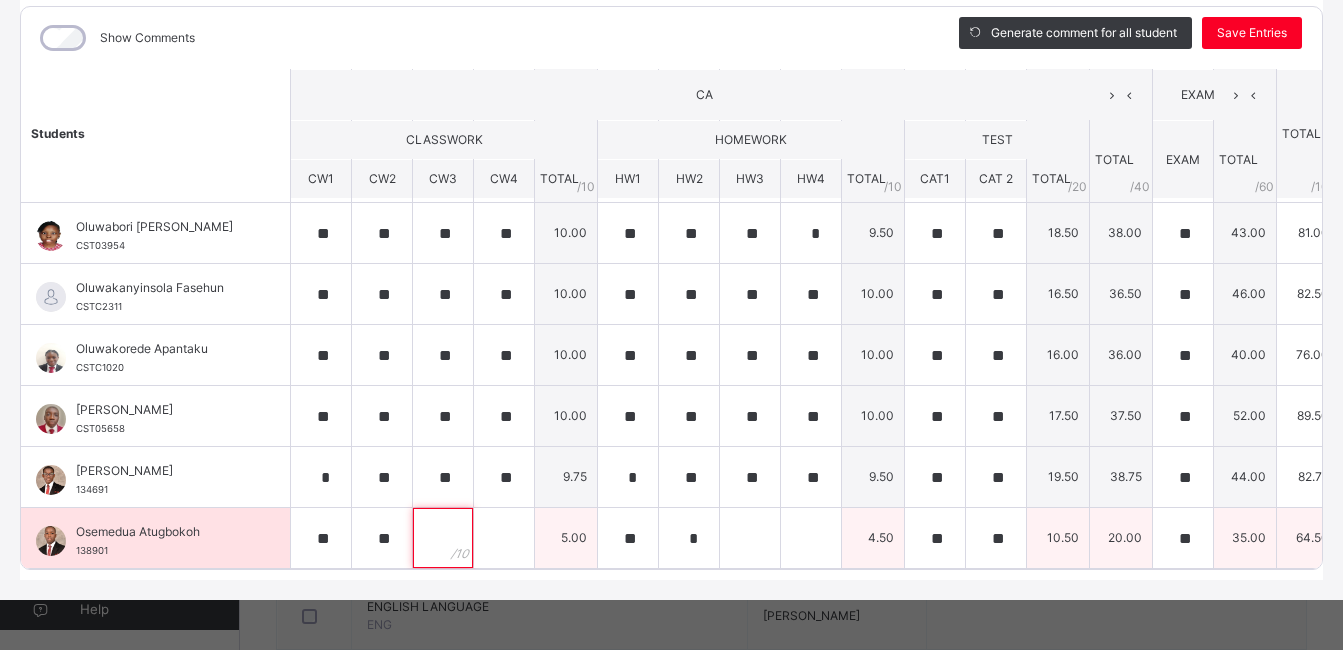 click at bounding box center (443, 538) 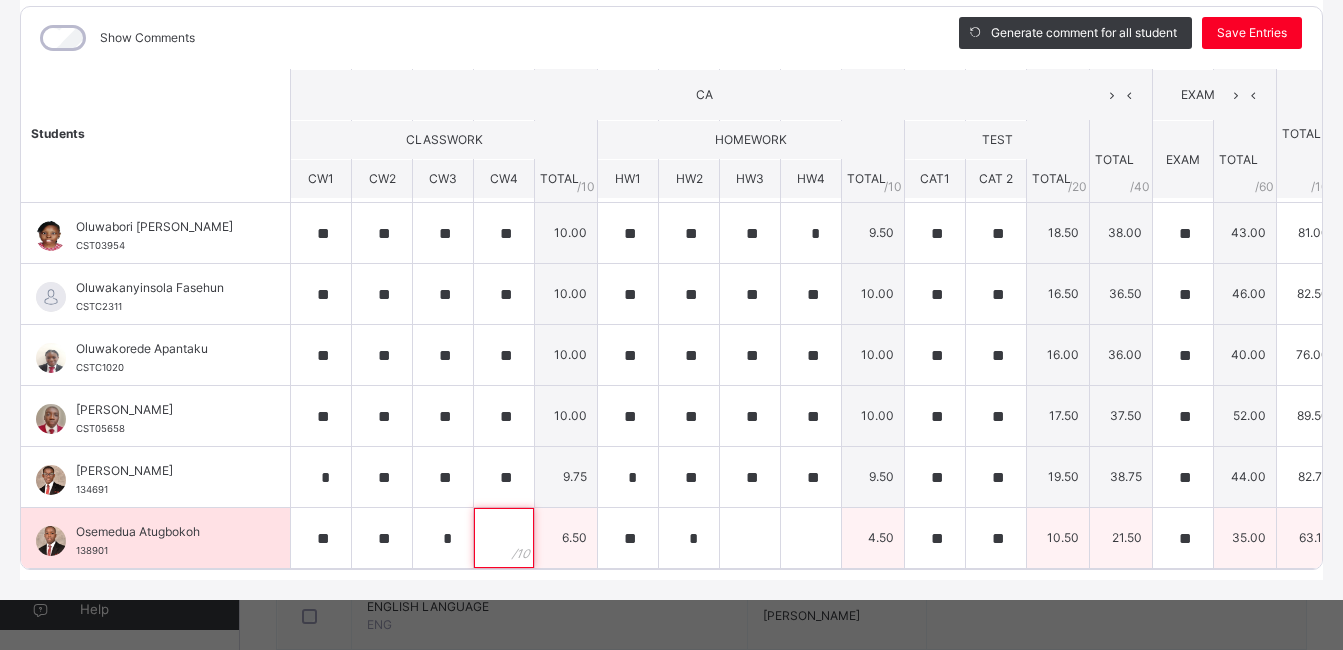 click at bounding box center (504, 538) 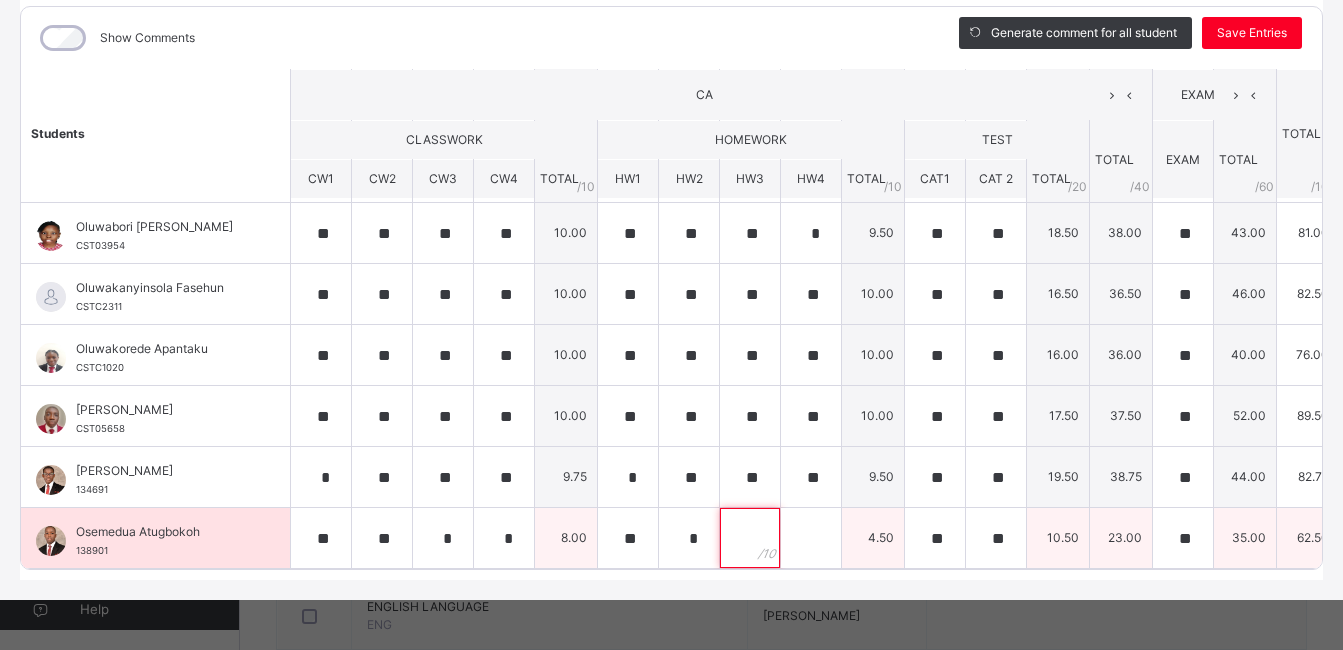 click at bounding box center [750, 538] 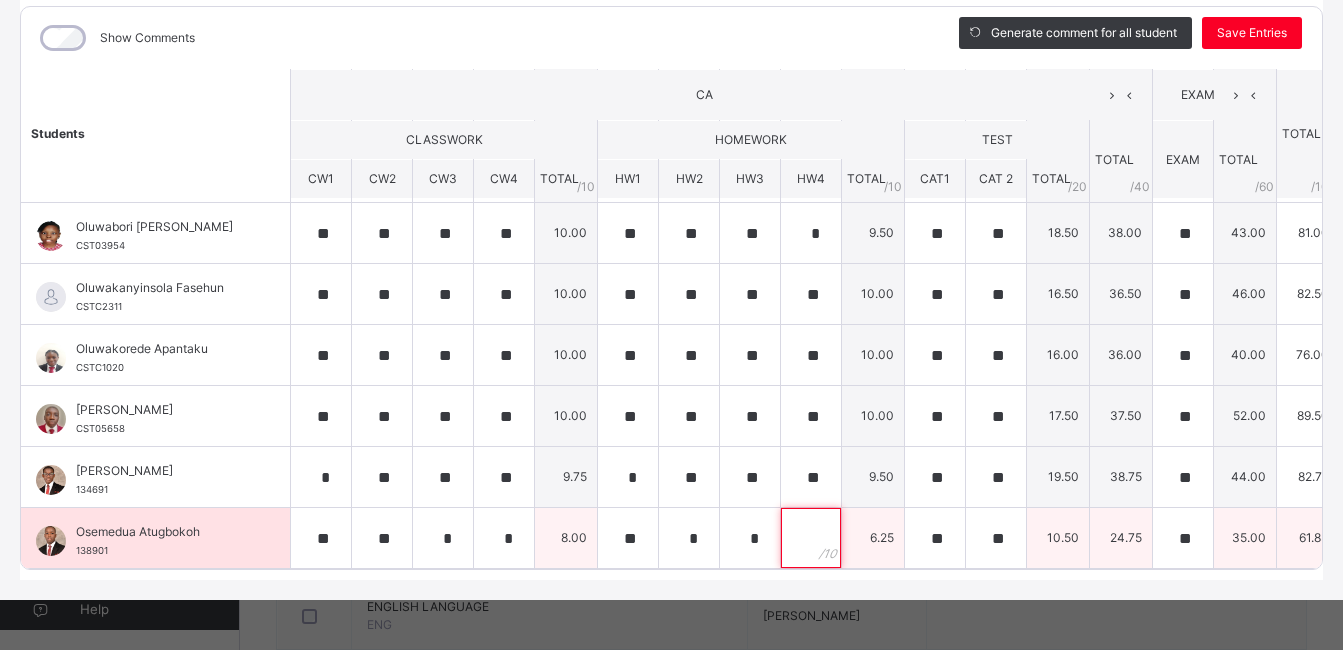 click at bounding box center [811, 538] 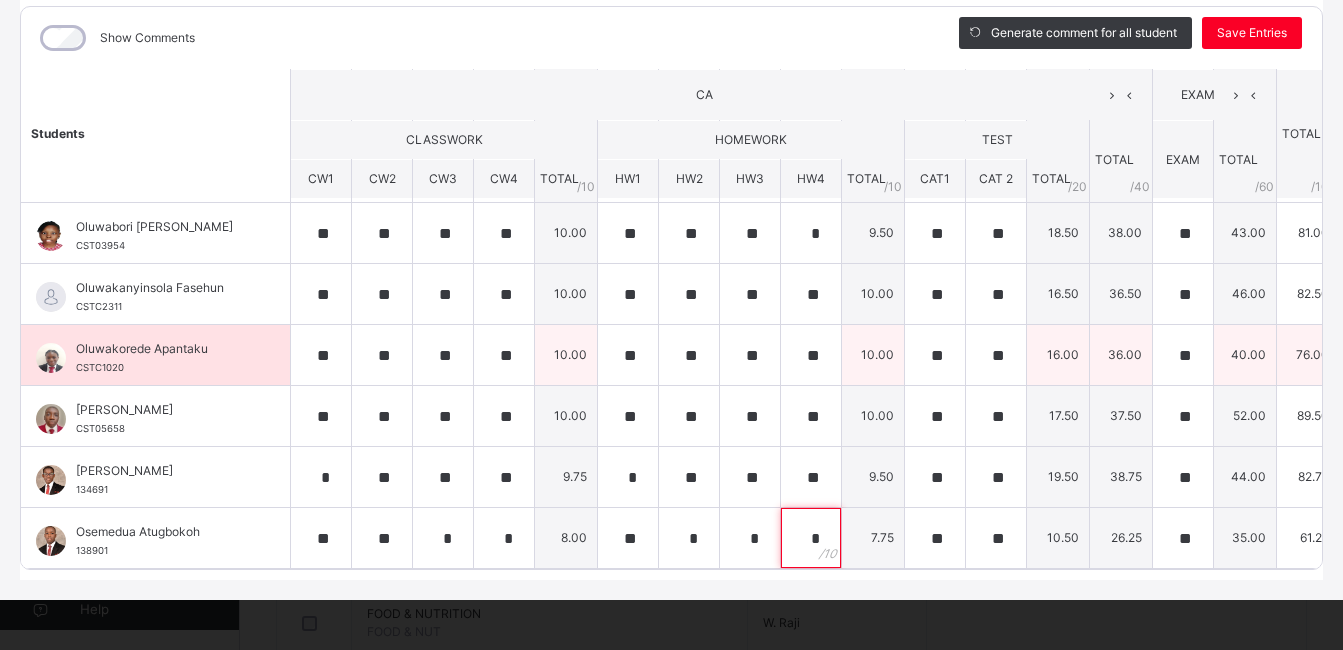 scroll, scrollTop: 785, scrollLeft: 0, axis: vertical 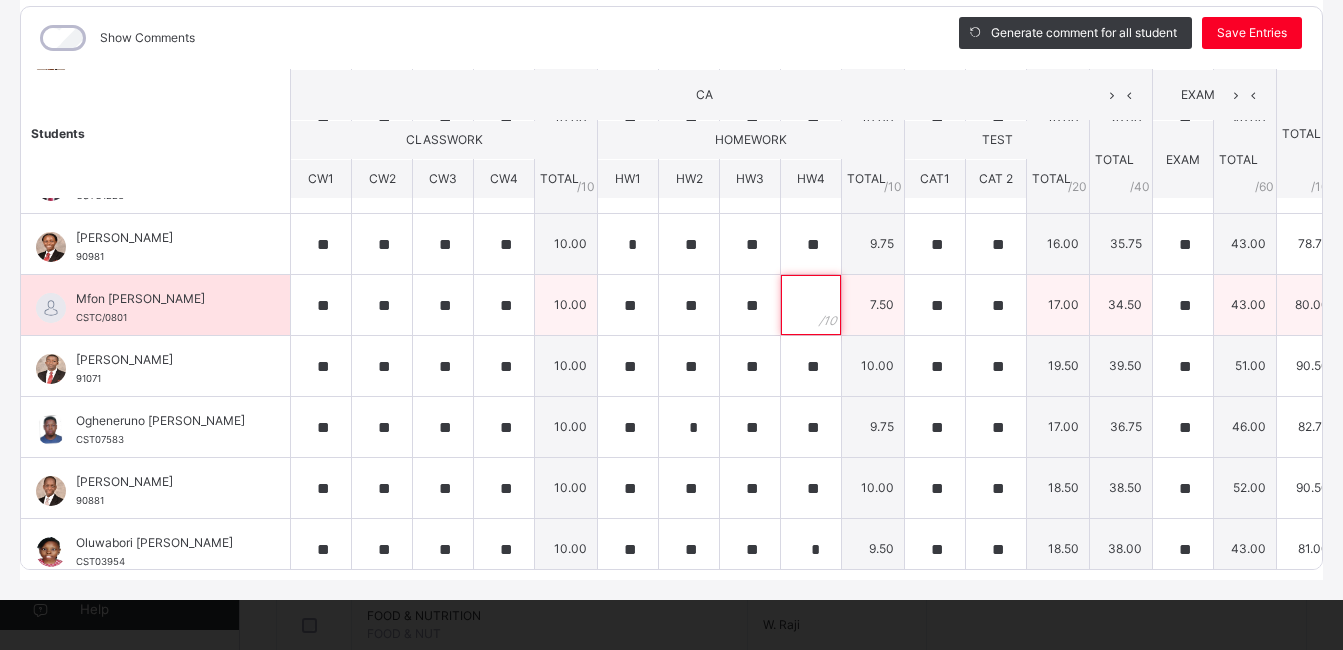 click at bounding box center (811, 305) 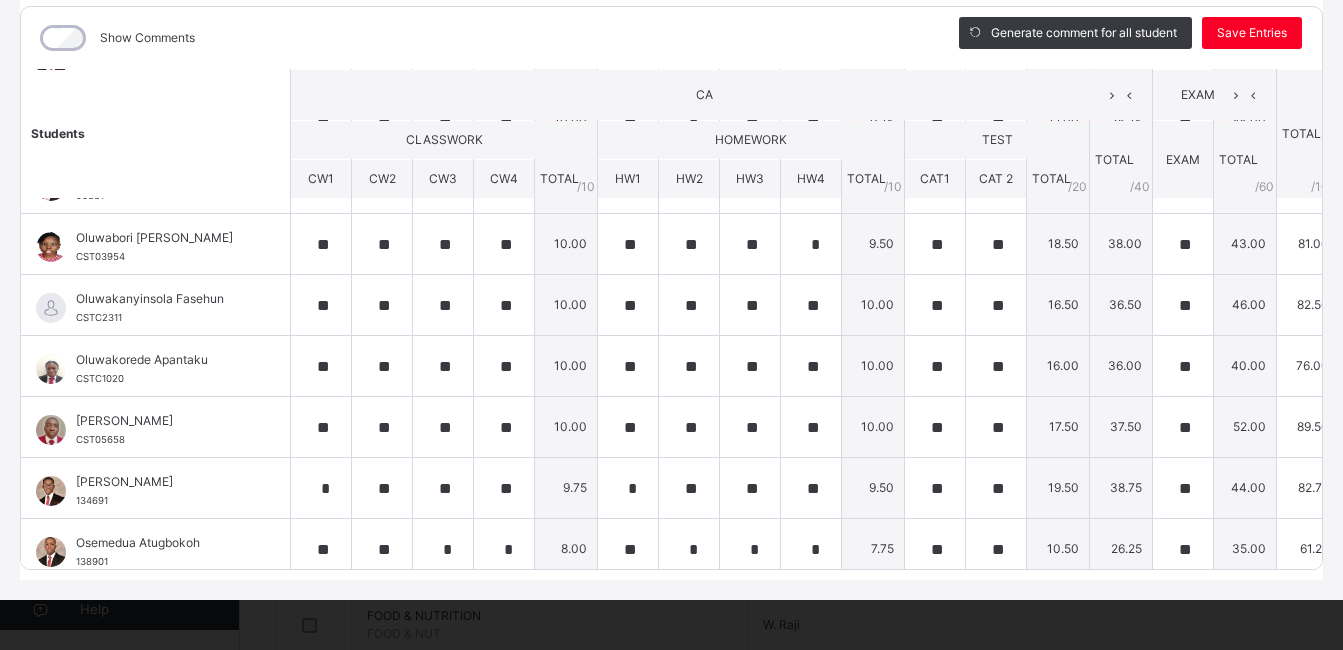 scroll, scrollTop: 621, scrollLeft: 0, axis: vertical 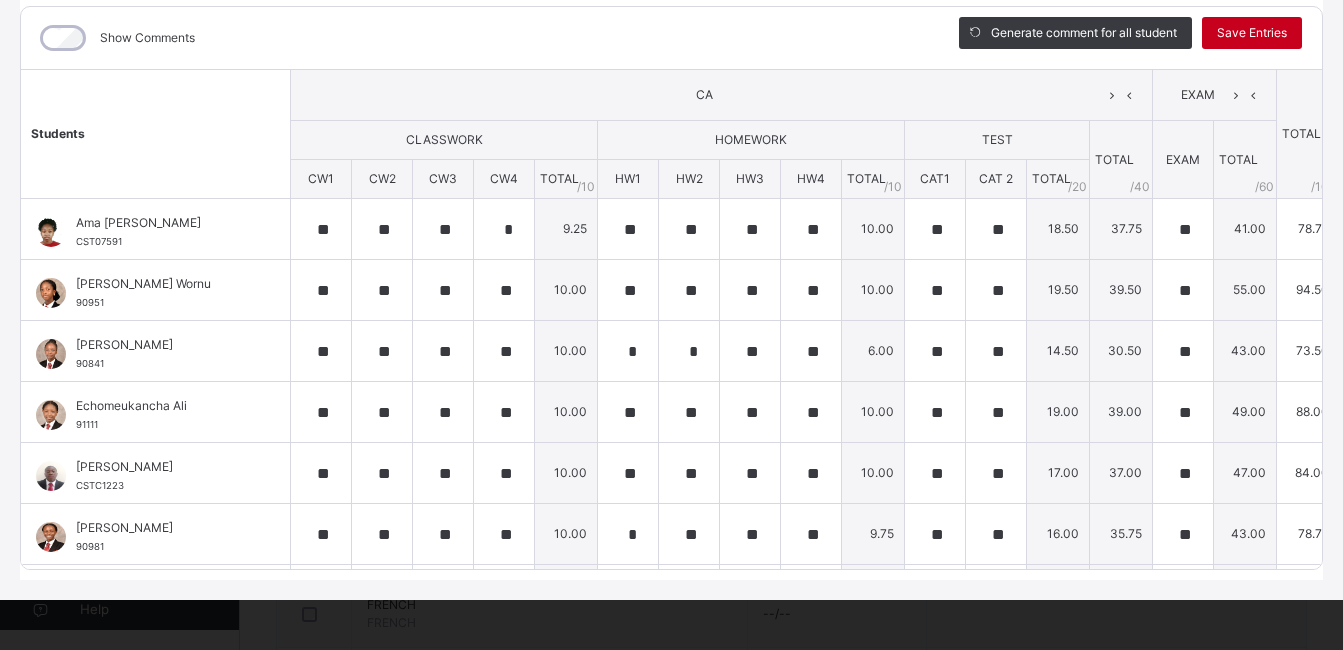 click on "Save Entries" at bounding box center [1252, 33] 